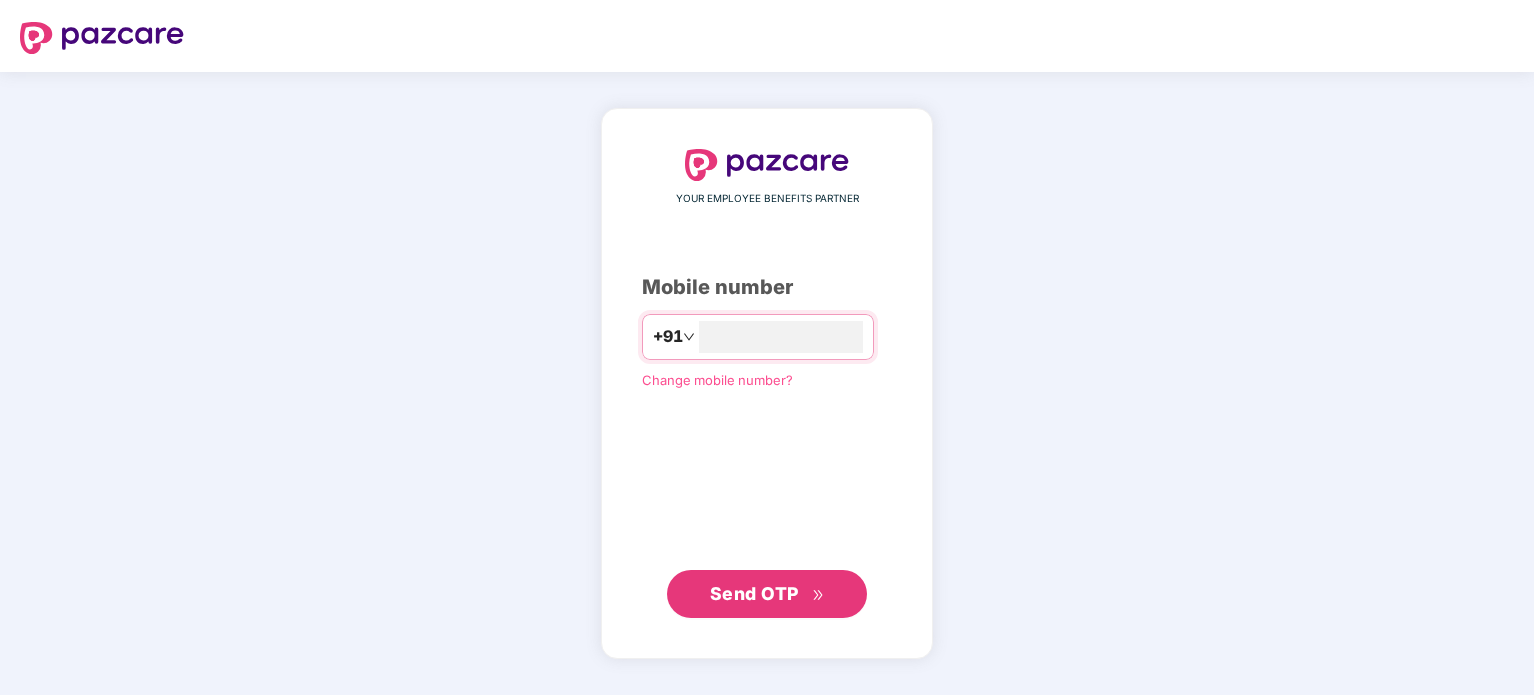 scroll, scrollTop: 0, scrollLeft: 0, axis: both 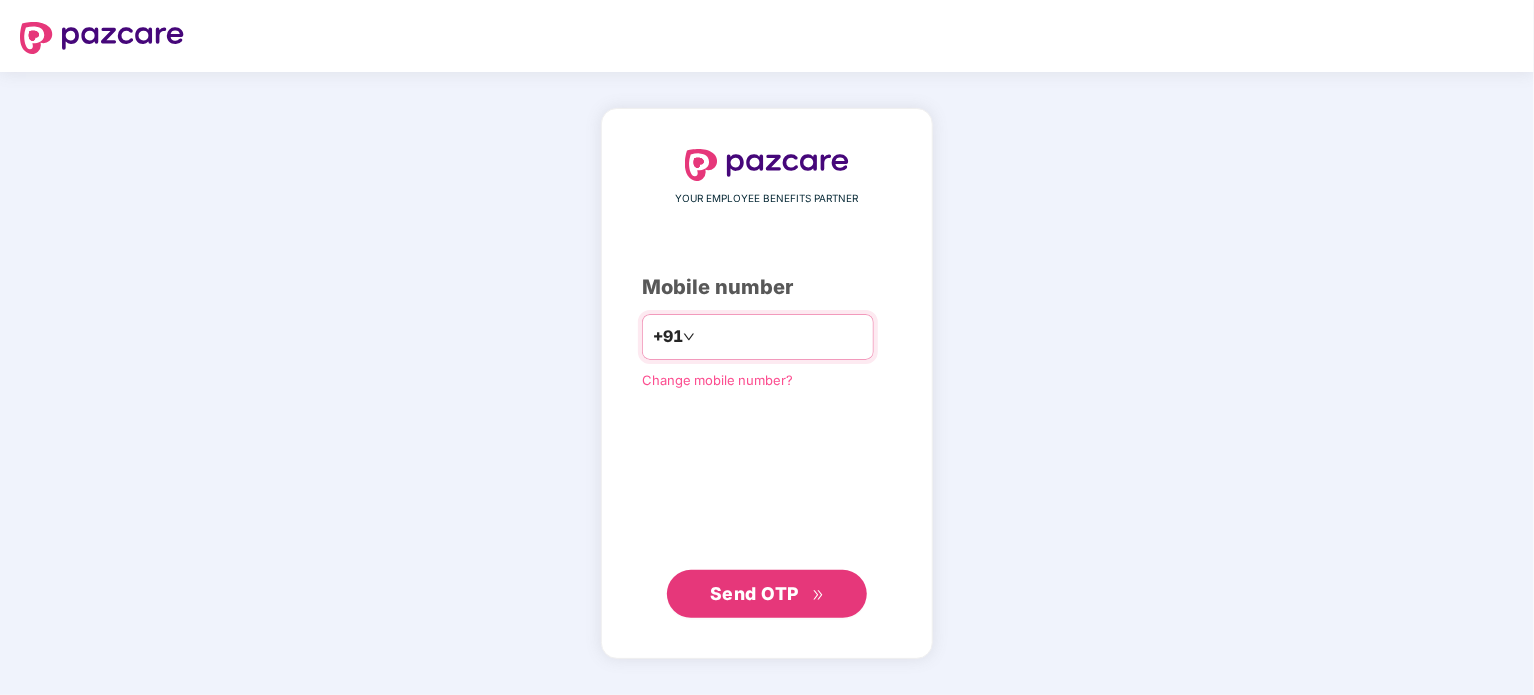 click at bounding box center [781, 337] 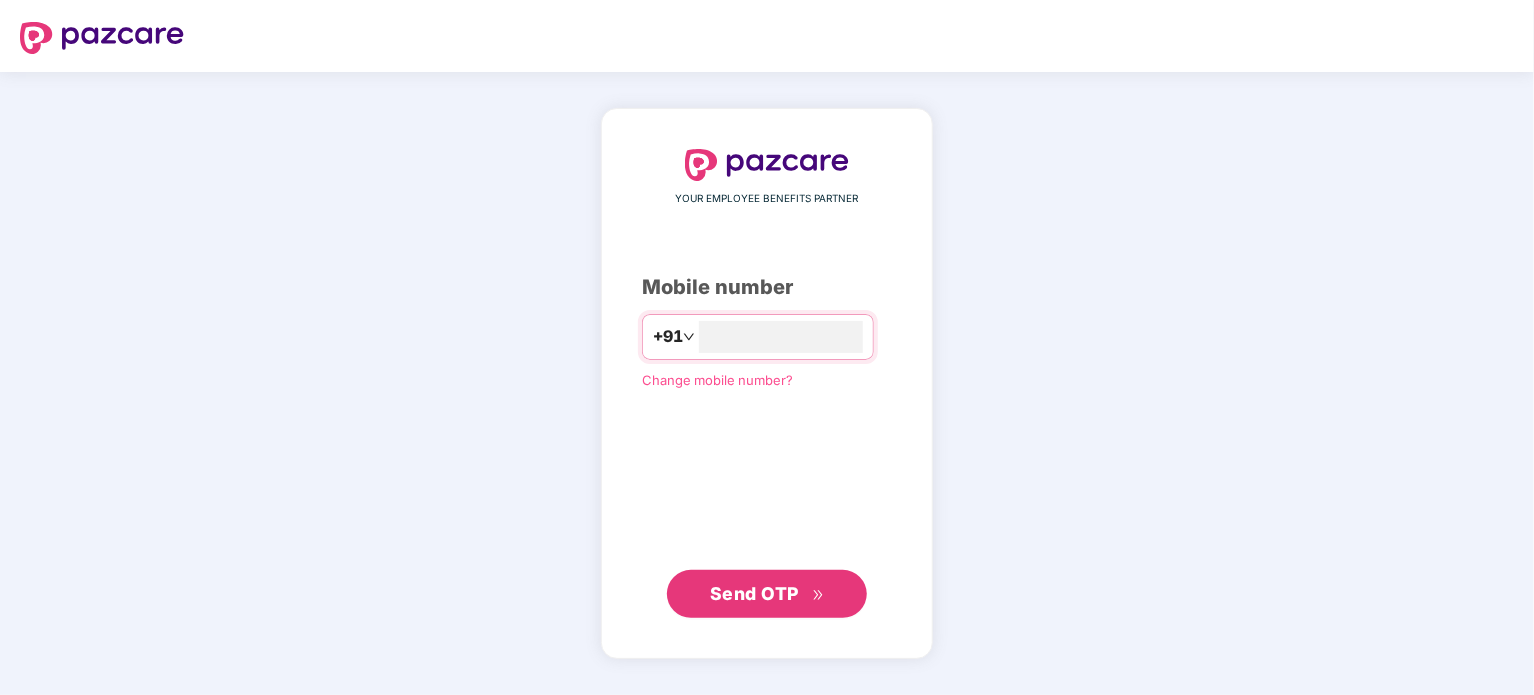 type on "**********" 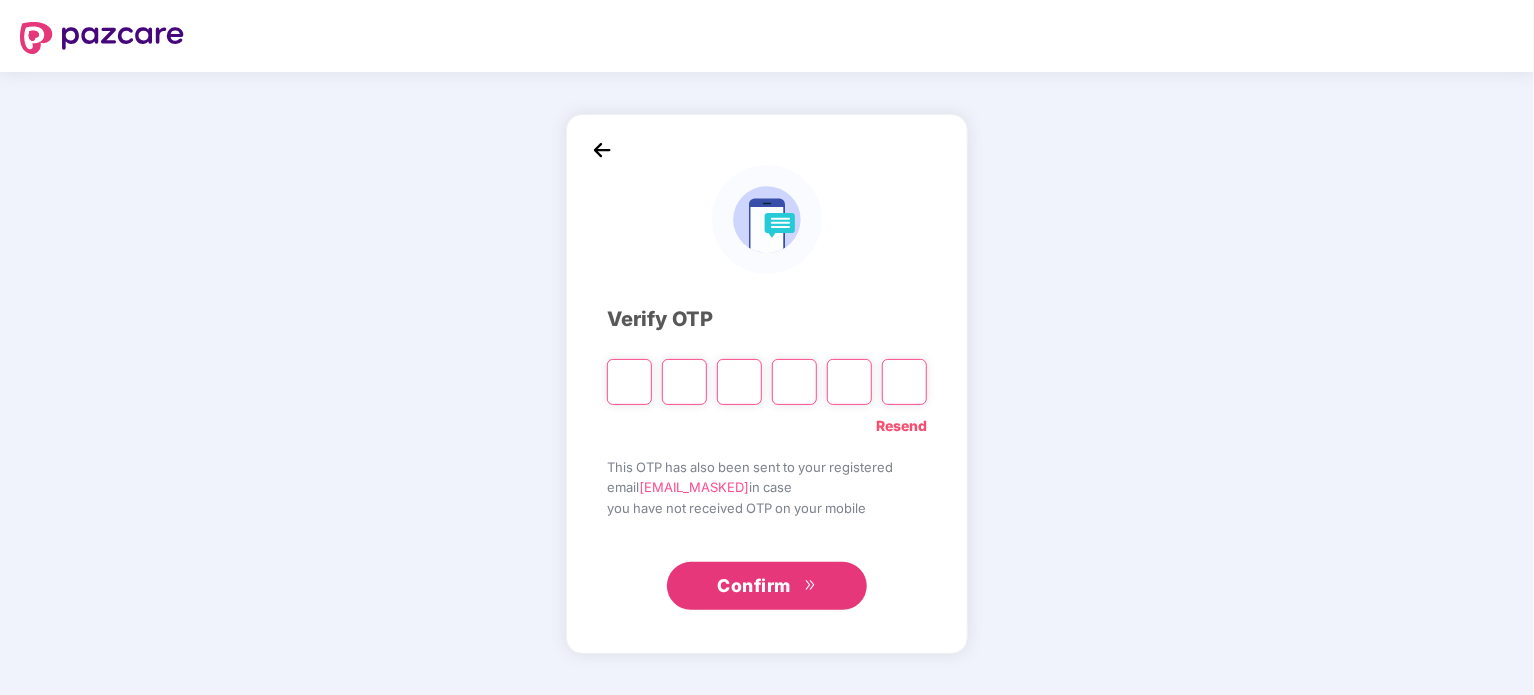 click at bounding box center [629, 382] 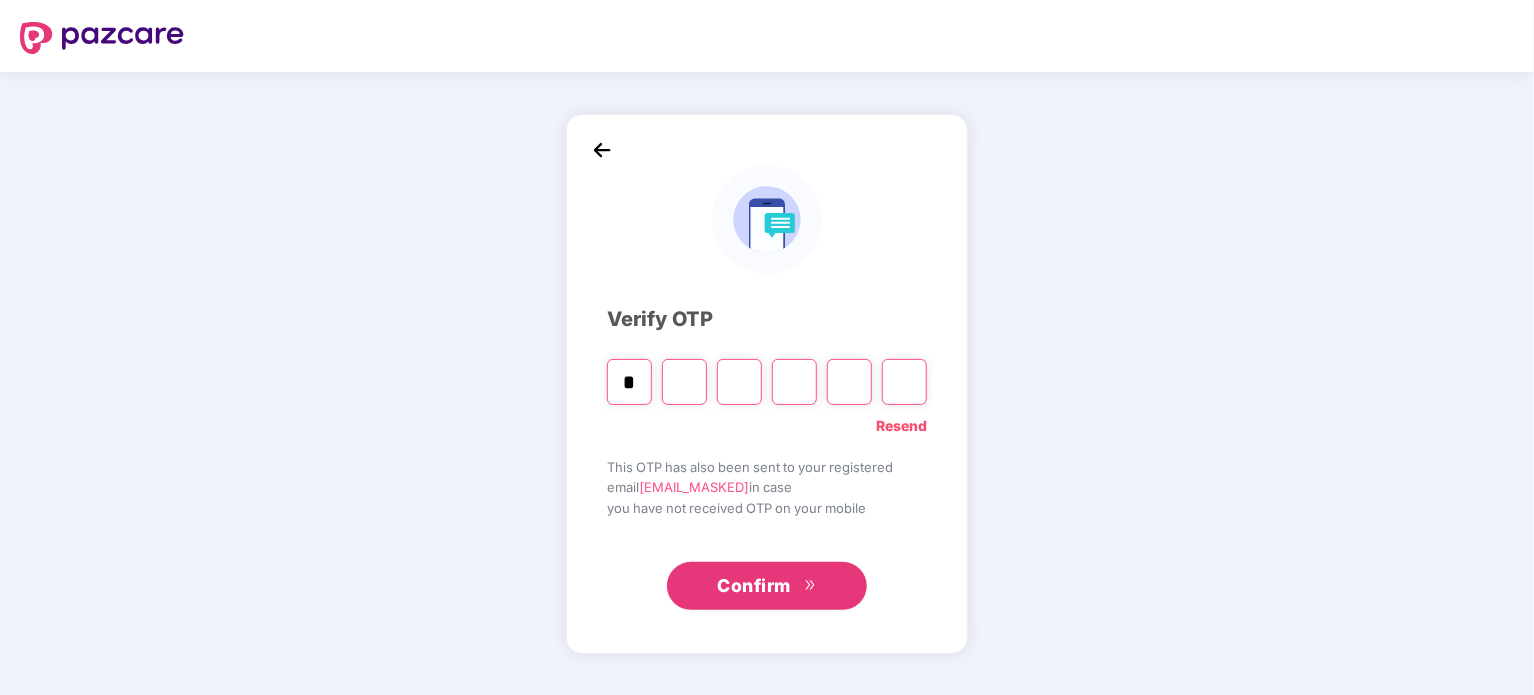 type on "*" 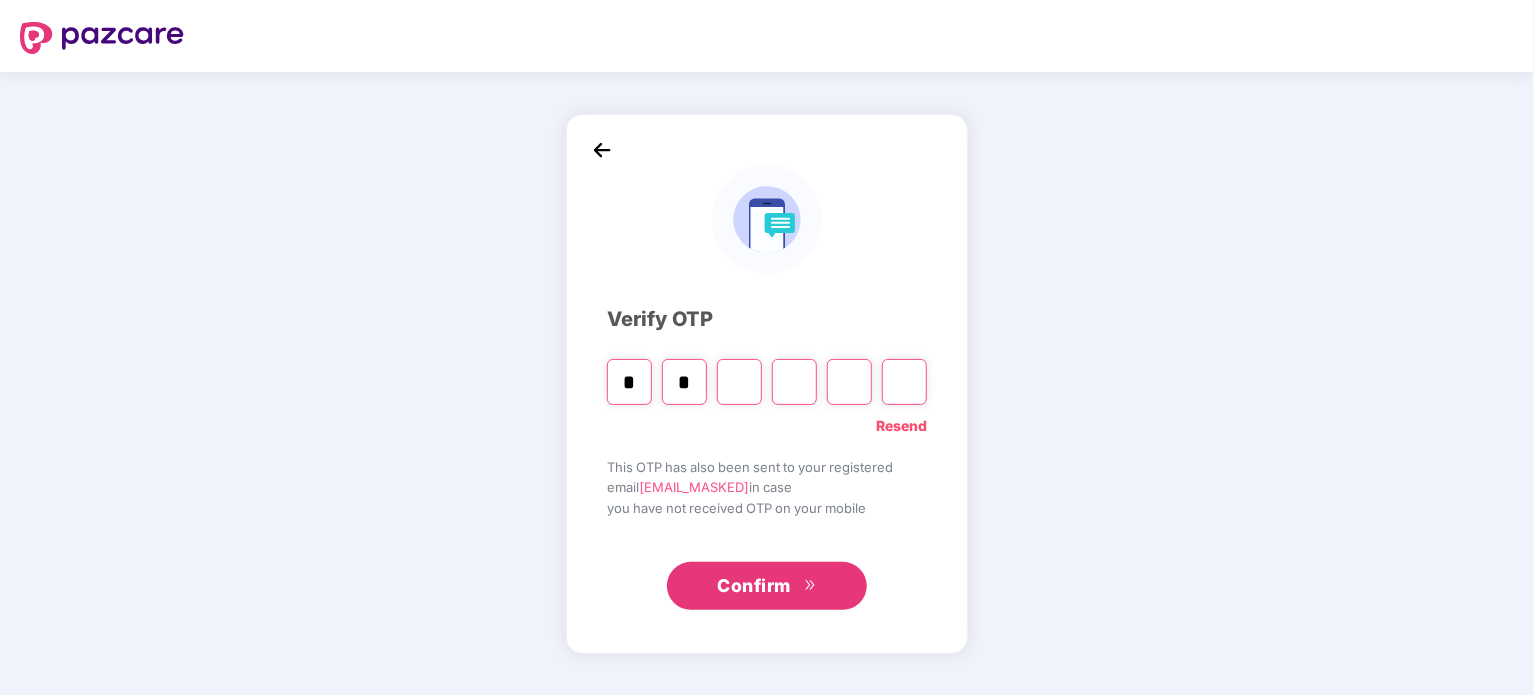 type on "*" 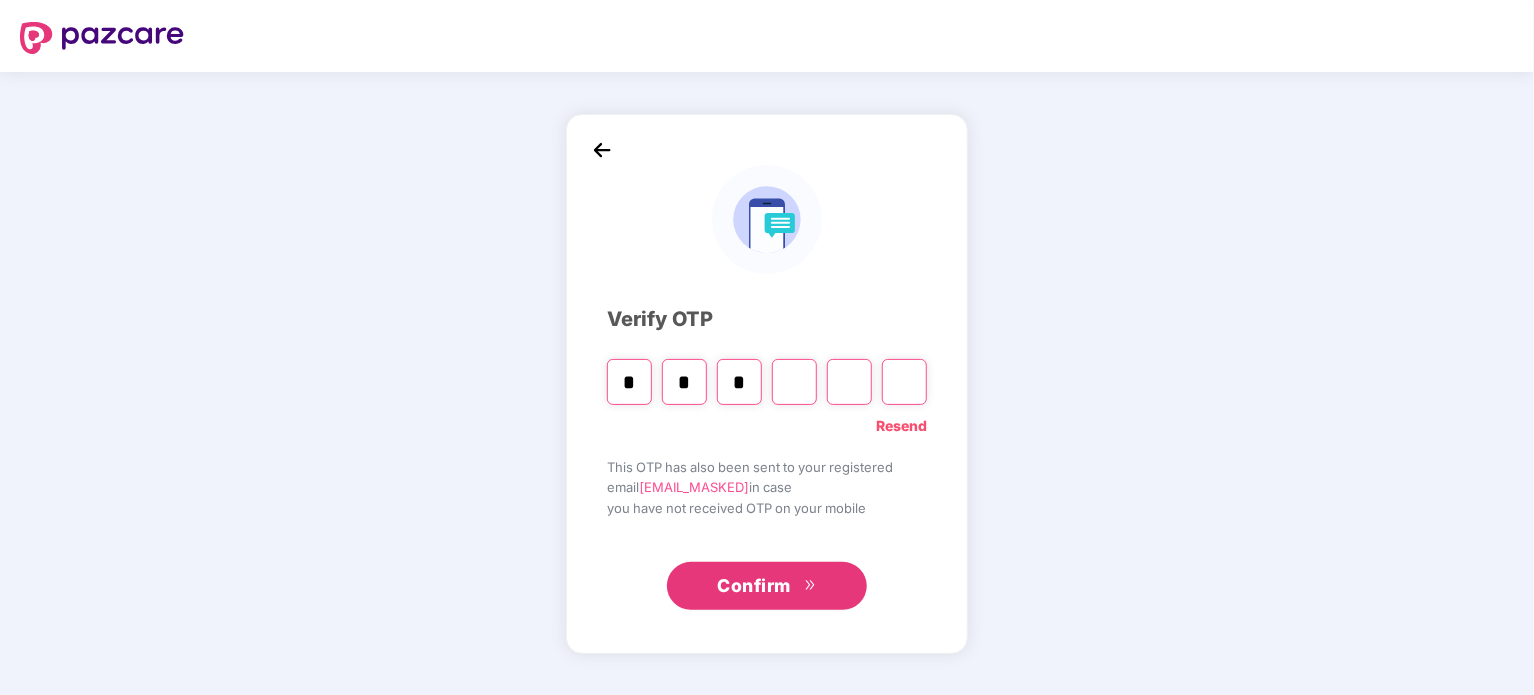 type on "*" 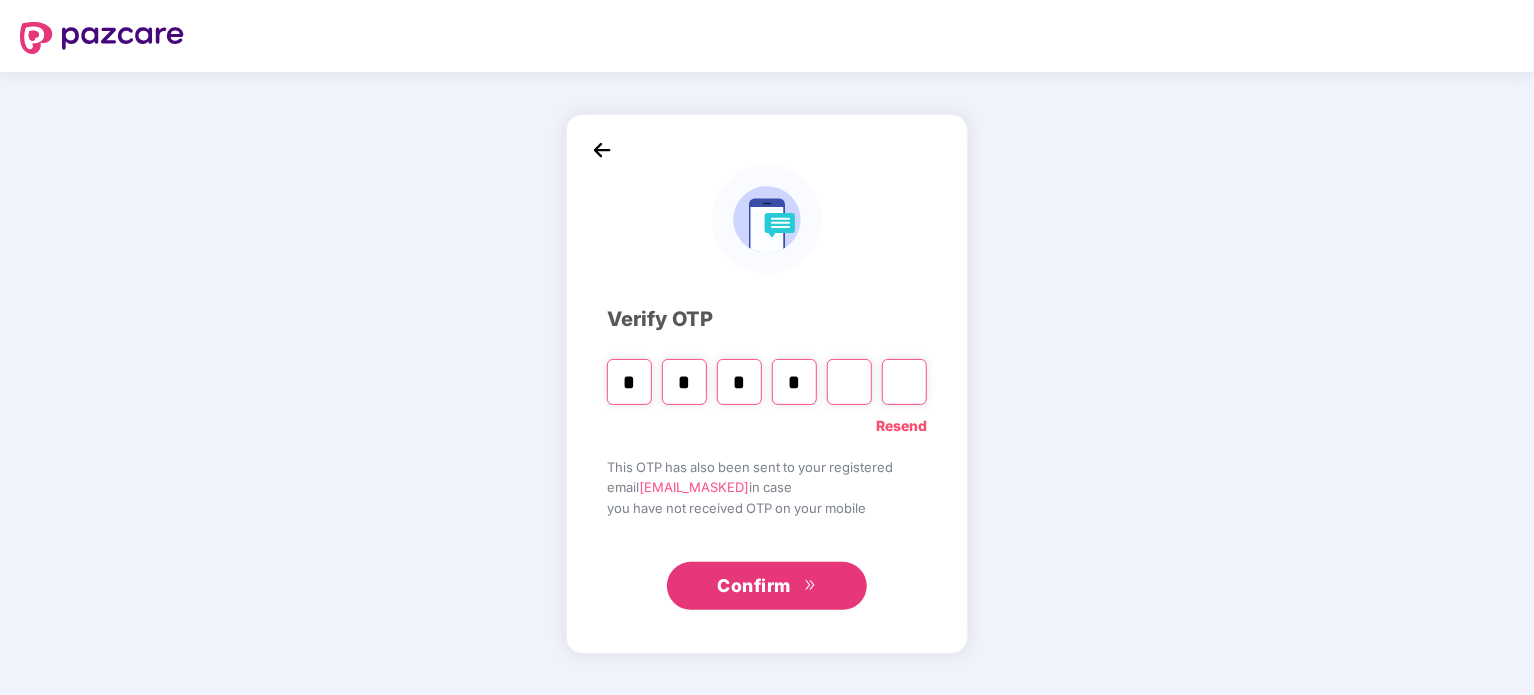 type on "*" 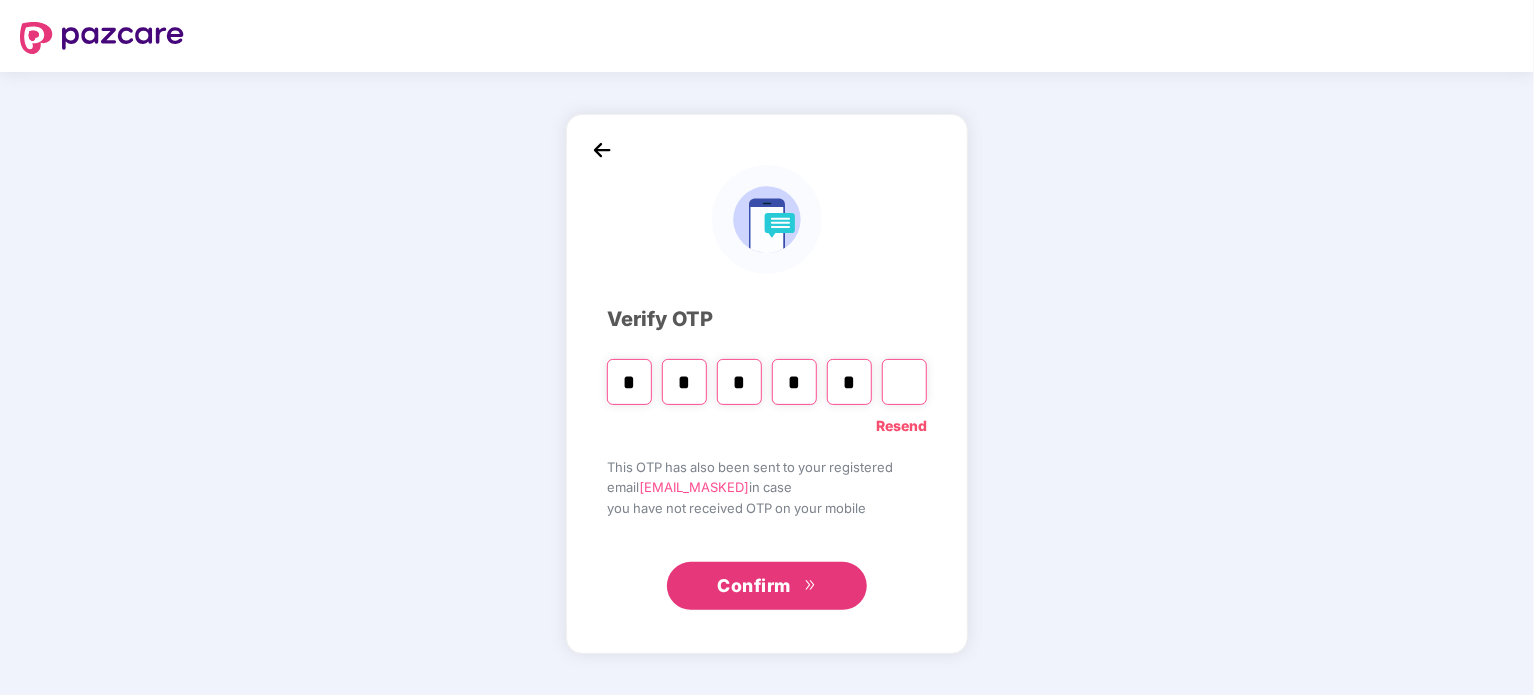 type on "*" 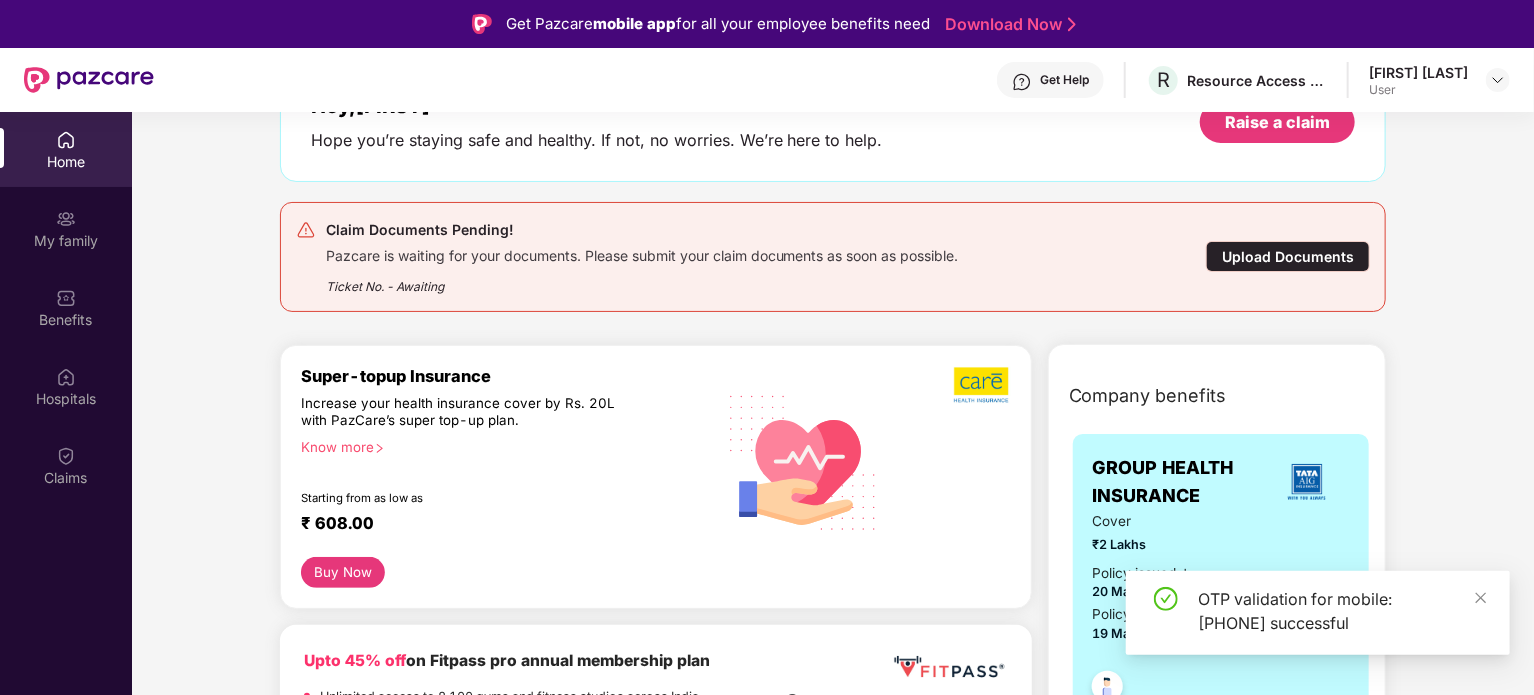 scroll, scrollTop: 0, scrollLeft: 0, axis: both 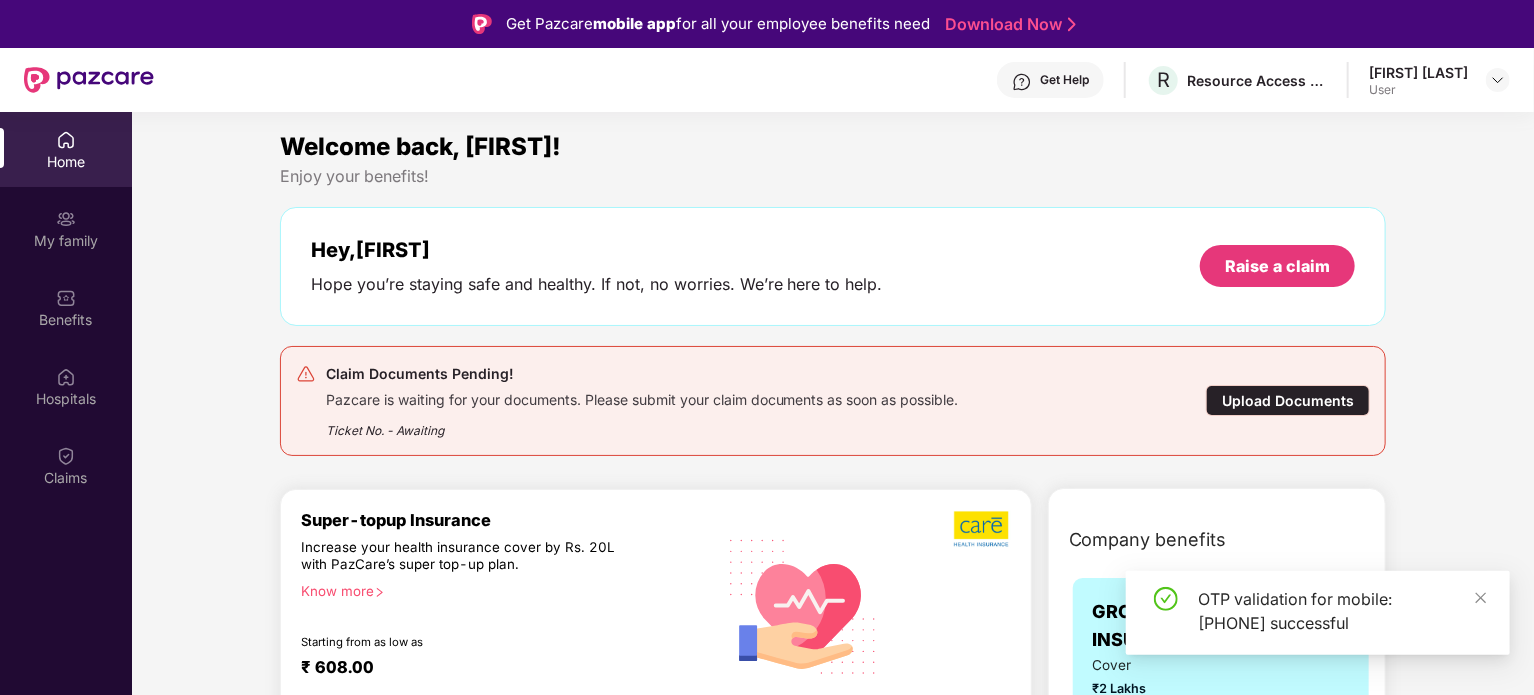 click on "Upload Documents" at bounding box center (1288, 400) 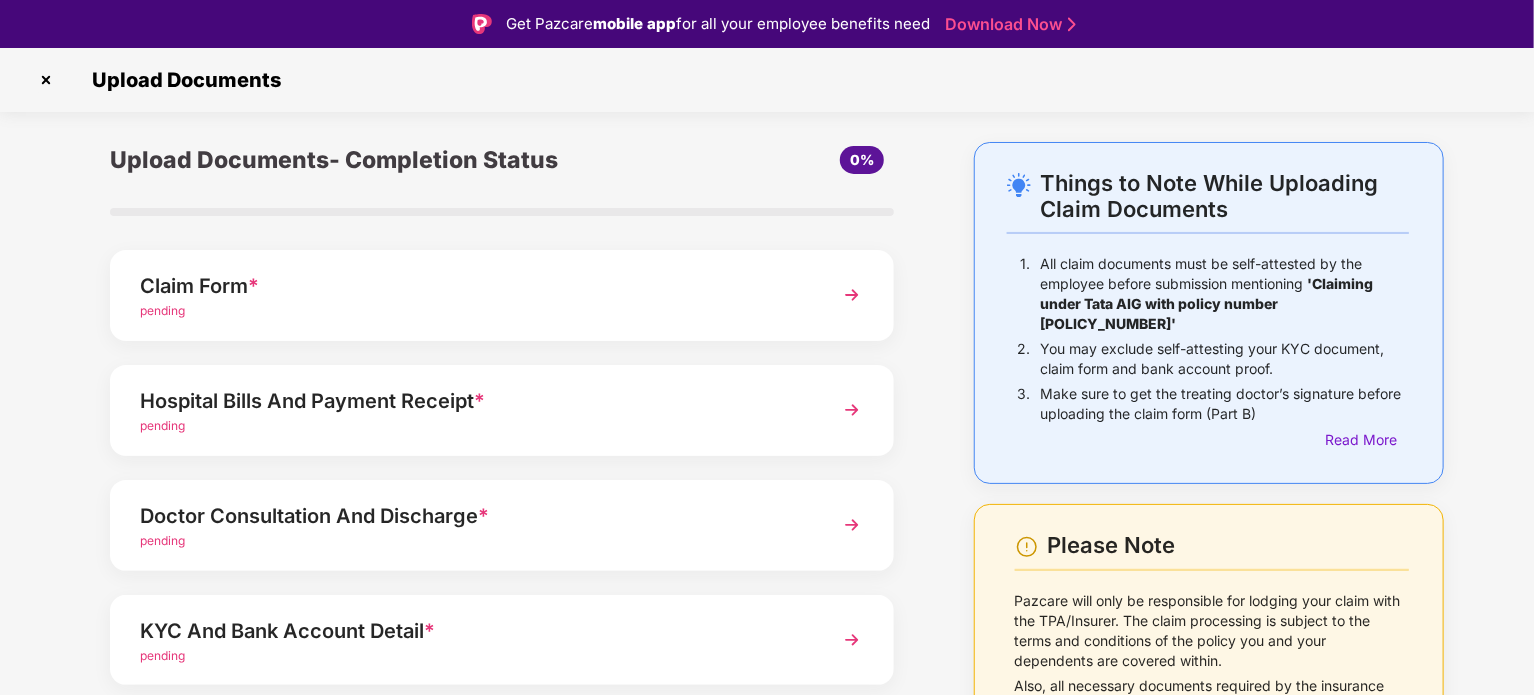 scroll, scrollTop: 188, scrollLeft: 0, axis: vertical 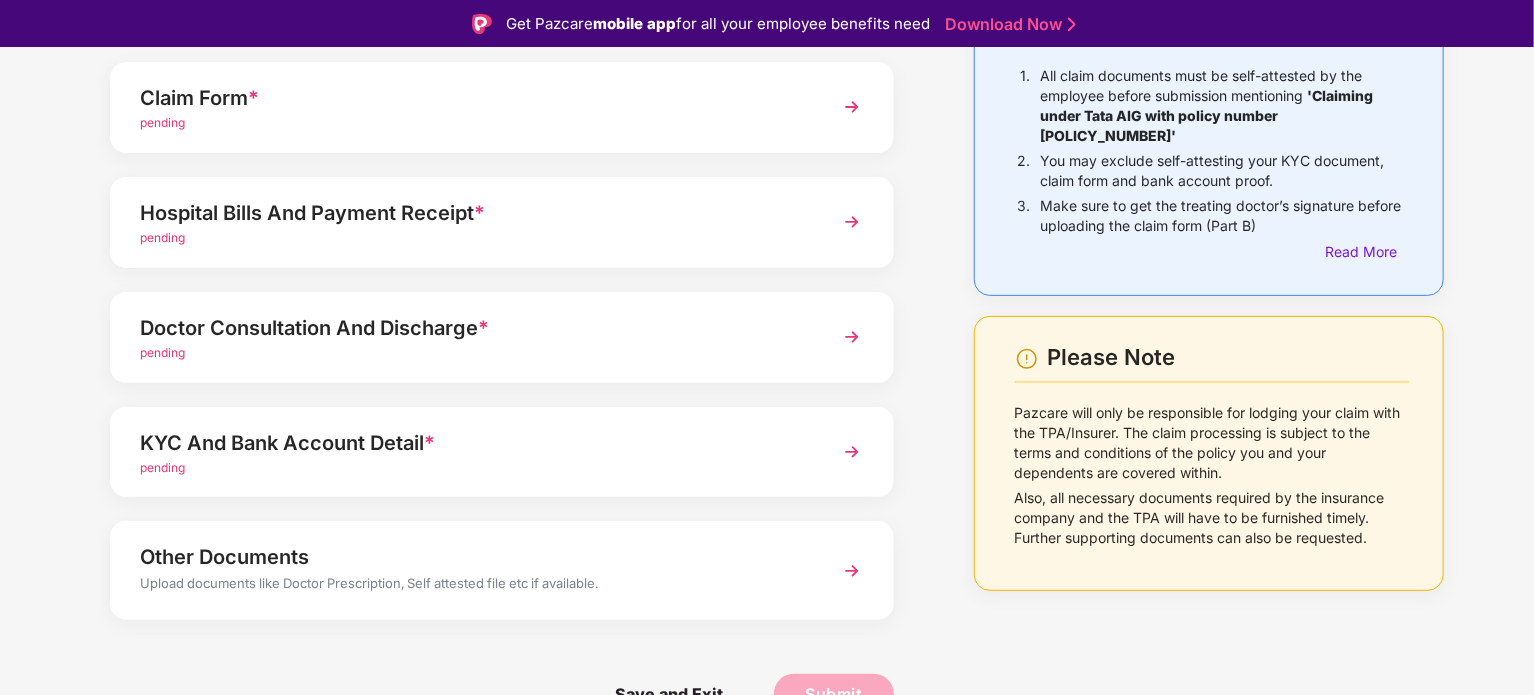 click on "pending" at bounding box center (162, 467) 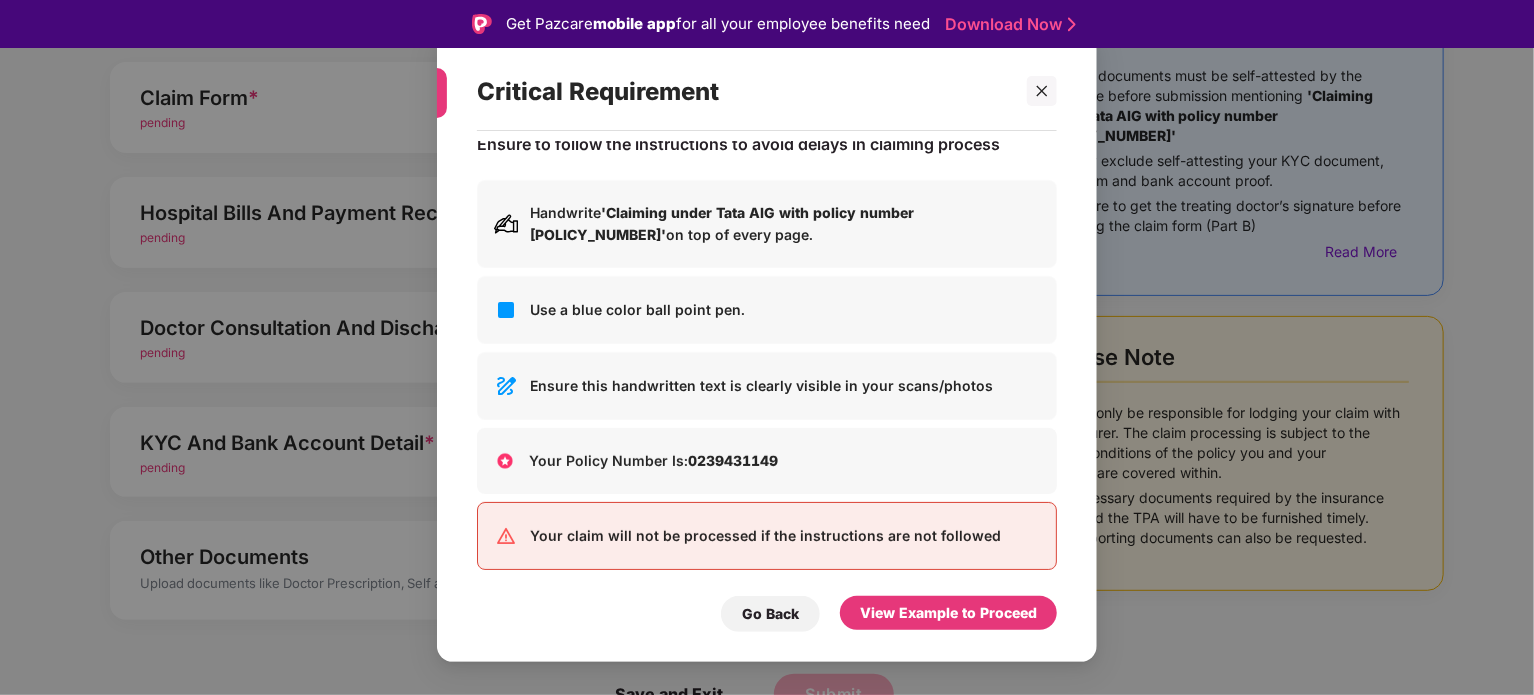 scroll, scrollTop: 36, scrollLeft: 0, axis: vertical 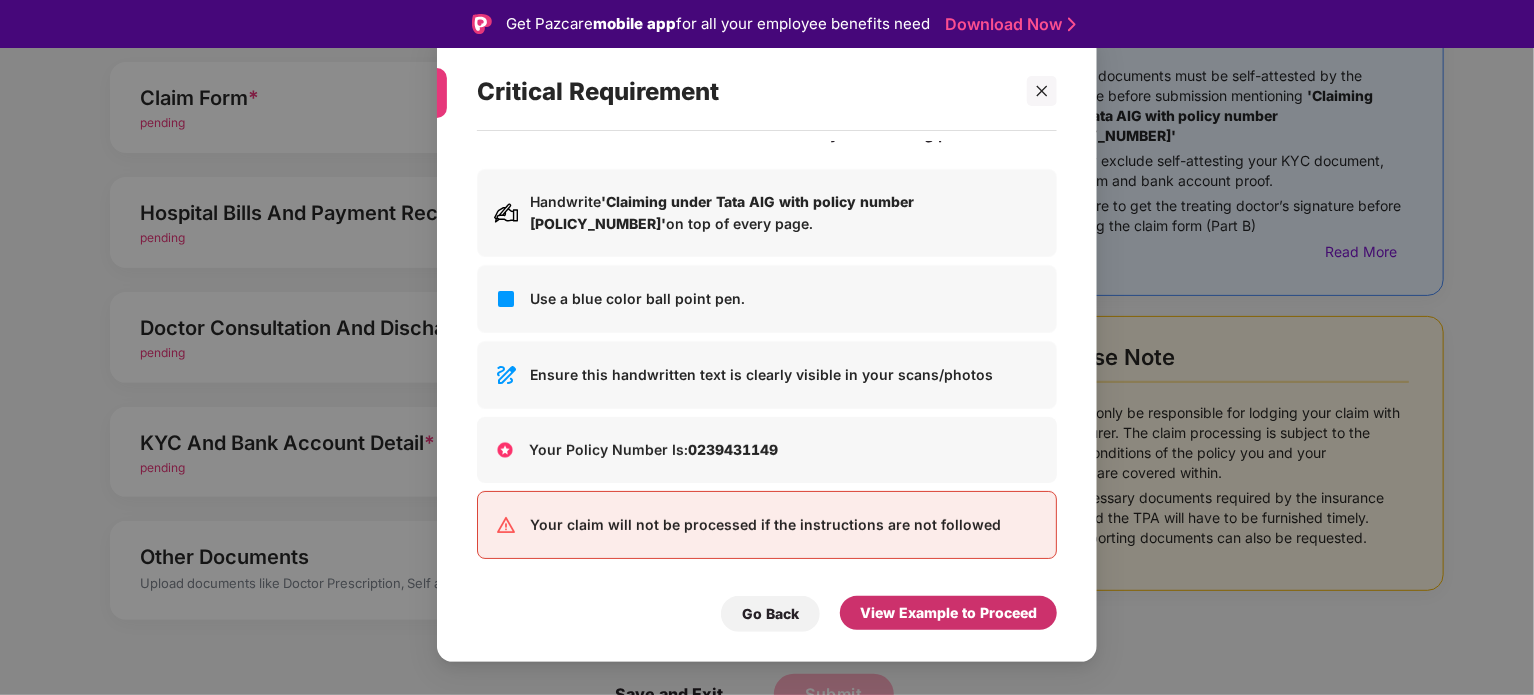 click on "View Example to Proceed" at bounding box center [948, 613] 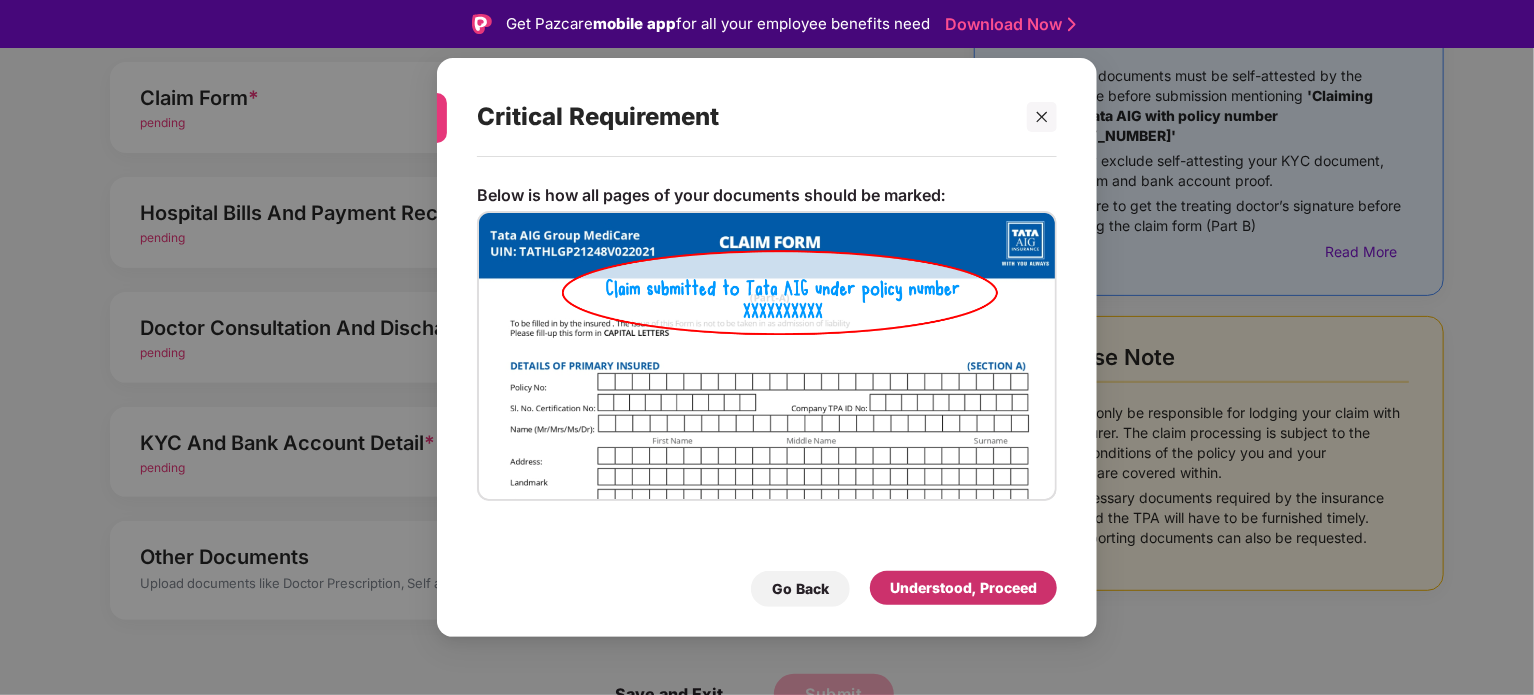 click on "Understood, Proceed" at bounding box center [963, 588] 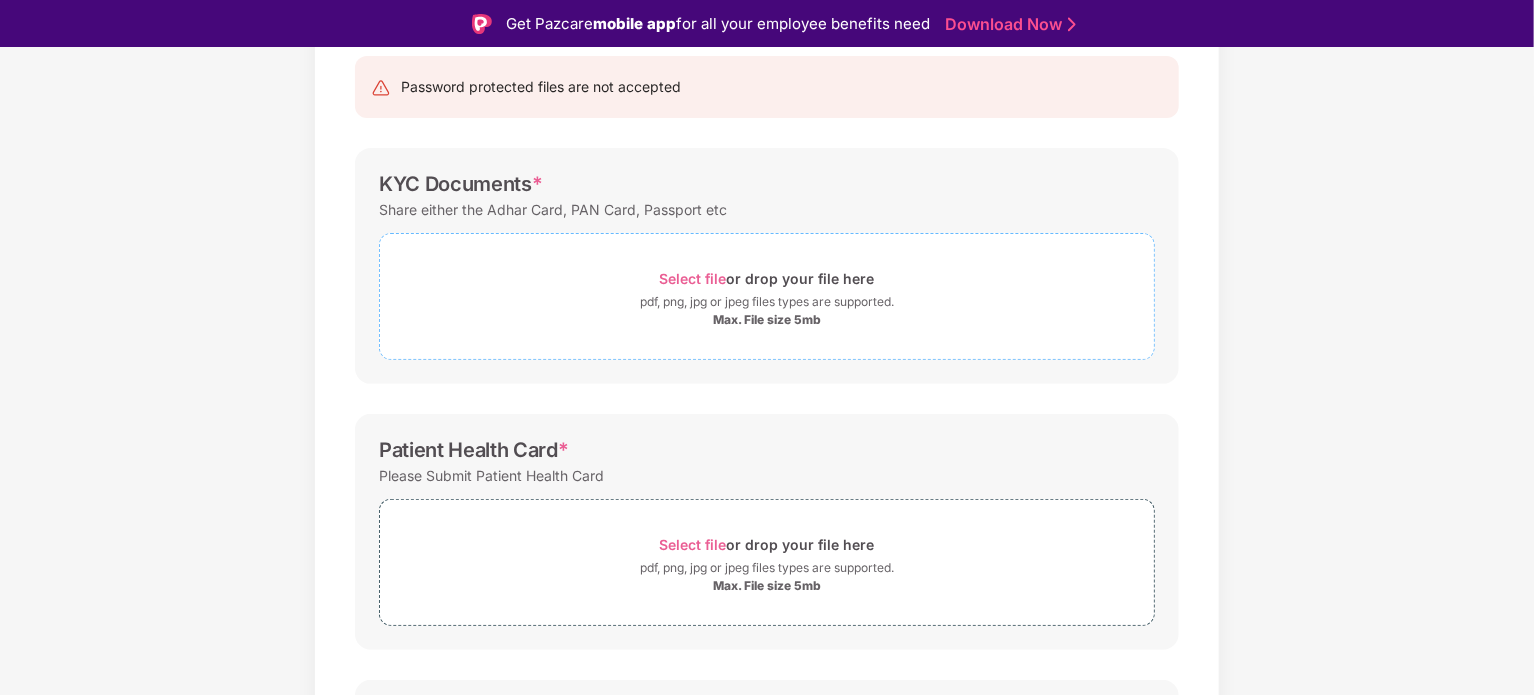 scroll, scrollTop: 0, scrollLeft: 0, axis: both 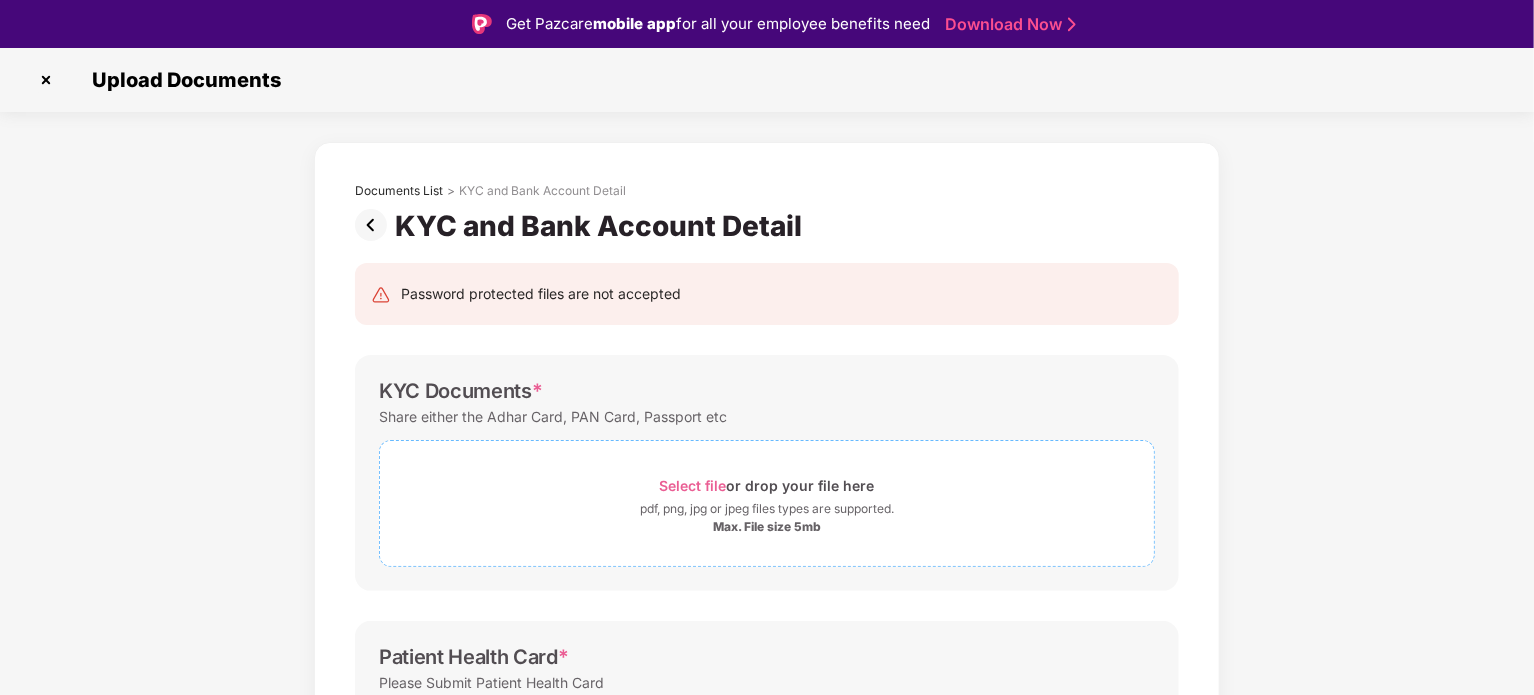 click on "Select file" at bounding box center (693, 485) 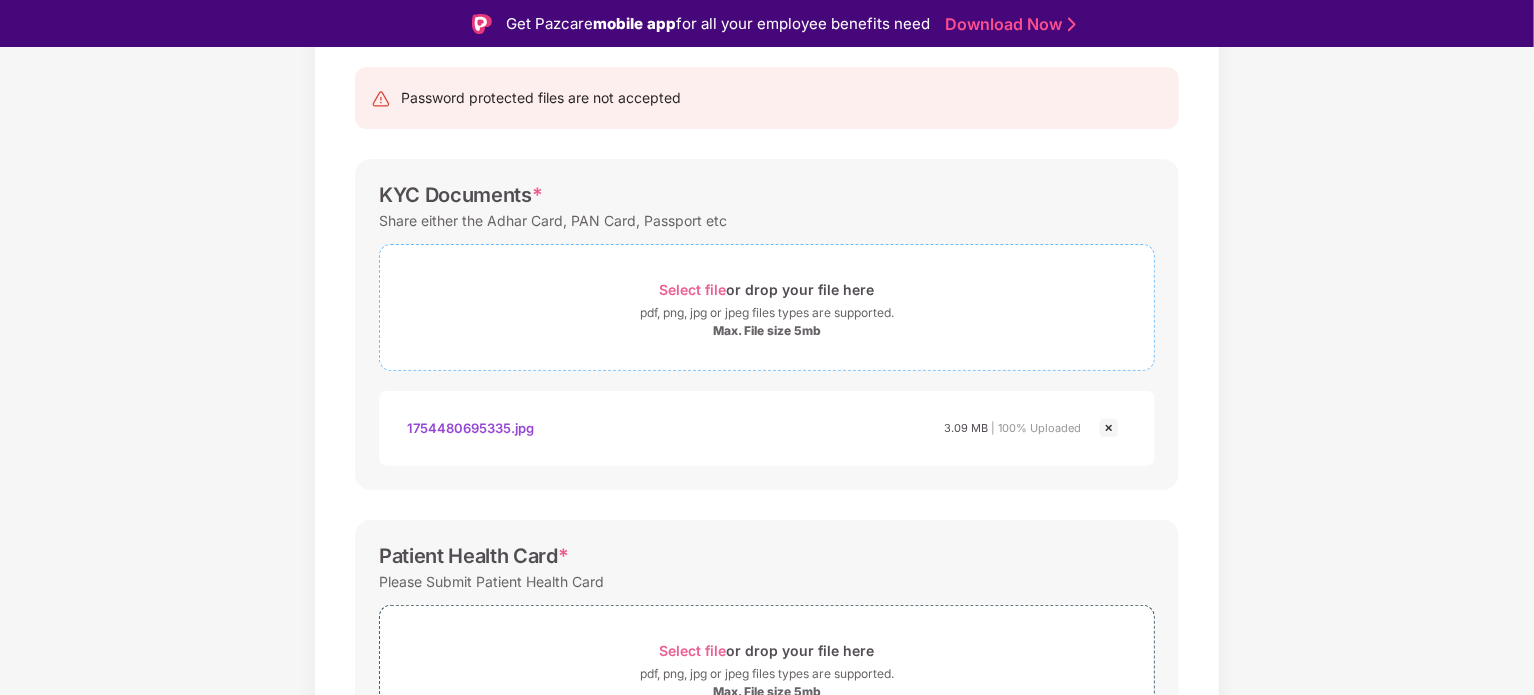 scroll, scrollTop: 200, scrollLeft: 0, axis: vertical 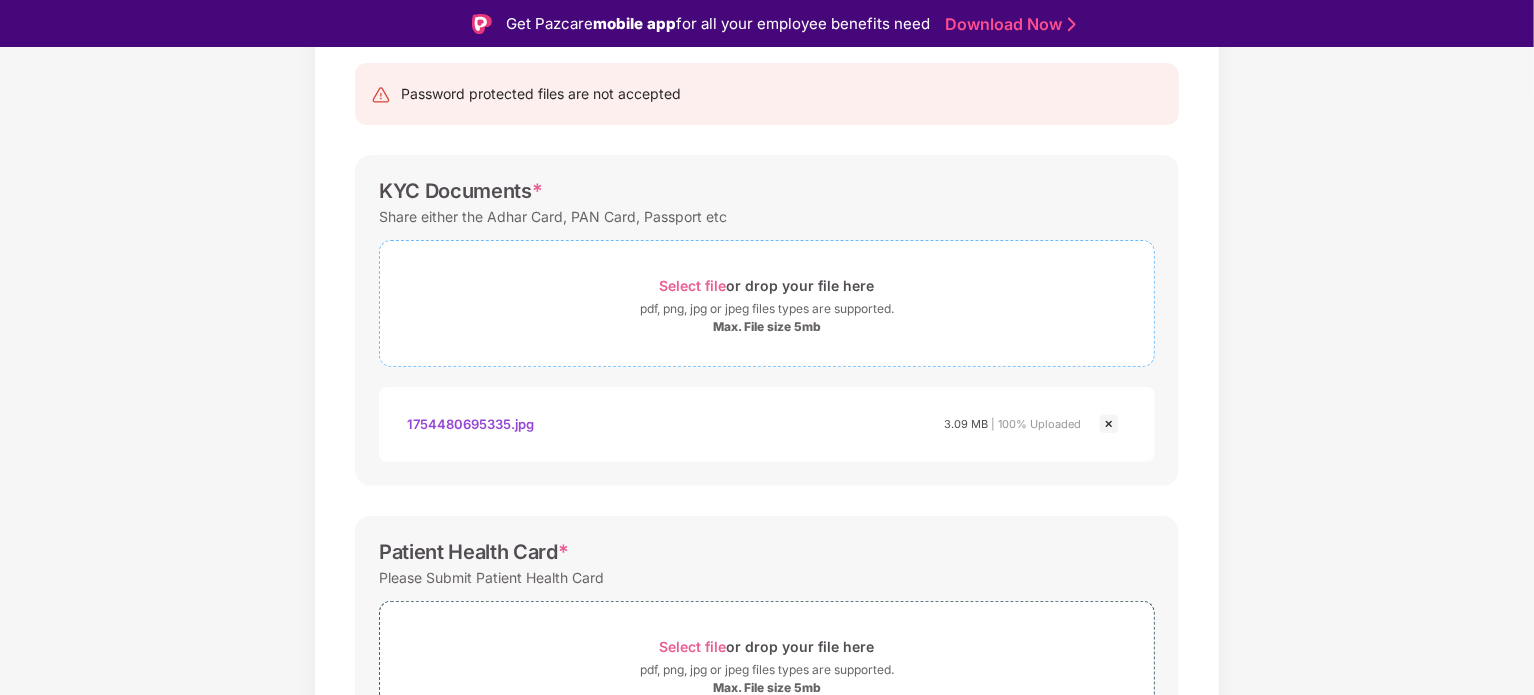 click on "Select file" at bounding box center (693, 285) 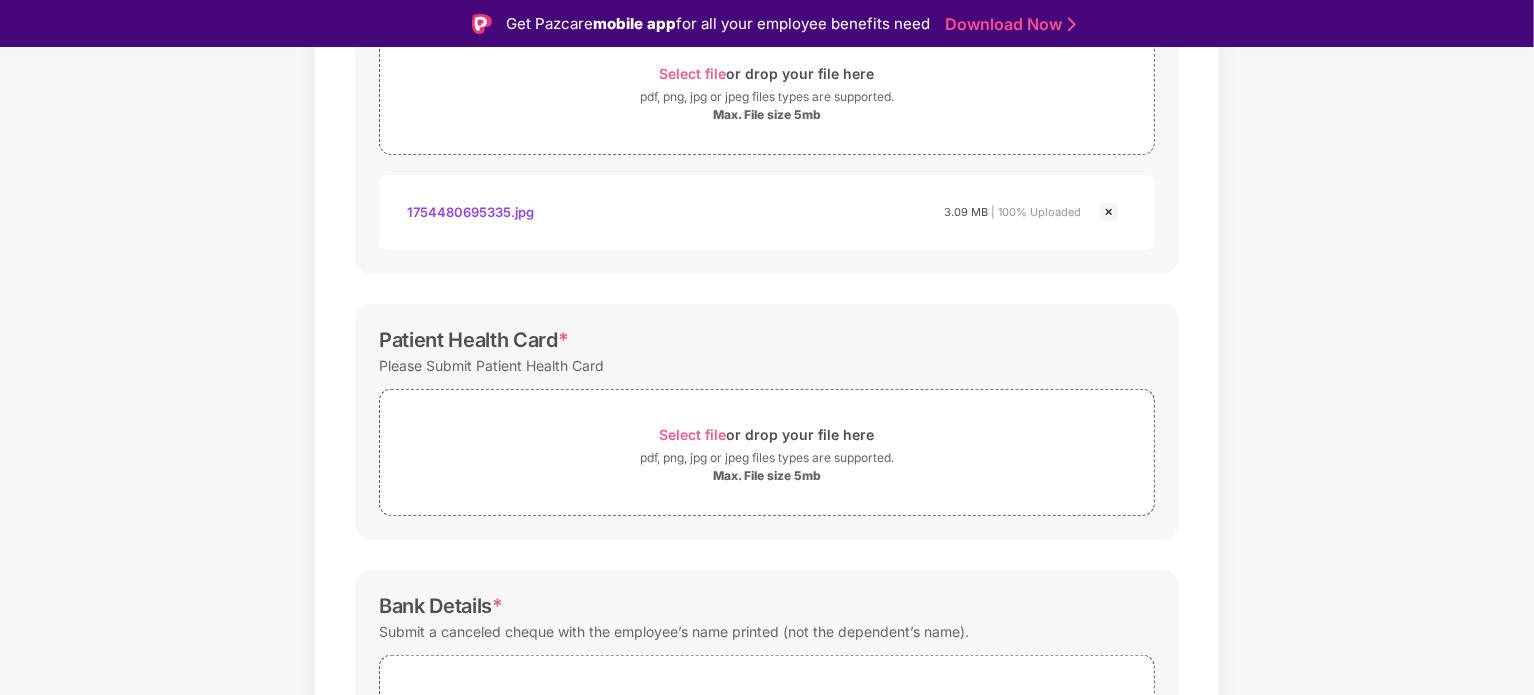 scroll, scrollTop: 500, scrollLeft: 0, axis: vertical 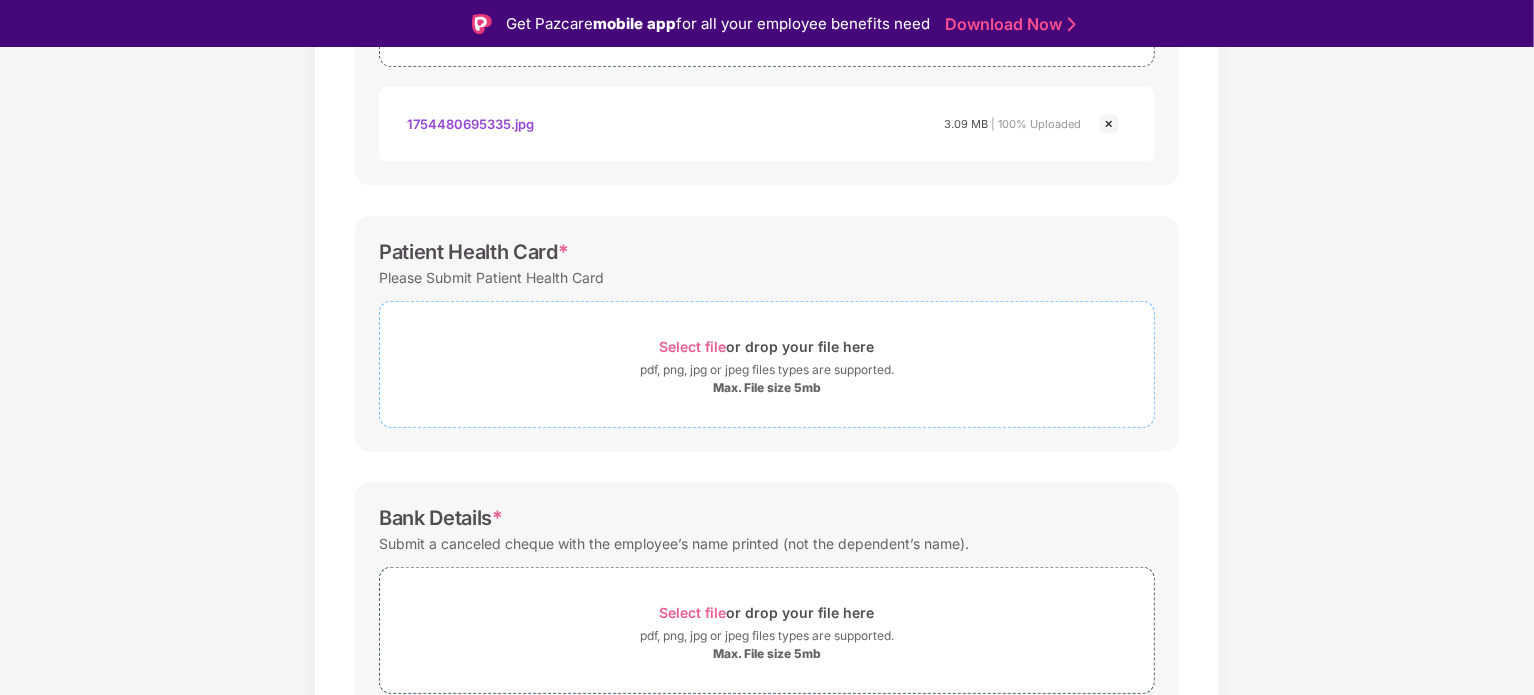 click on "Select file" at bounding box center (693, 346) 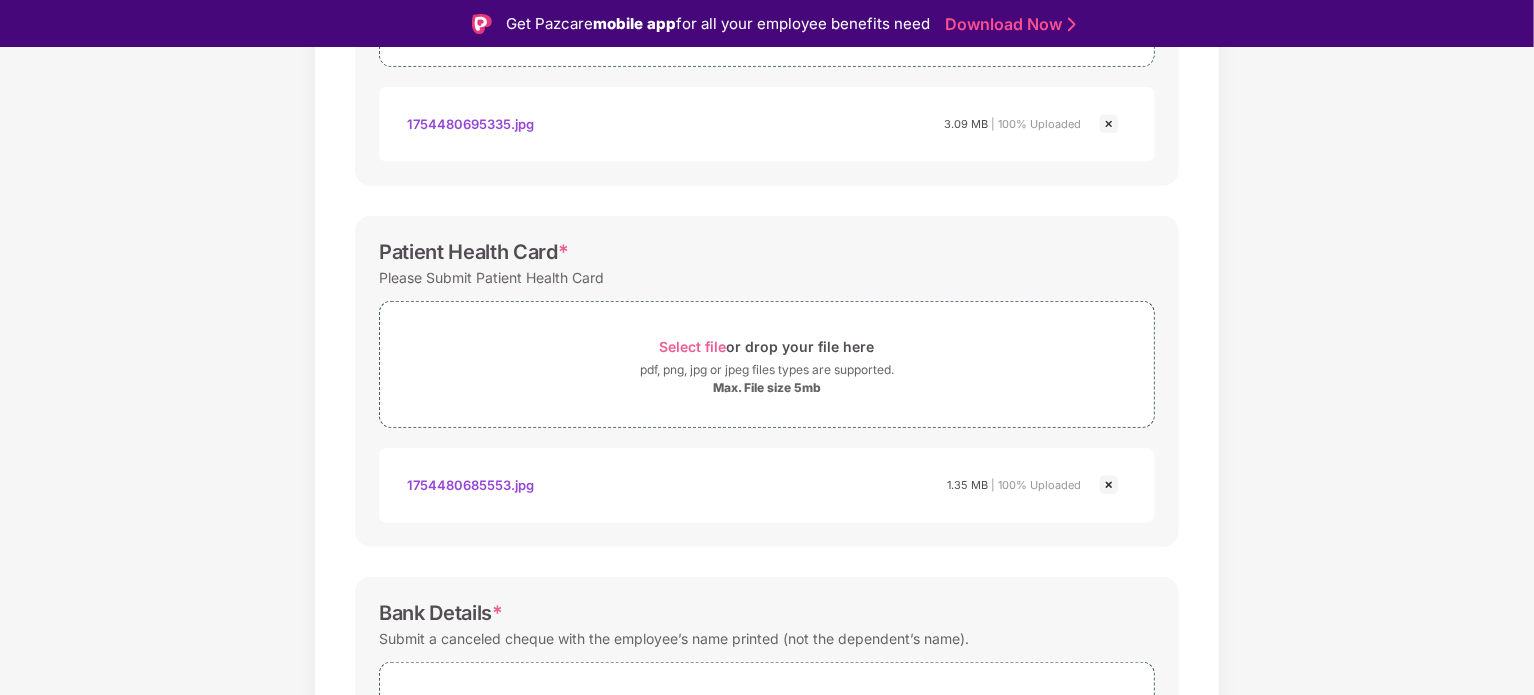 click on "1754480685553.jpg" at bounding box center (470, 485) 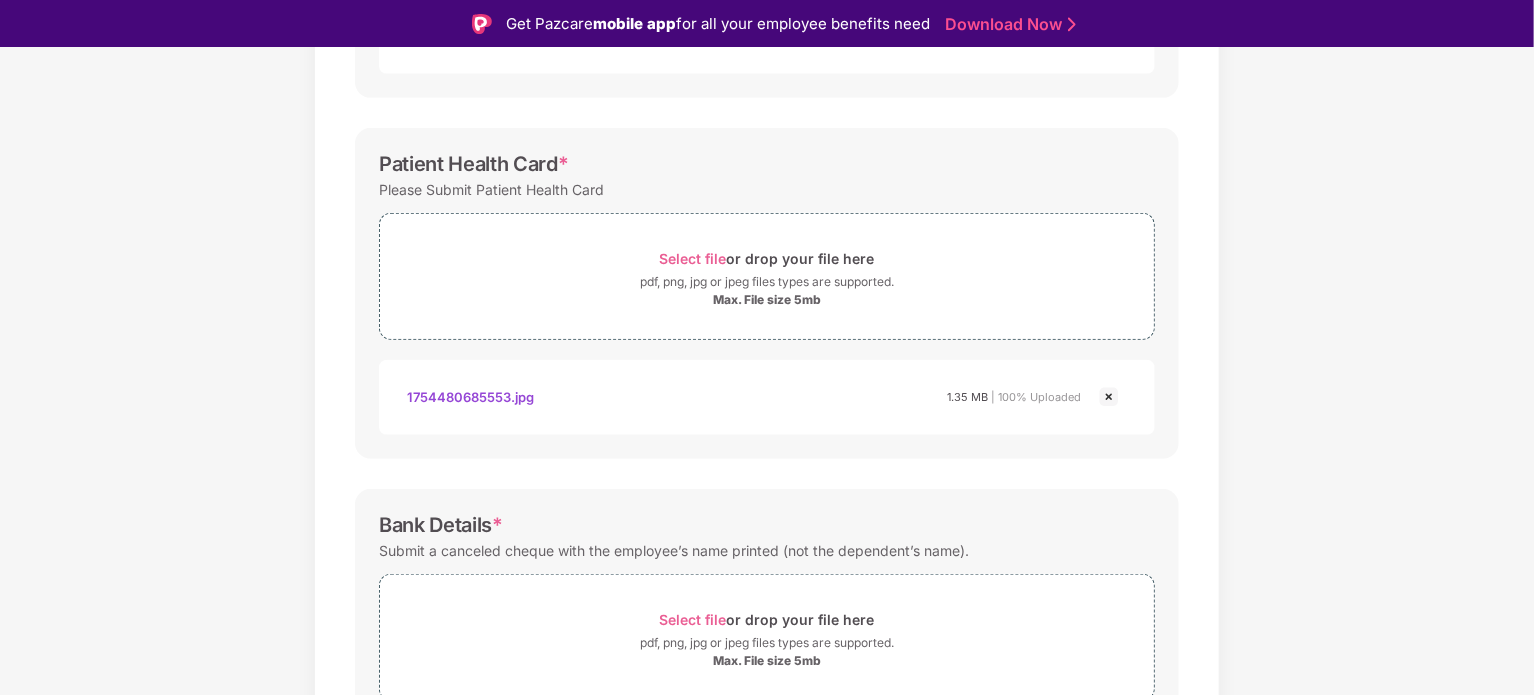 scroll, scrollTop: 689, scrollLeft: 0, axis: vertical 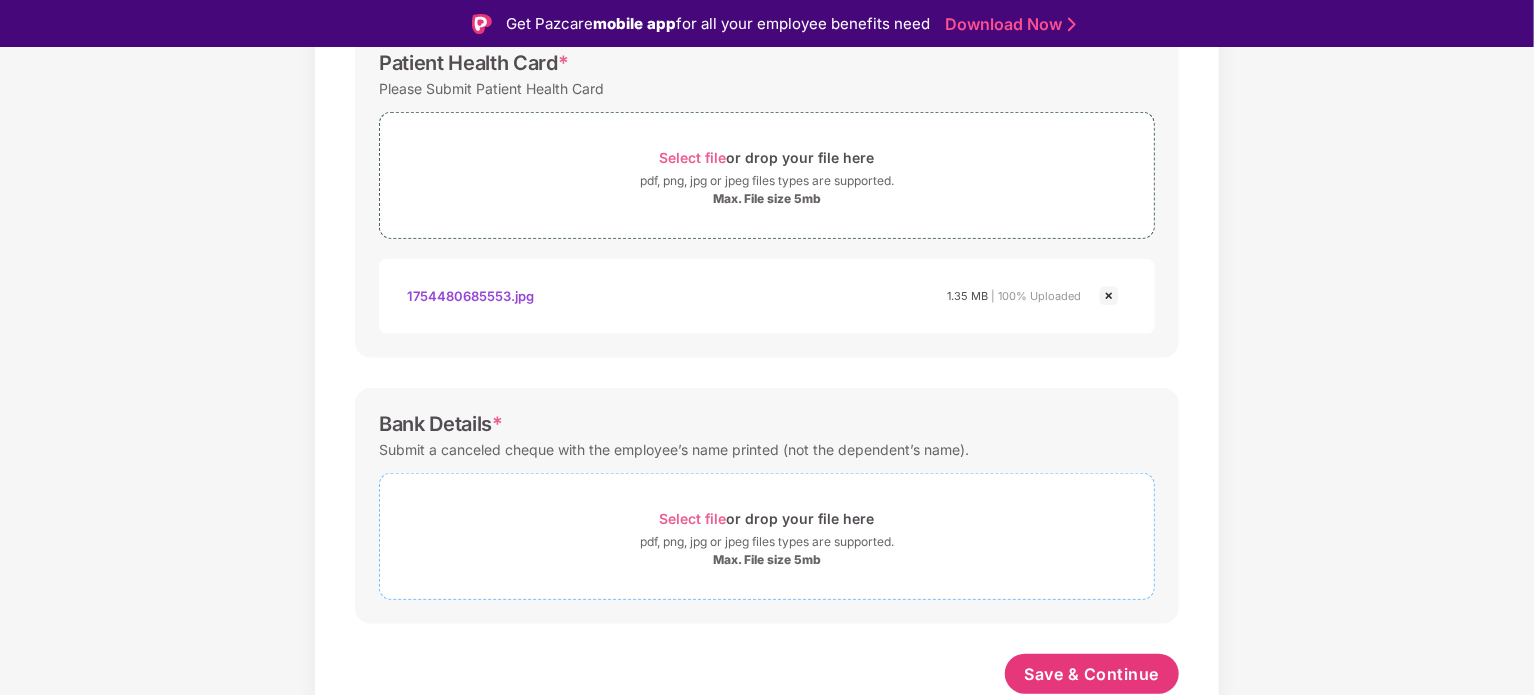 click on "Select file" at bounding box center (693, 518) 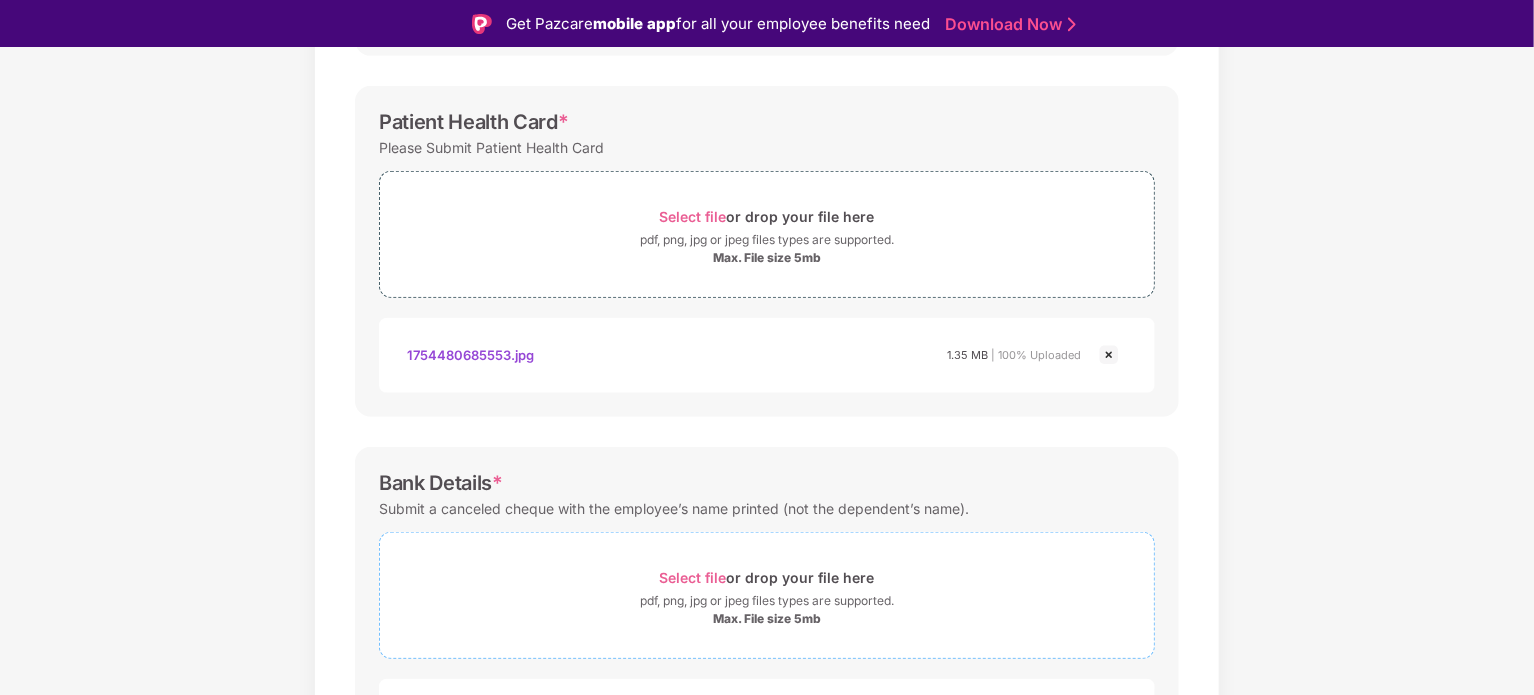 scroll, scrollTop: 784, scrollLeft: 0, axis: vertical 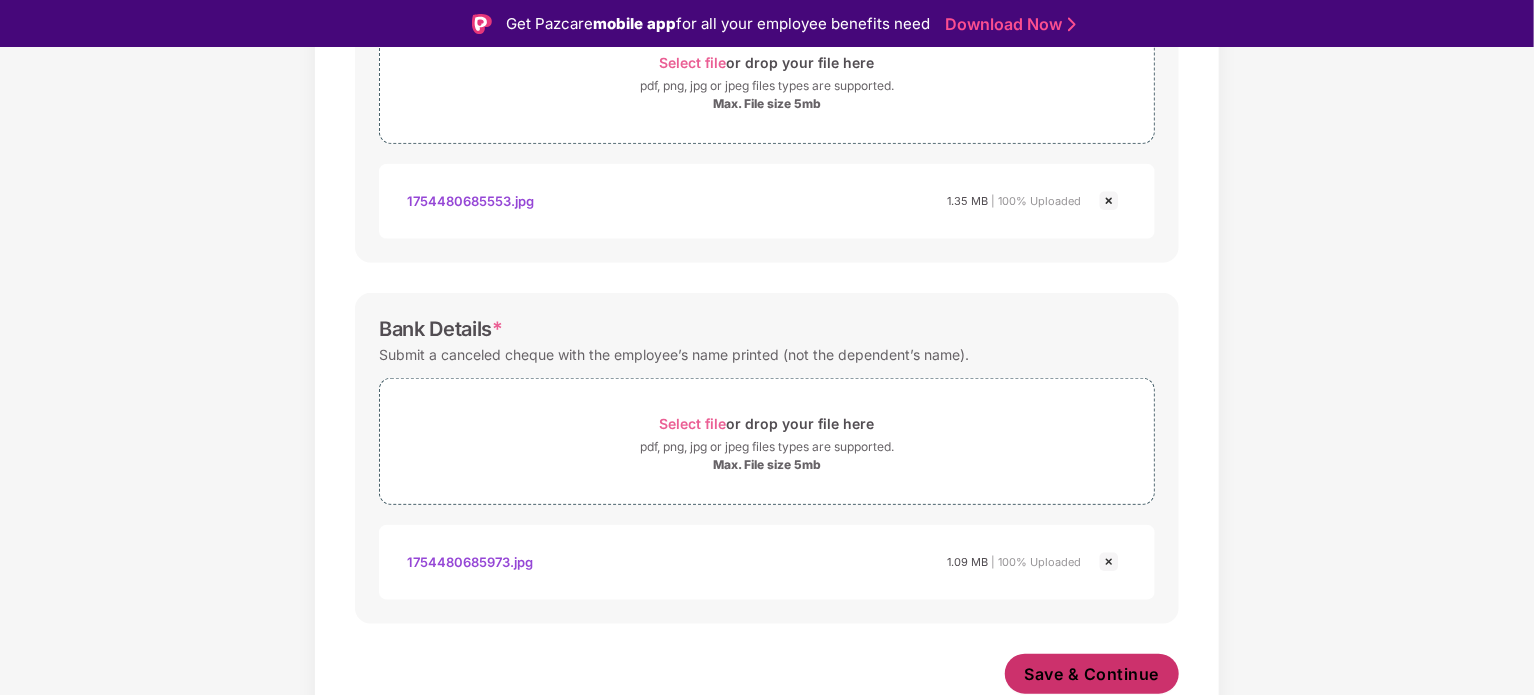 click on "Save & Continue" at bounding box center [1092, 674] 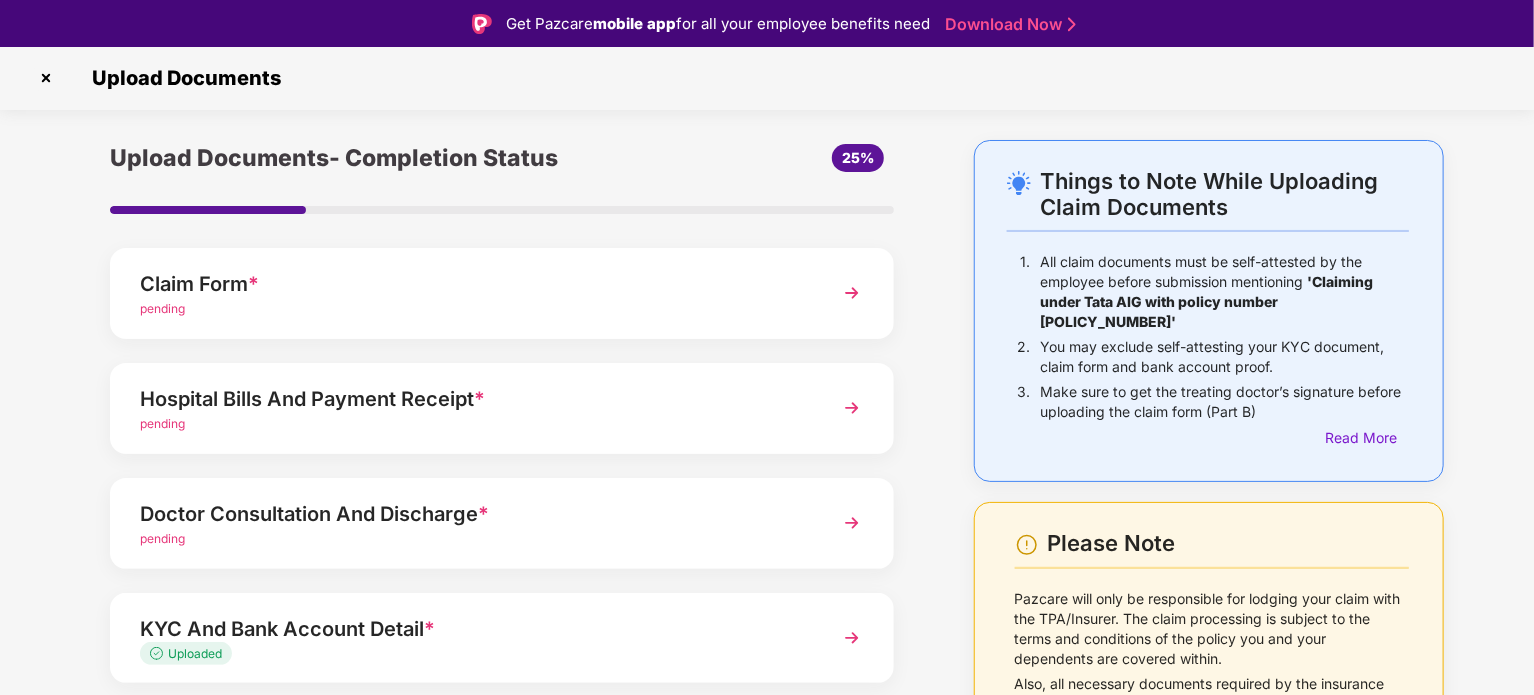 scroll, scrollTop: 0, scrollLeft: 0, axis: both 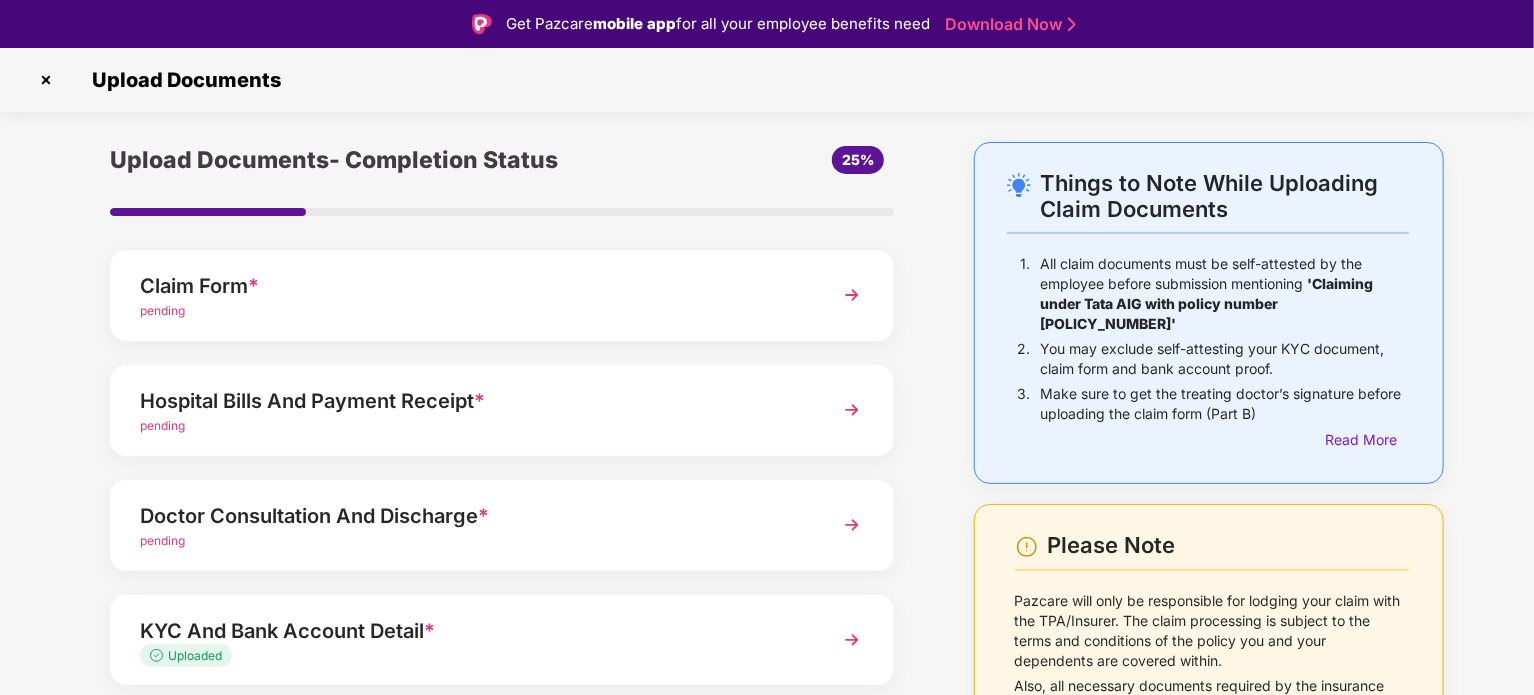 click on "pending" at bounding box center (162, 540) 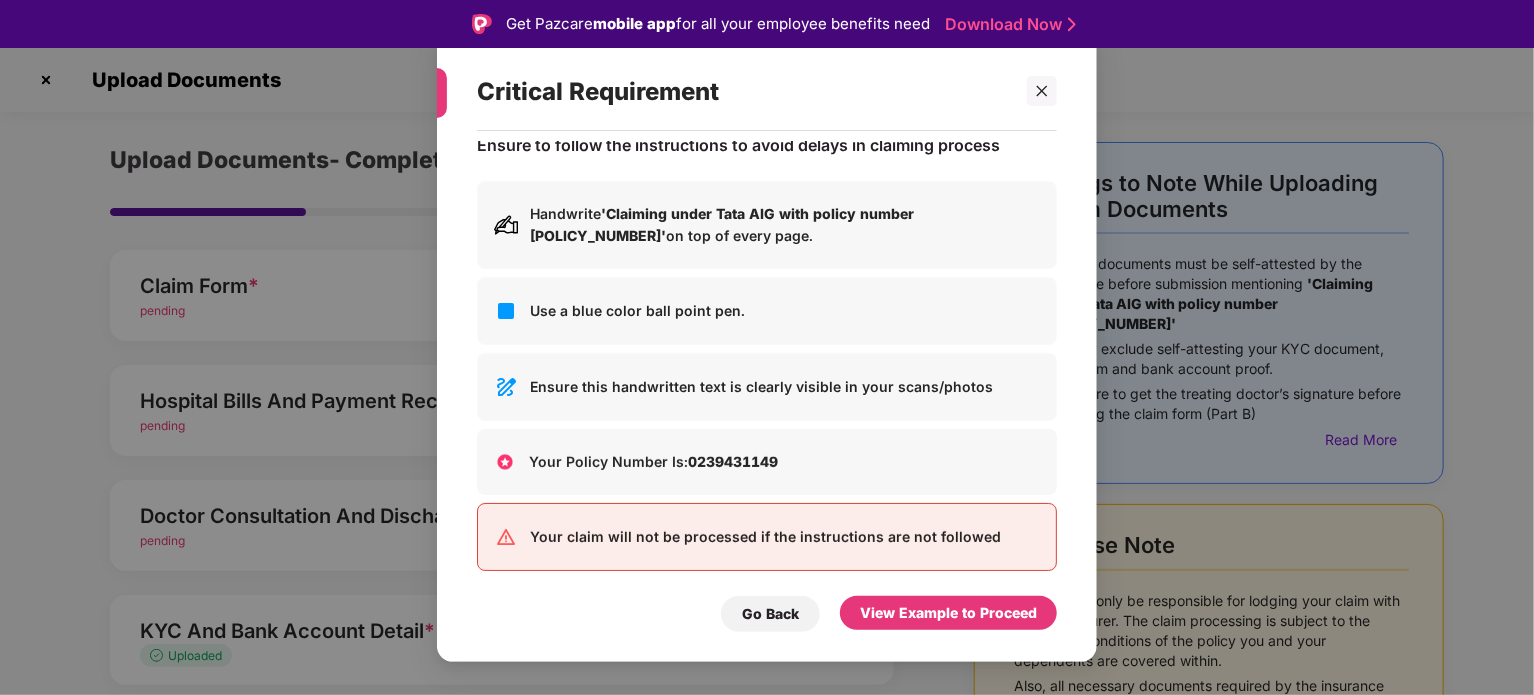 scroll, scrollTop: 36, scrollLeft: 0, axis: vertical 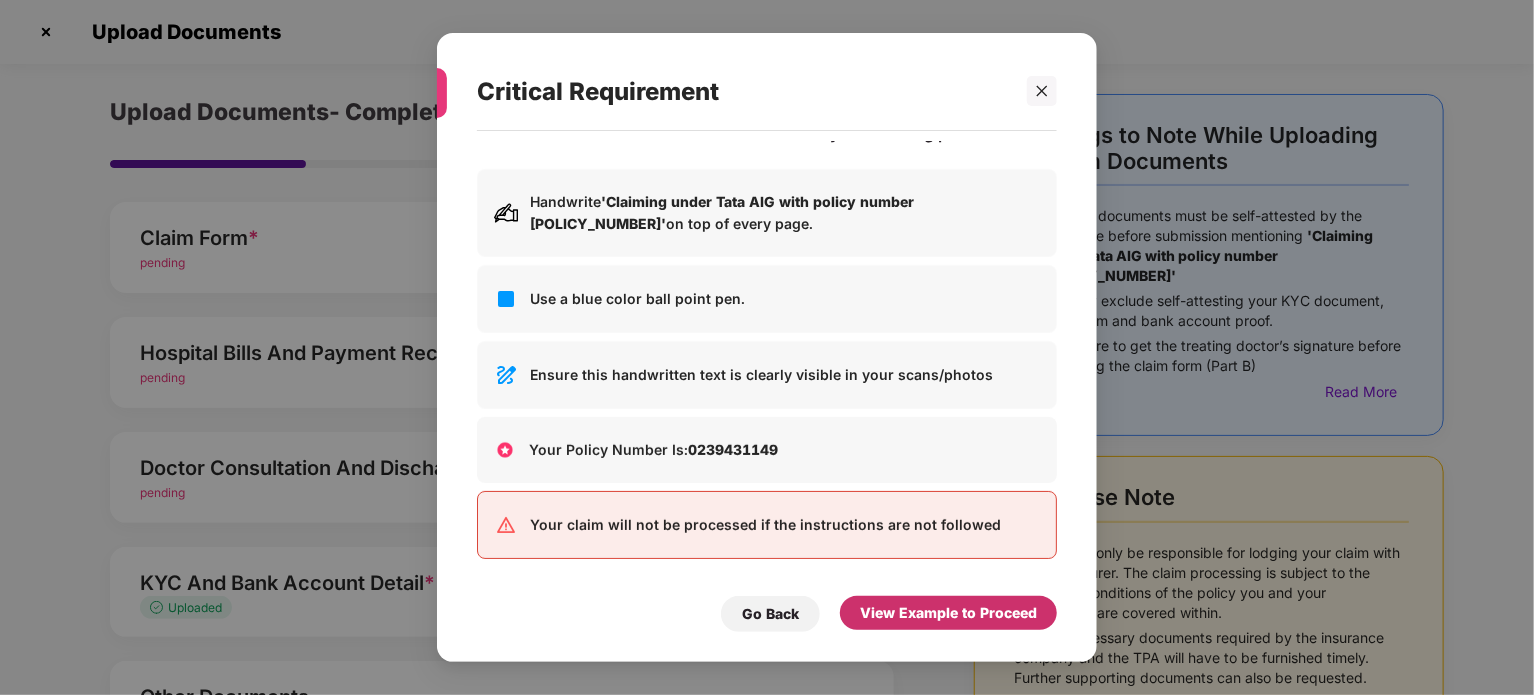 click on "View Example to Proceed" at bounding box center (948, 613) 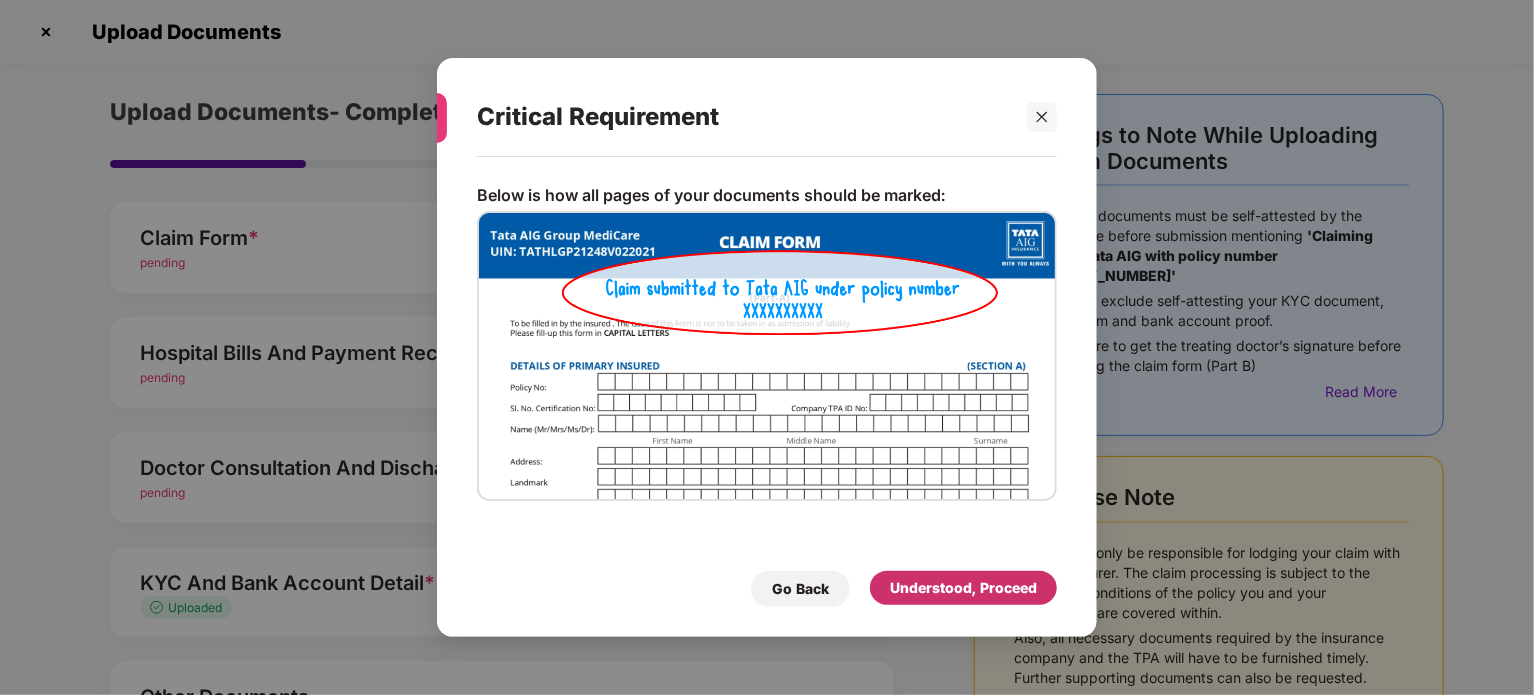 click on "Understood, Proceed" at bounding box center [963, 588] 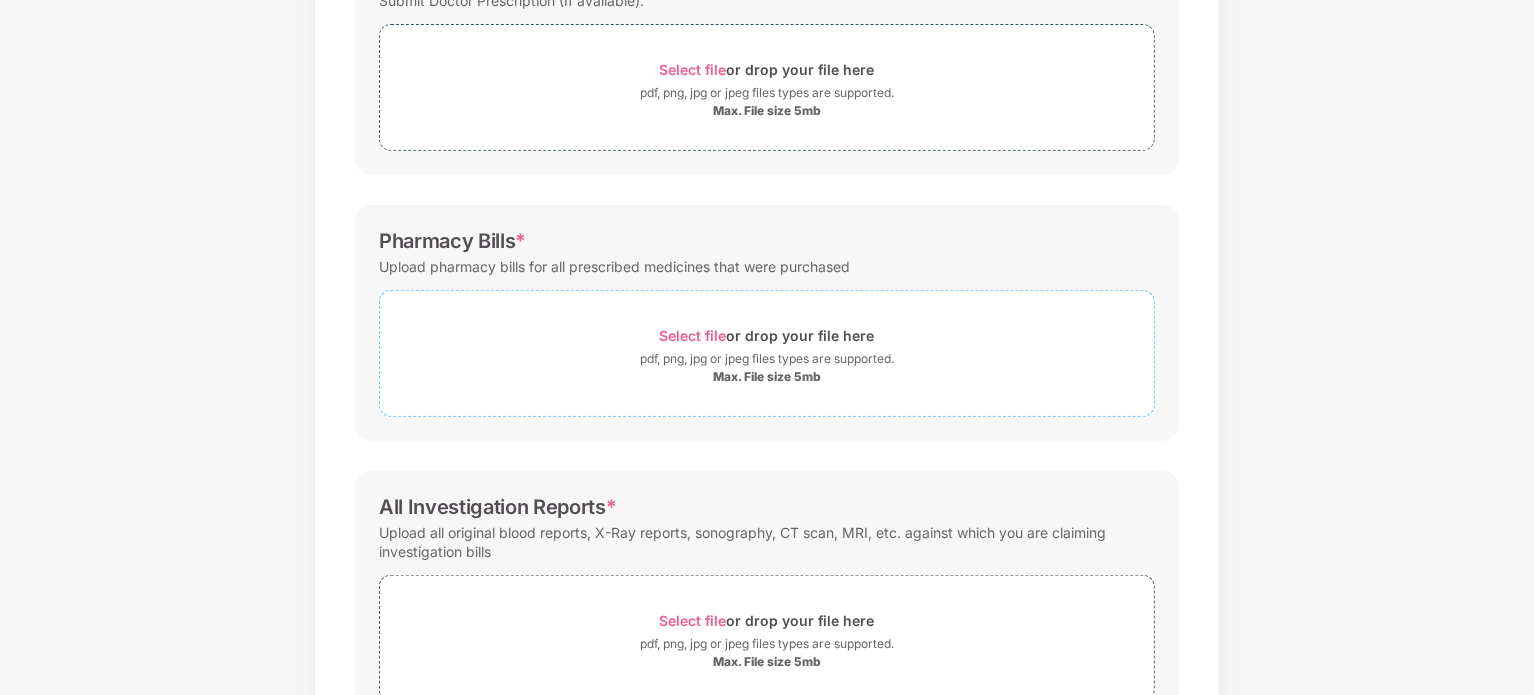 scroll, scrollTop: 218, scrollLeft: 0, axis: vertical 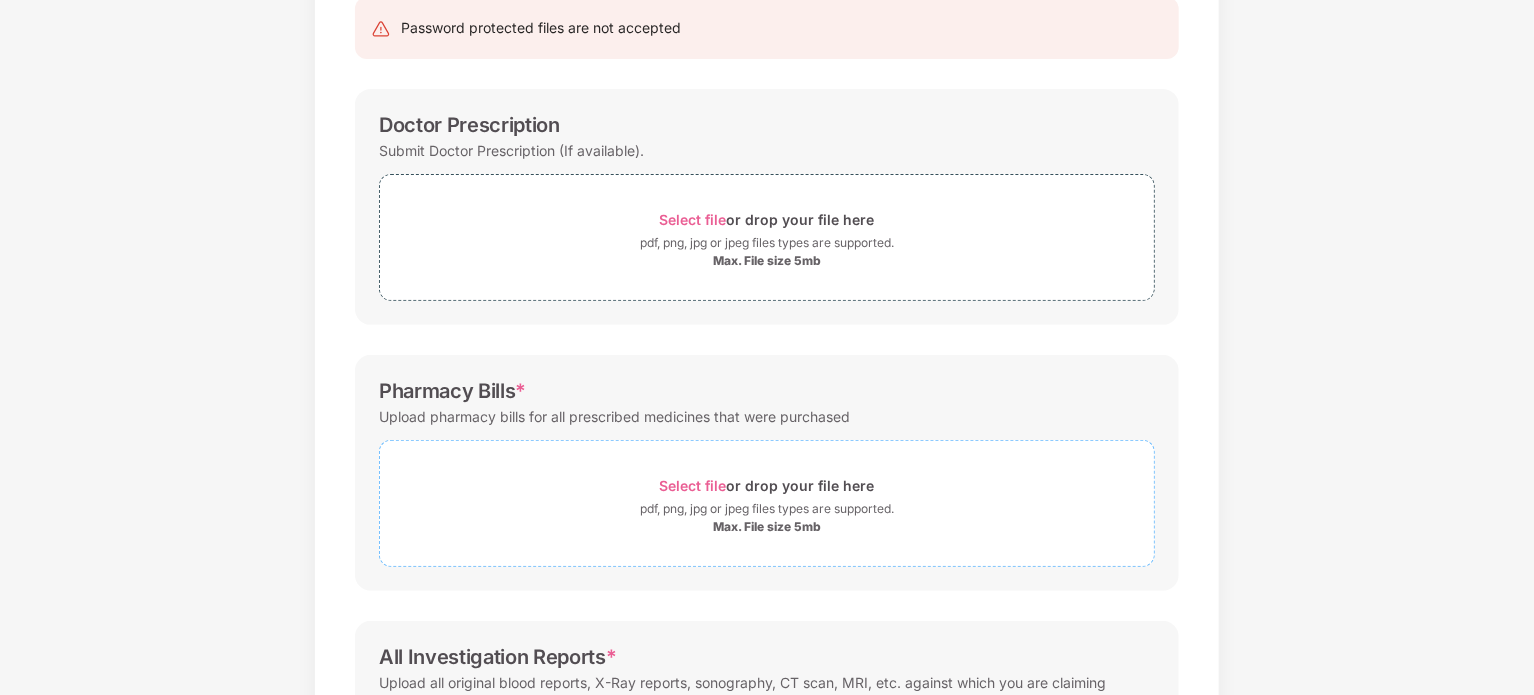 click on "Select file" at bounding box center (693, 485) 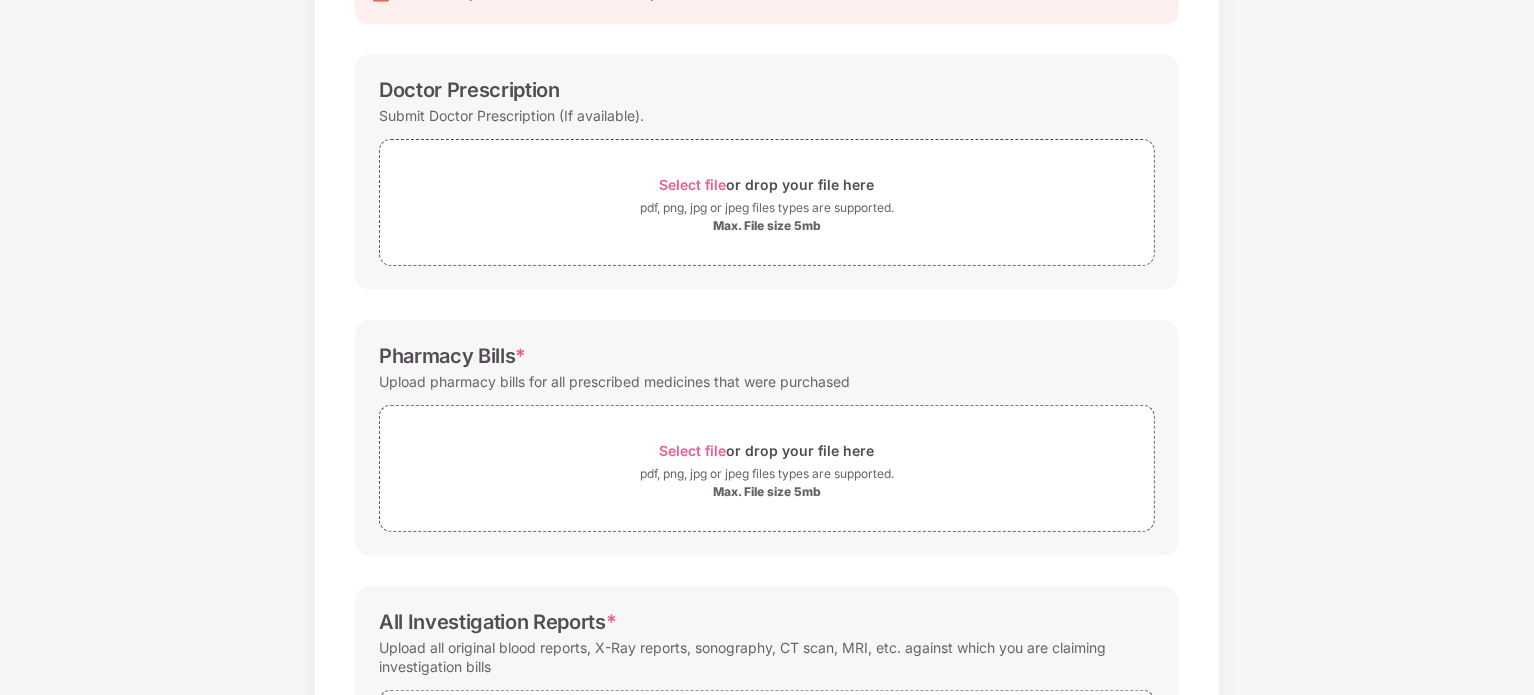 scroll, scrollTop: 418, scrollLeft: 0, axis: vertical 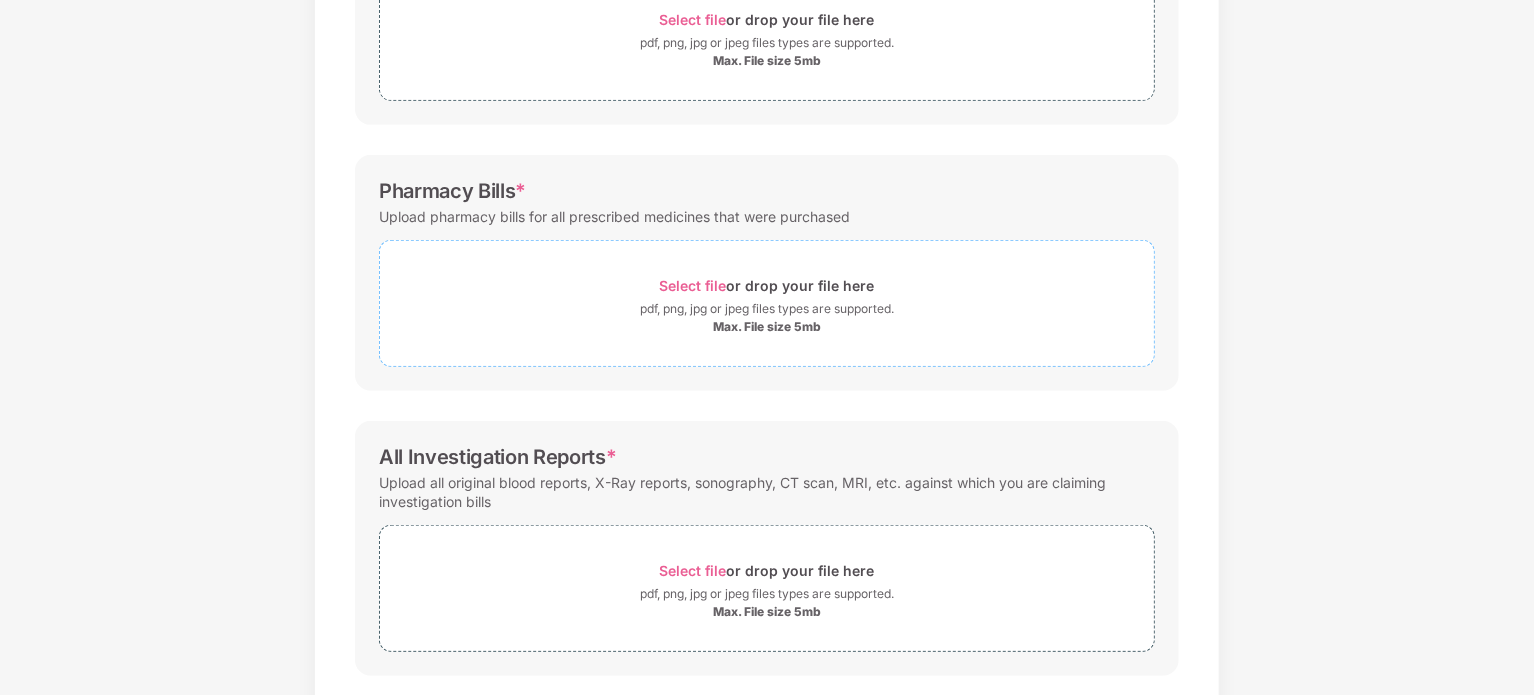 click on "Select file" at bounding box center [693, 285] 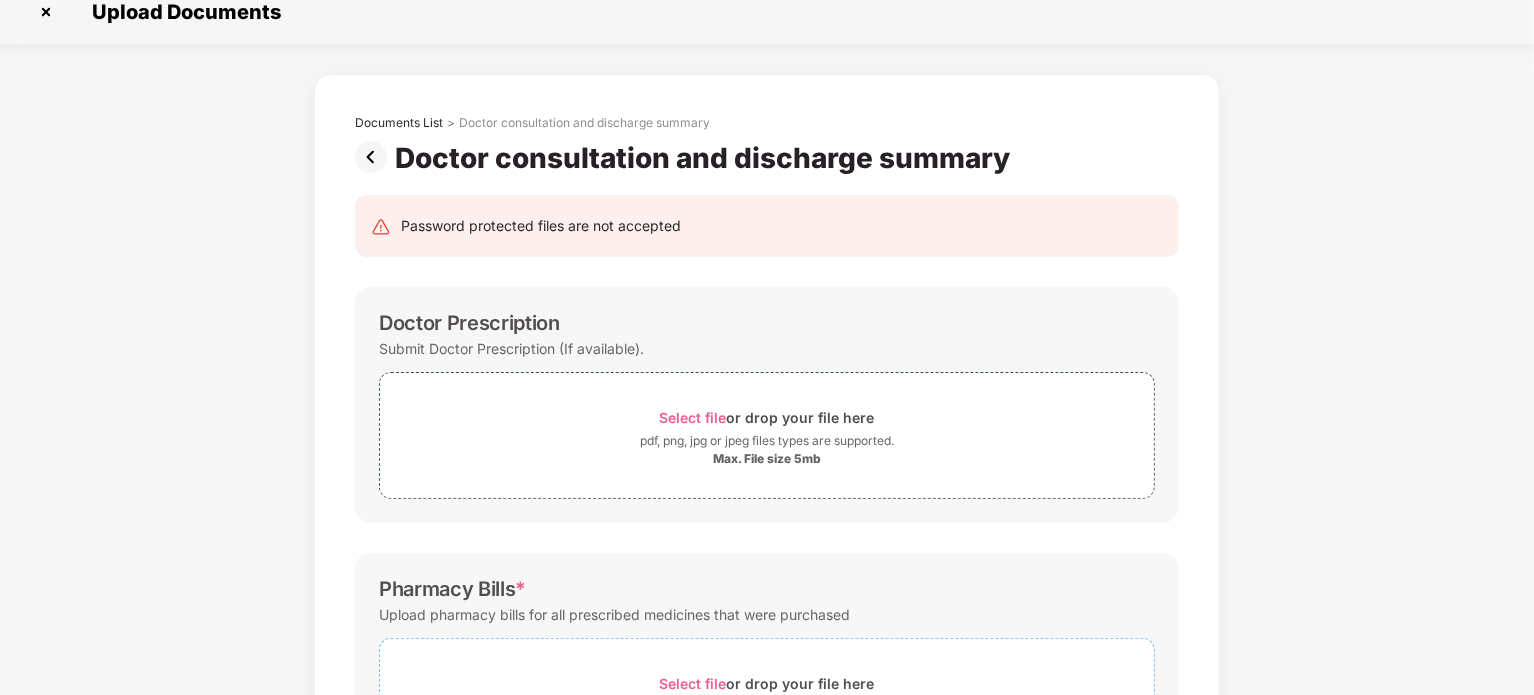 scroll, scrollTop: 18, scrollLeft: 0, axis: vertical 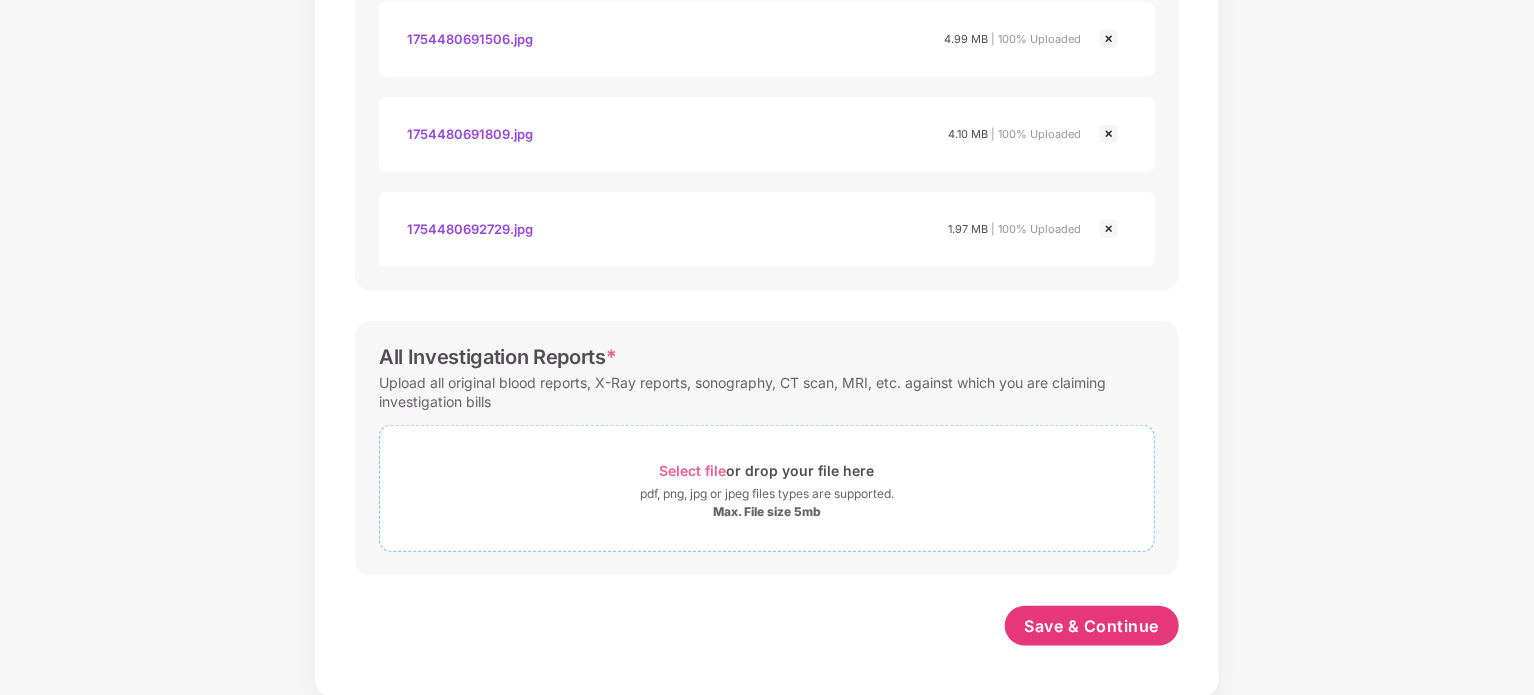 click on "Select file" at bounding box center [693, 470] 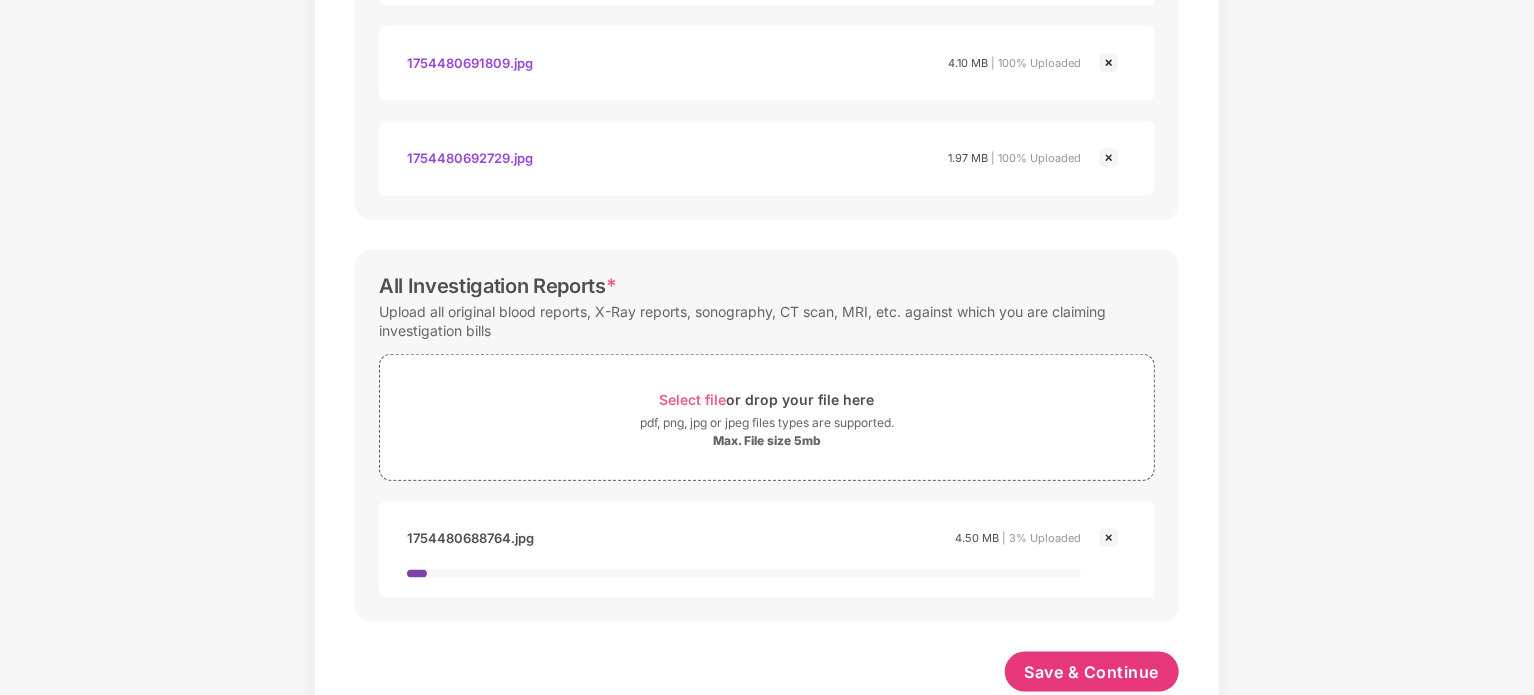 scroll, scrollTop: 920, scrollLeft: 0, axis: vertical 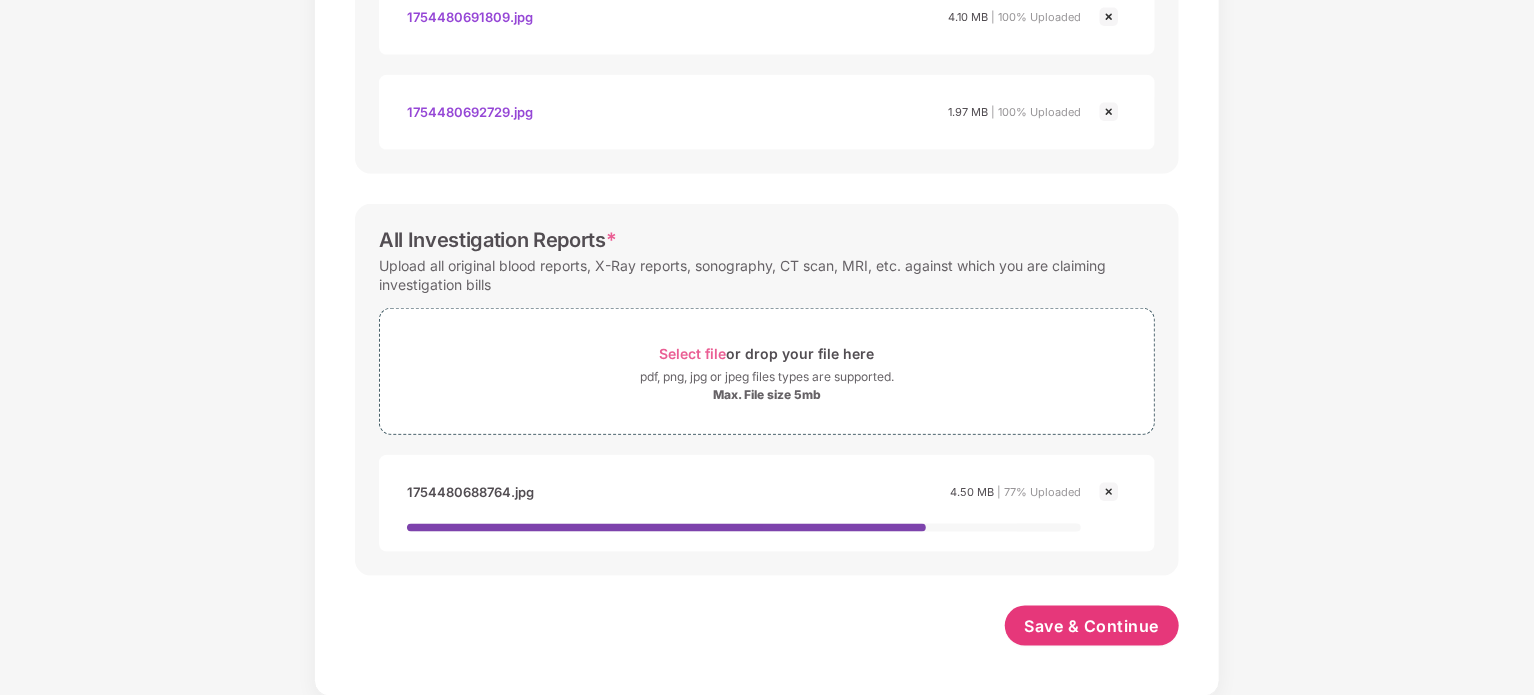 click on "1754480688764.jpg" at bounding box center [470, 492] 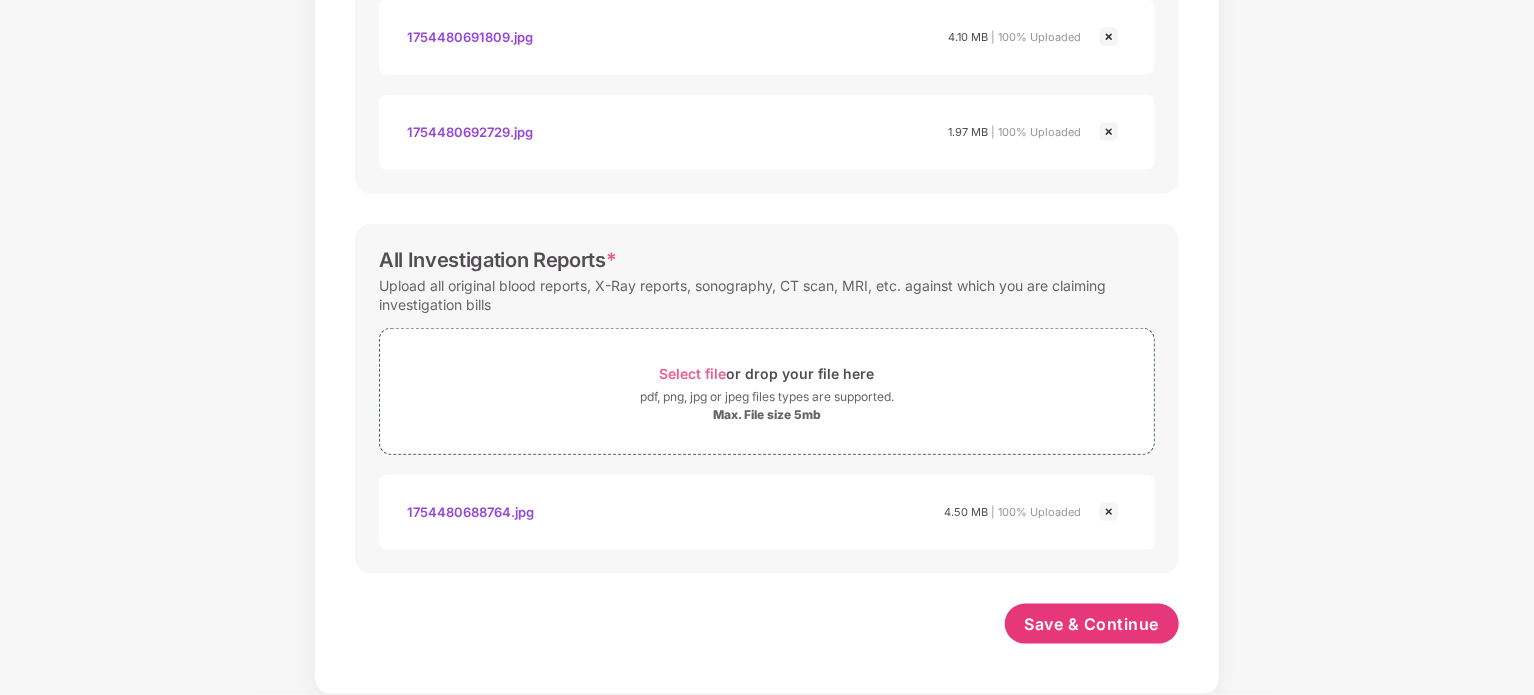 scroll, scrollTop: 898, scrollLeft: 0, axis: vertical 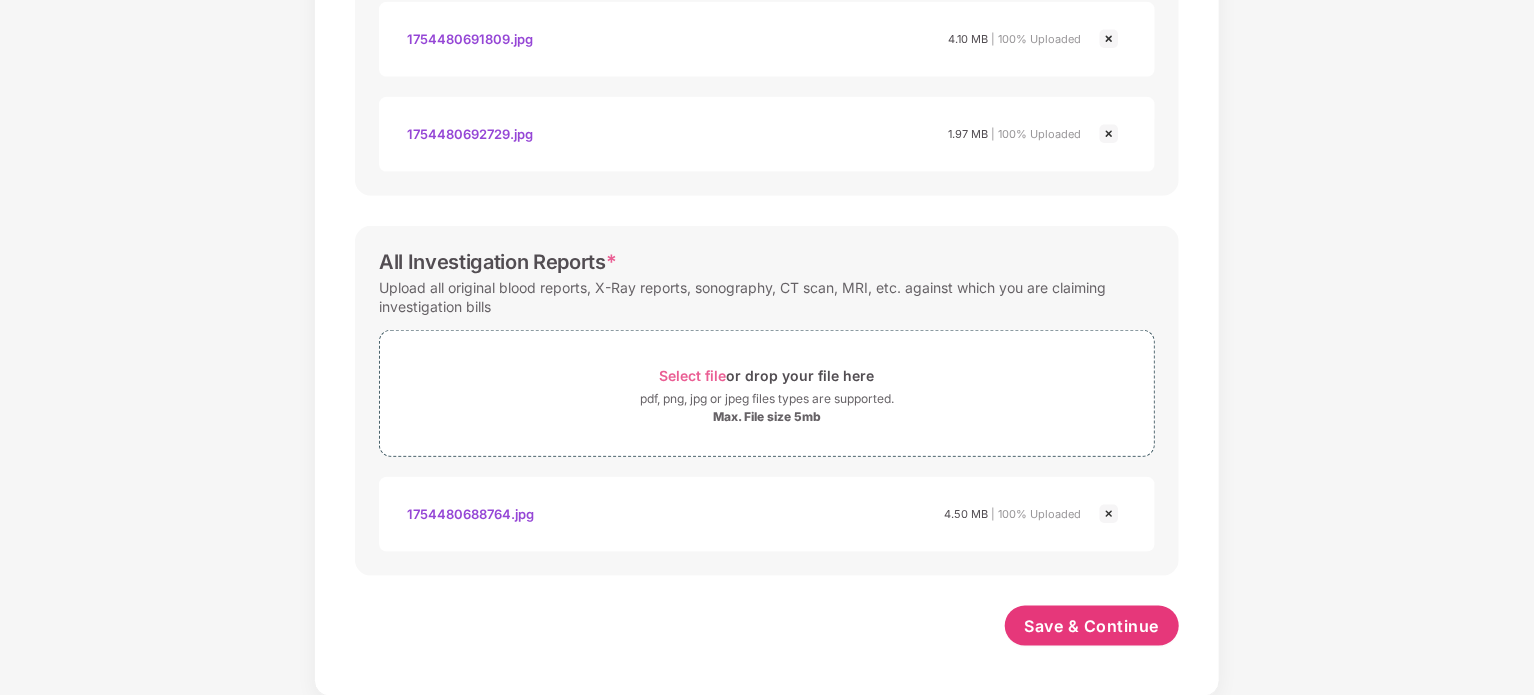 click on "1754480688764.jpg" at bounding box center (470, 514) 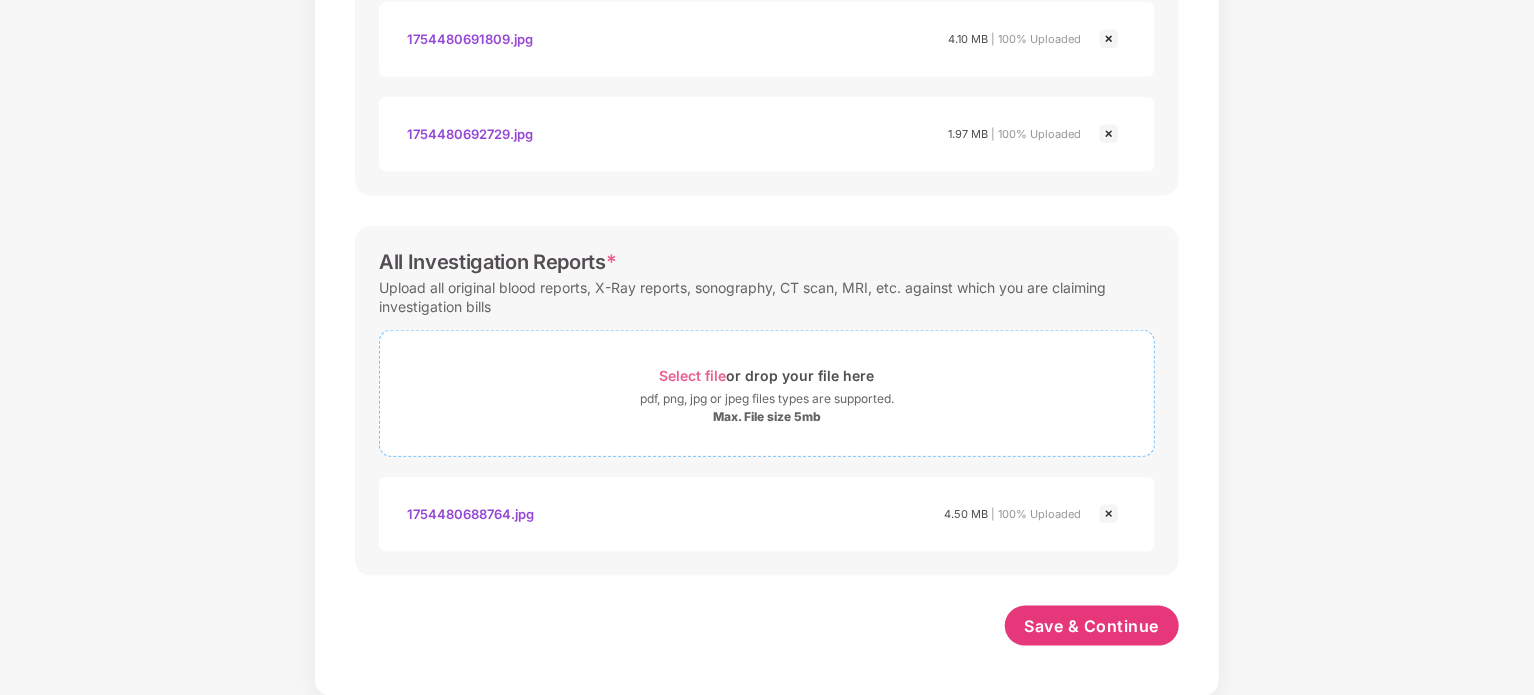 scroll, scrollTop: 803, scrollLeft: 0, axis: vertical 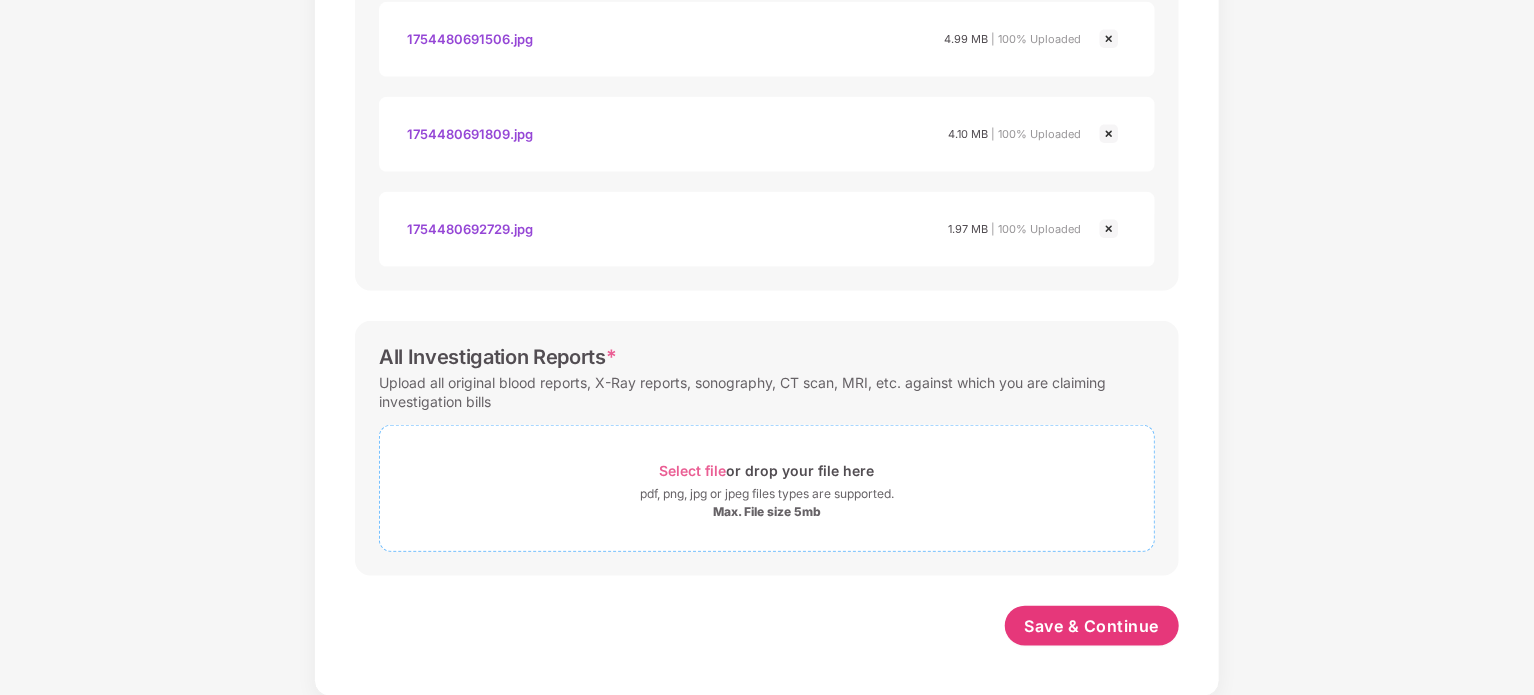 click on "Select file" at bounding box center [693, 470] 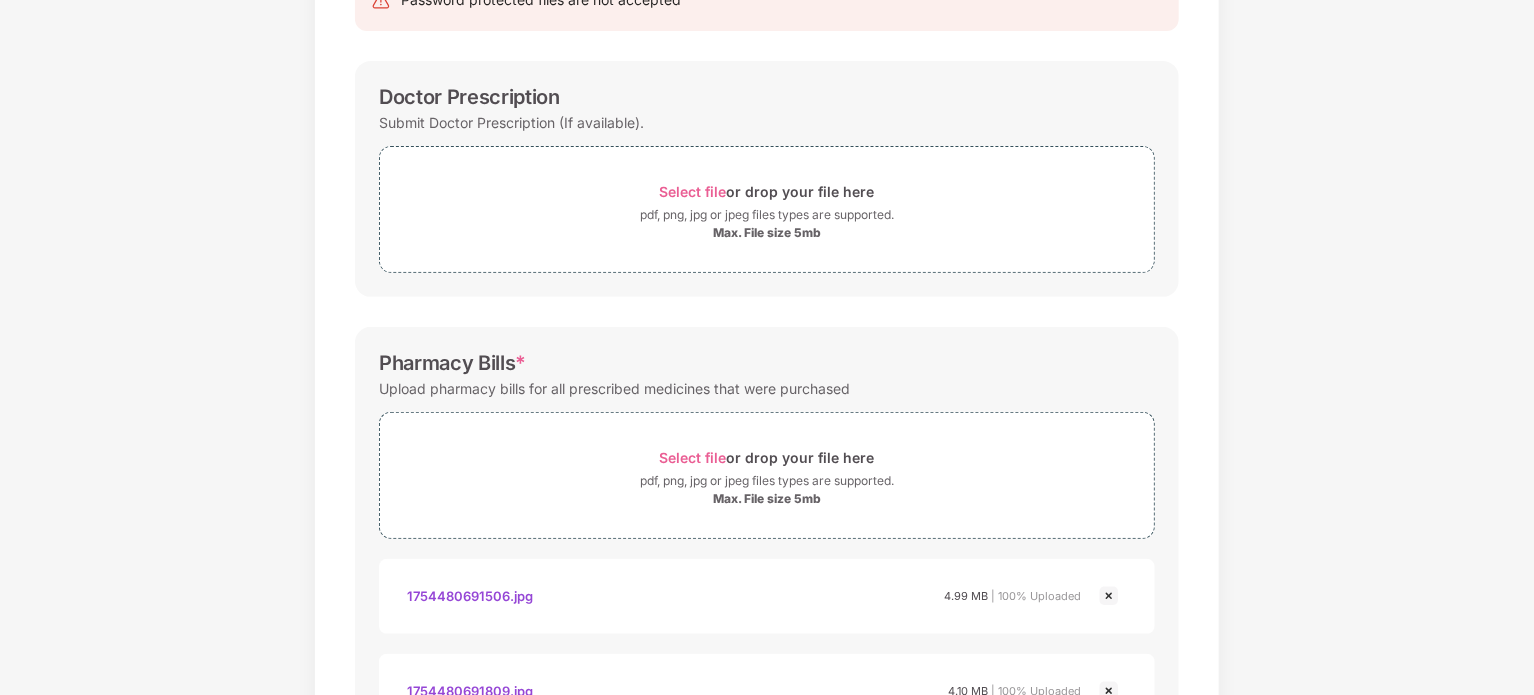 scroll, scrollTop: 142, scrollLeft: 0, axis: vertical 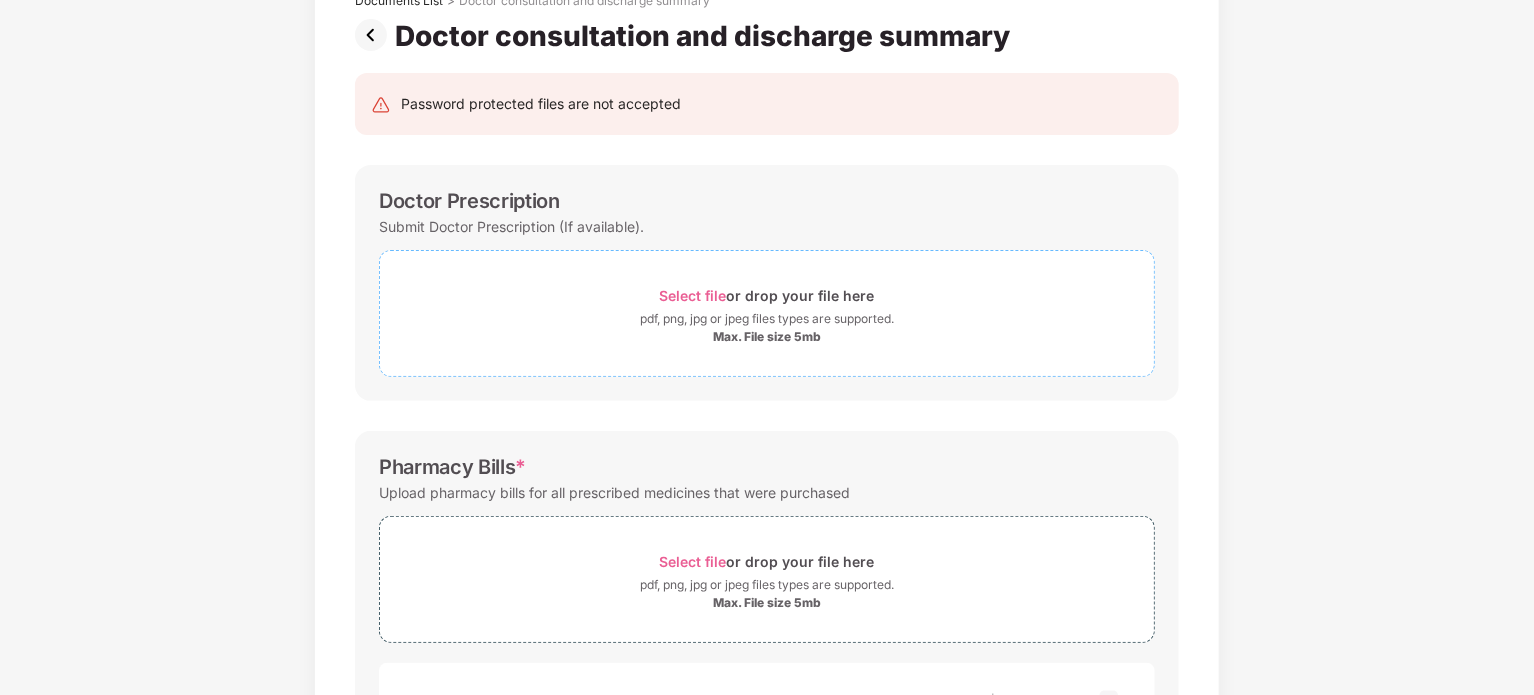 click on "Select file" at bounding box center [693, 295] 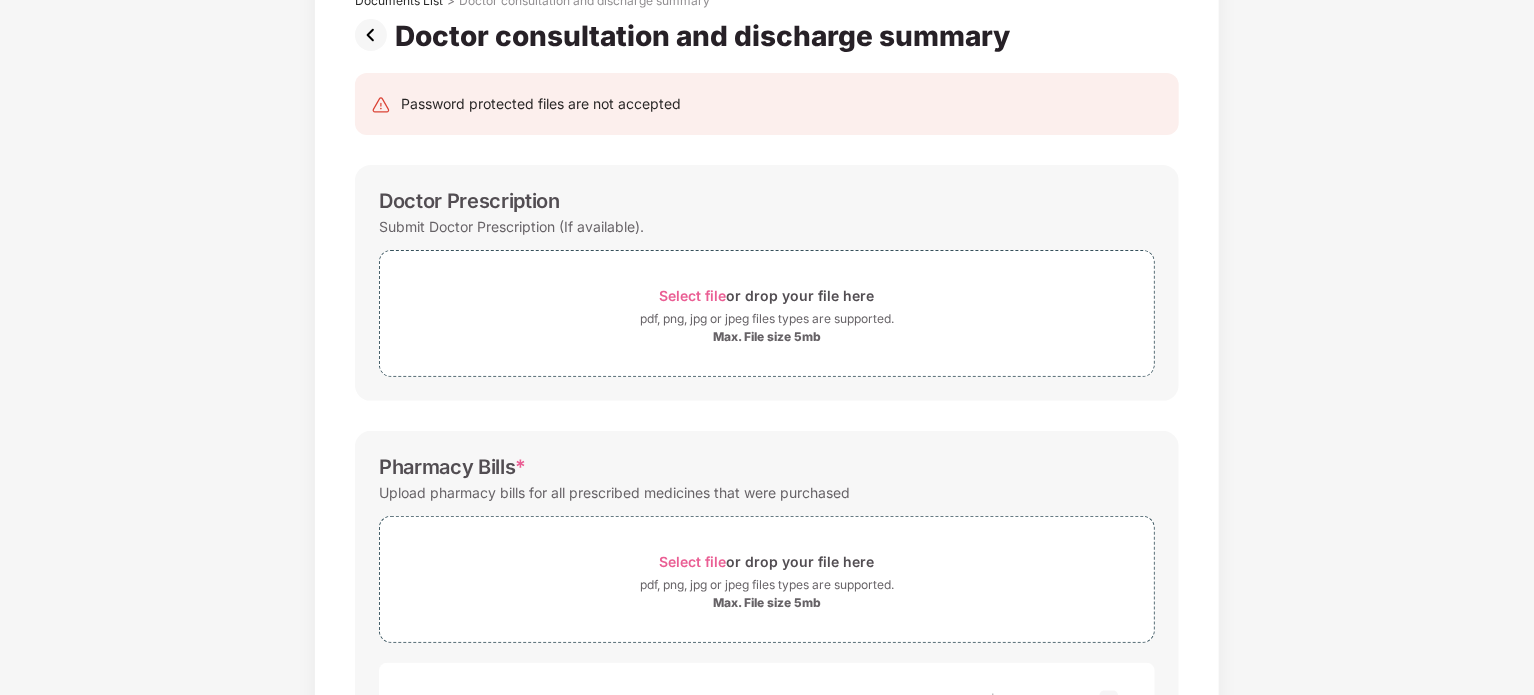 scroll, scrollTop: 0, scrollLeft: 0, axis: both 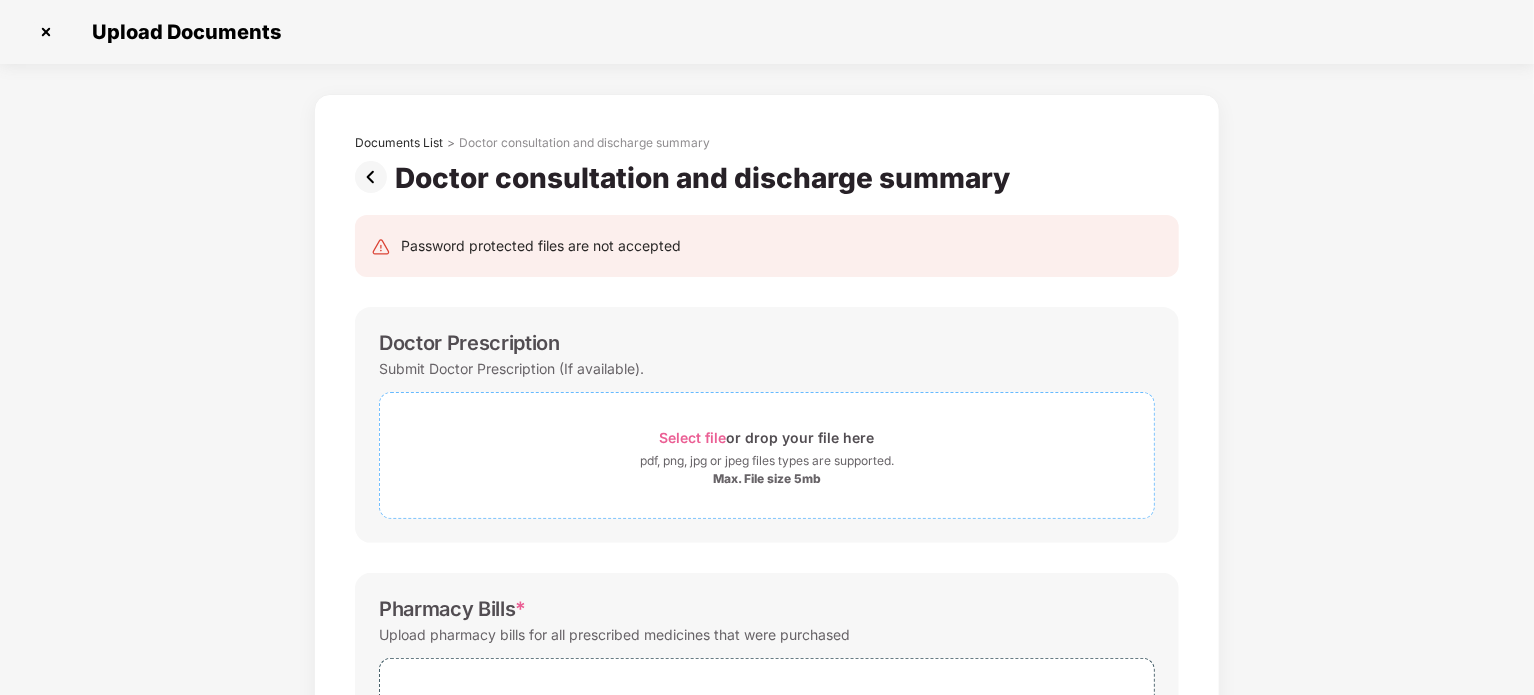 click on "Select file" at bounding box center [693, 437] 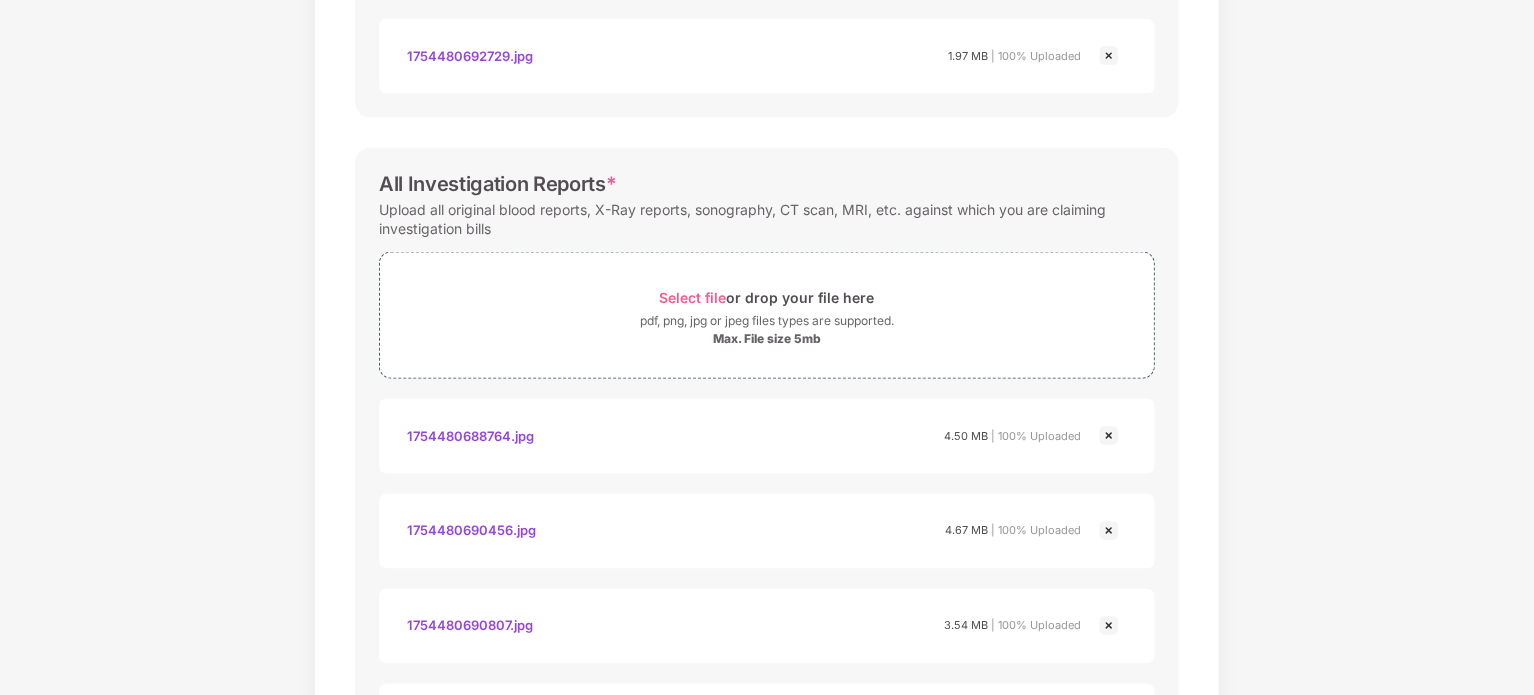 scroll, scrollTop: 1751, scrollLeft: 0, axis: vertical 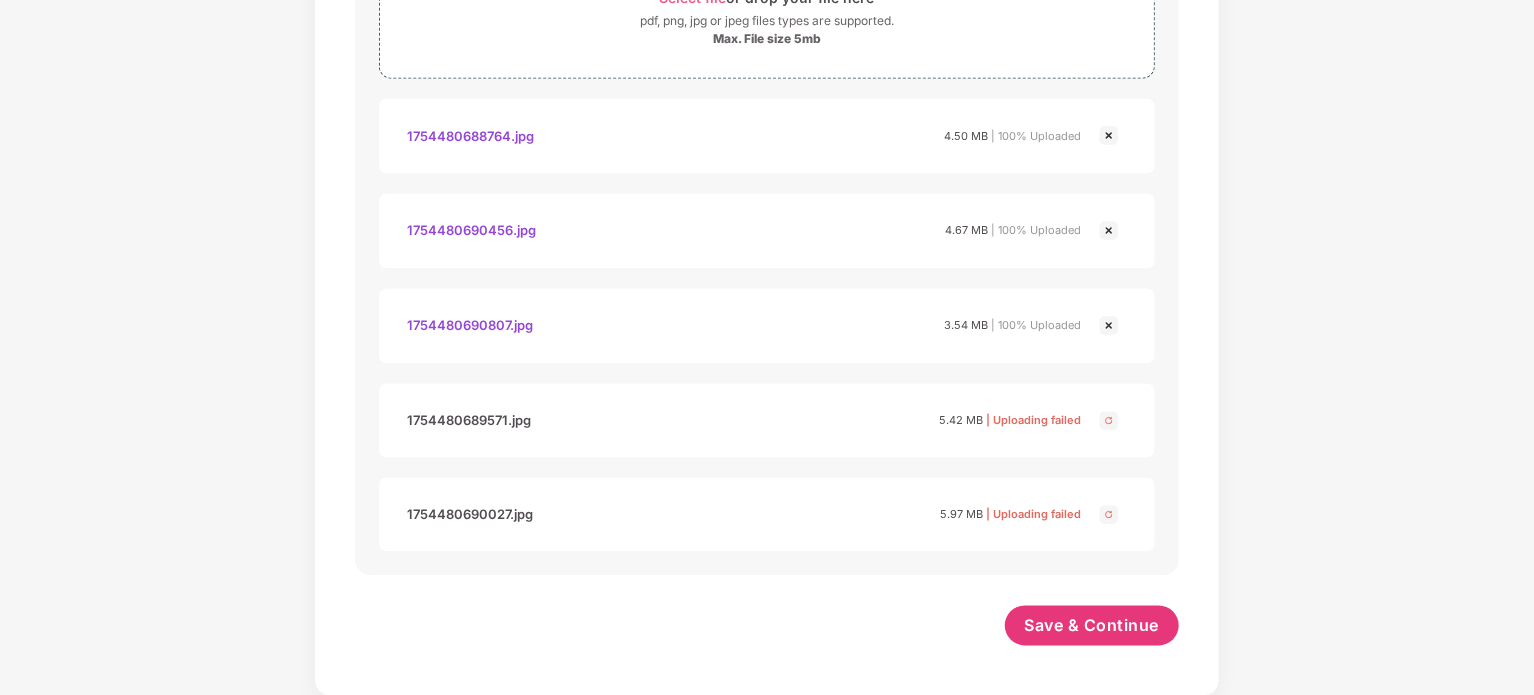 click at bounding box center (1109, 421) 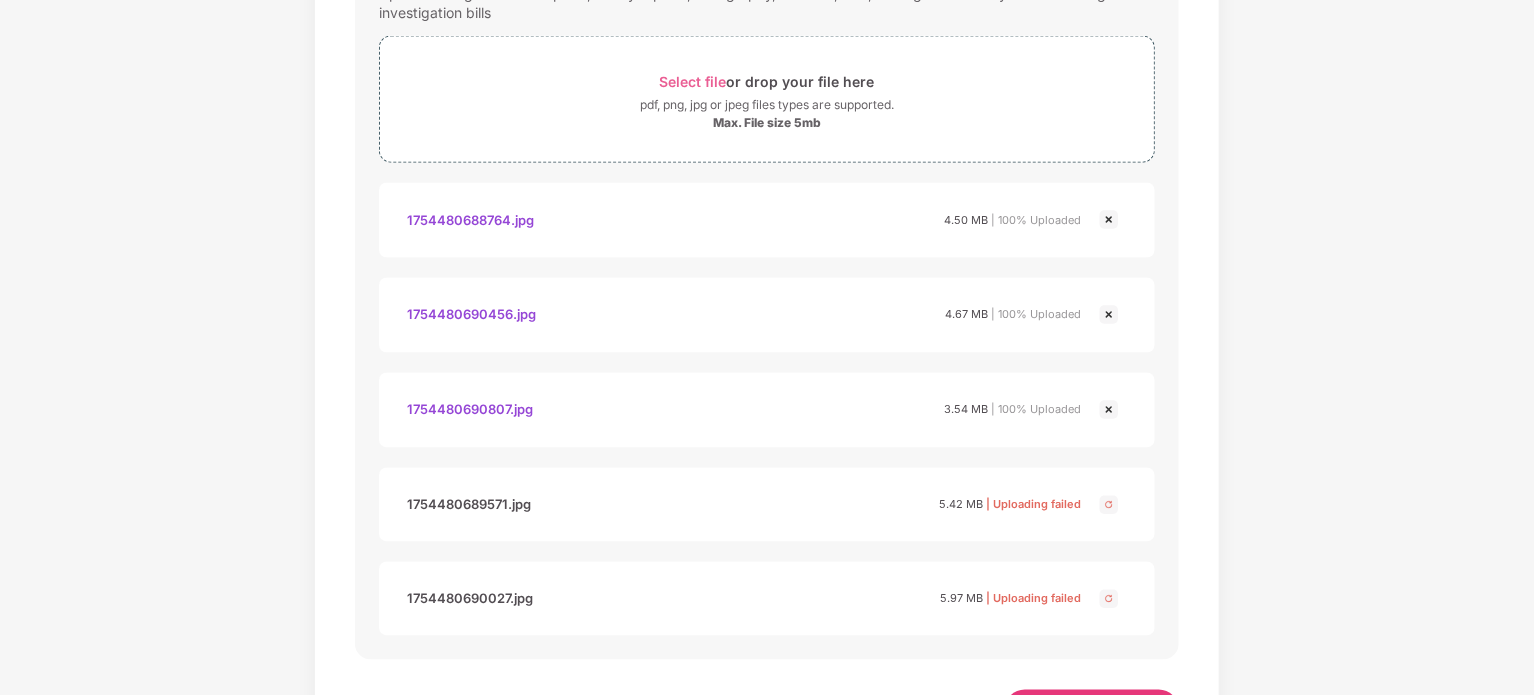 scroll, scrollTop: 1551, scrollLeft: 0, axis: vertical 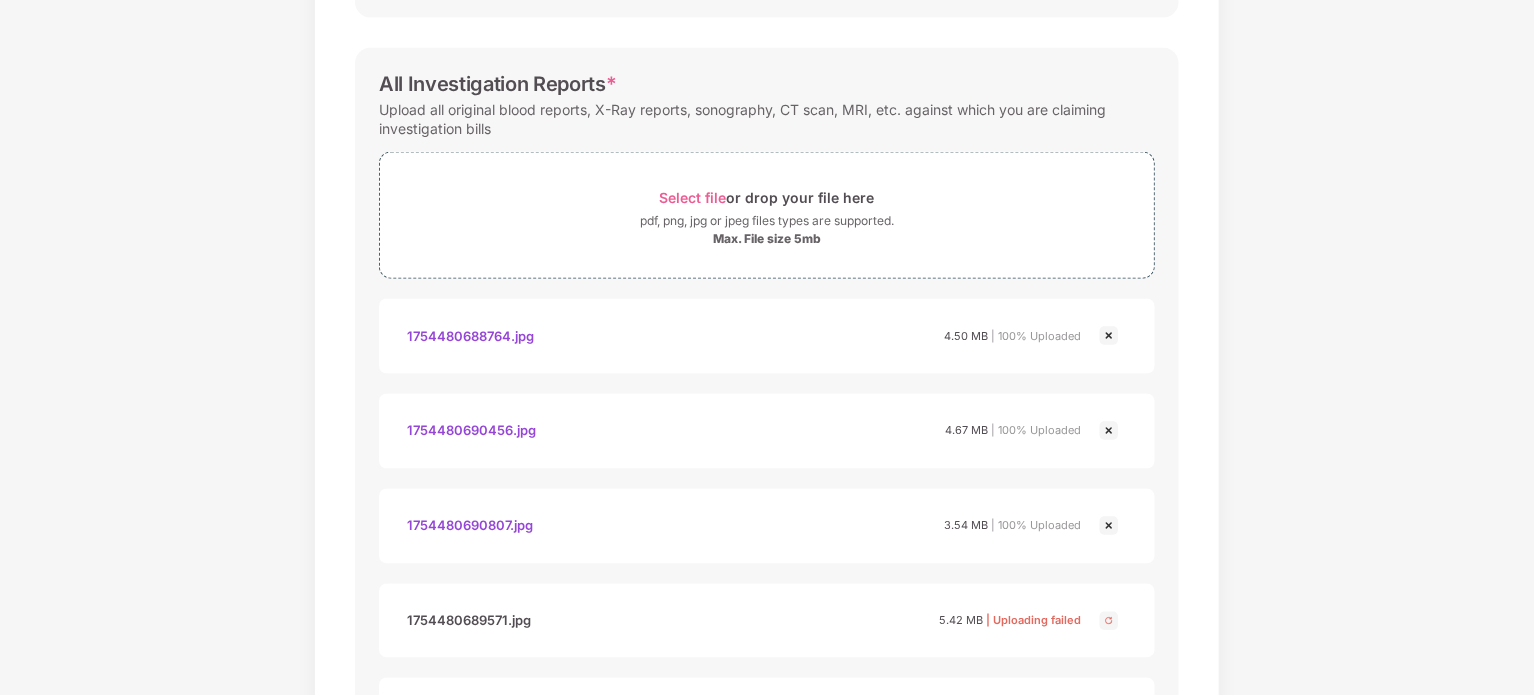 click at bounding box center [1109, 336] 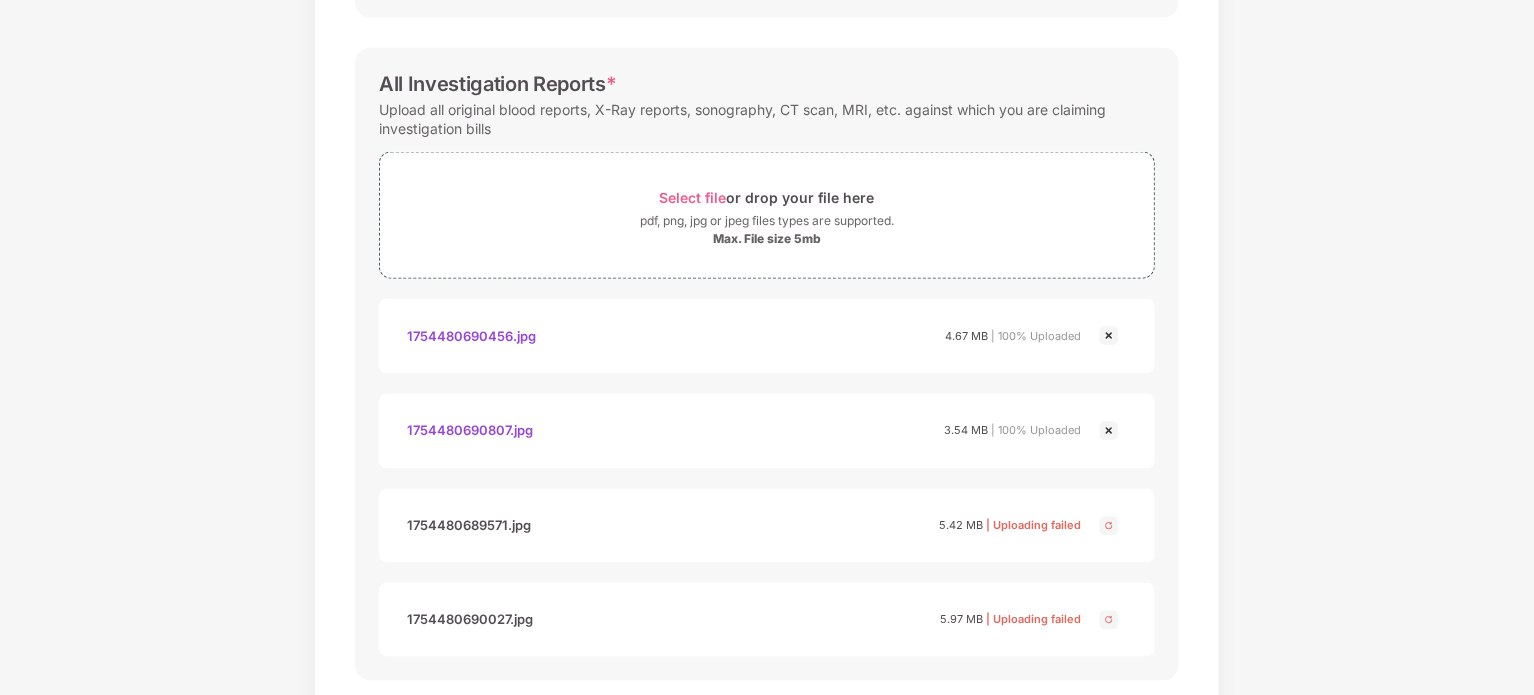 click at bounding box center [1109, 336] 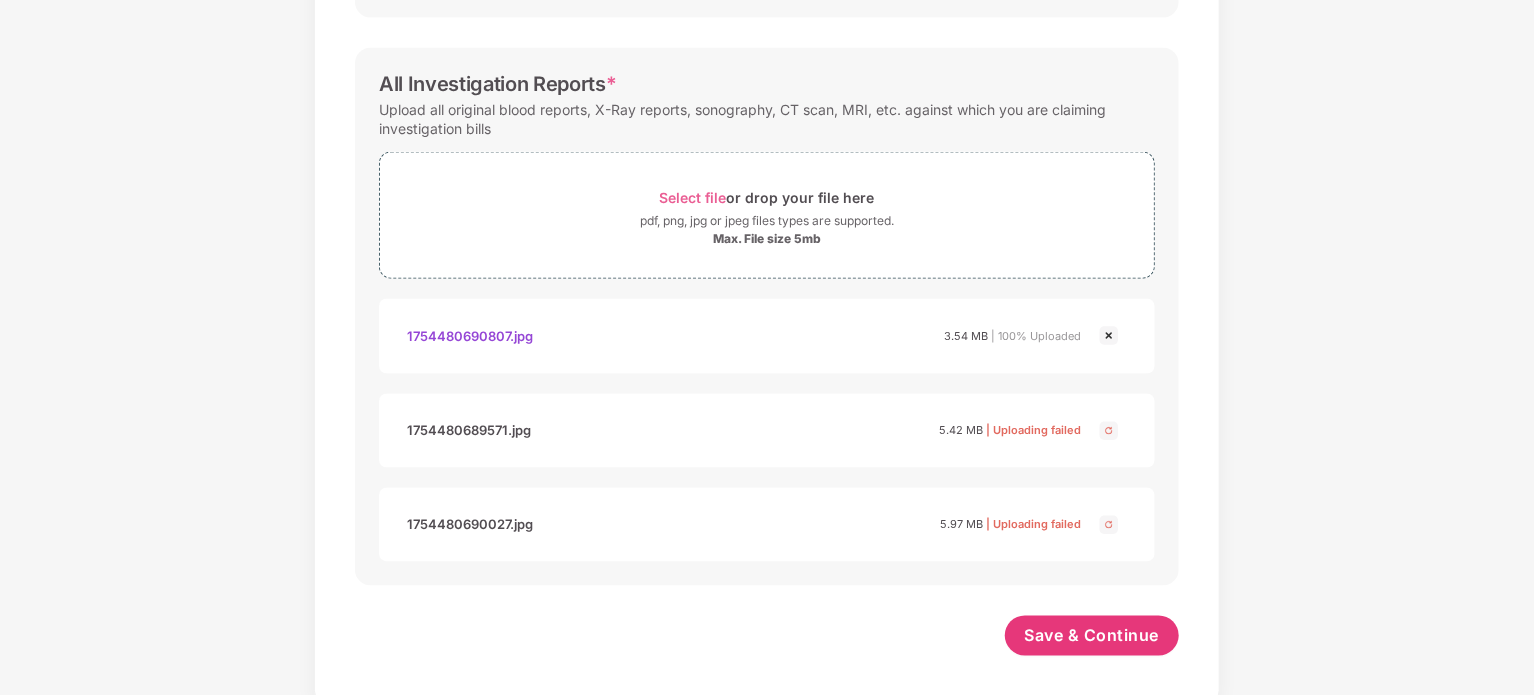 click at bounding box center (1109, 336) 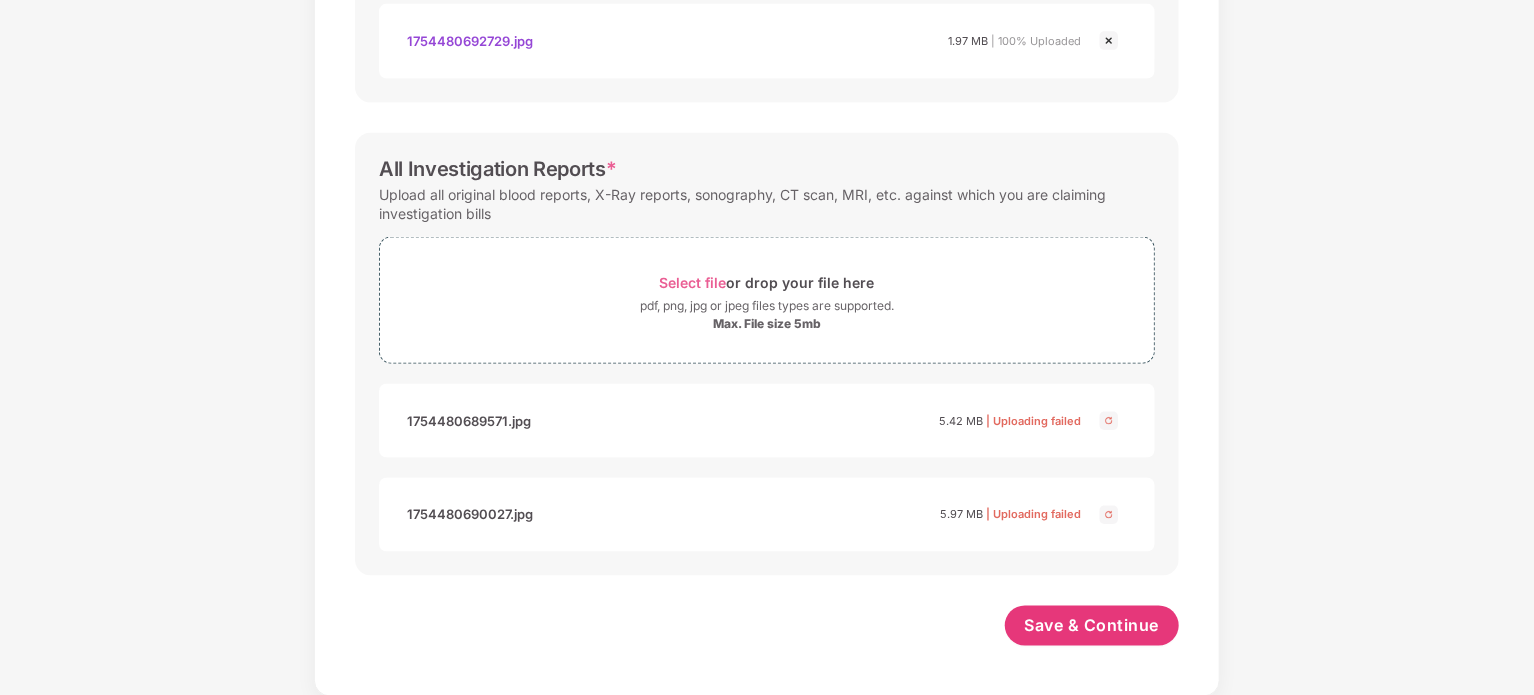 click at bounding box center [1109, 421] 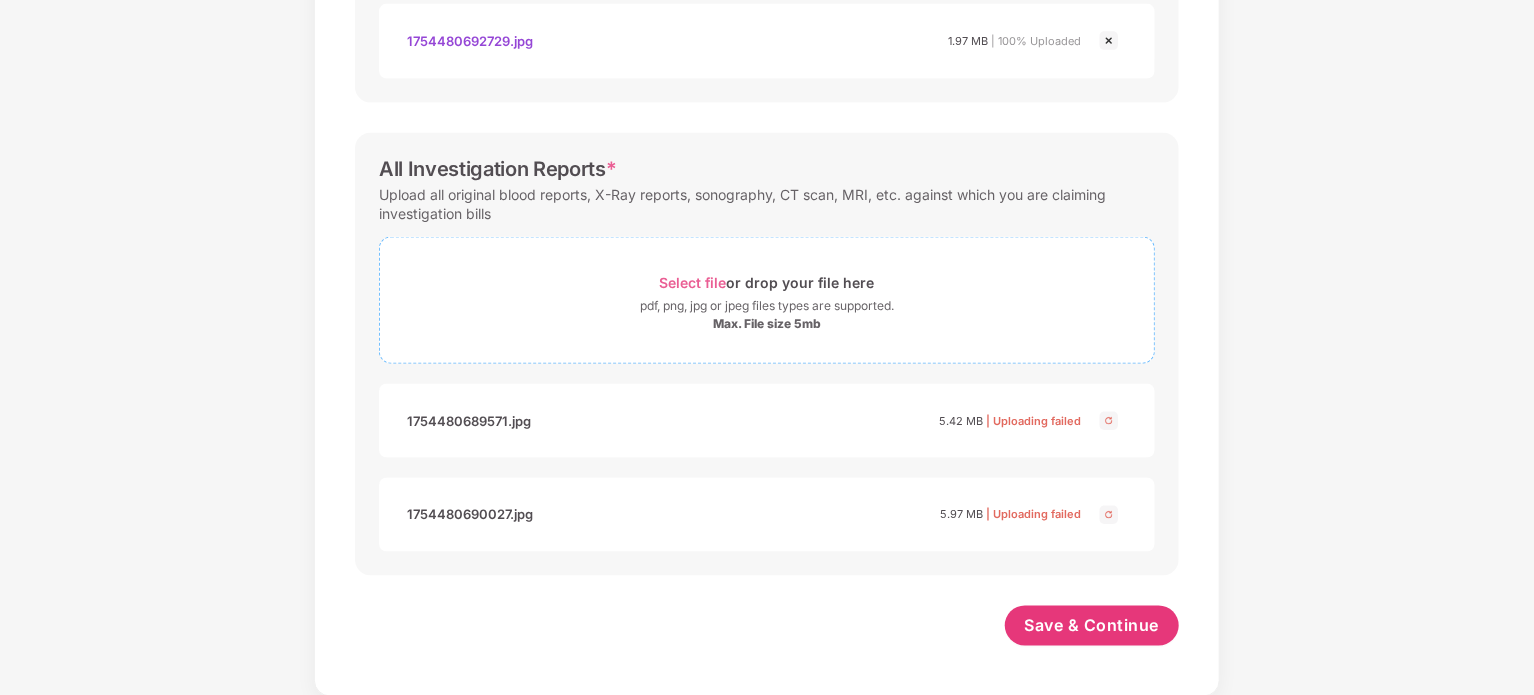 click on "Select file  or drop your file here" at bounding box center [767, 282] 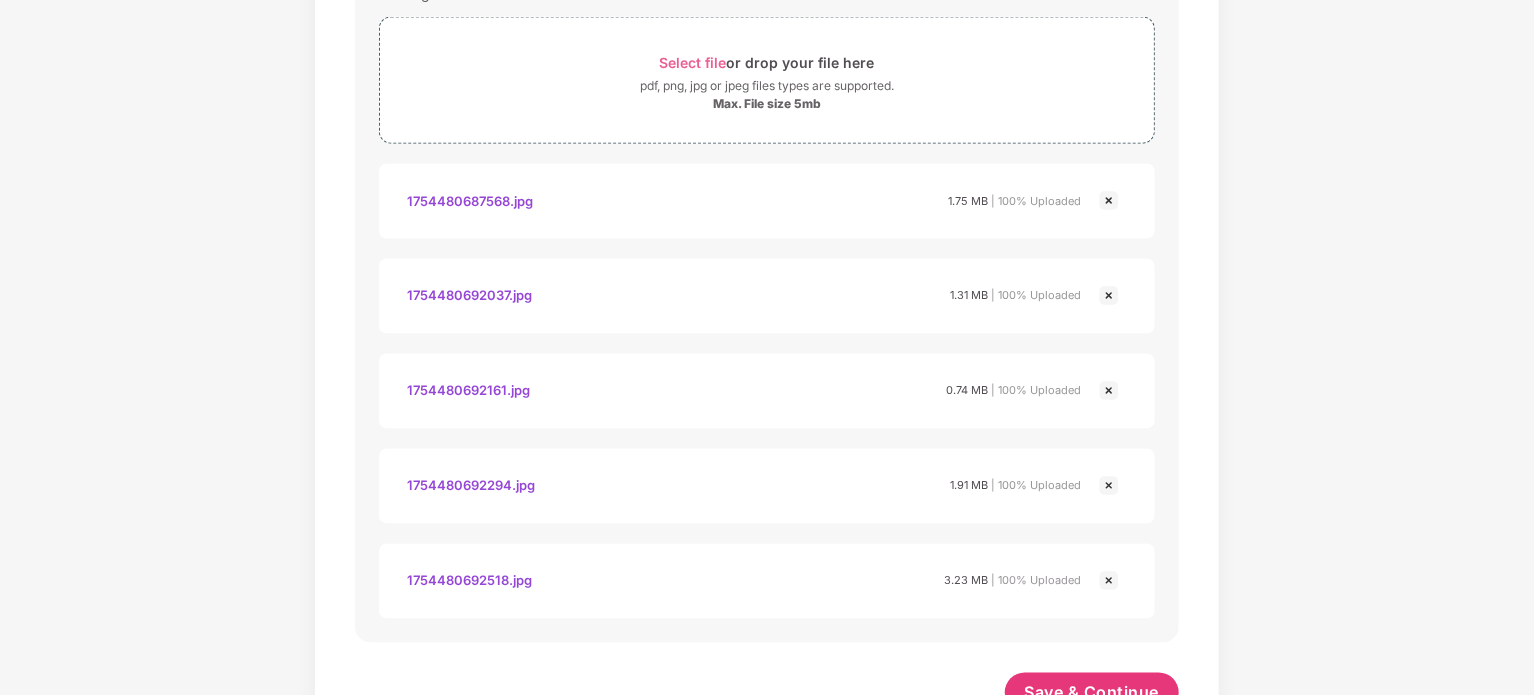 scroll, scrollTop: 1753, scrollLeft: 0, axis: vertical 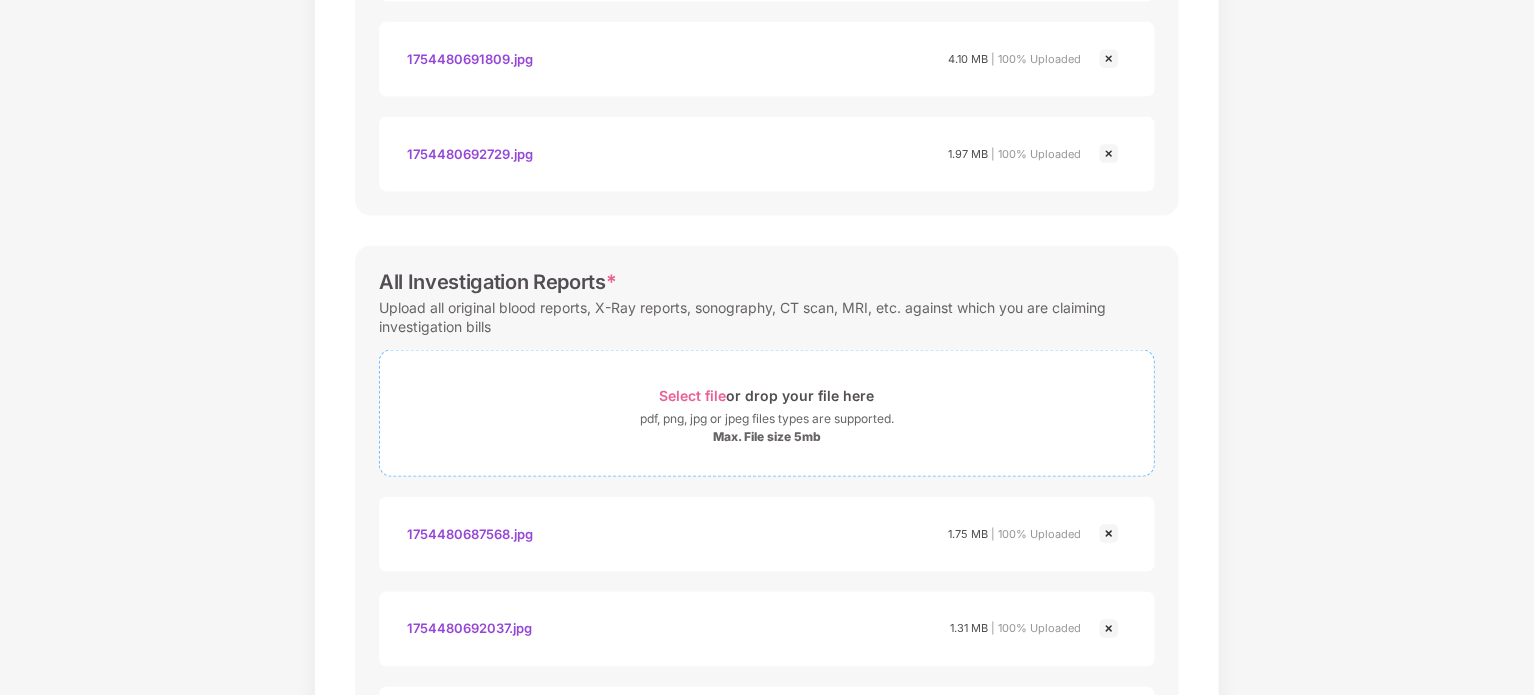 click on "Select file" at bounding box center (693, 395) 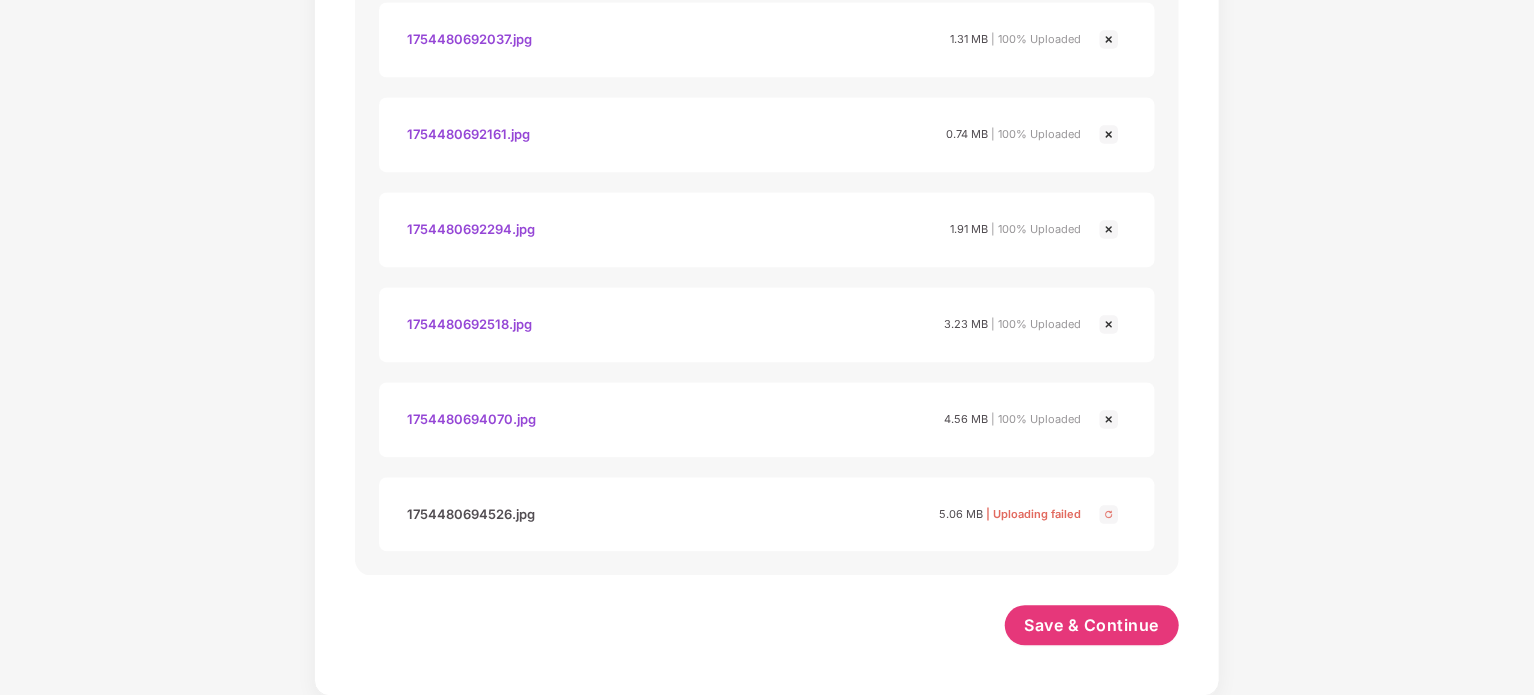 scroll, scrollTop: 1942, scrollLeft: 0, axis: vertical 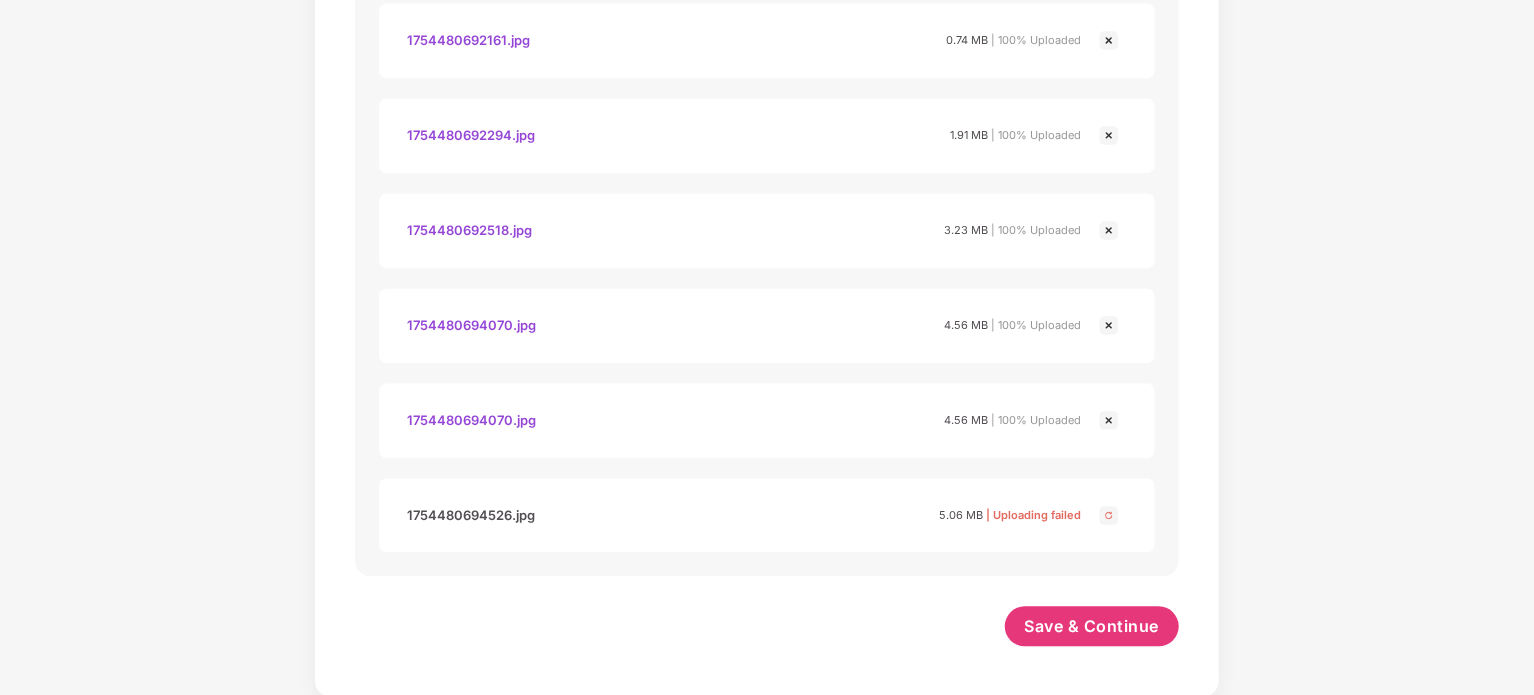 click at bounding box center (1109, 515) 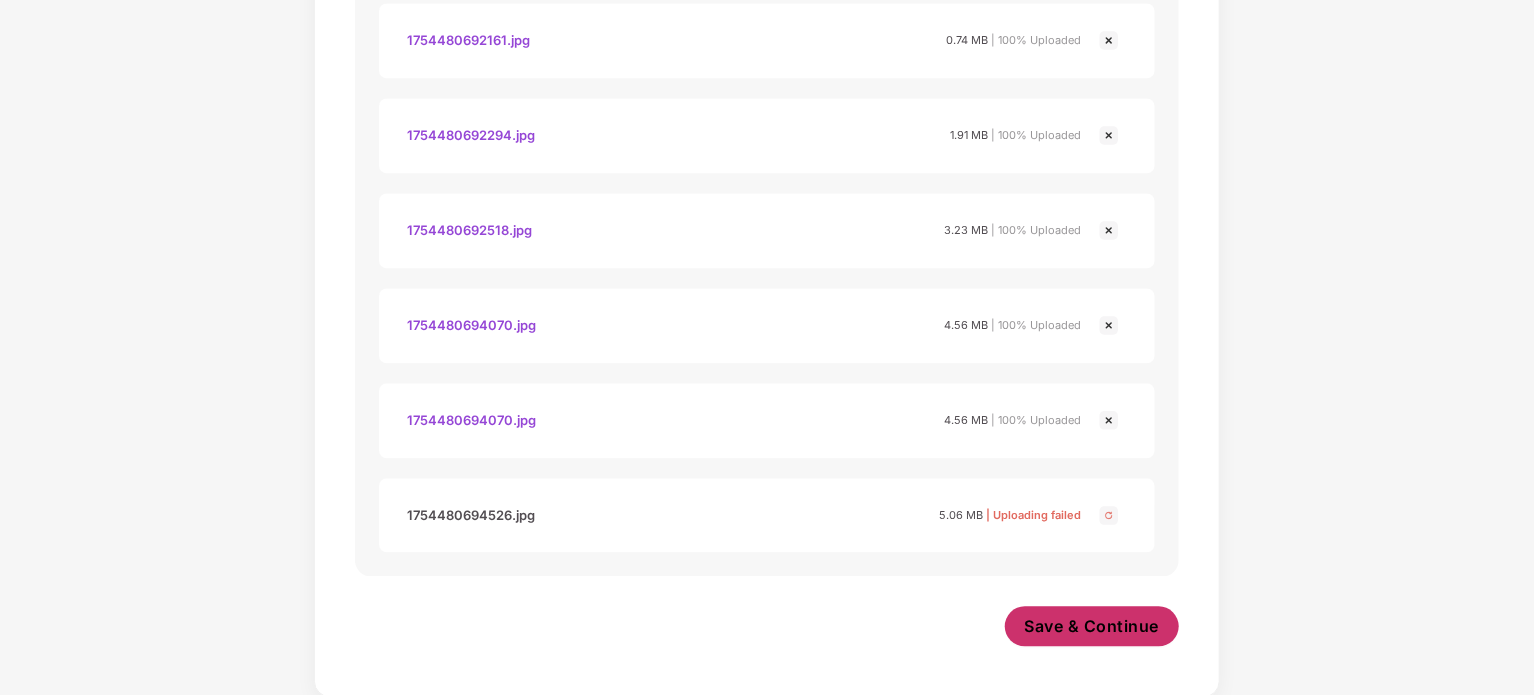 click on "Save & Continue" at bounding box center [1092, 626] 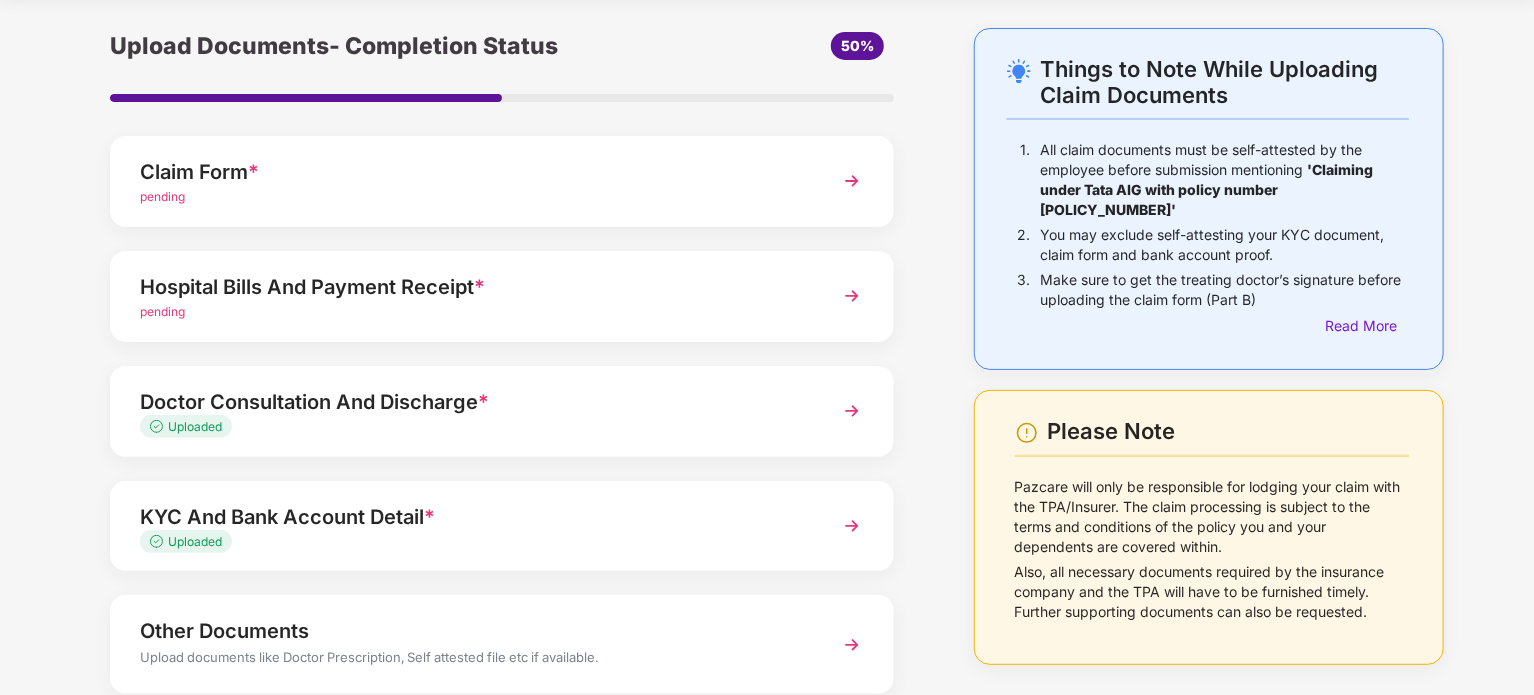 scroll, scrollTop: 100, scrollLeft: 0, axis: vertical 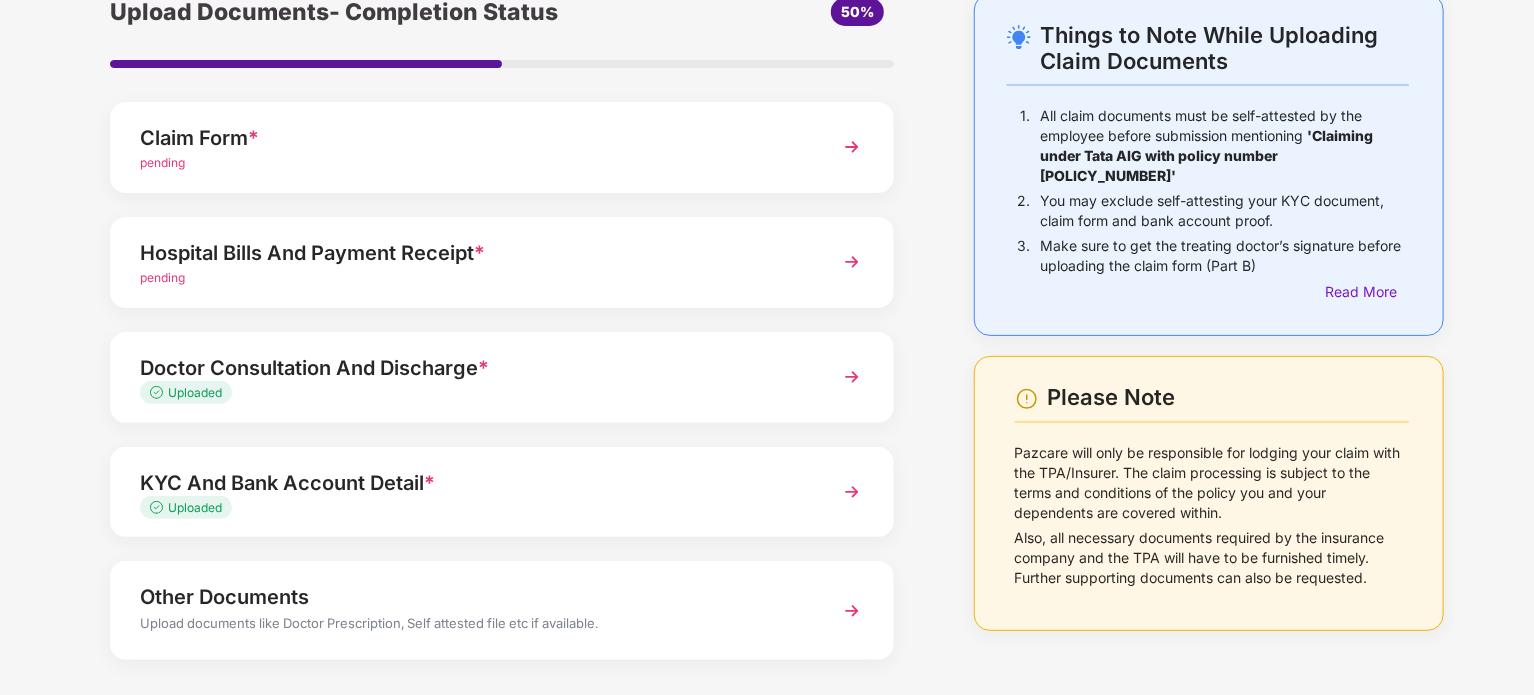 click on "pending" at bounding box center (162, 277) 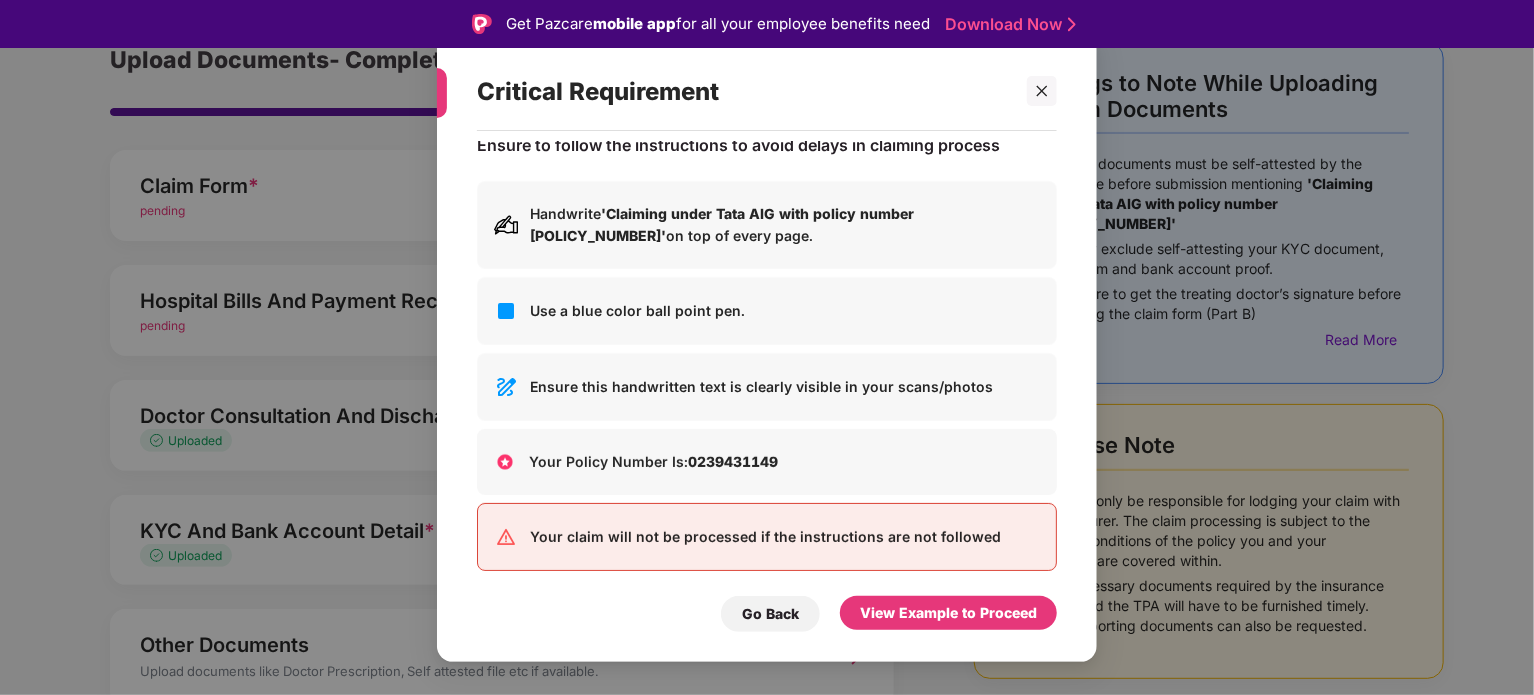scroll, scrollTop: 36, scrollLeft: 0, axis: vertical 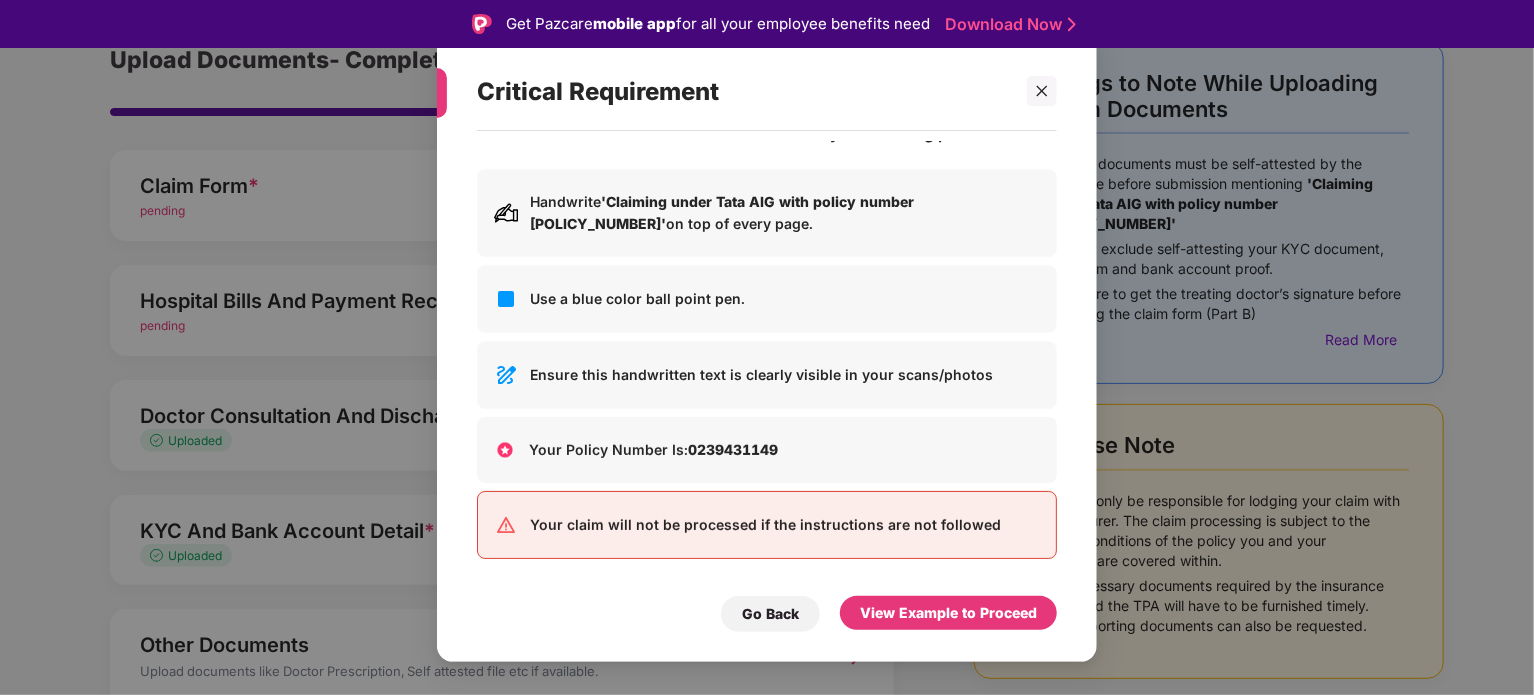 drag, startPoint x: 1042, startPoint y: 91, endPoint x: 745, endPoint y: 131, distance: 299.6815 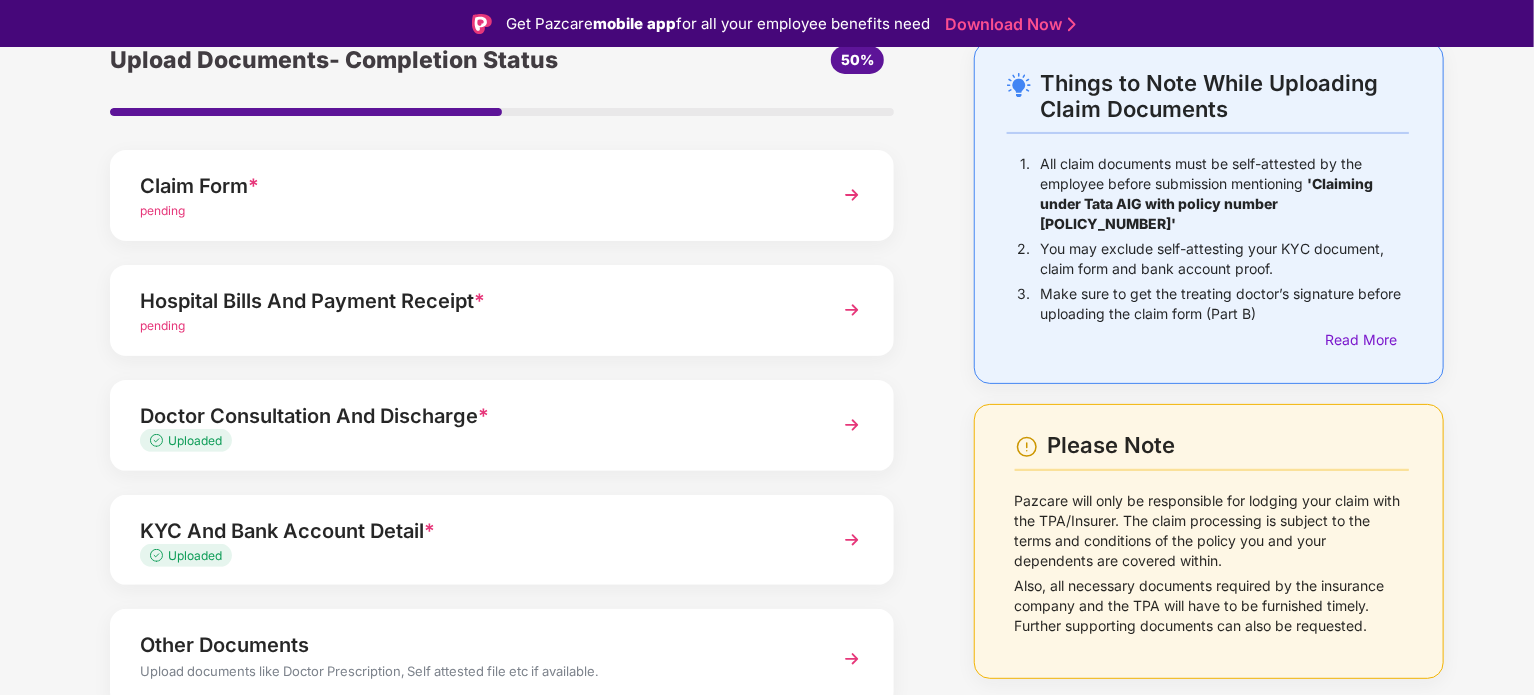 click on "pending" at bounding box center (162, 325) 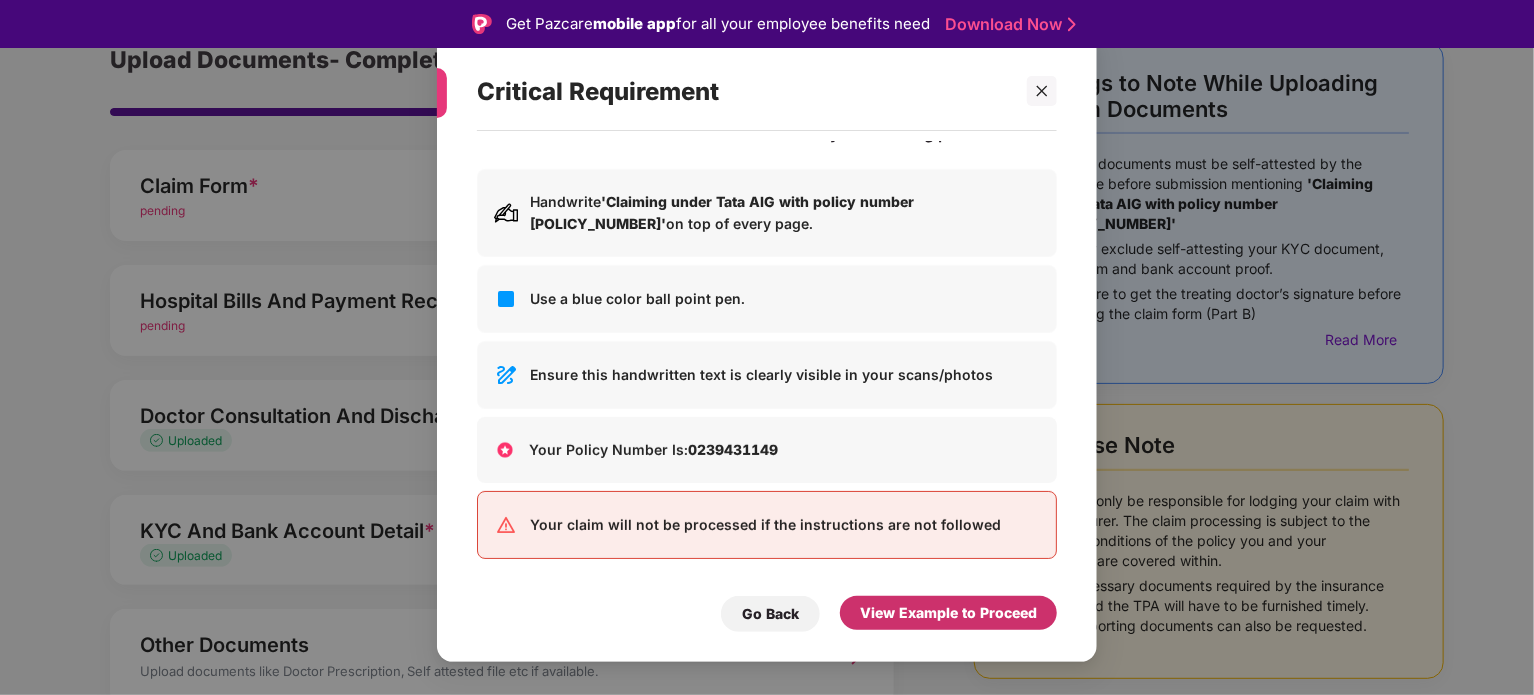 click on "View Example to Proceed" at bounding box center [948, 613] 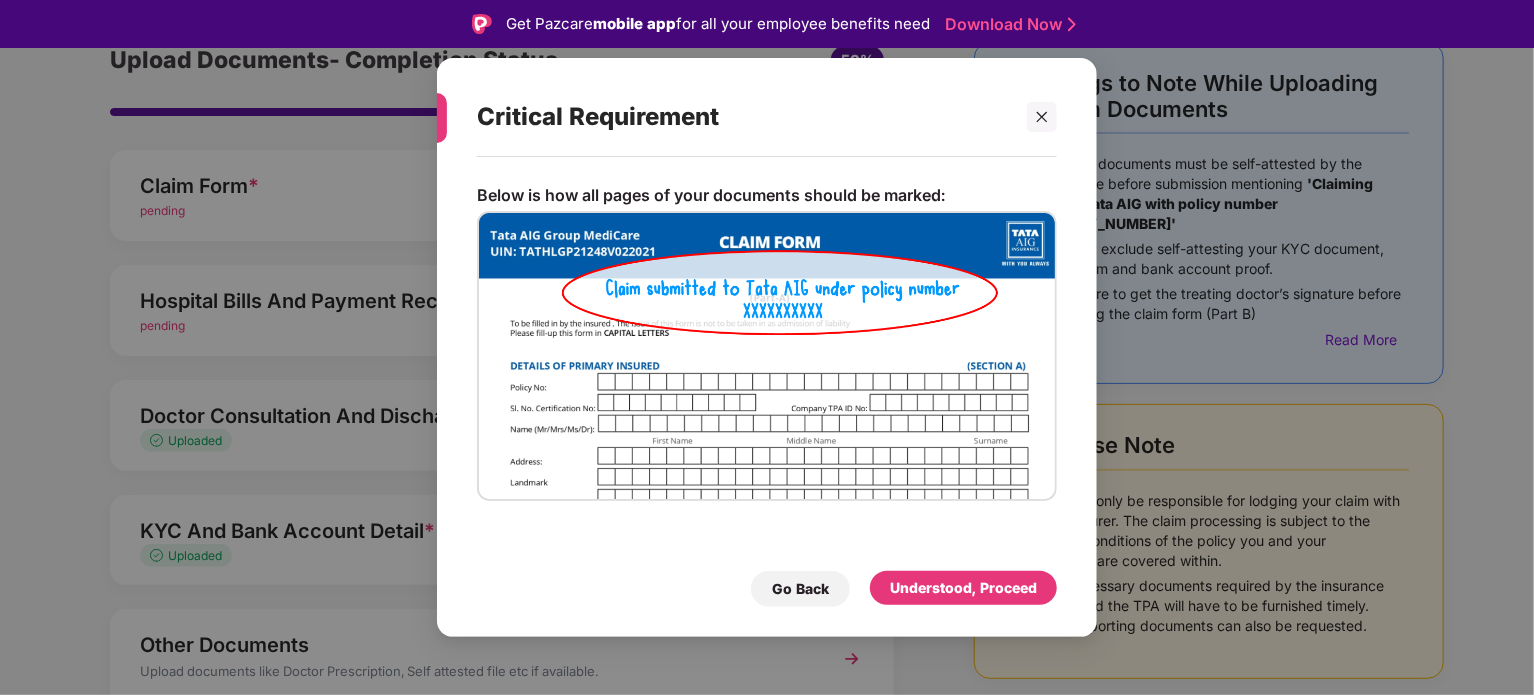 scroll, scrollTop: 0, scrollLeft: 0, axis: both 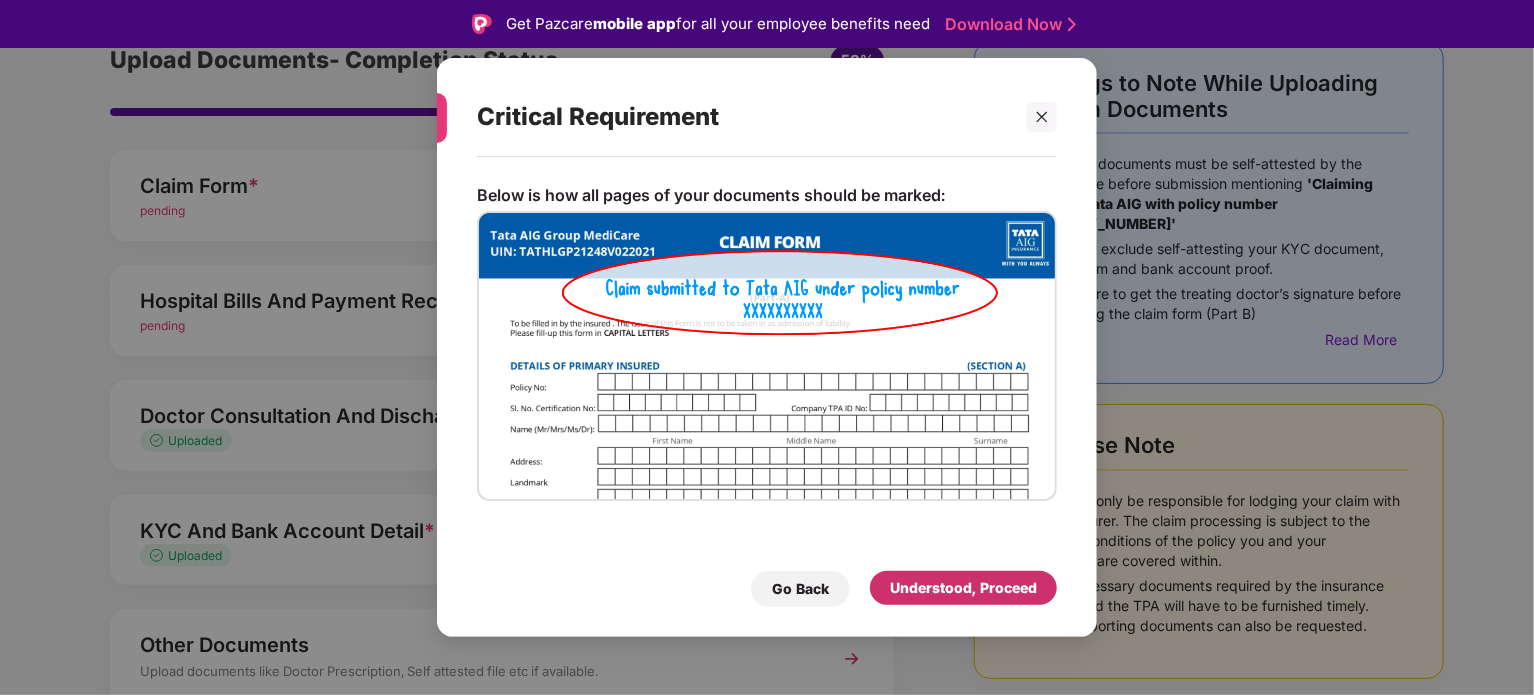 click on "Understood, Proceed" at bounding box center [963, 588] 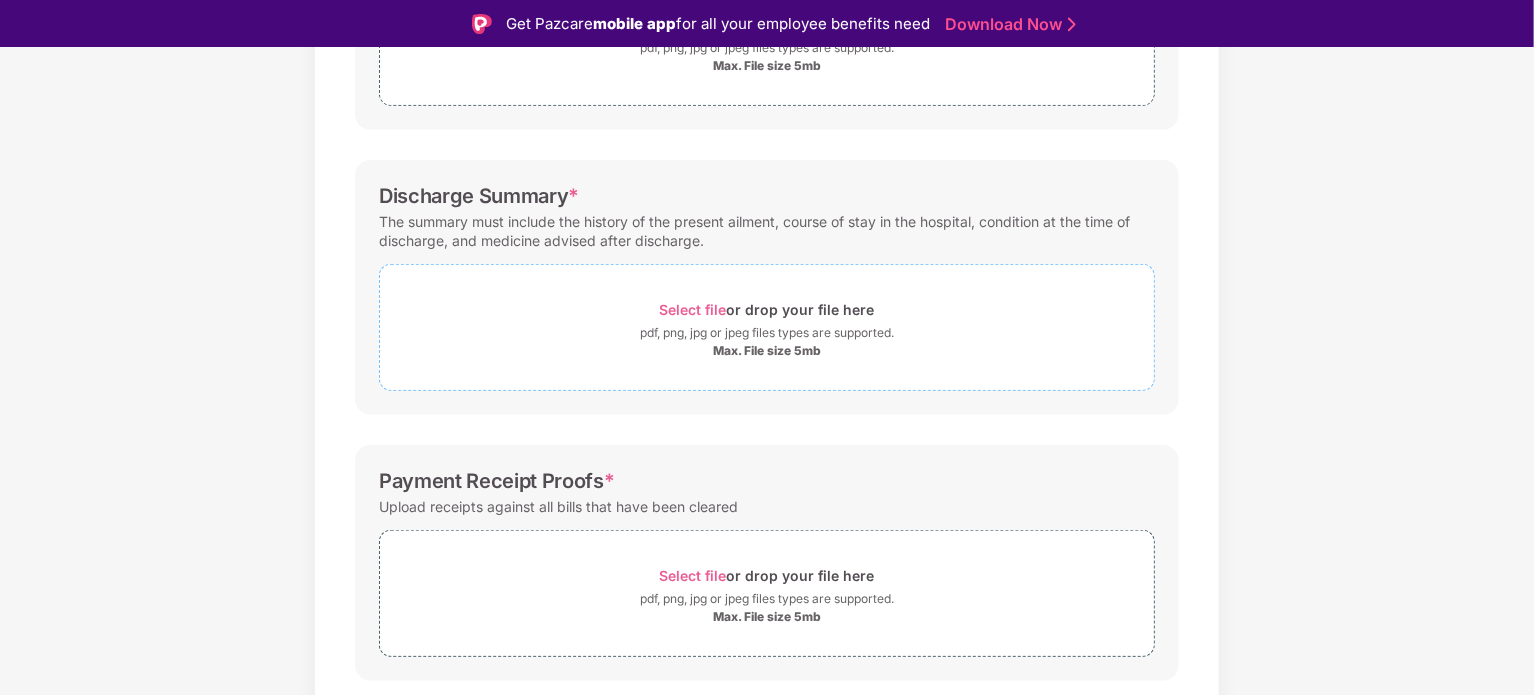 scroll, scrollTop: 518, scrollLeft: 0, axis: vertical 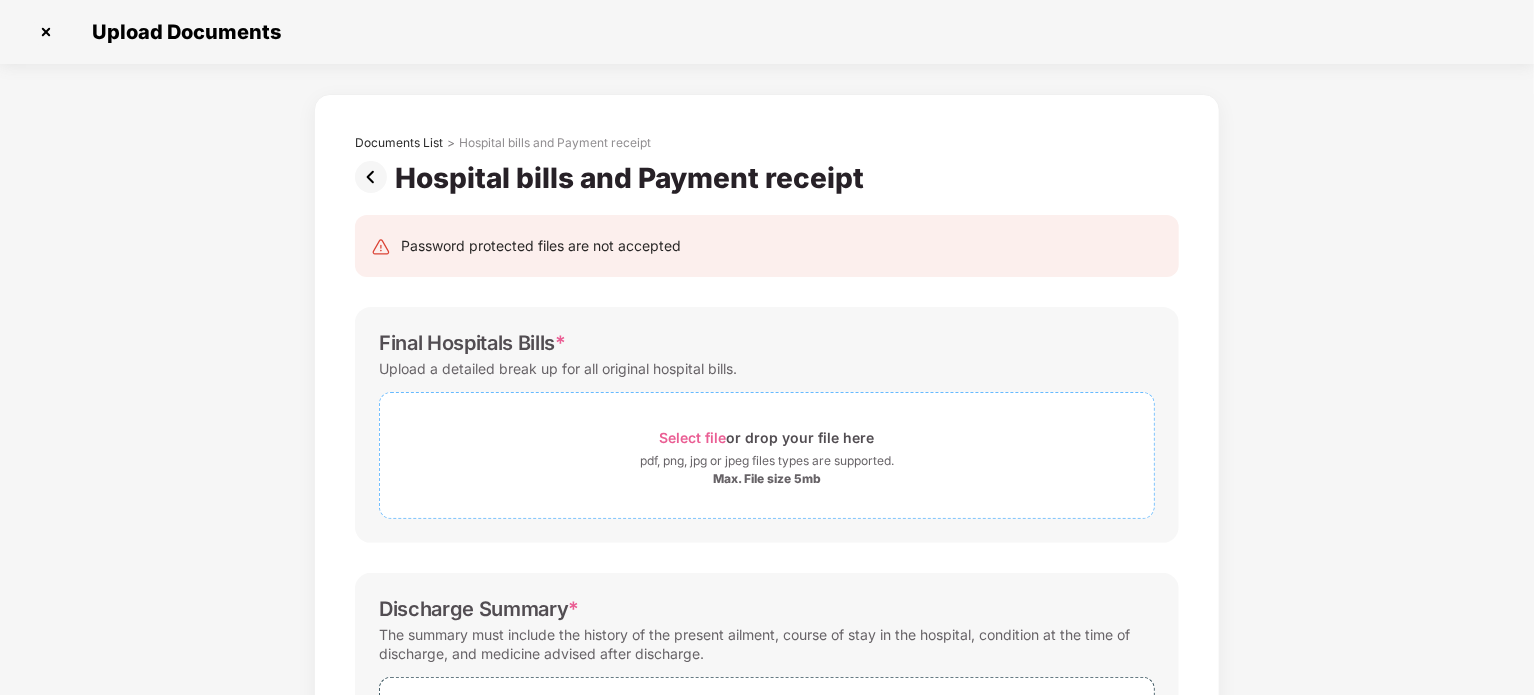 click on "Select file" at bounding box center [693, 437] 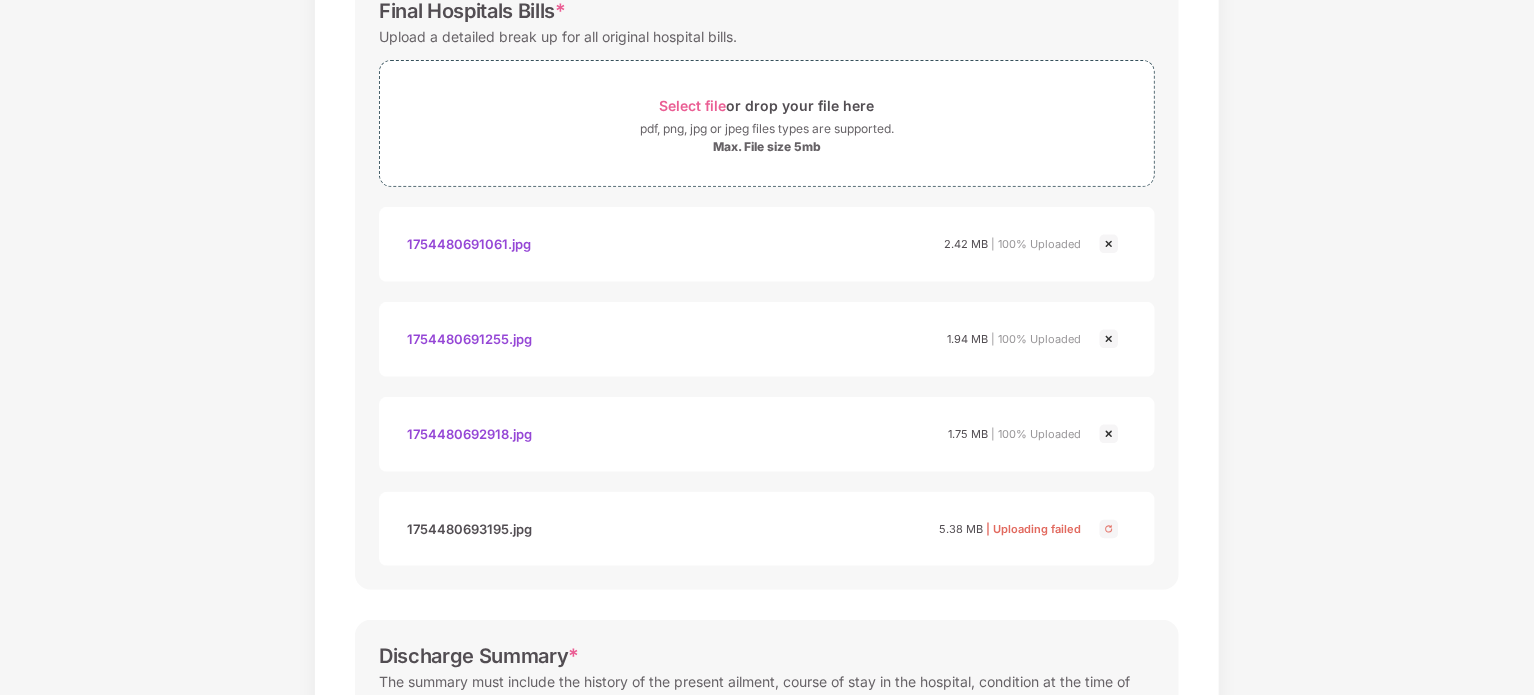 scroll, scrollTop: 400, scrollLeft: 0, axis: vertical 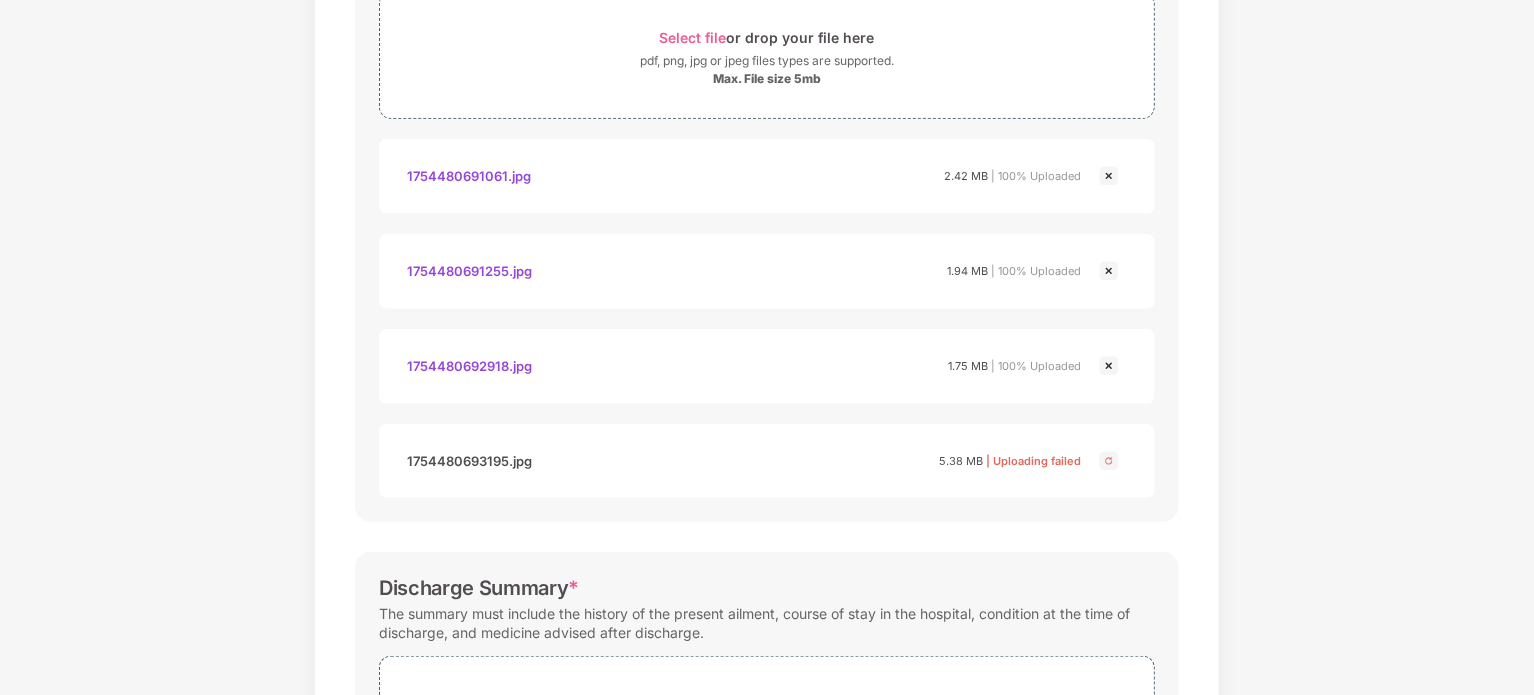 click on "1754480693195.jpg" at bounding box center (469, 461) 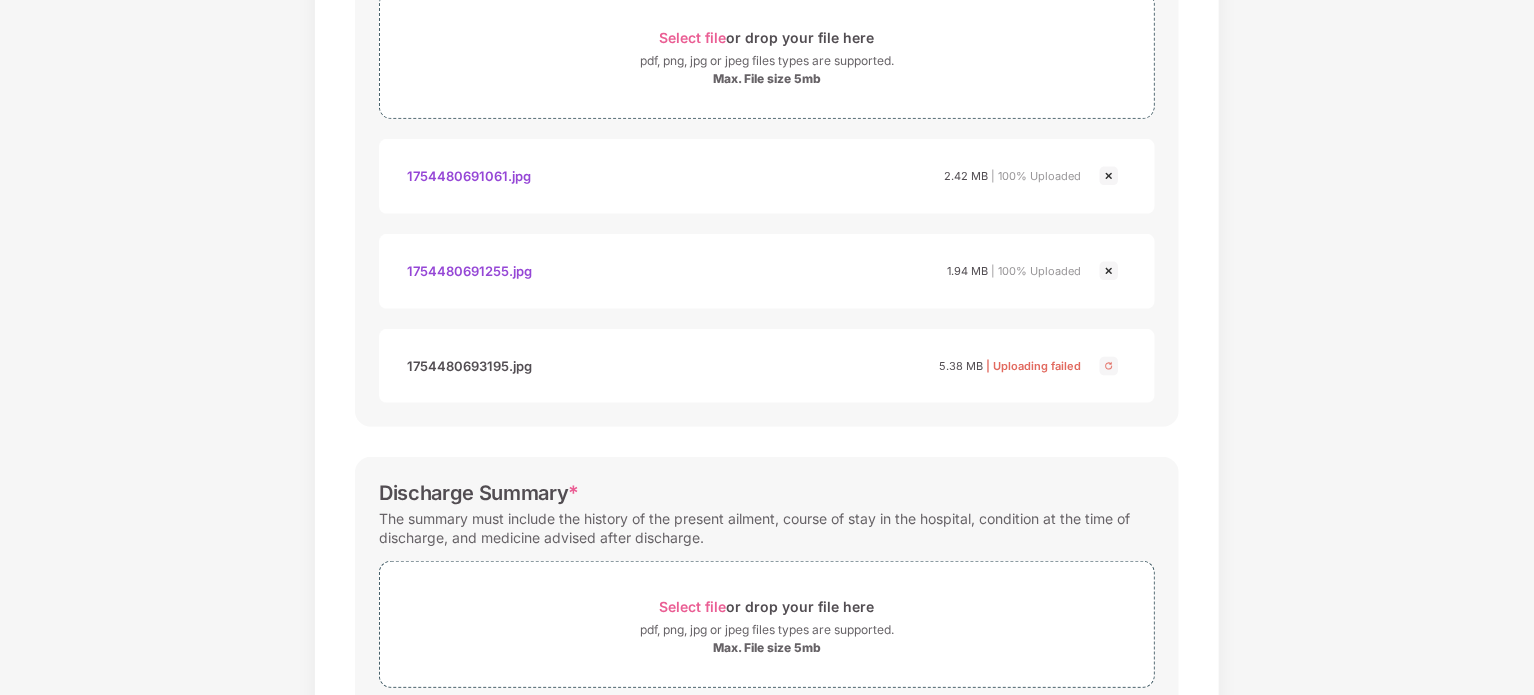 drag, startPoint x: 1107, startPoint y: 269, endPoint x: 1107, endPoint y: 187, distance: 82 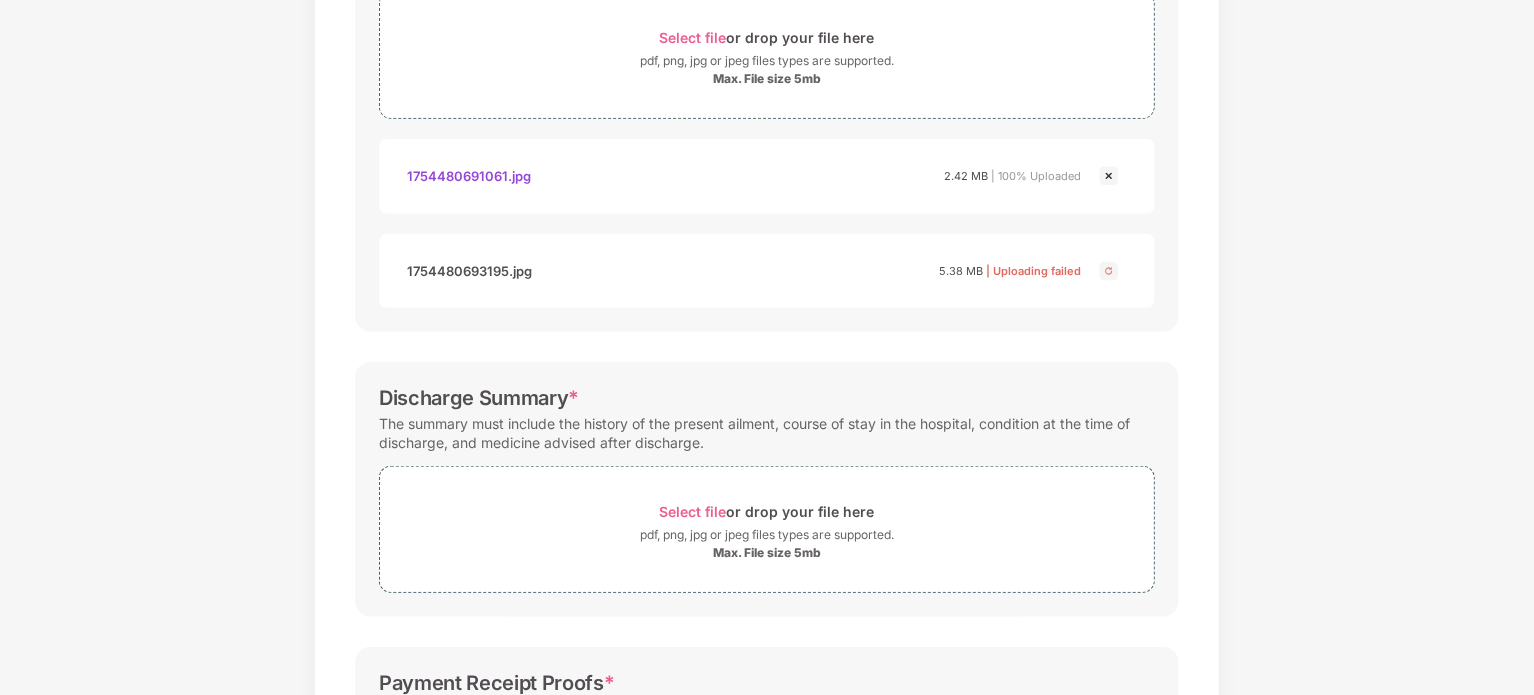 click at bounding box center [1109, 176] 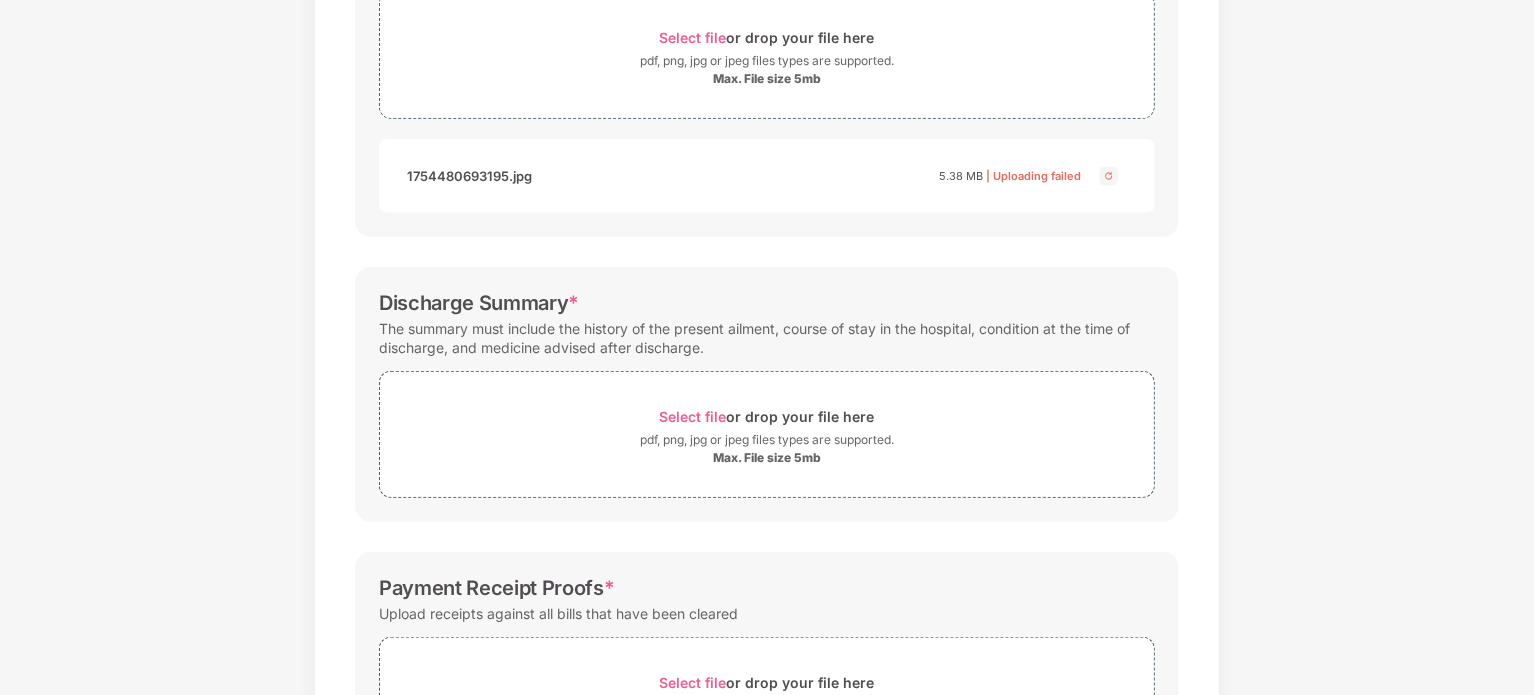 scroll, scrollTop: 100, scrollLeft: 0, axis: vertical 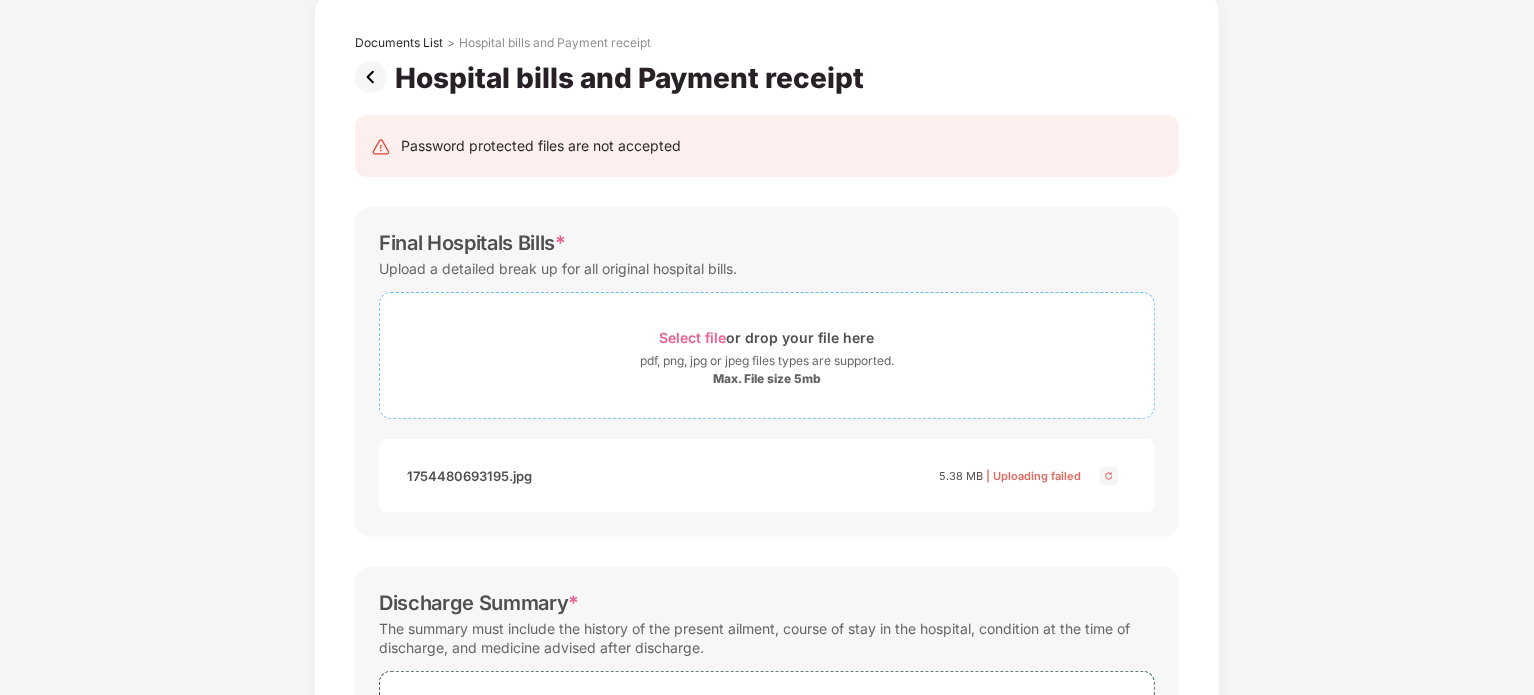 click on "Select file" at bounding box center [693, 337] 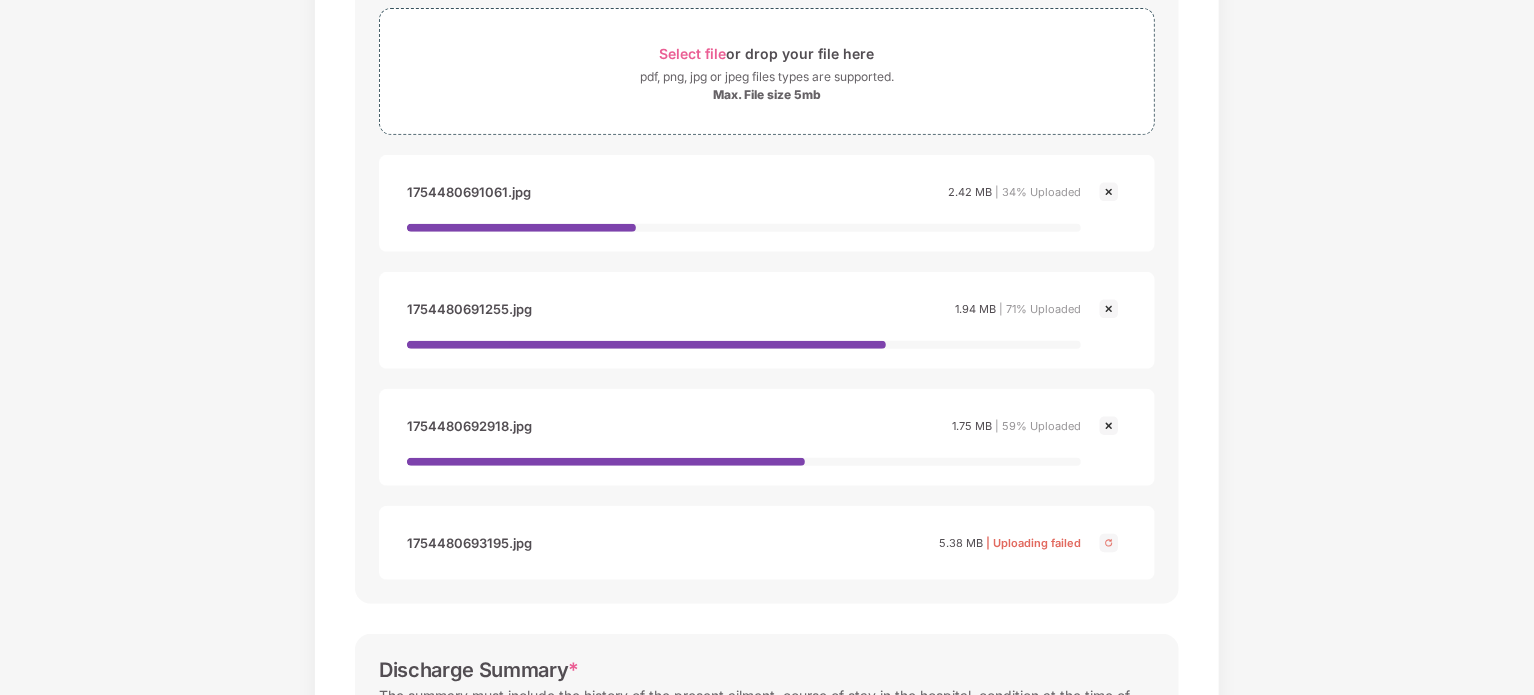 scroll, scrollTop: 400, scrollLeft: 0, axis: vertical 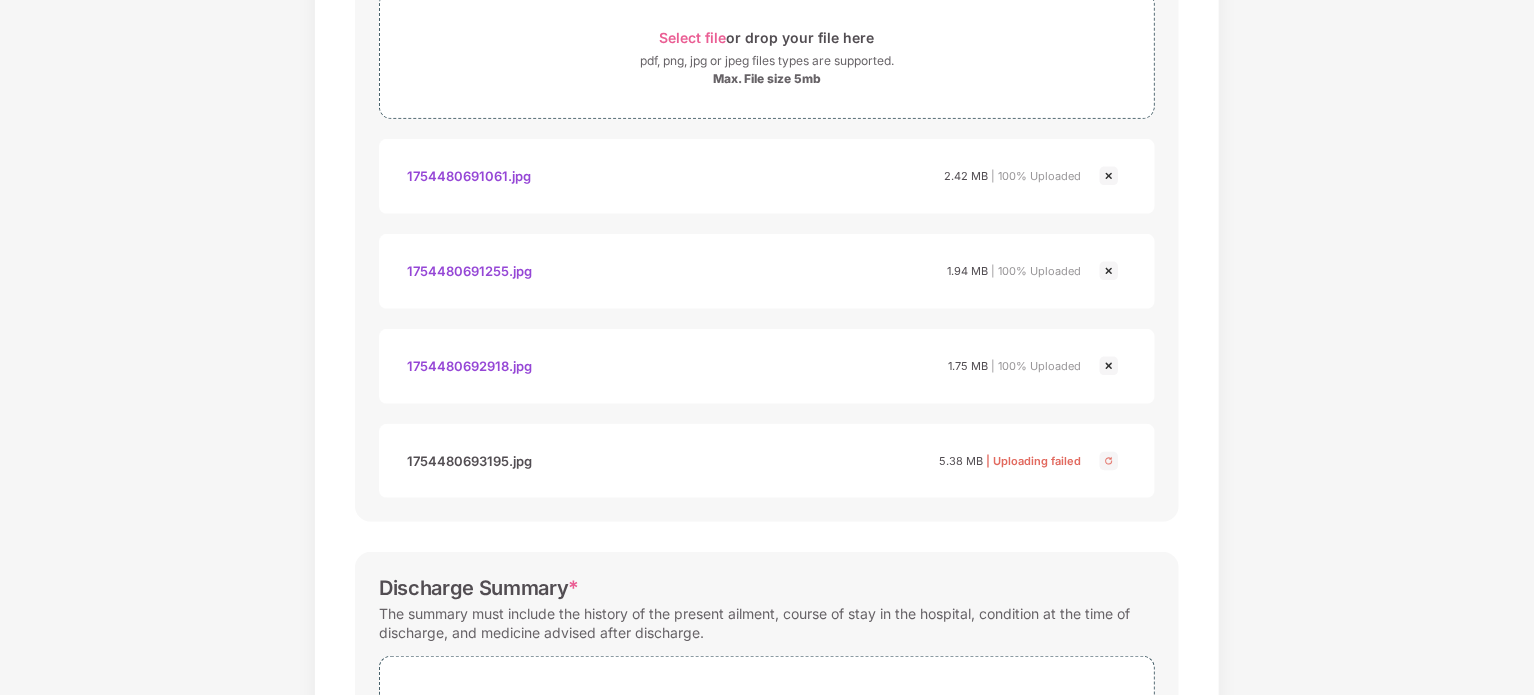 click on "| Uploading failed" at bounding box center (1033, 461) 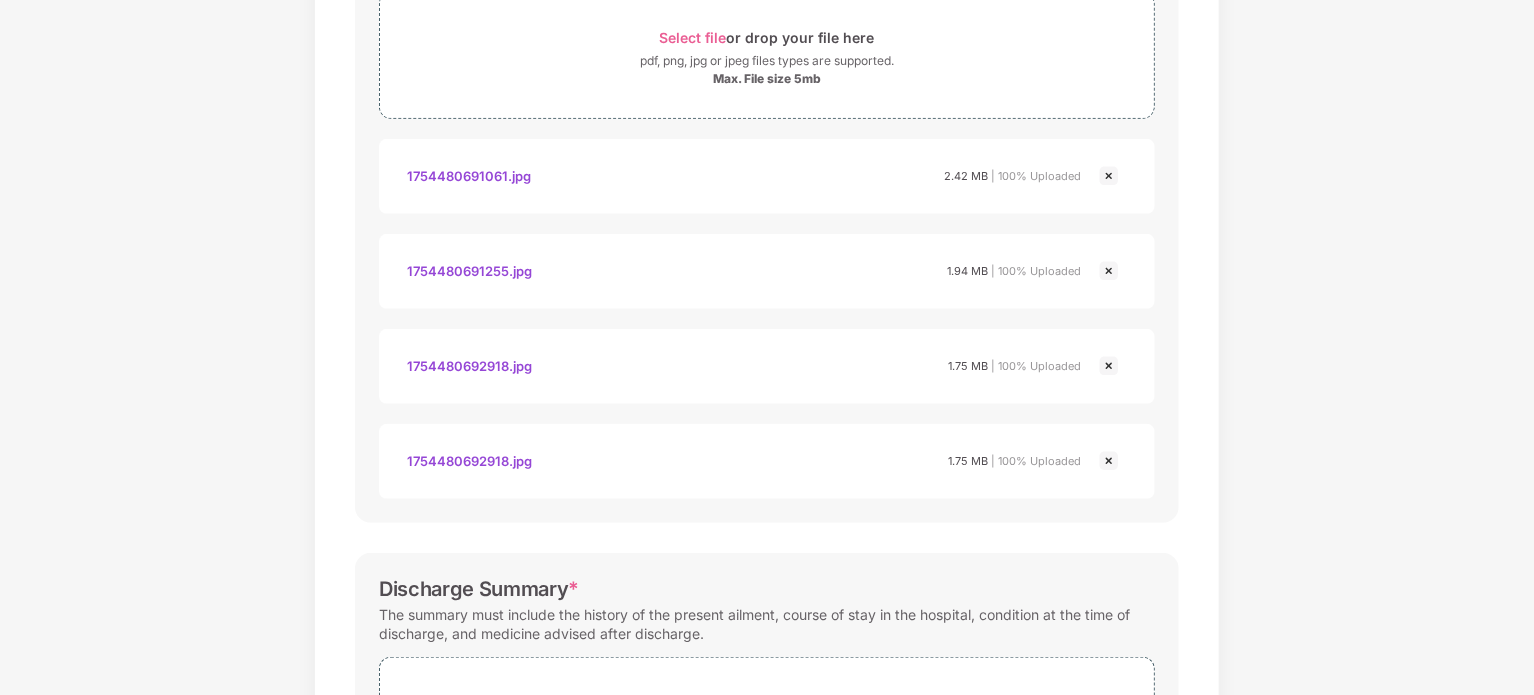click at bounding box center [1109, 461] 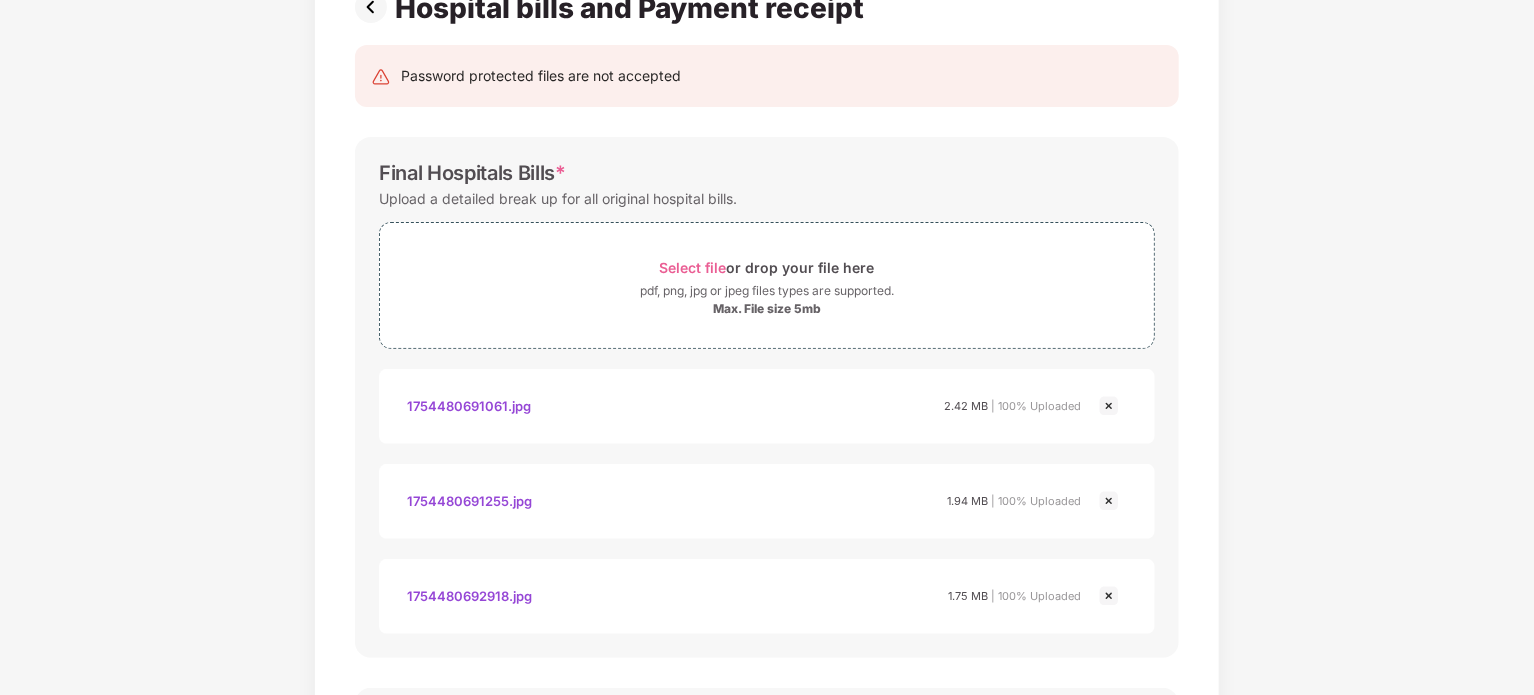 scroll, scrollTop: 200, scrollLeft: 0, axis: vertical 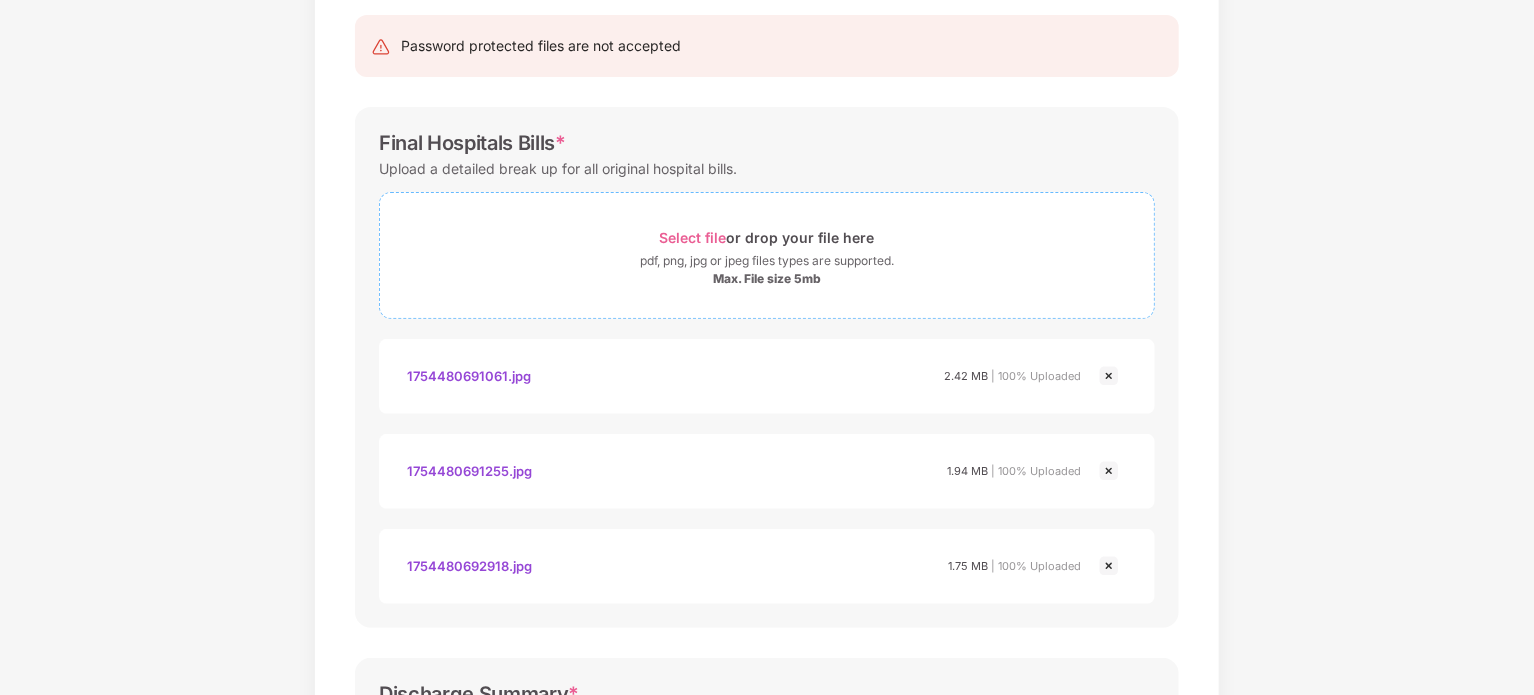 click on "Select file" at bounding box center [693, 237] 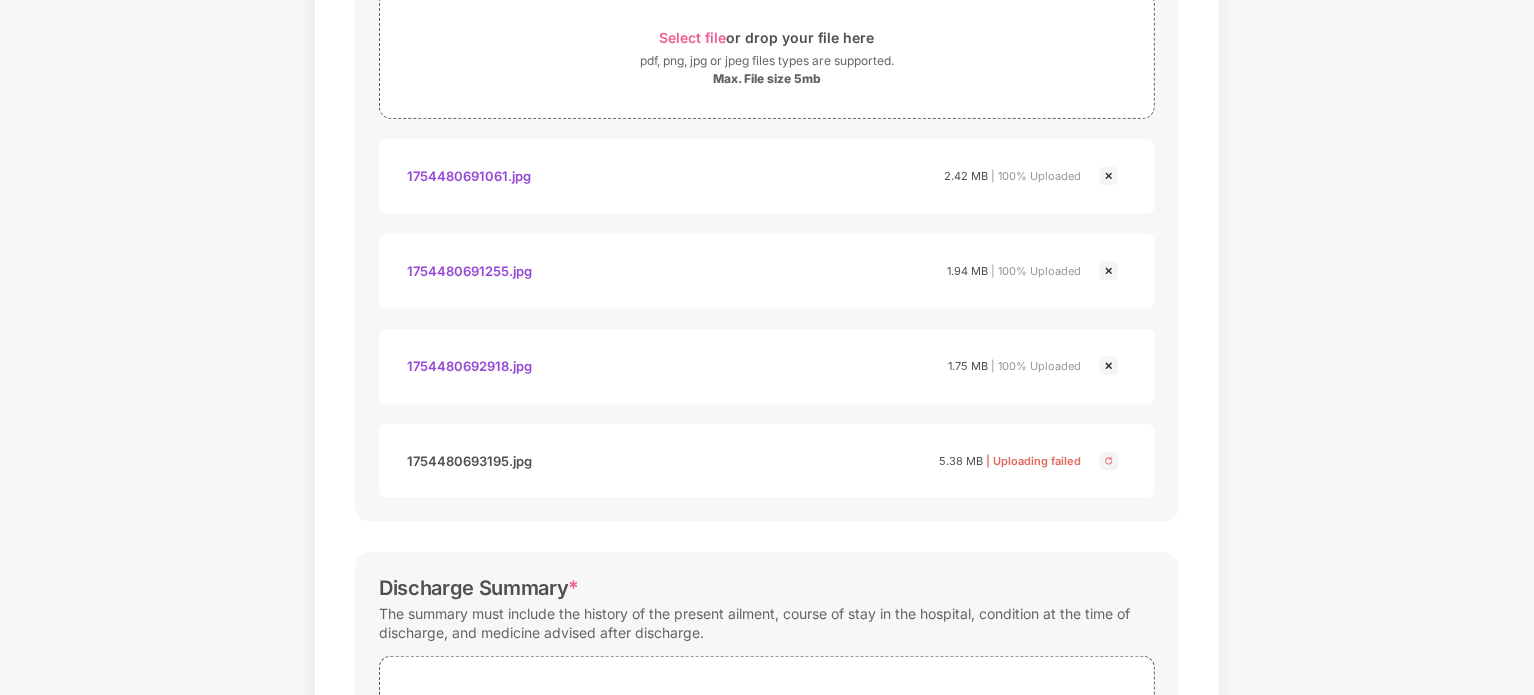 scroll, scrollTop: 397, scrollLeft: 0, axis: vertical 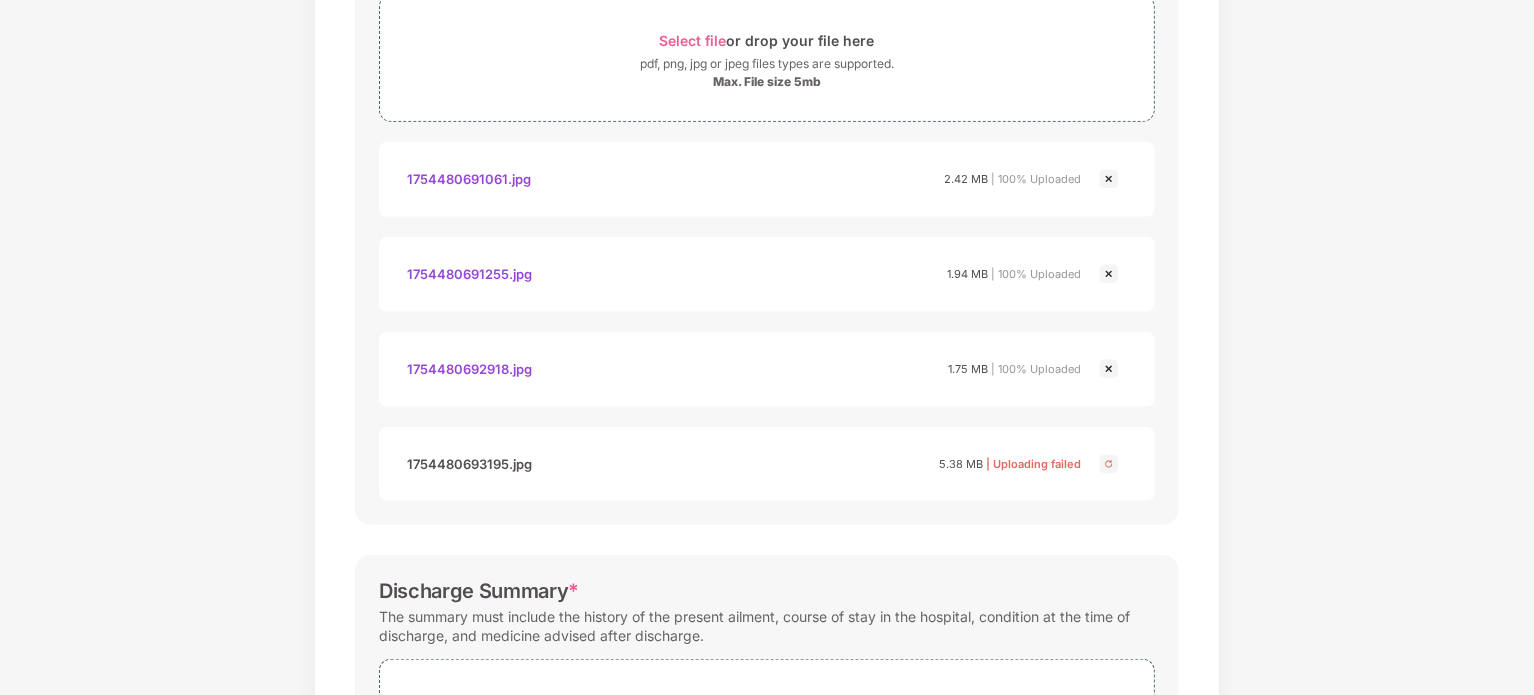 click at bounding box center (1109, 464) 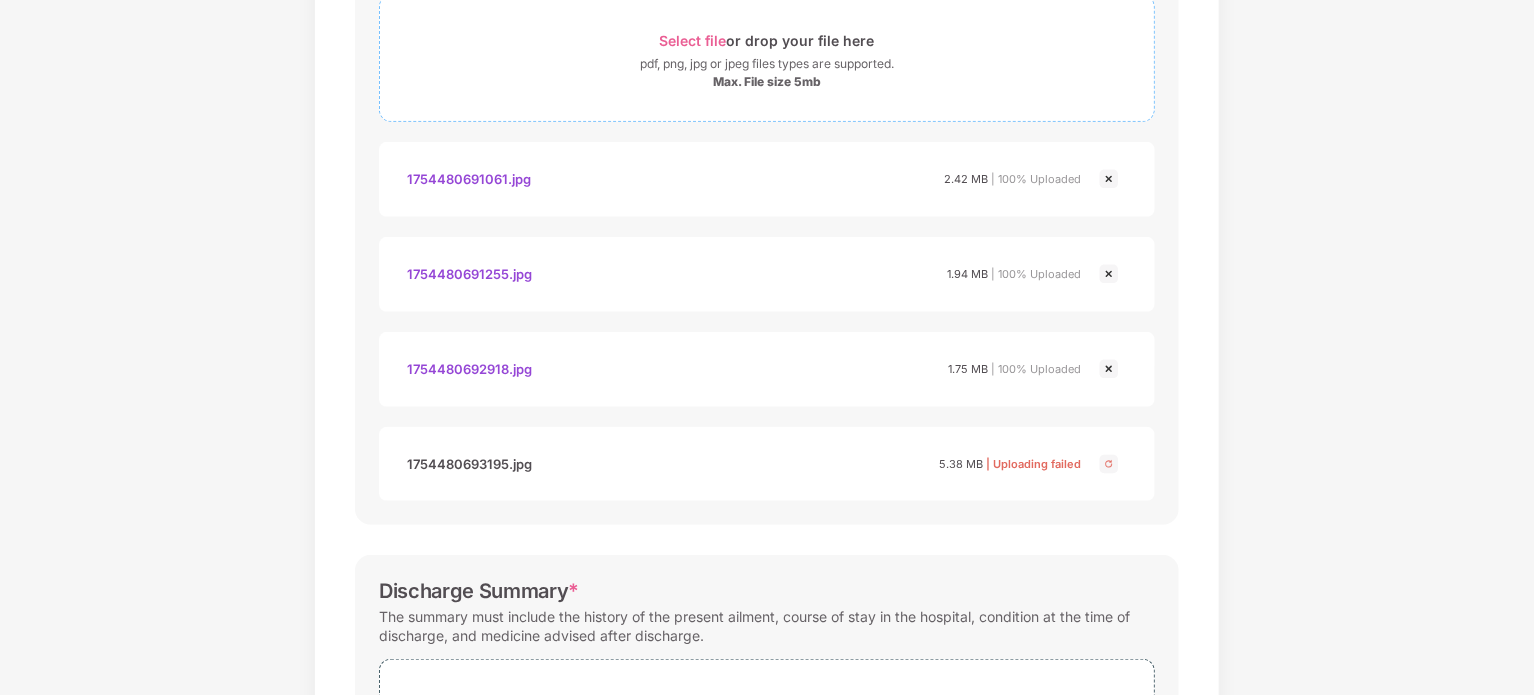 click on "Select file" at bounding box center (693, 40) 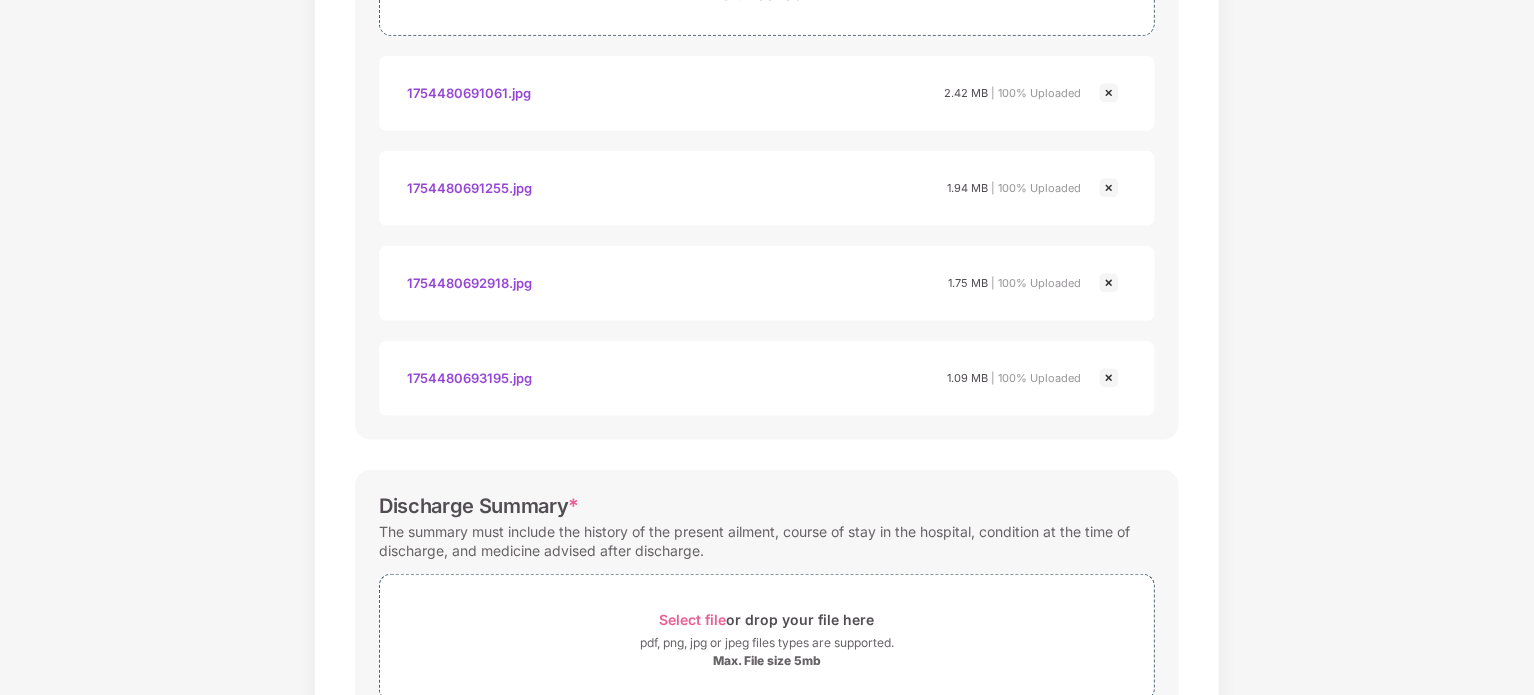 scroll, scrollTop: 697, scrollLeft: 0, axis: vertical 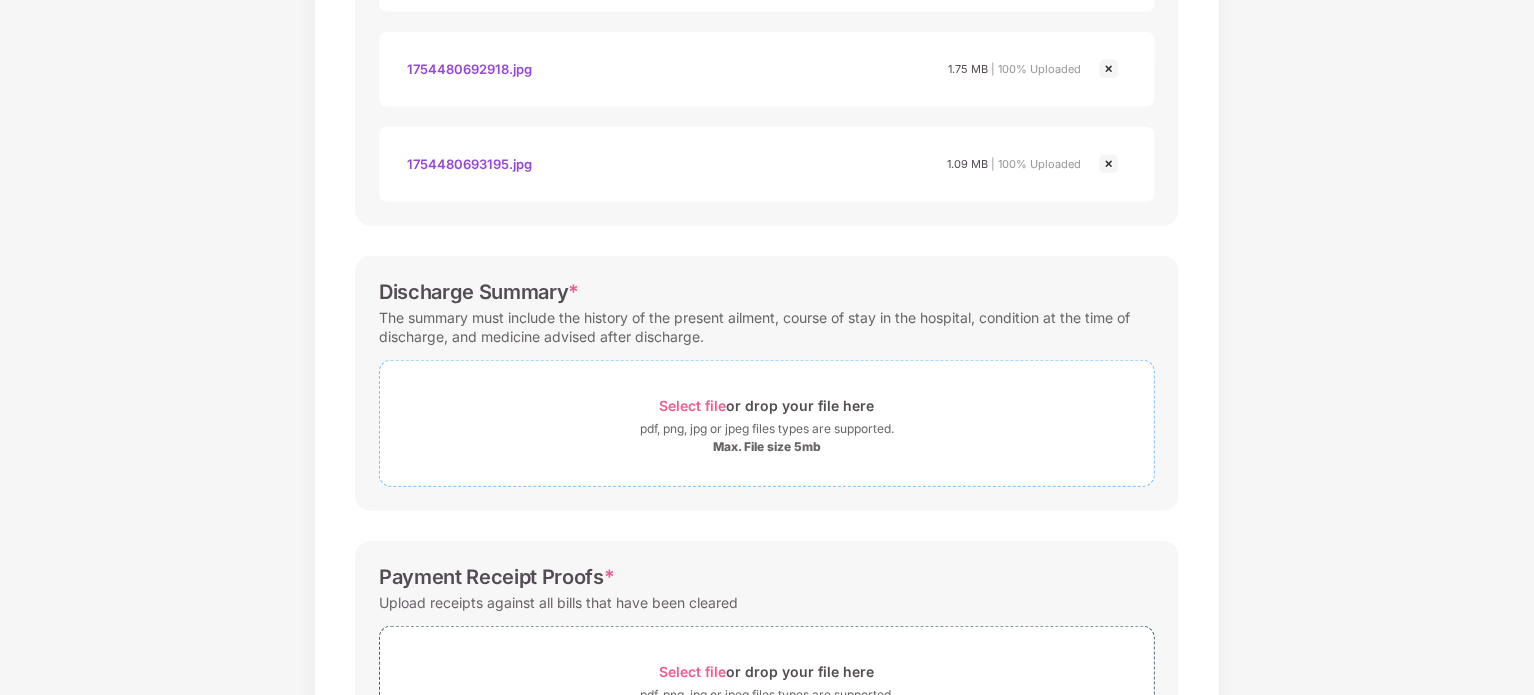 click on "Select file" at bounding box center [693, 405] 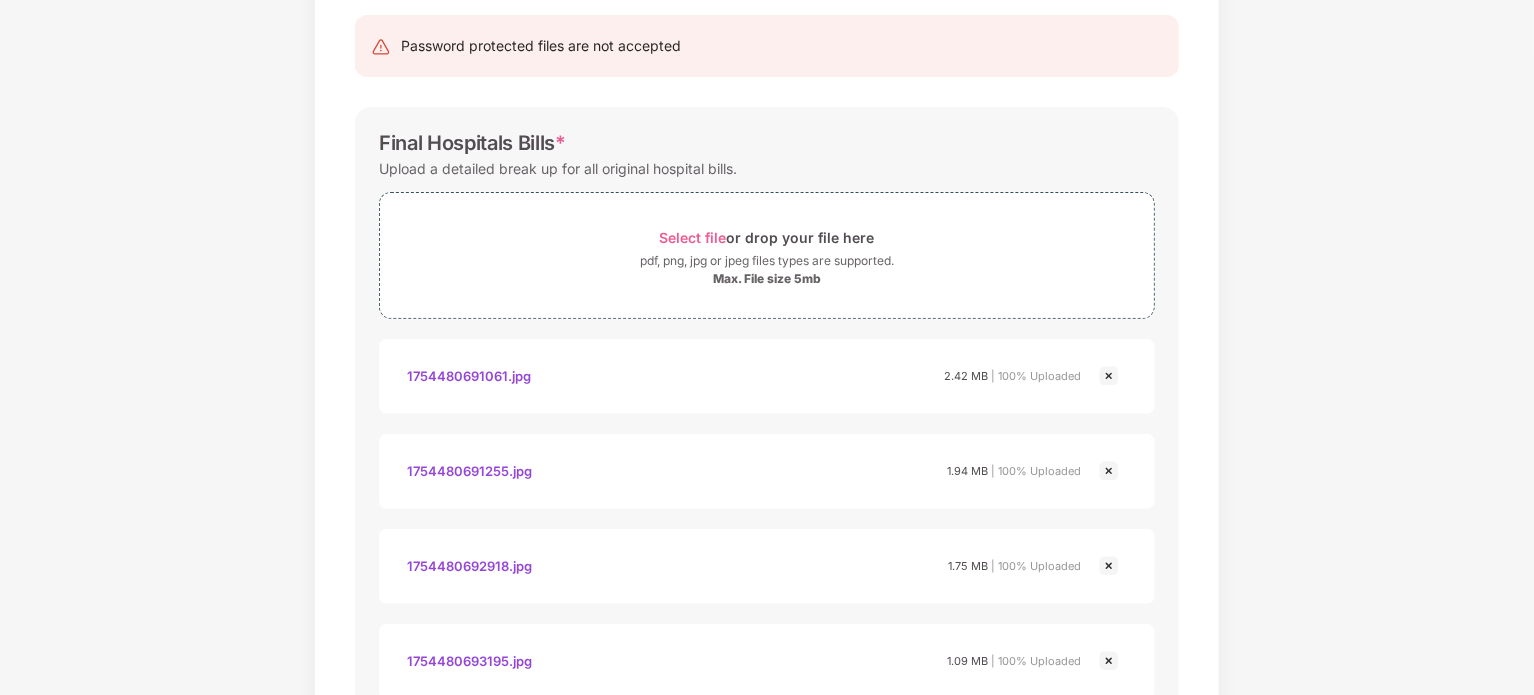 scroll, scrollTop: 0, scrollLeft: 0, axis: both 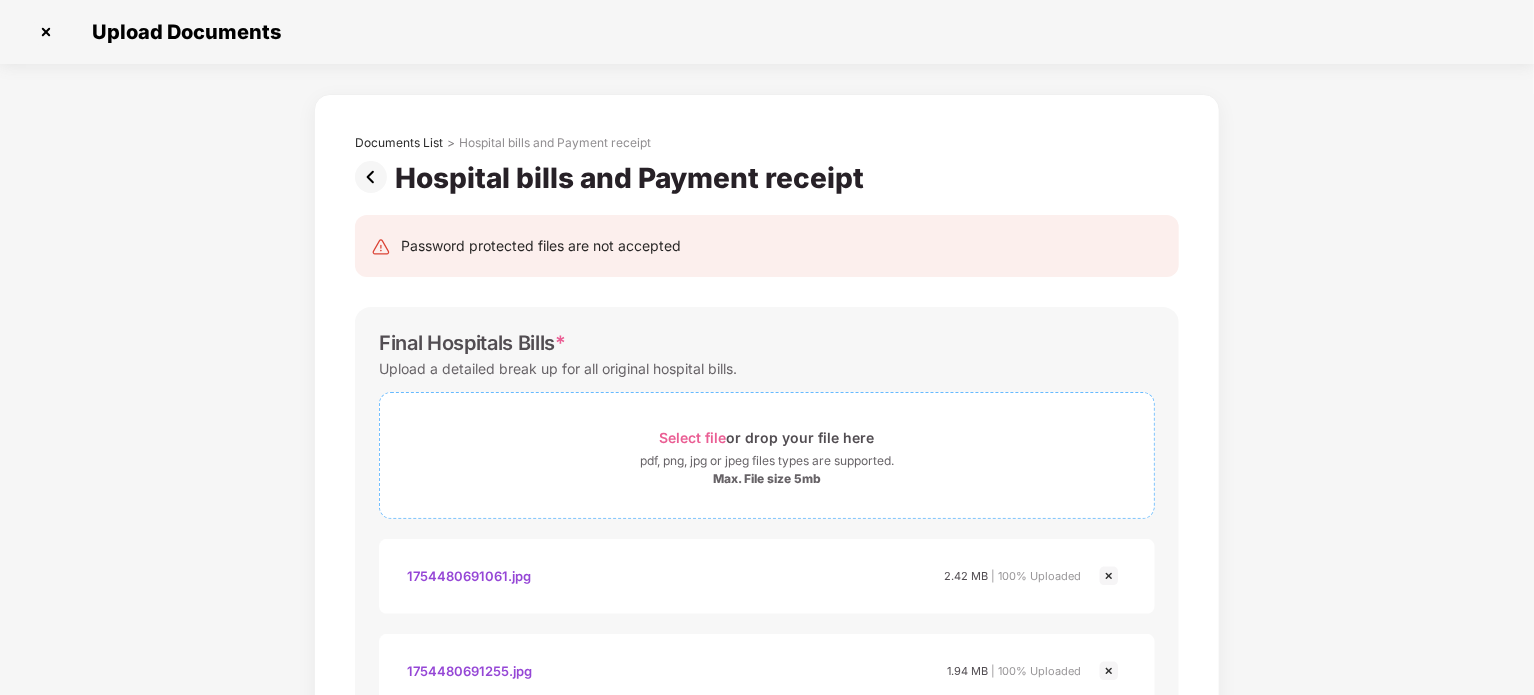 click on "Select file" at bounding box center (693, 437) 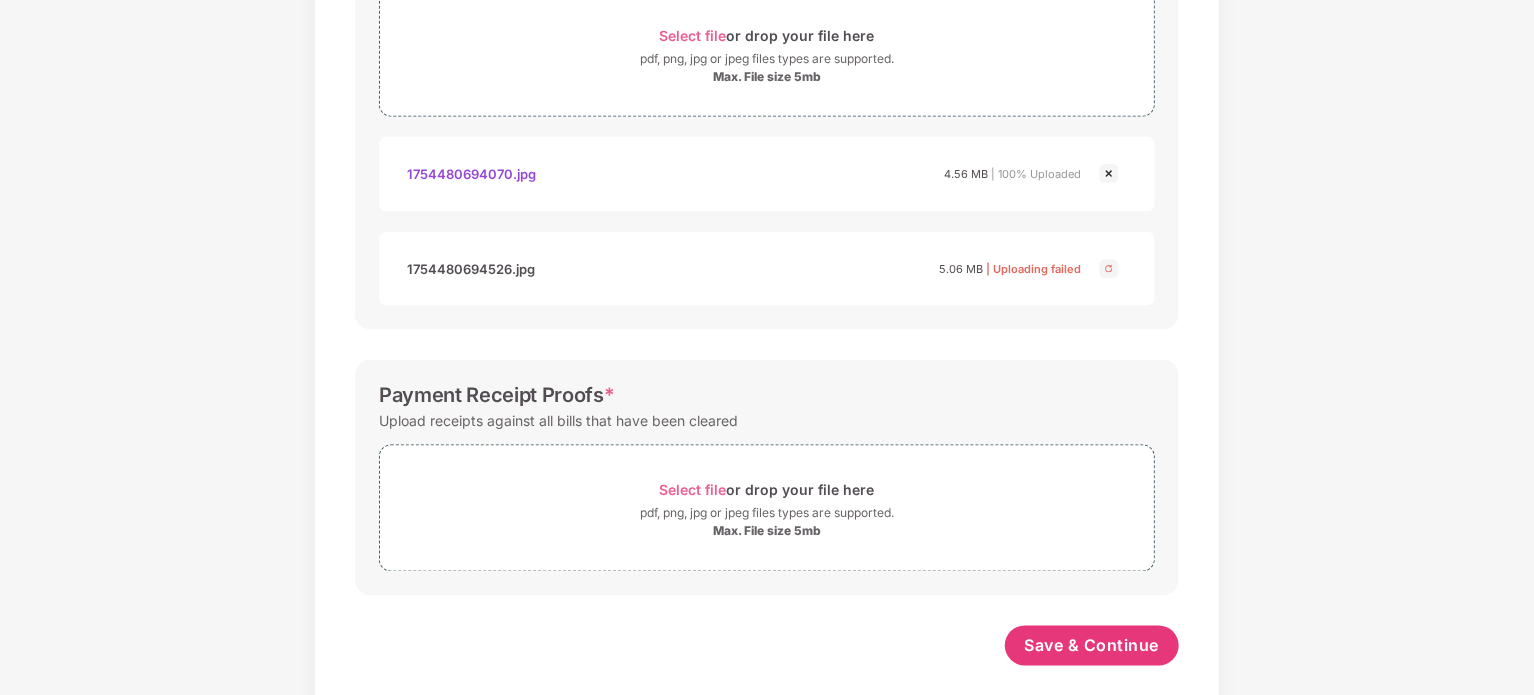 scroll, scrollTop: 1562, scrollLeft: 0, axis: vertical 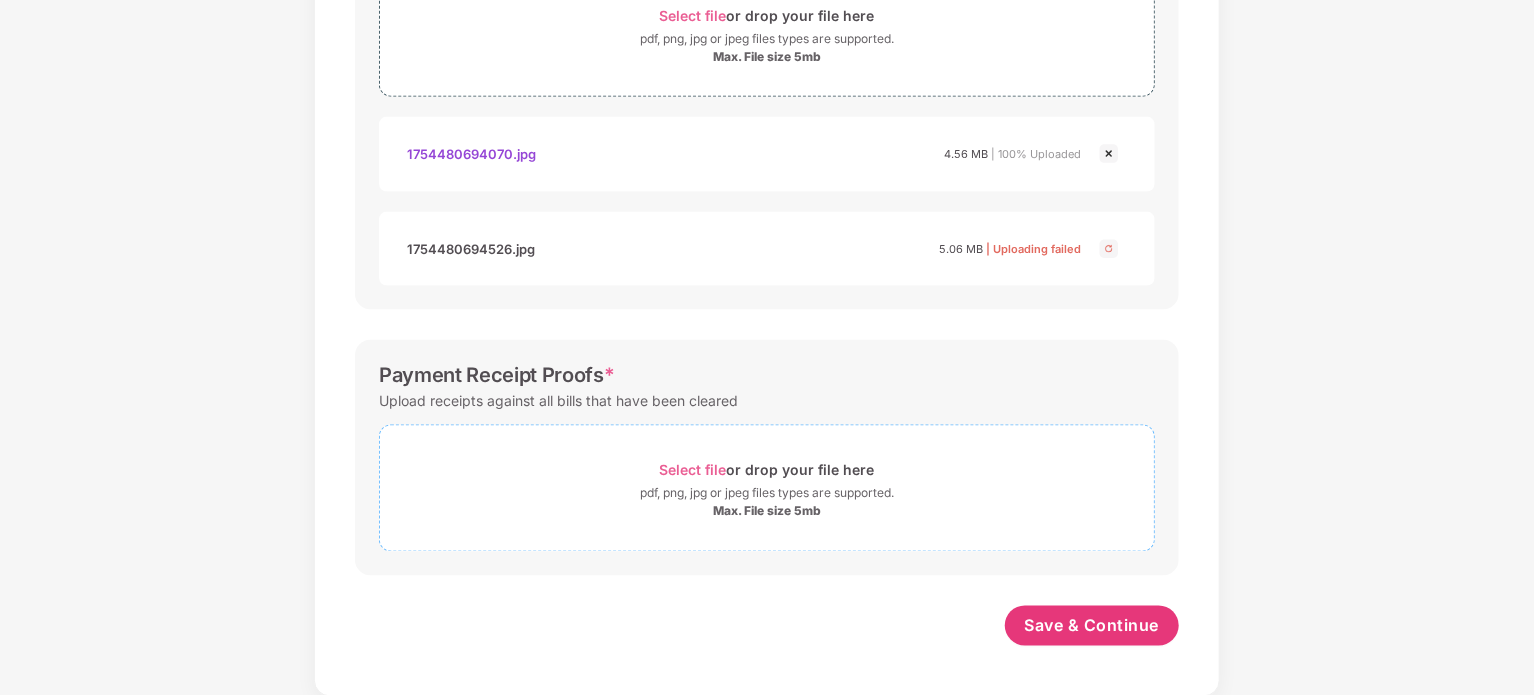 click on "Select file" at bounding box center [693, 470] 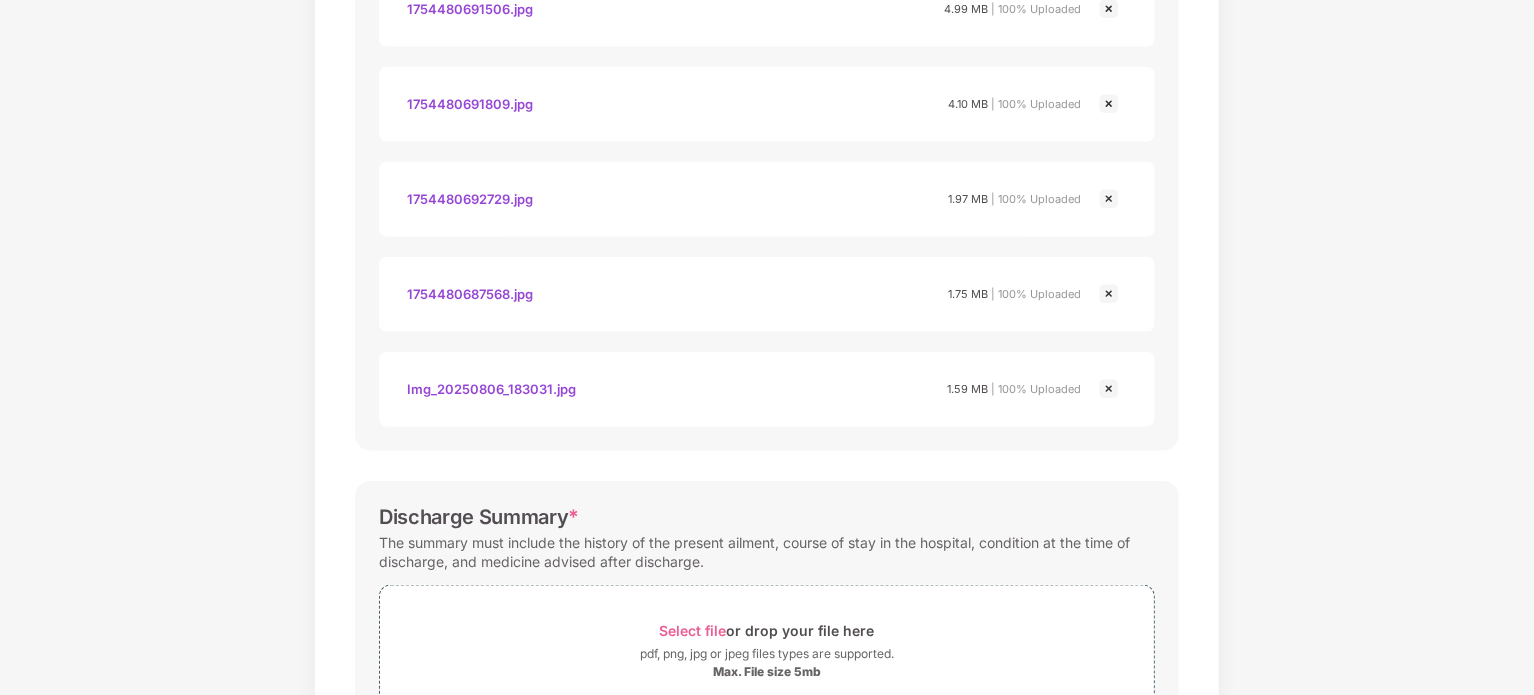 scroll, scrollTop: 1312, scrollLeft: 0, axis: vertical 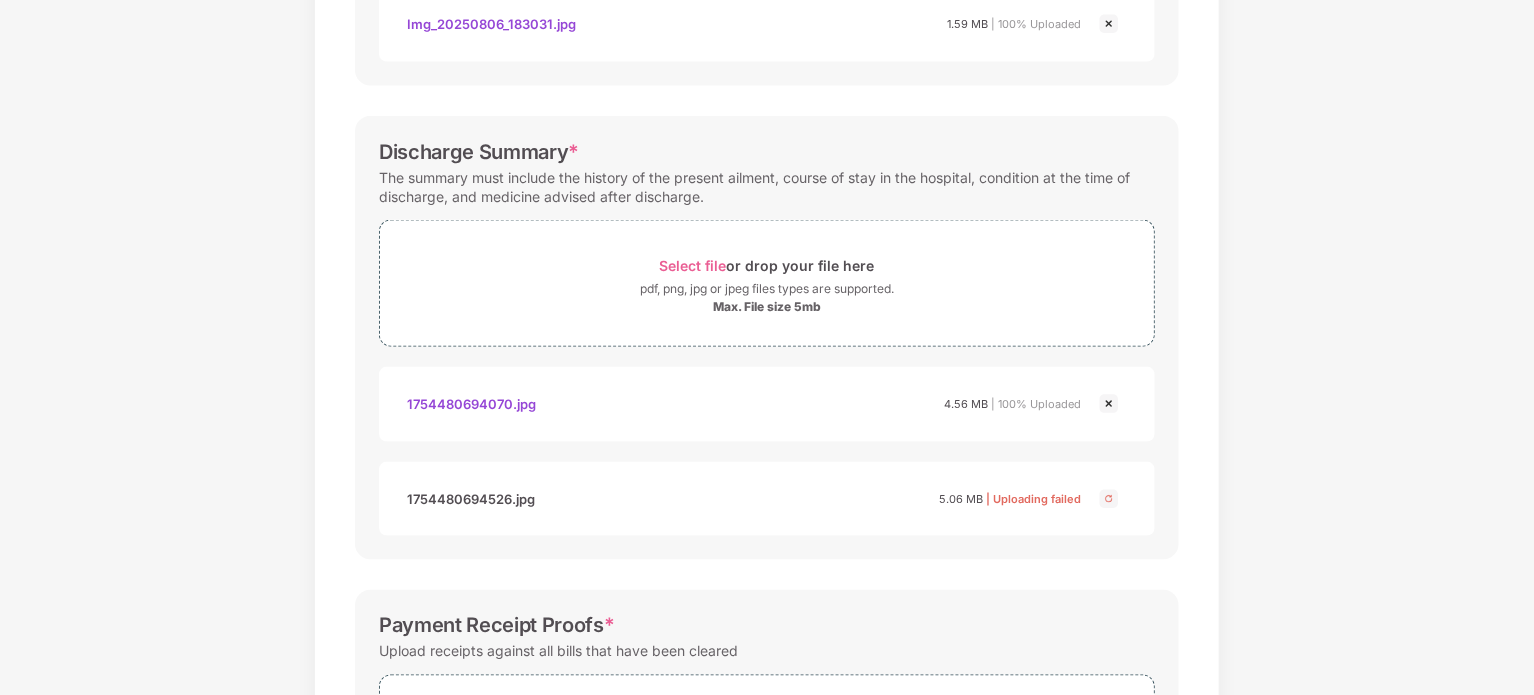 click on "| Uploading failed" at bounding box center [1033, 499] 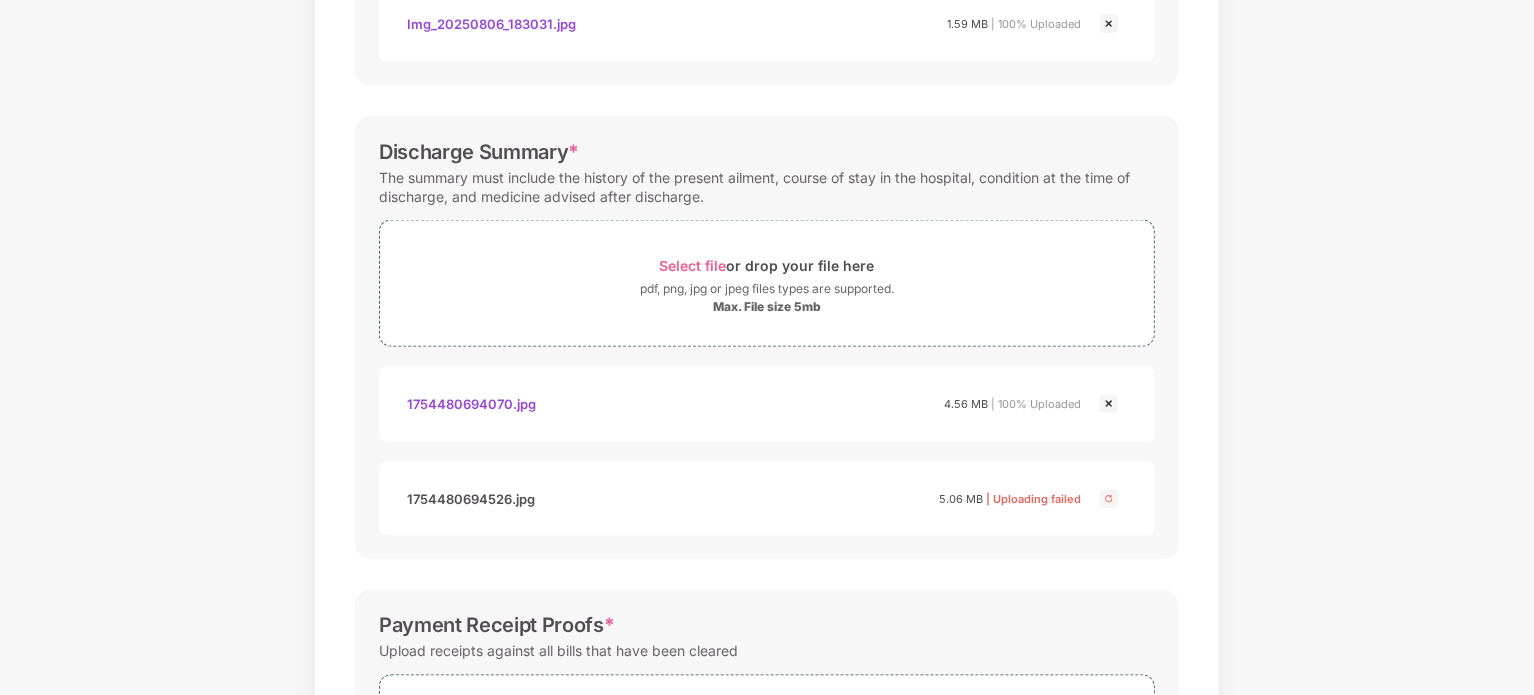 click at bounding box center [1112, 496] 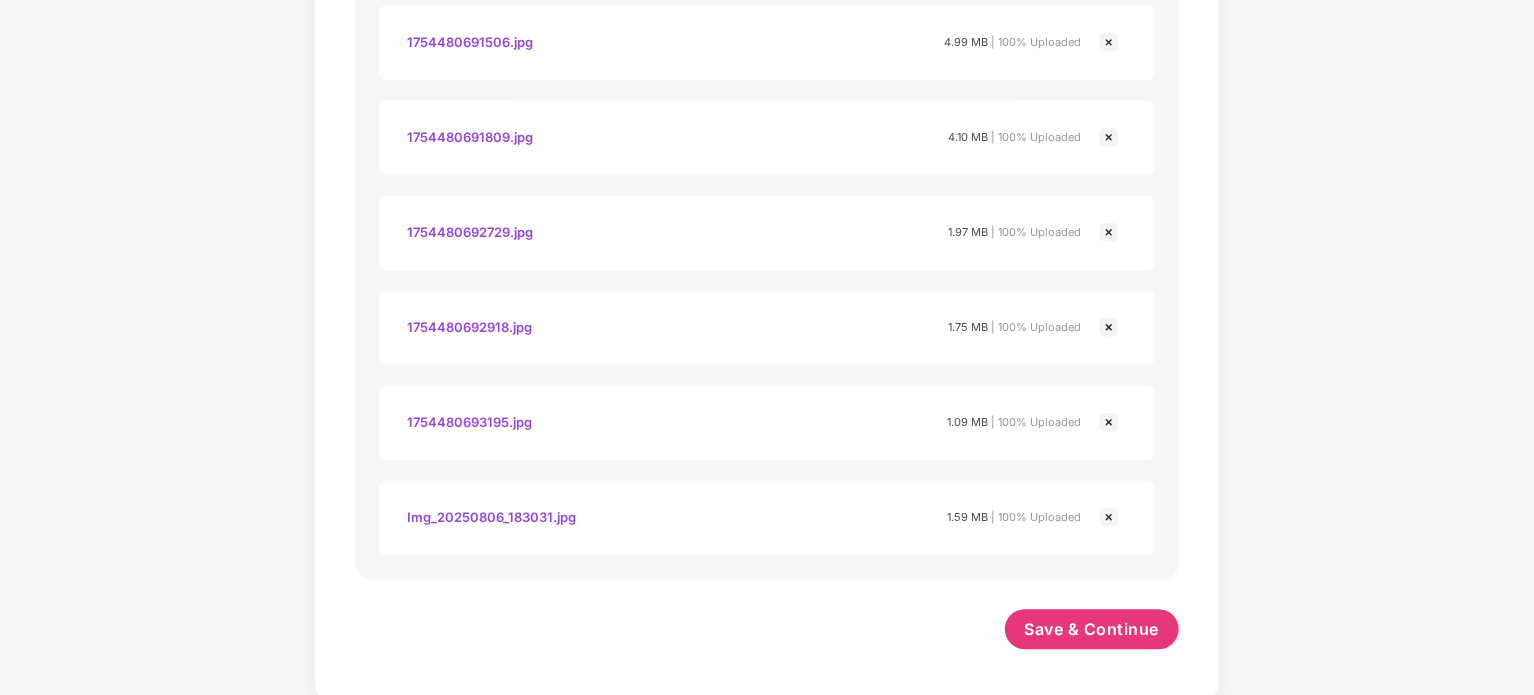 scroll, scrollTop: 2512, scrollLeft: 0, axis: vertical 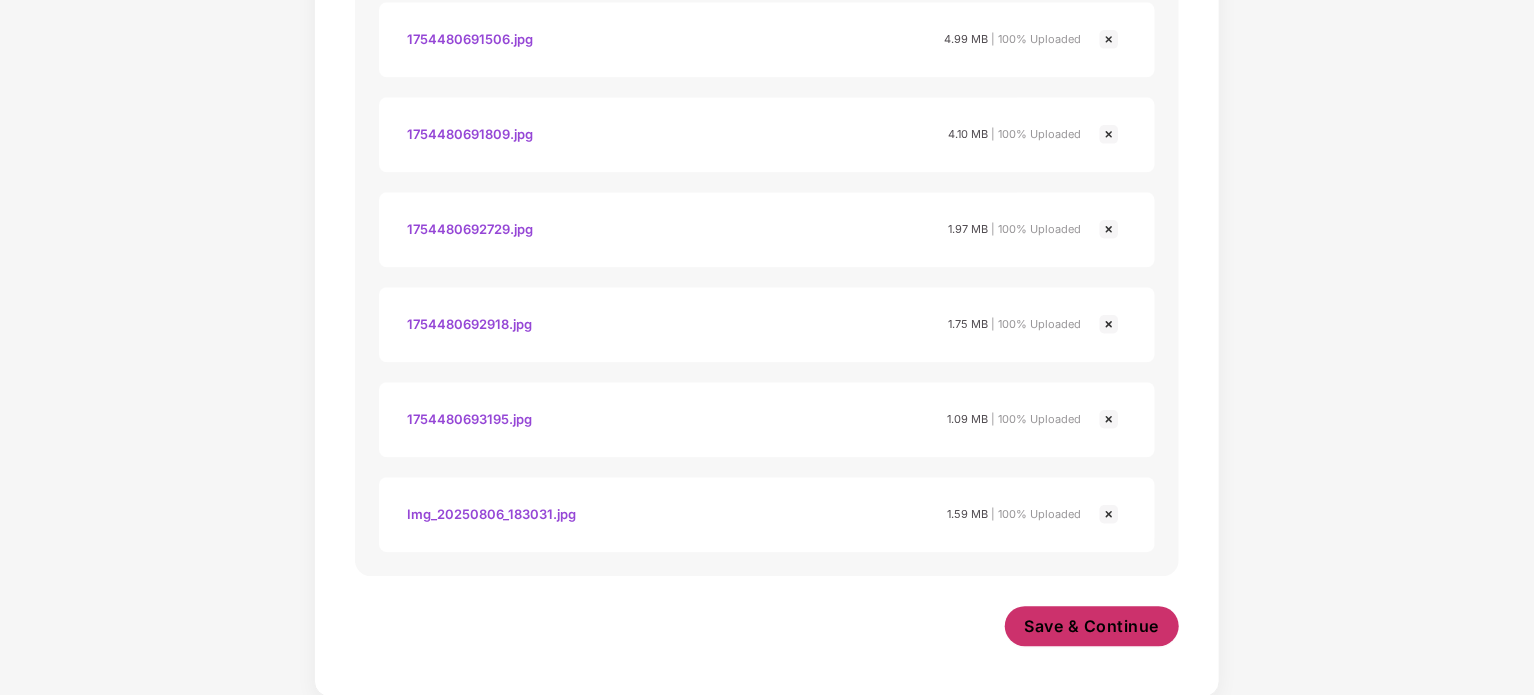 click on "Save & Continue" at bounding box center [1092, 626] 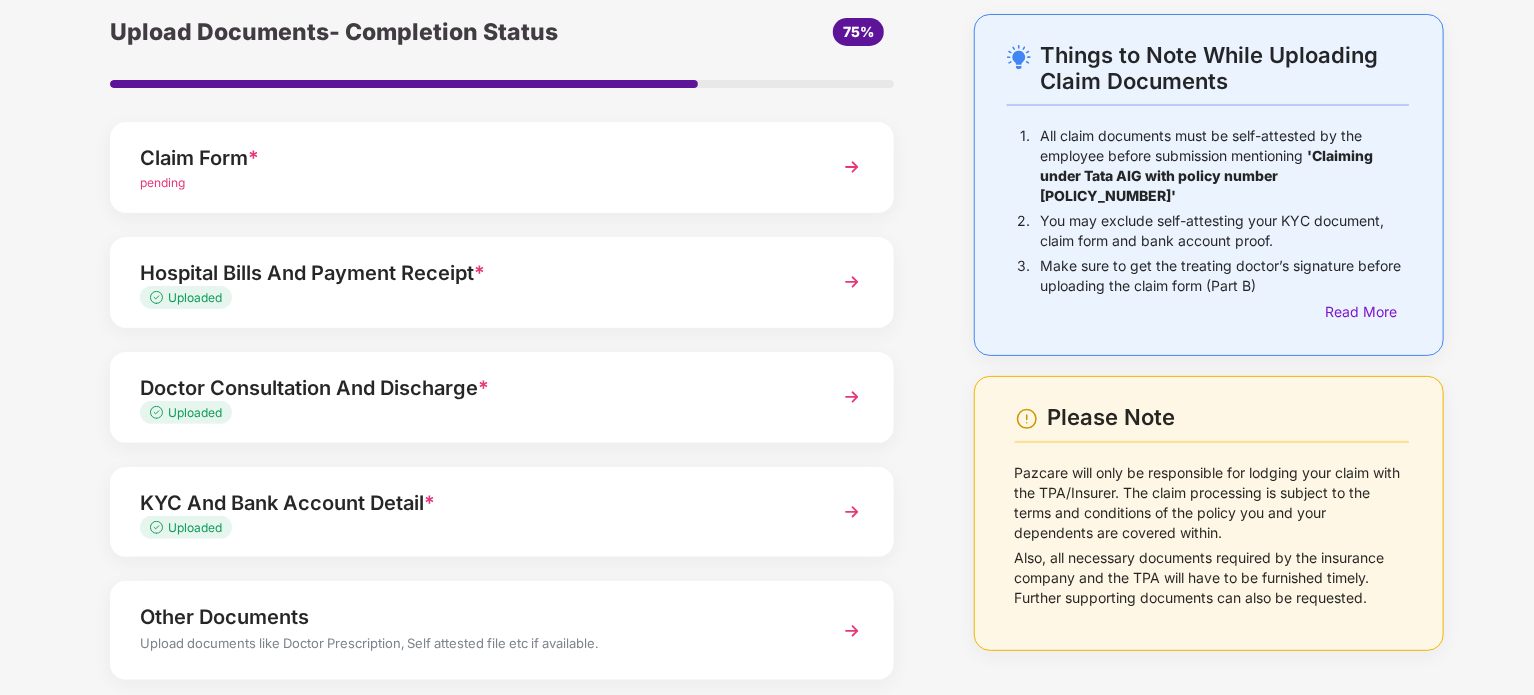 scroll, scrollTop: 188, scrollLeft: 0, axis: vertical 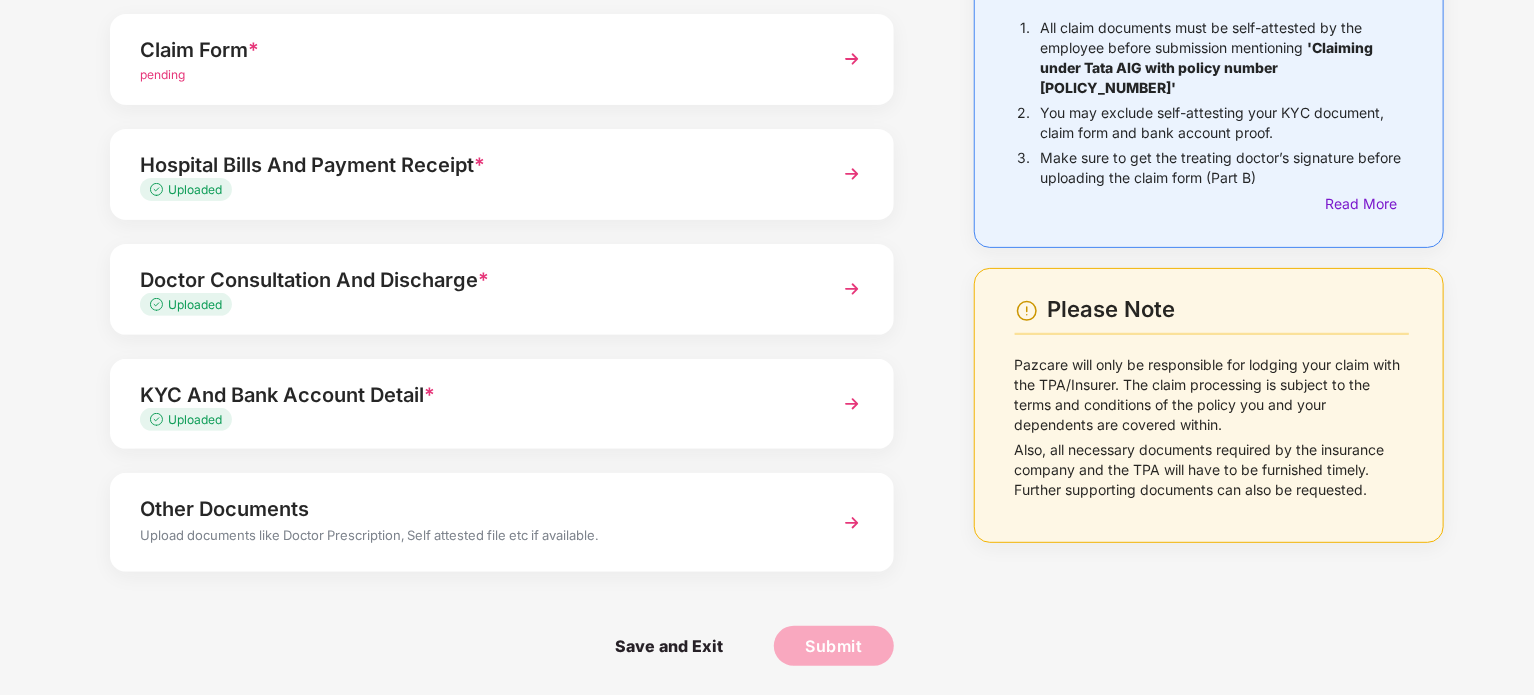click on "Upload documents like Doctor Prescription, Self attested file etc if available." at bounding box center [471, 538] 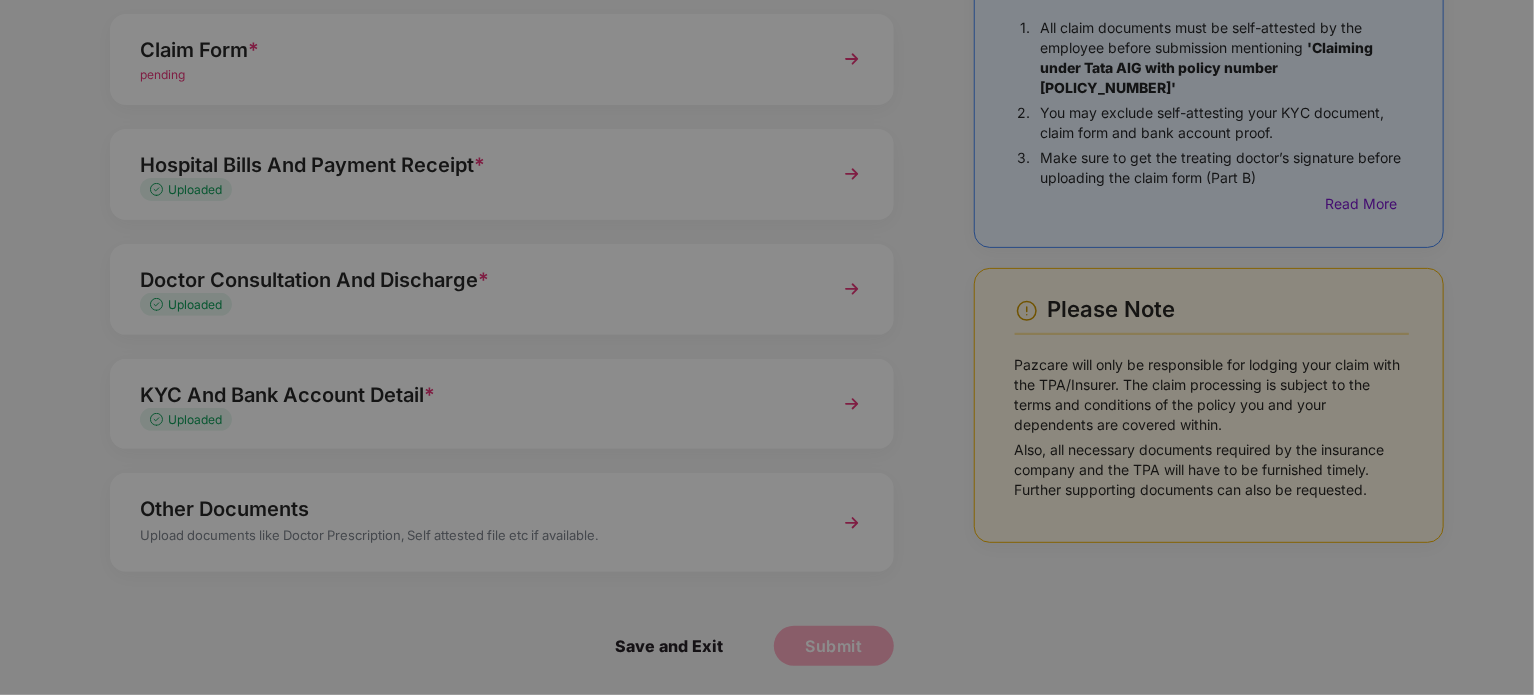 scroll, scrollTop: 0, scrollLeft: 0, axis: both 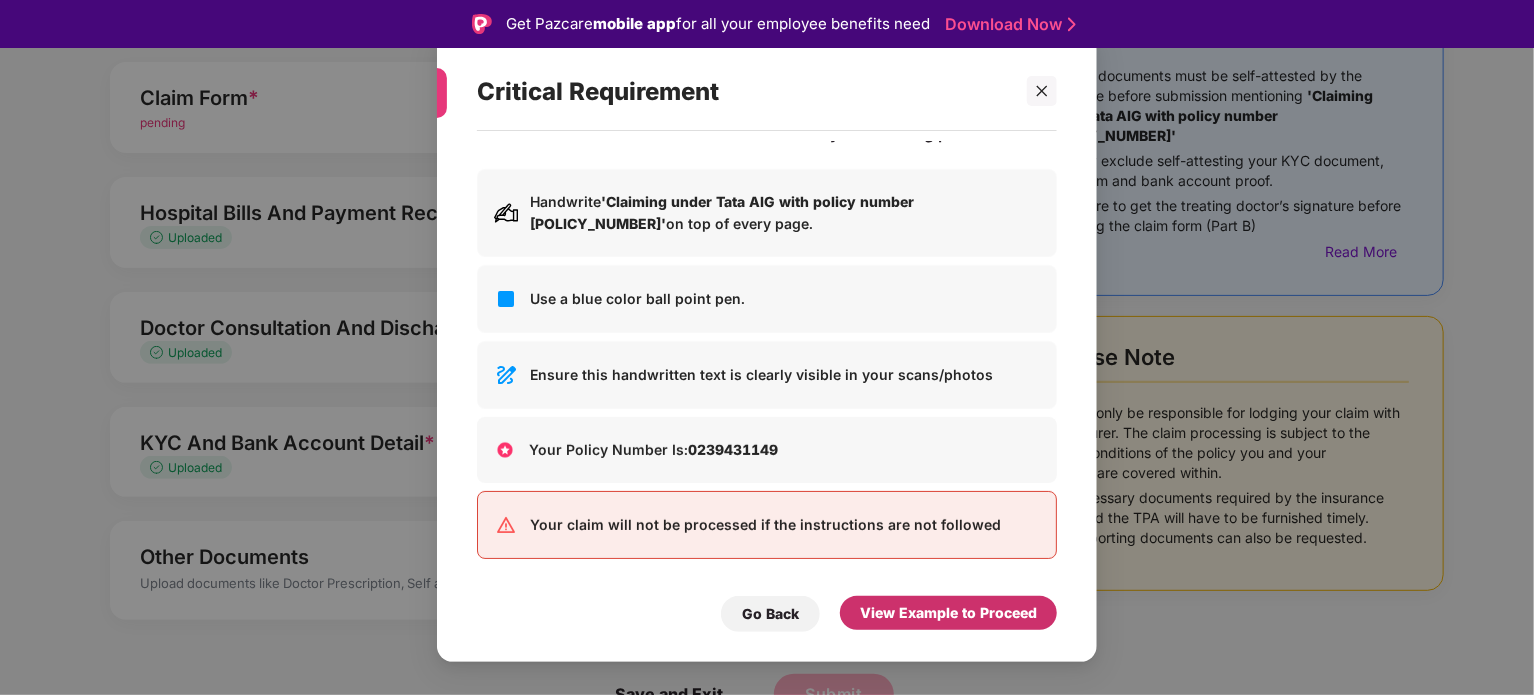 click on "View Example to Proceed" at bounding box center [948, 613] 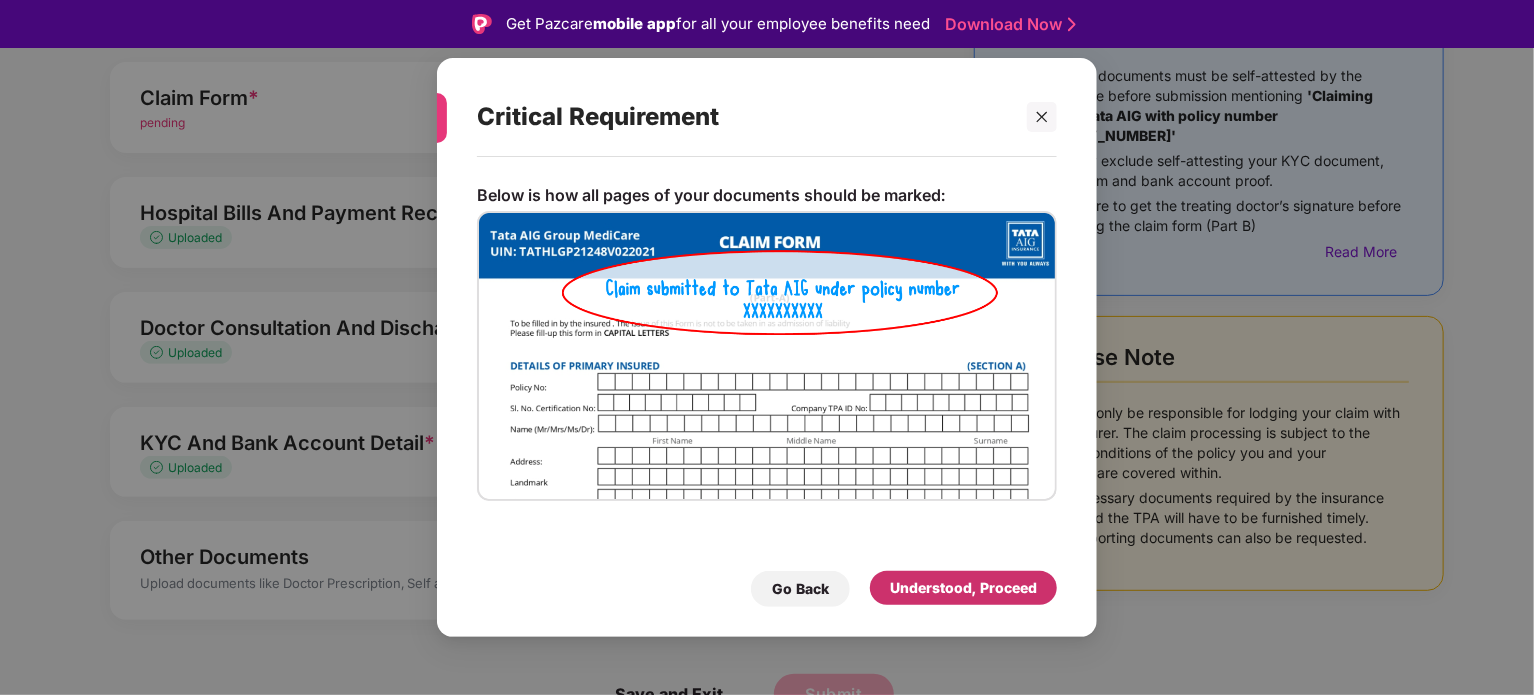 click on "Understood, Proceed" at bounding box center [963, 588] 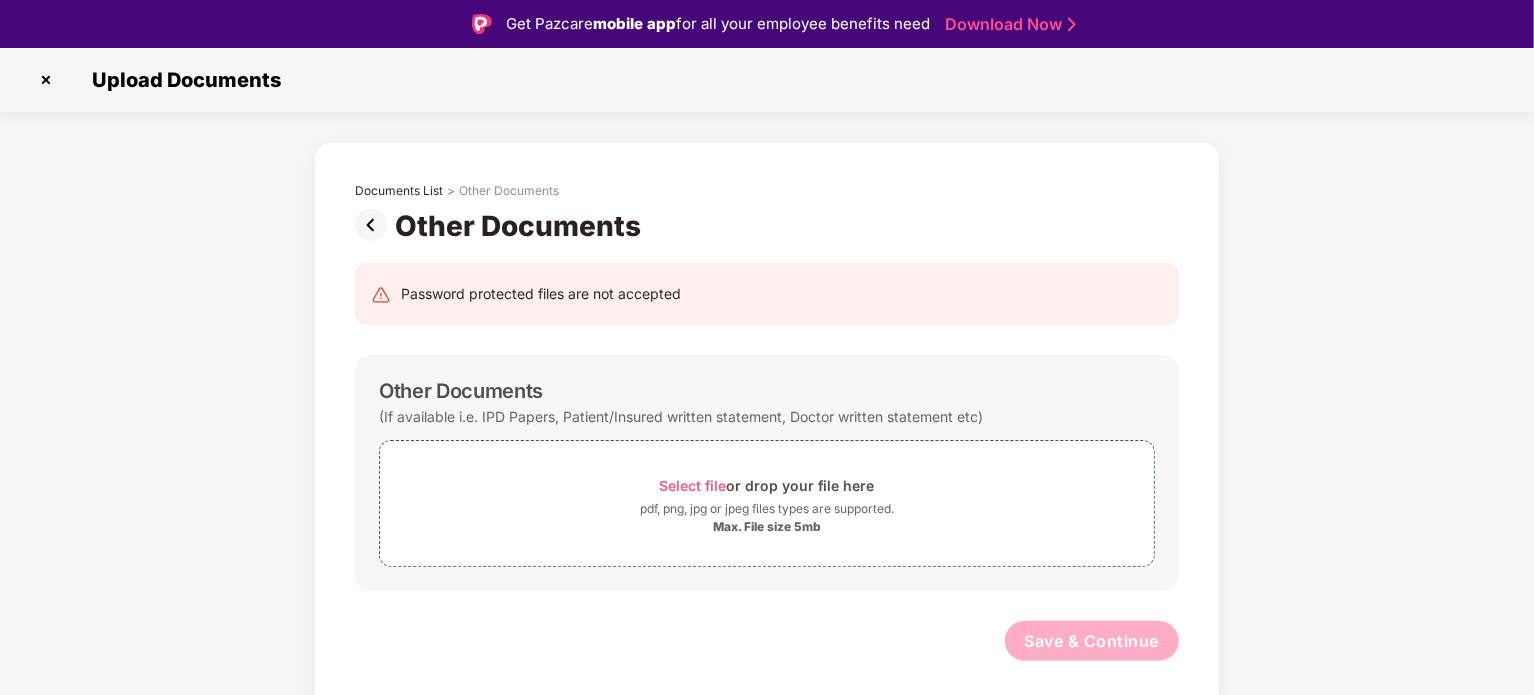 scroll, scrollTop: 0, scrollLeft: 0, axis: both 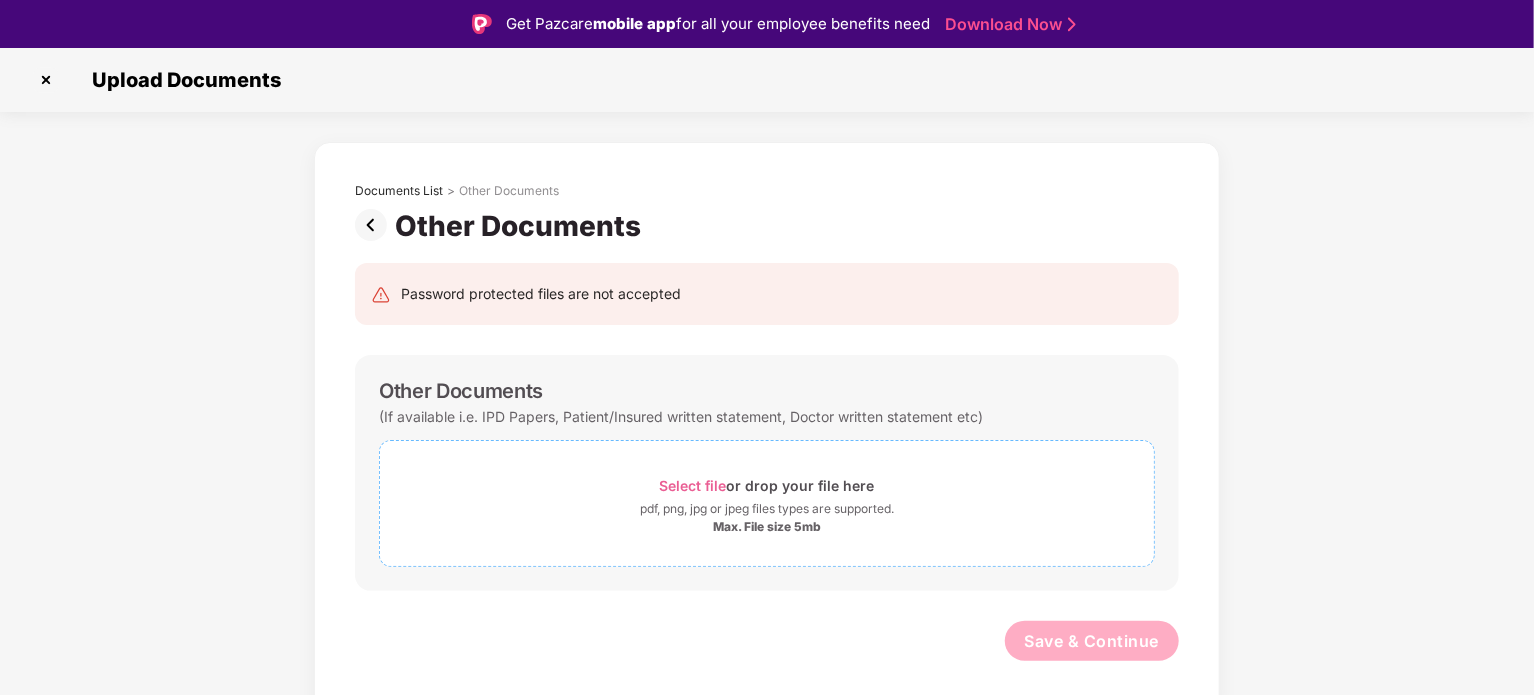 click on "Select file" at bounding box center (693, 485) 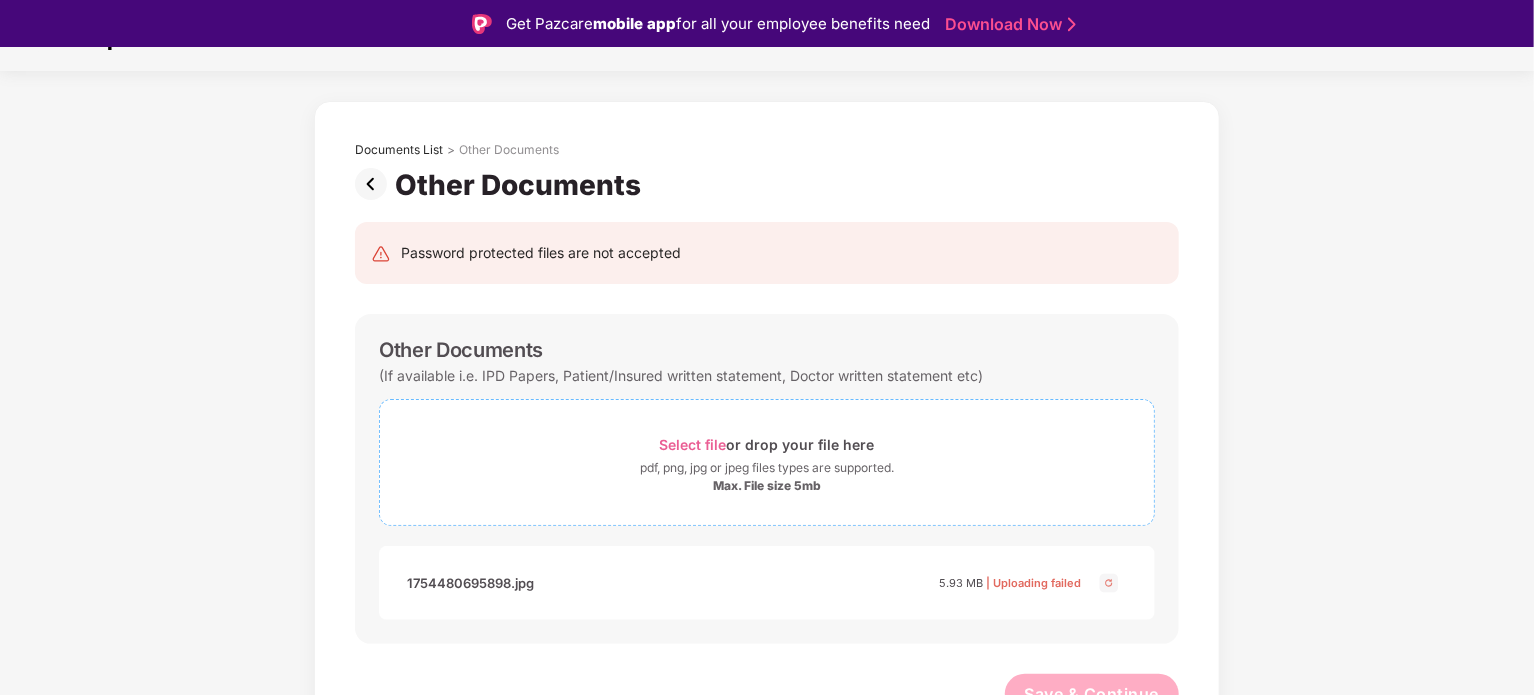 scroll, scrollTop: 62, scrollLeft: 0, axis: vertical 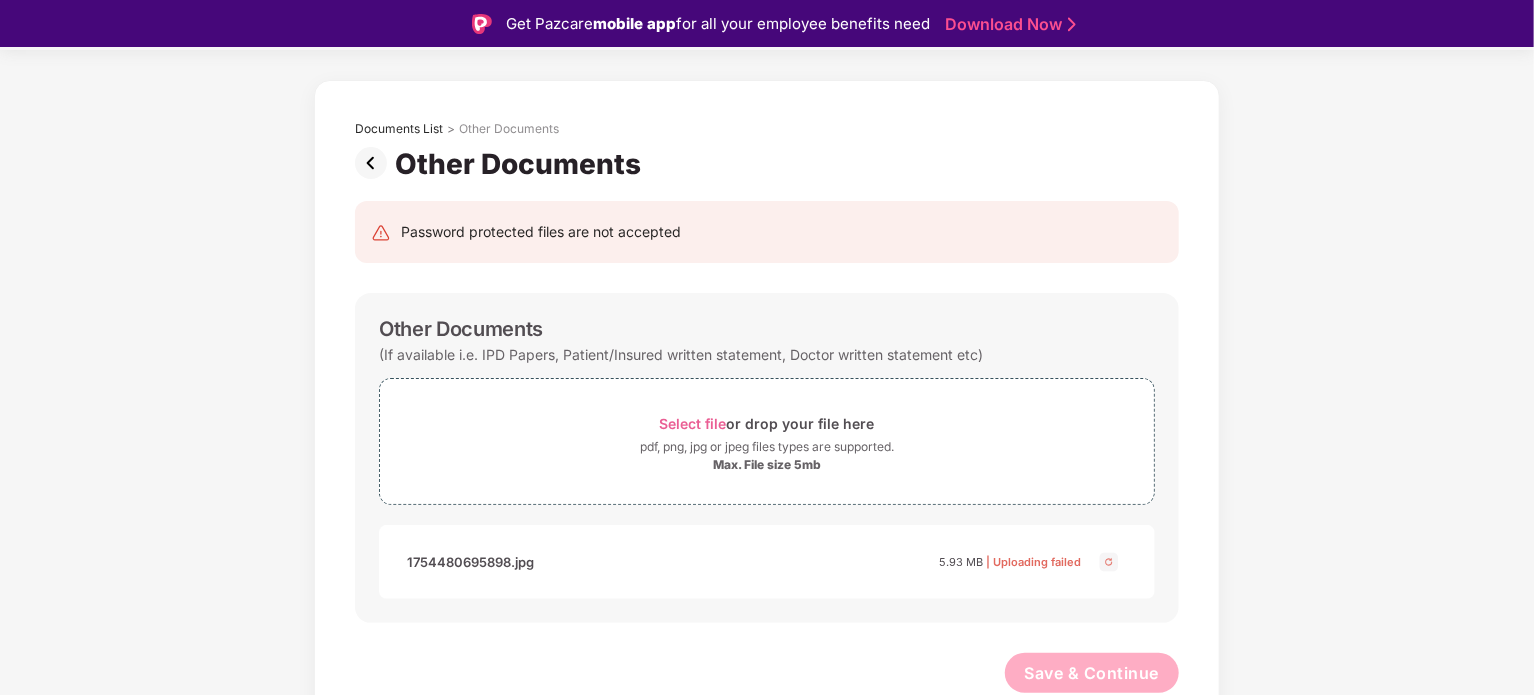 click on "| Uploading failed" at bounding box center [1033, 562] 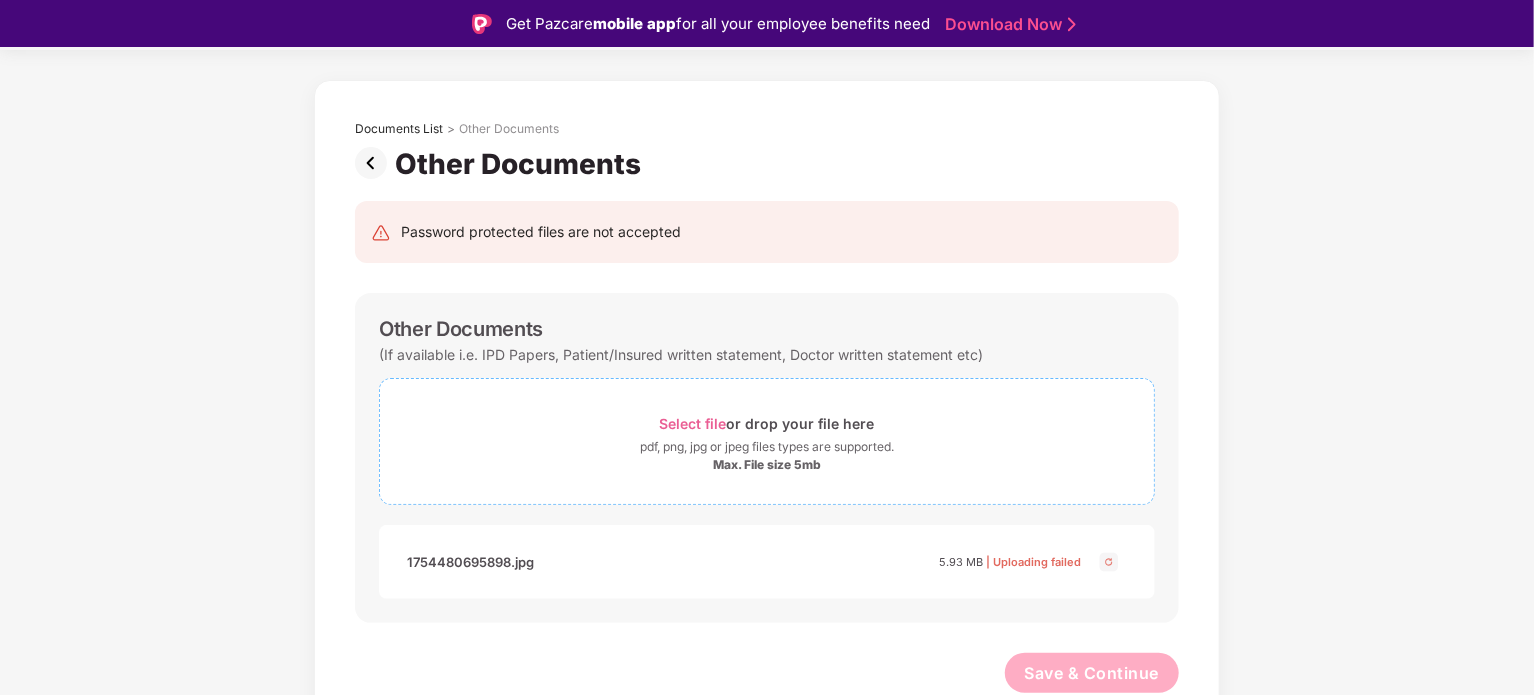 click on "Select file" at bounding box center (693, 423) 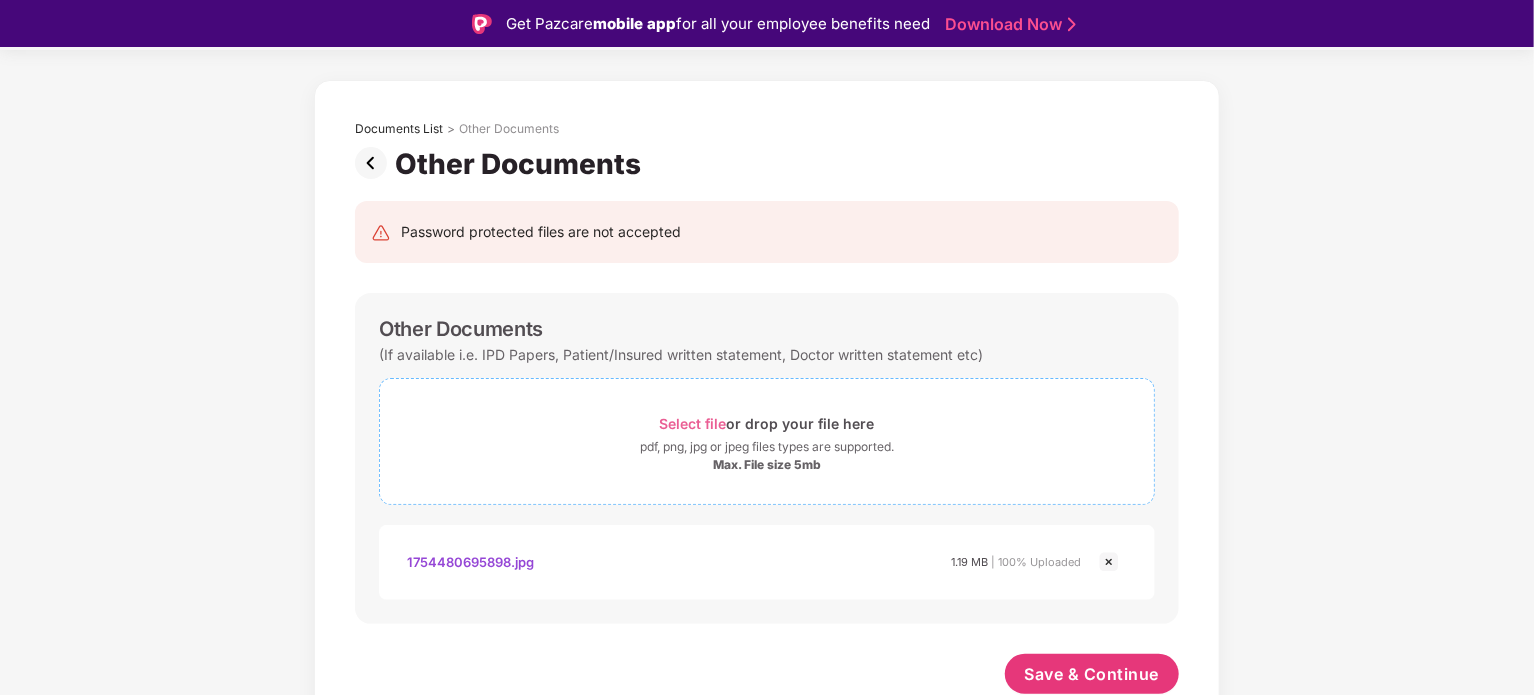 scroll, scrollTop: 63, scrollLeft: 0, axis: vertical 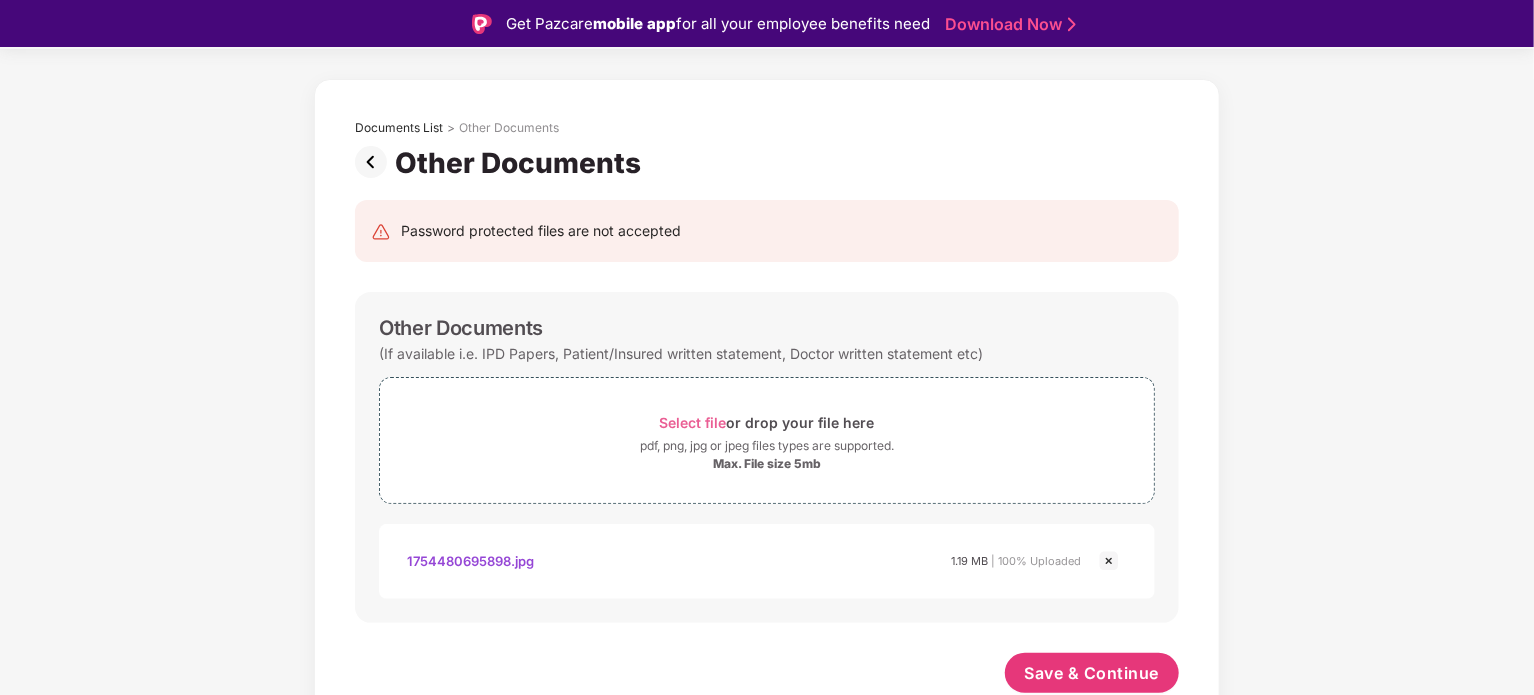 click on "1754480695898.jpg" at bounding box center [470, 561] 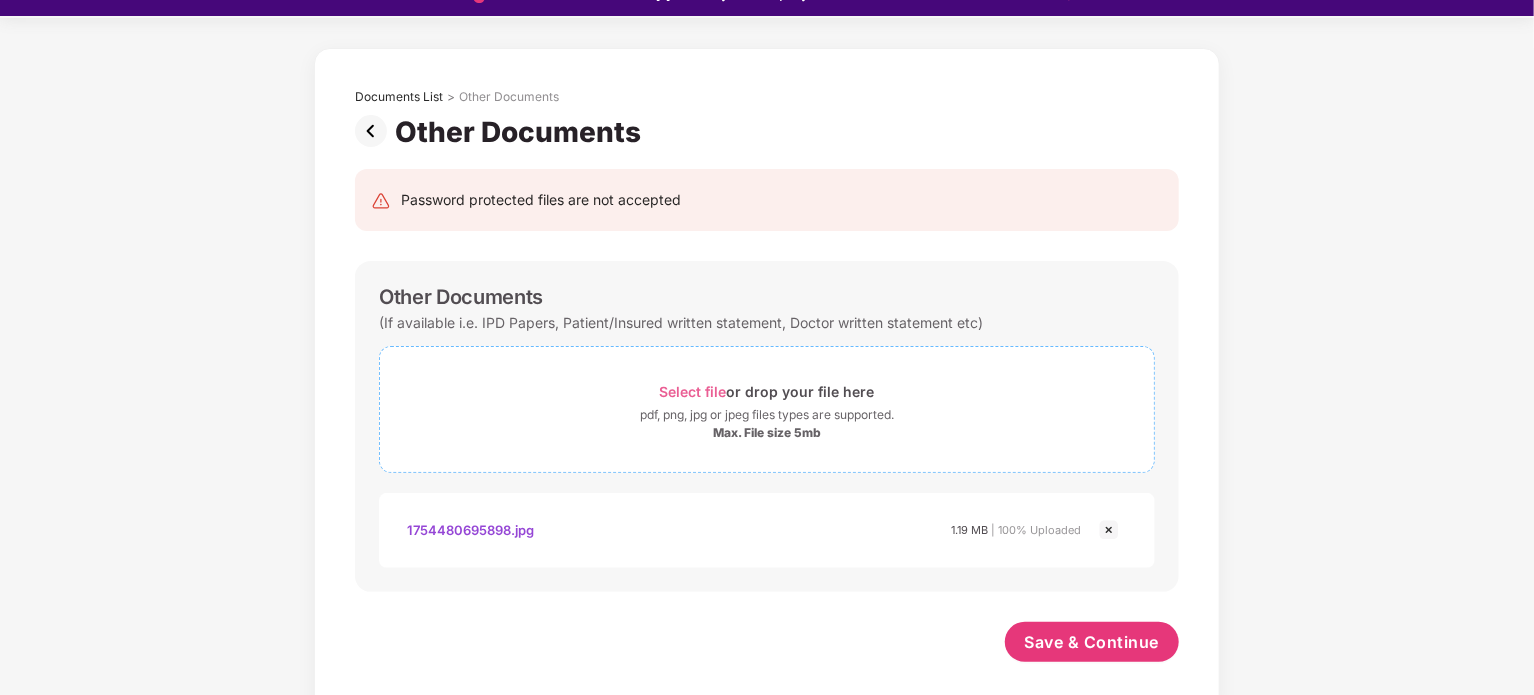 scroll, scrollTop: 48, scrollLeft: 0, axis: vertical 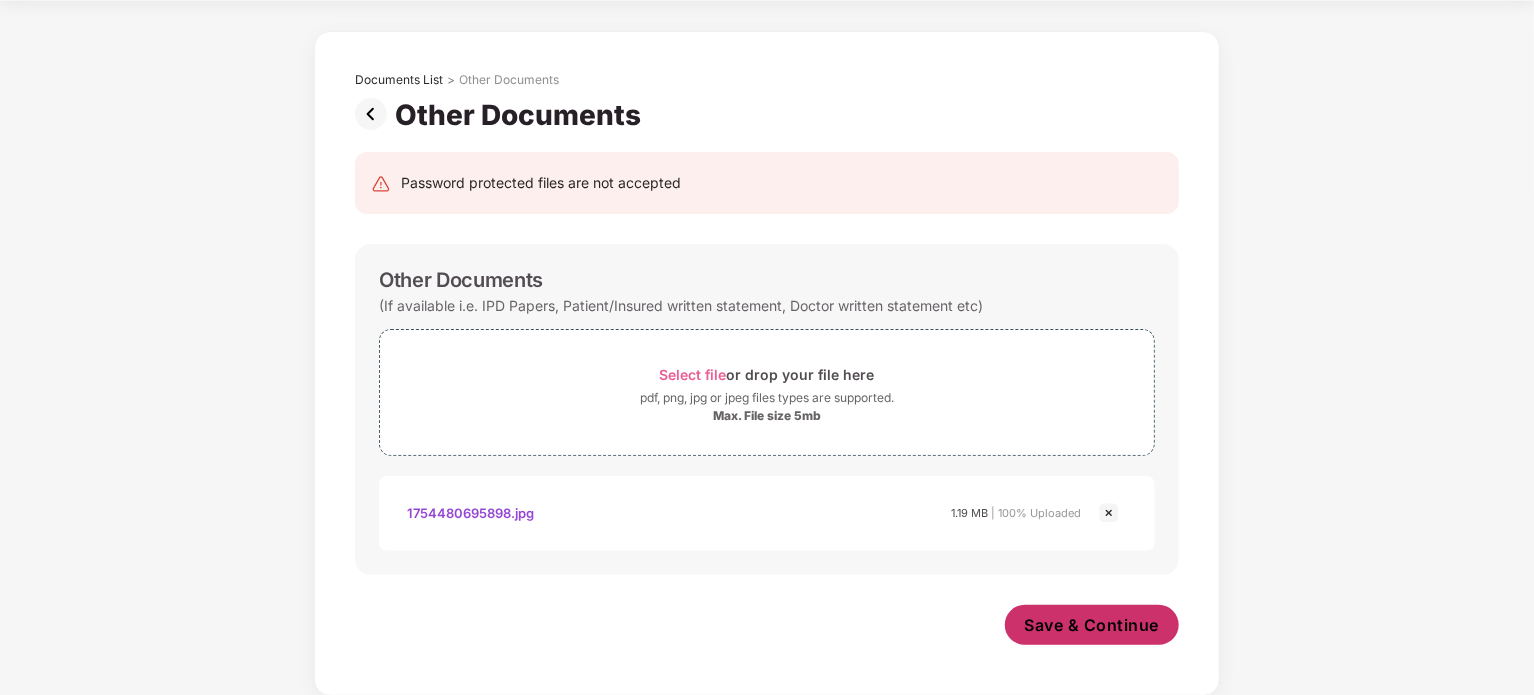 click on "Save & Continue" at bounding box center (1092, 625) 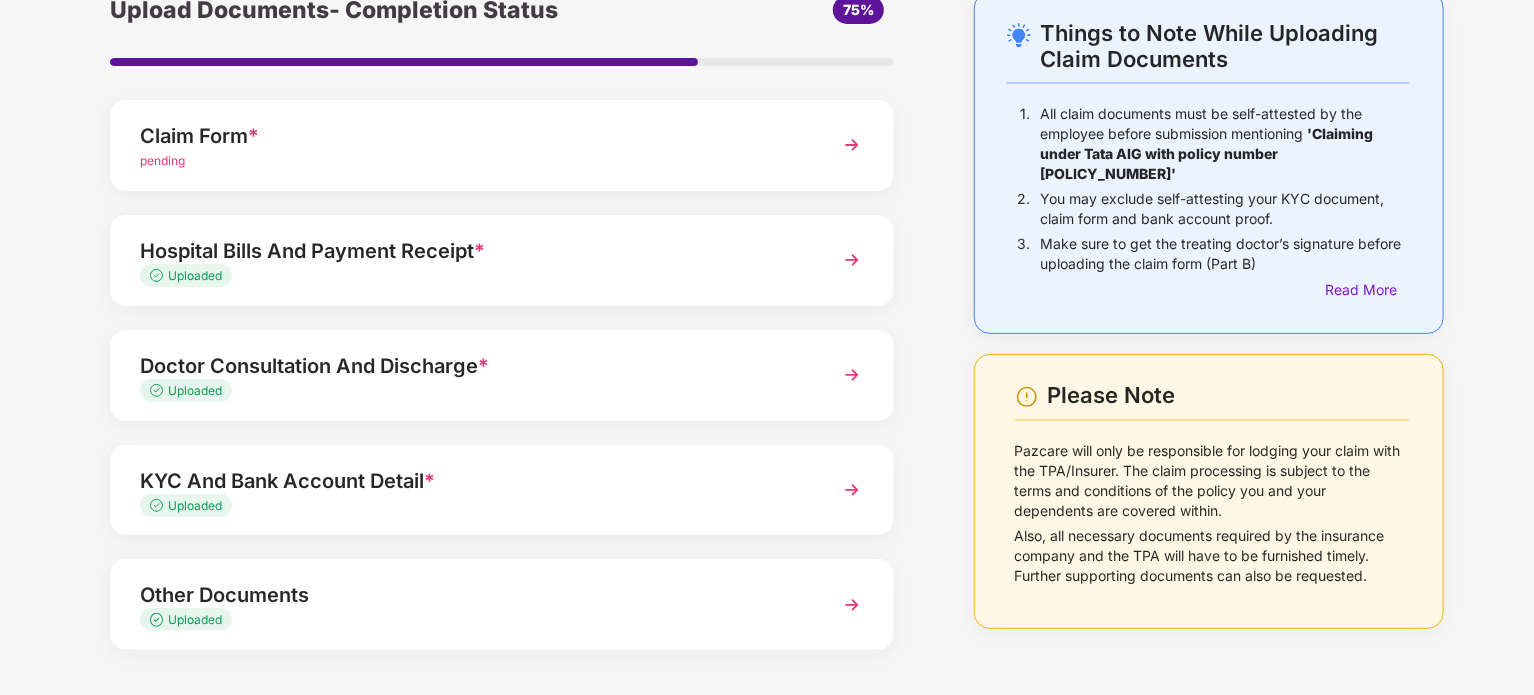 scroll, scrollTop: 0, scrollLeft: 0, axis: both 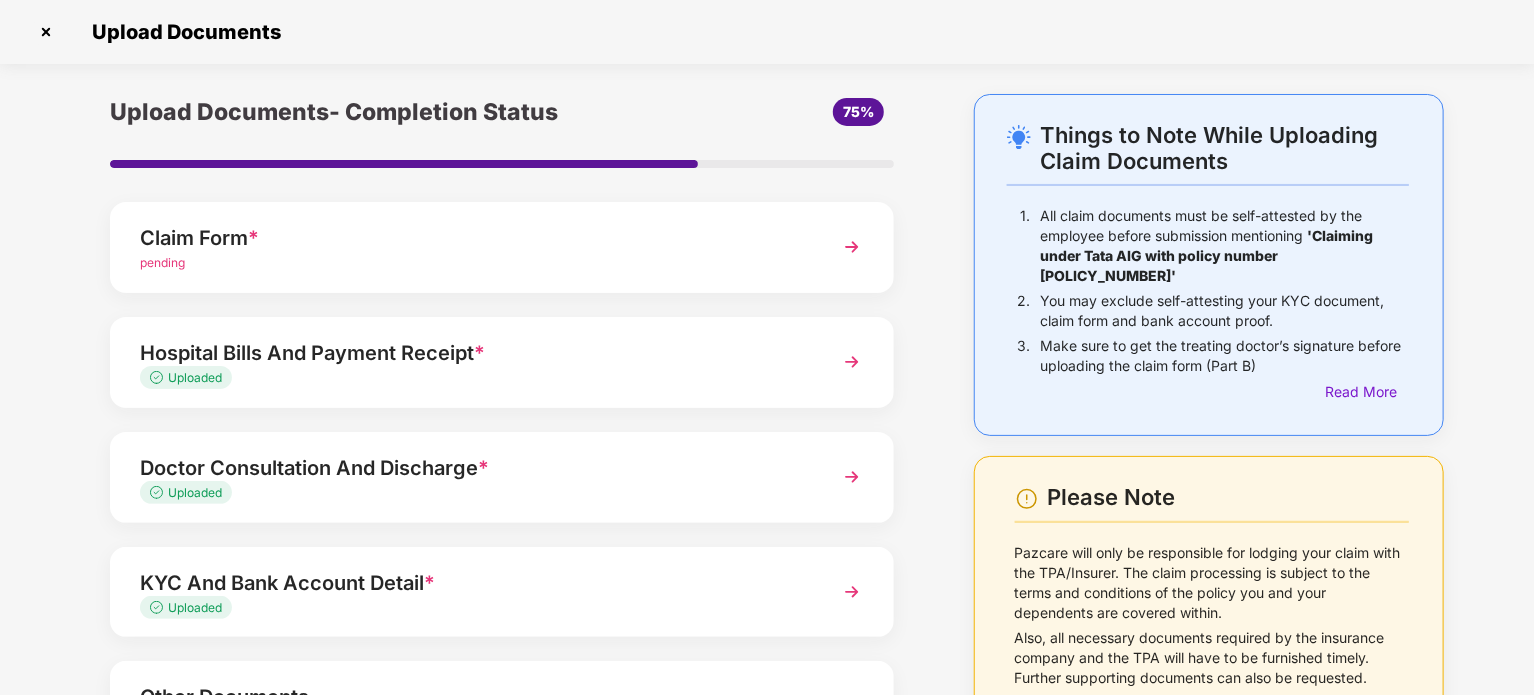 click on "pending" at bounding box center [162, 262] 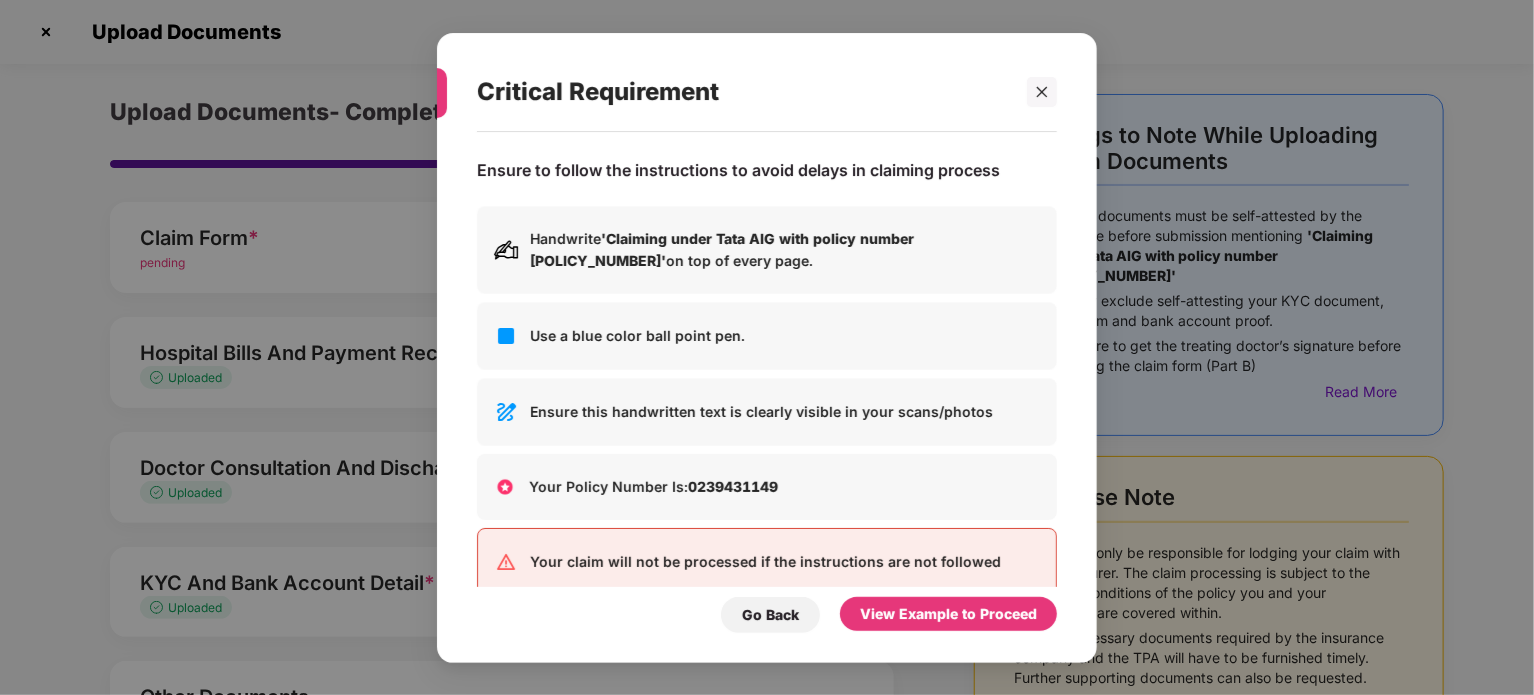 scroll, scrollTop: 0, scrollLeft: 0, axis: both 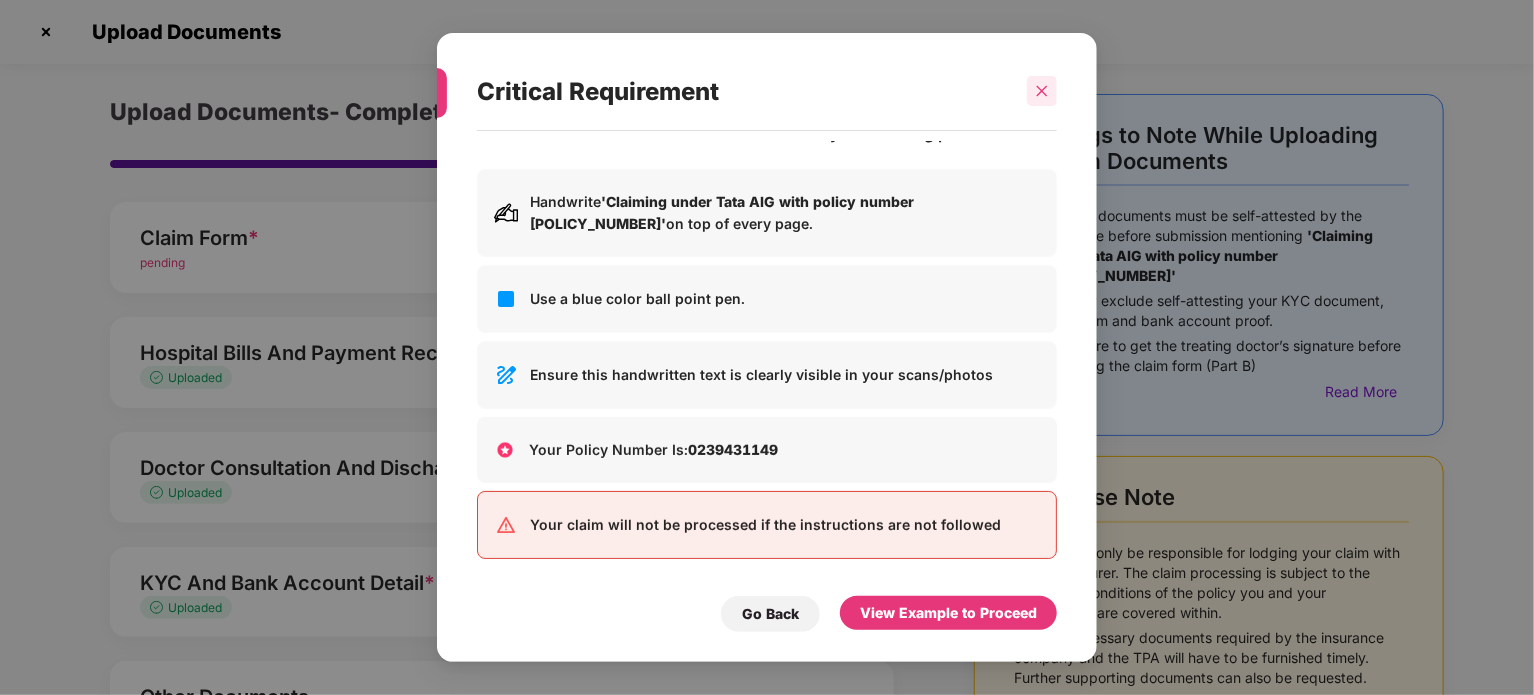 click 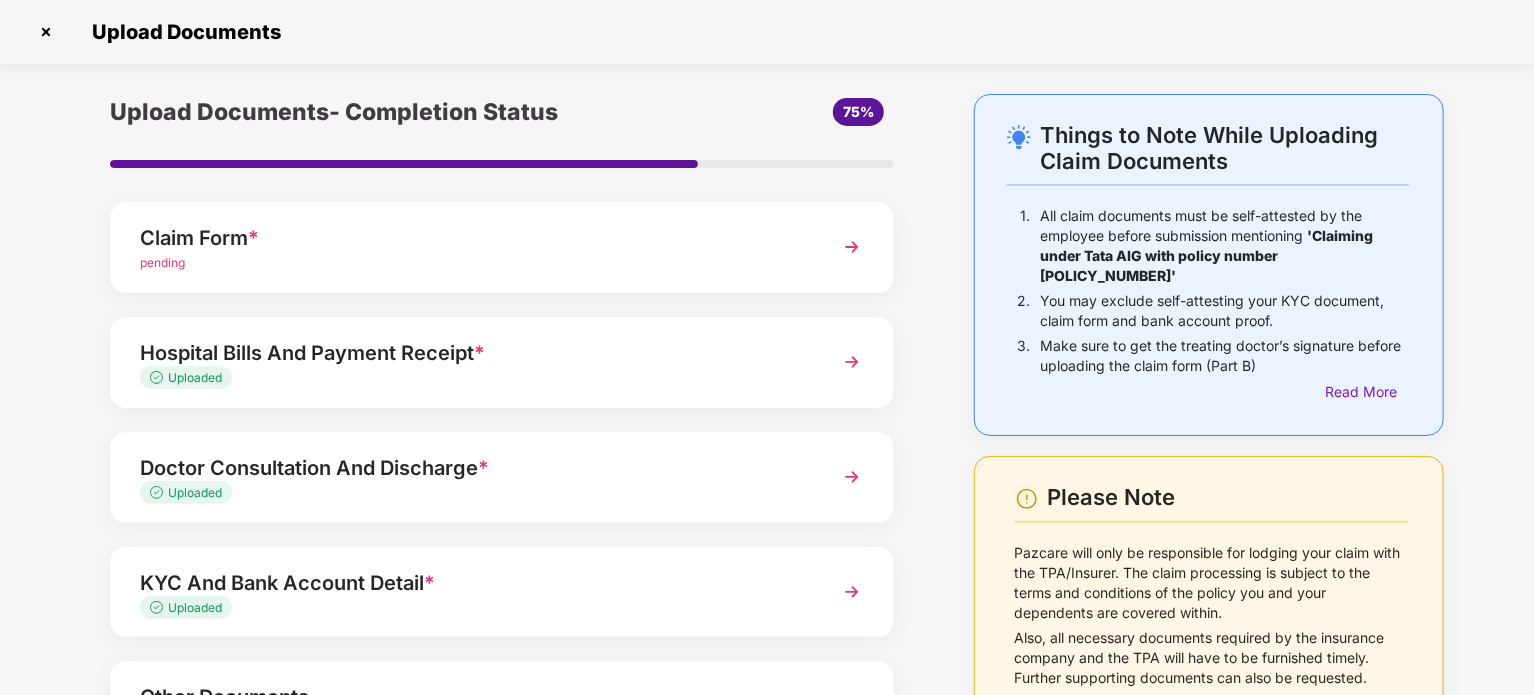 click on "pending" at bounding box center (162, 262) 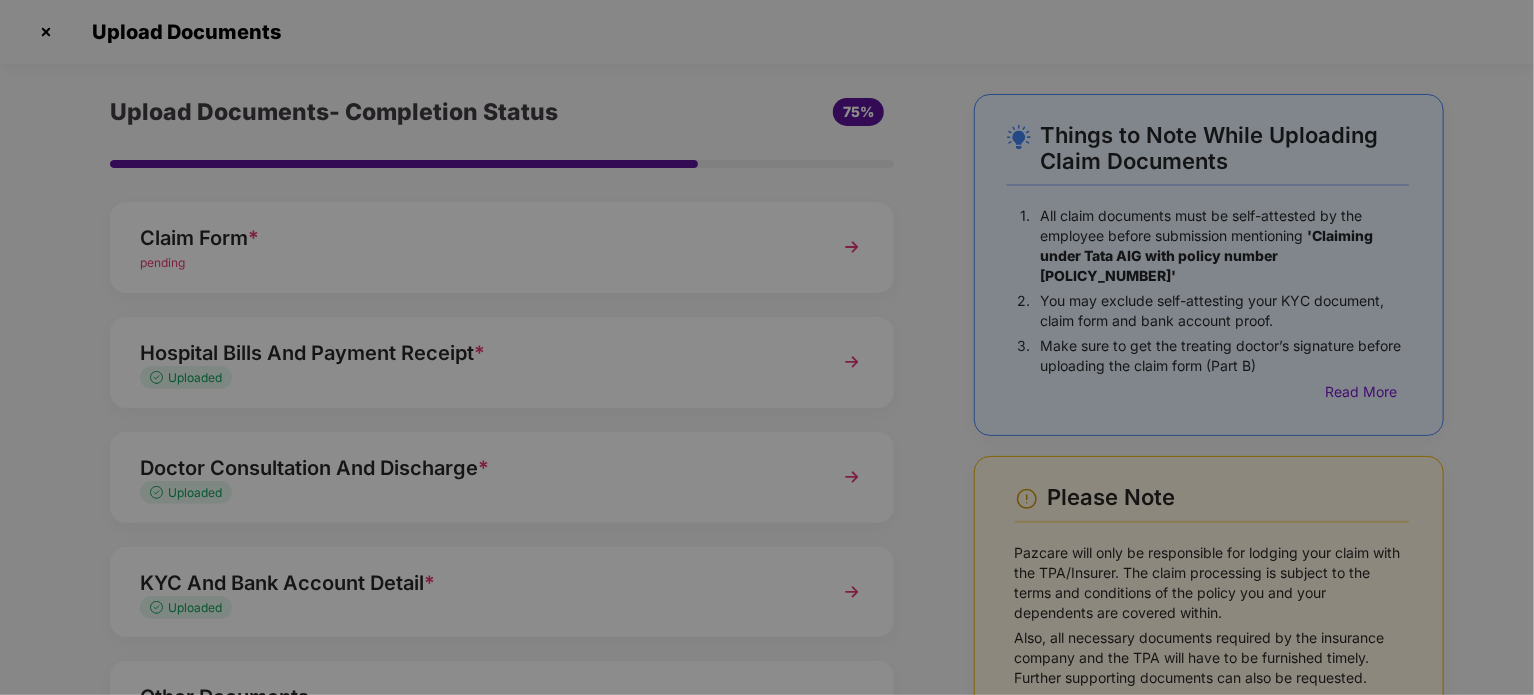 scroll, scrollTop: 0, scrollLeft: 0, axis: both 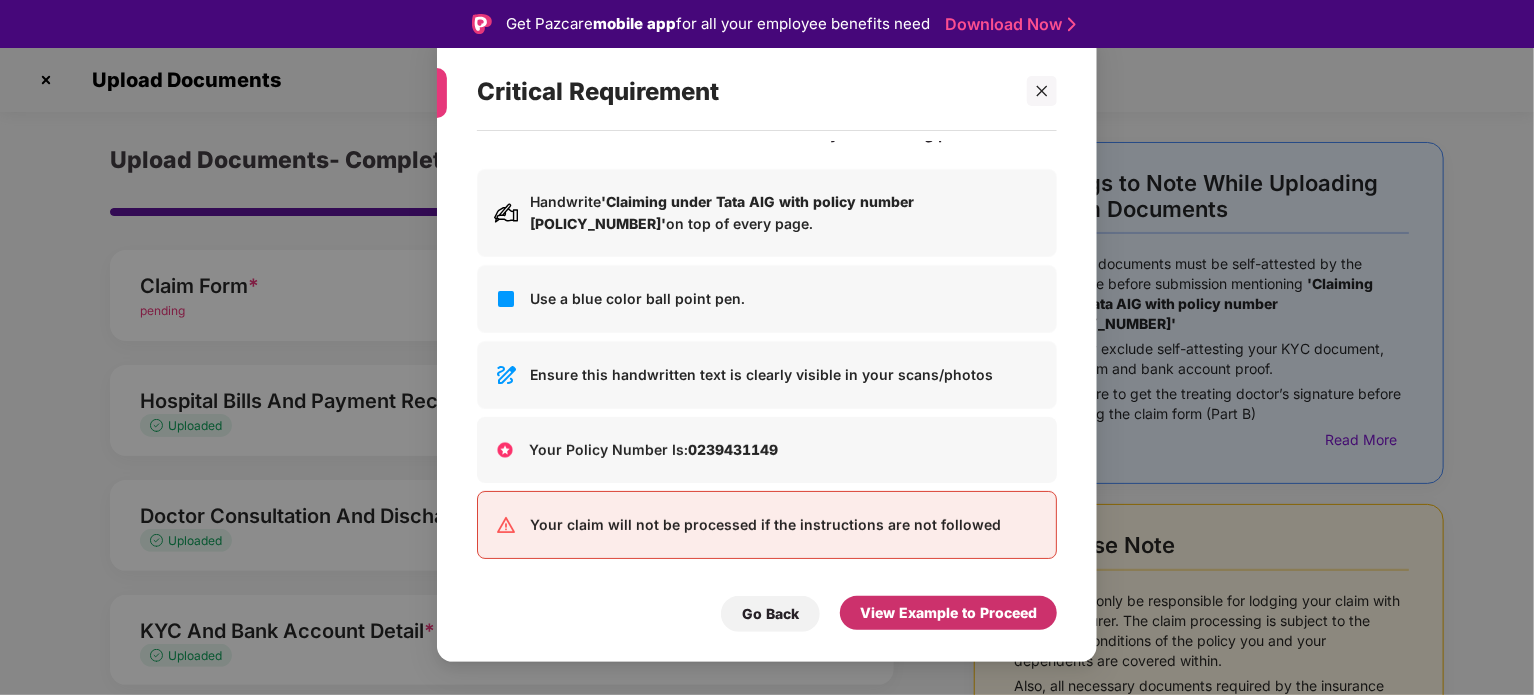 click on "View Example to Proceed" at bounding box center (948, 613) 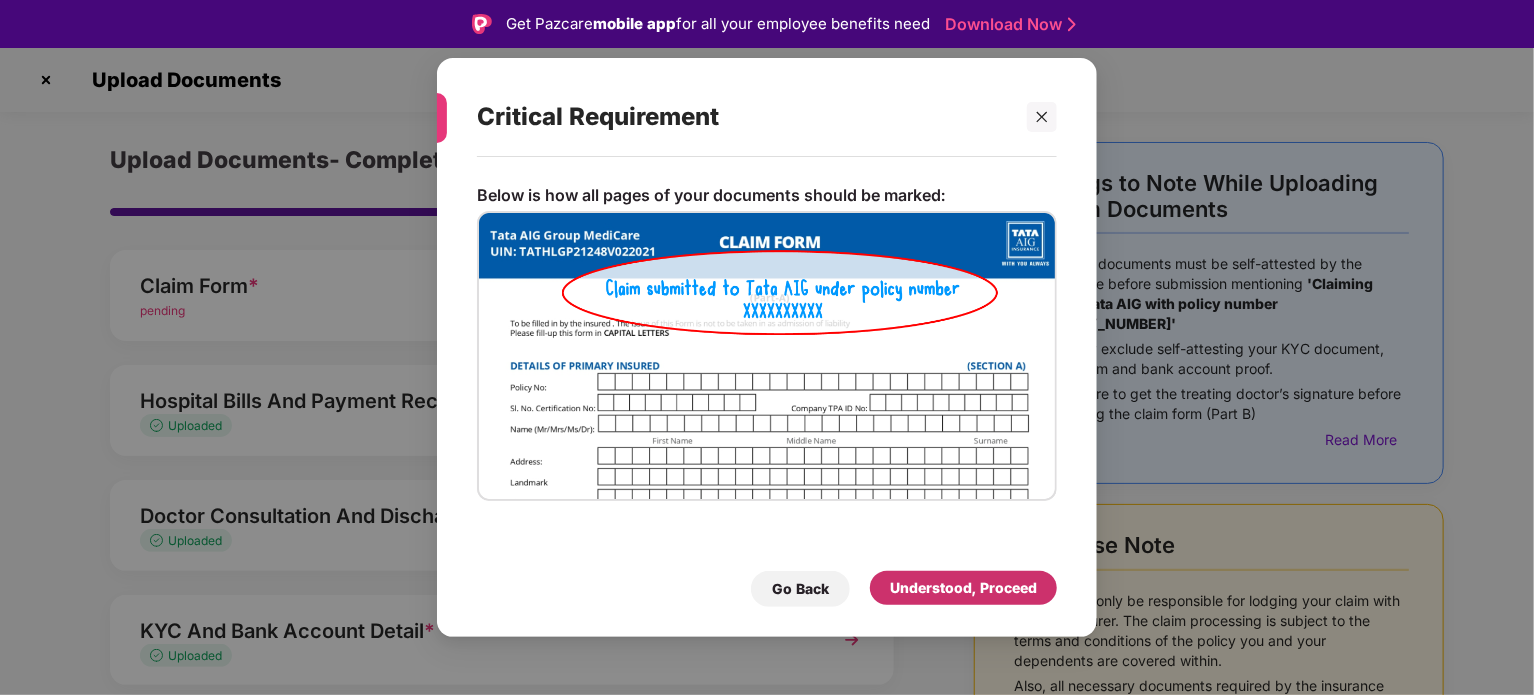 click on "Understood, Proceed" at bounding box center [963, 588] 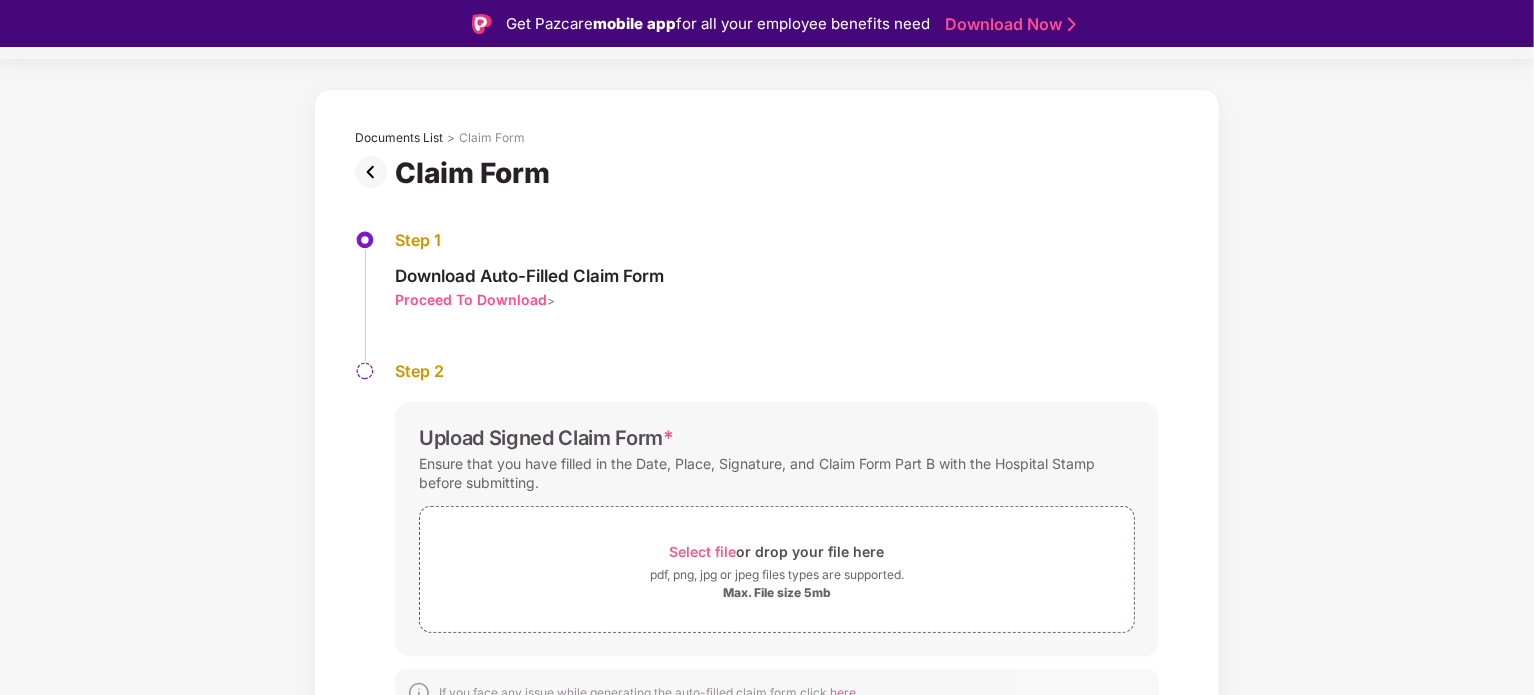 scroll, scrollTop: 76, scrollLeft: 0, axis: vertical 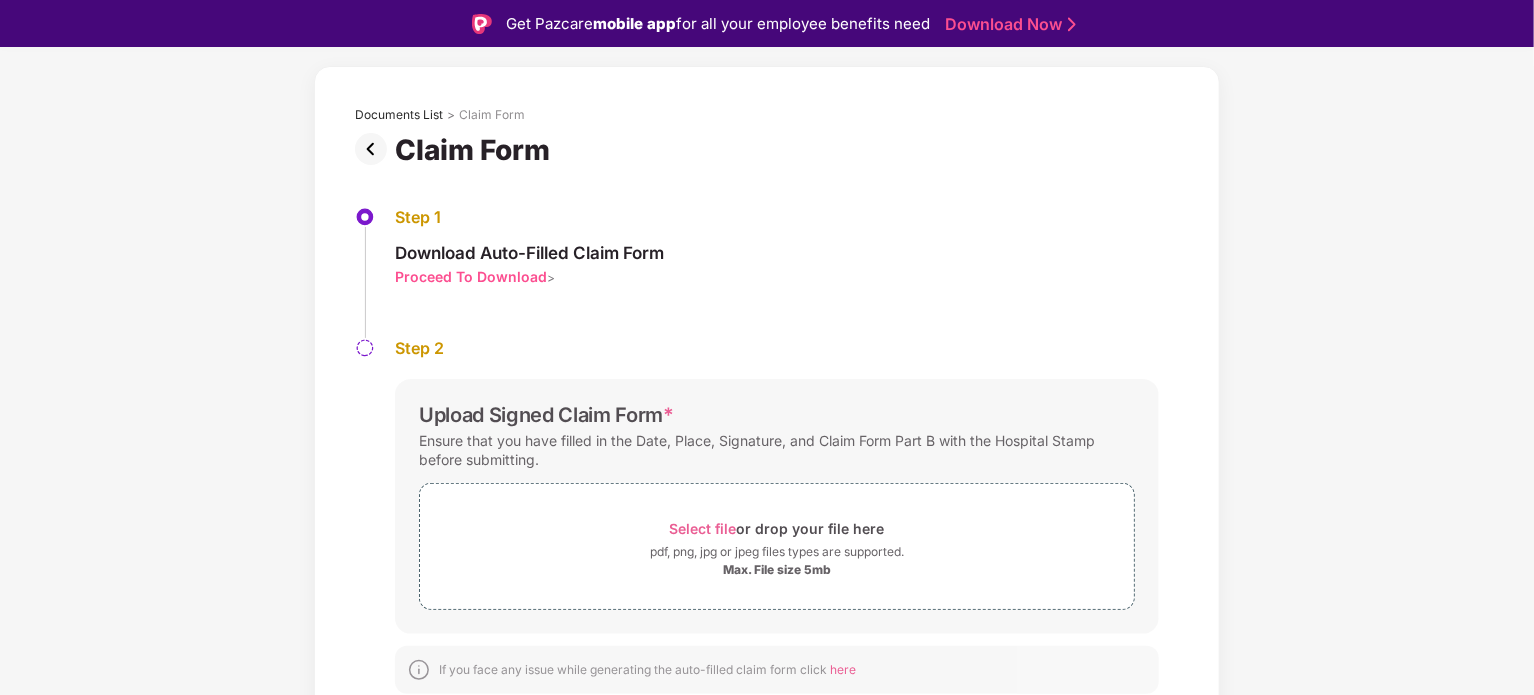 click on "Proceed To Download" at bounding box center [471, 276] 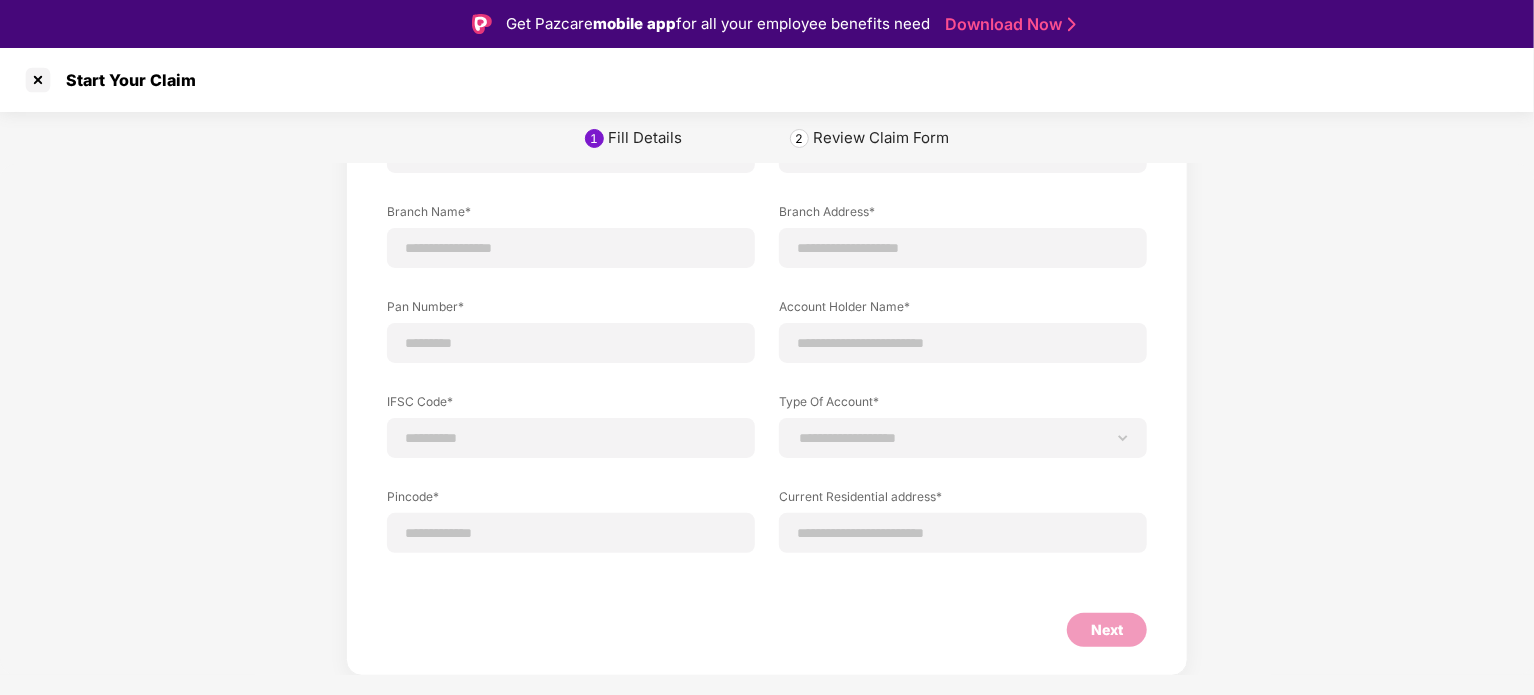 scroll, scrollTop: 0, scrollLeft: 0, axis: both 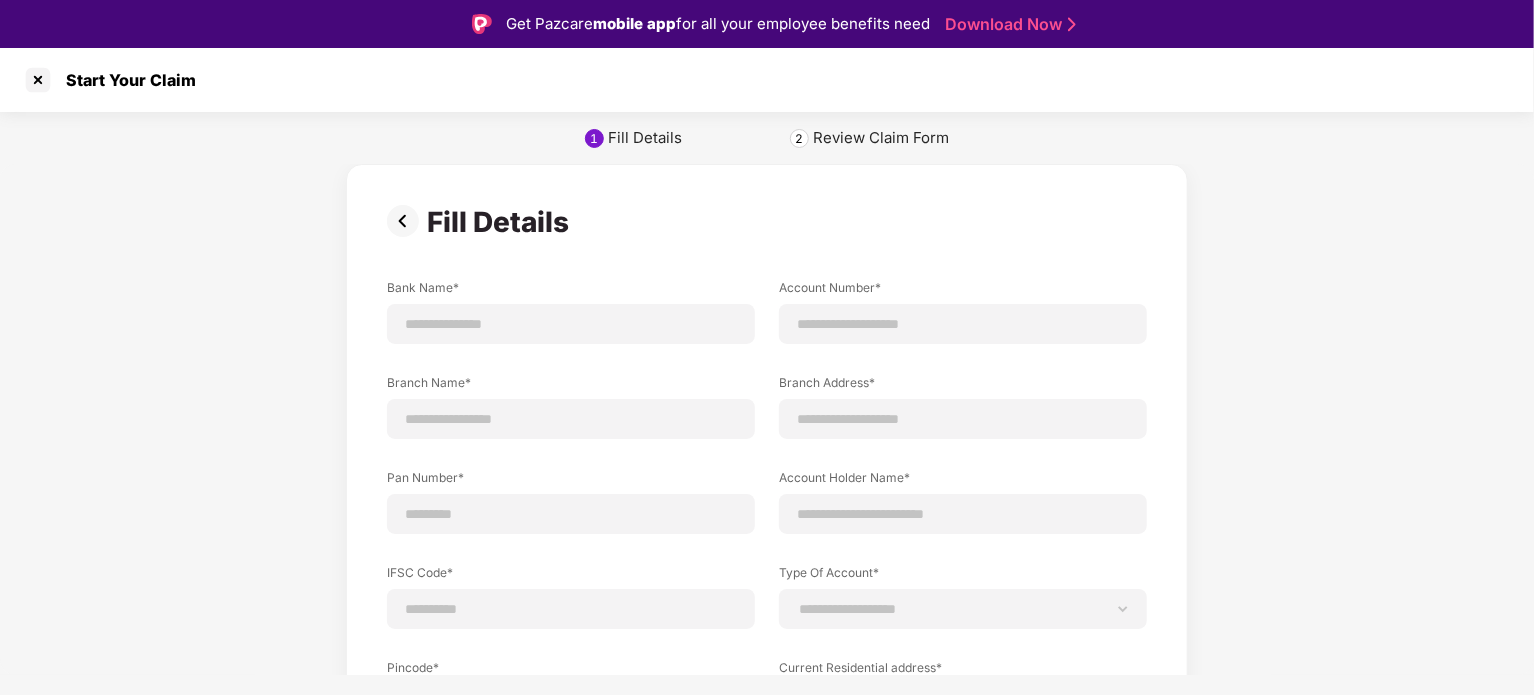click on "**********" at bounding box center (767, 361) 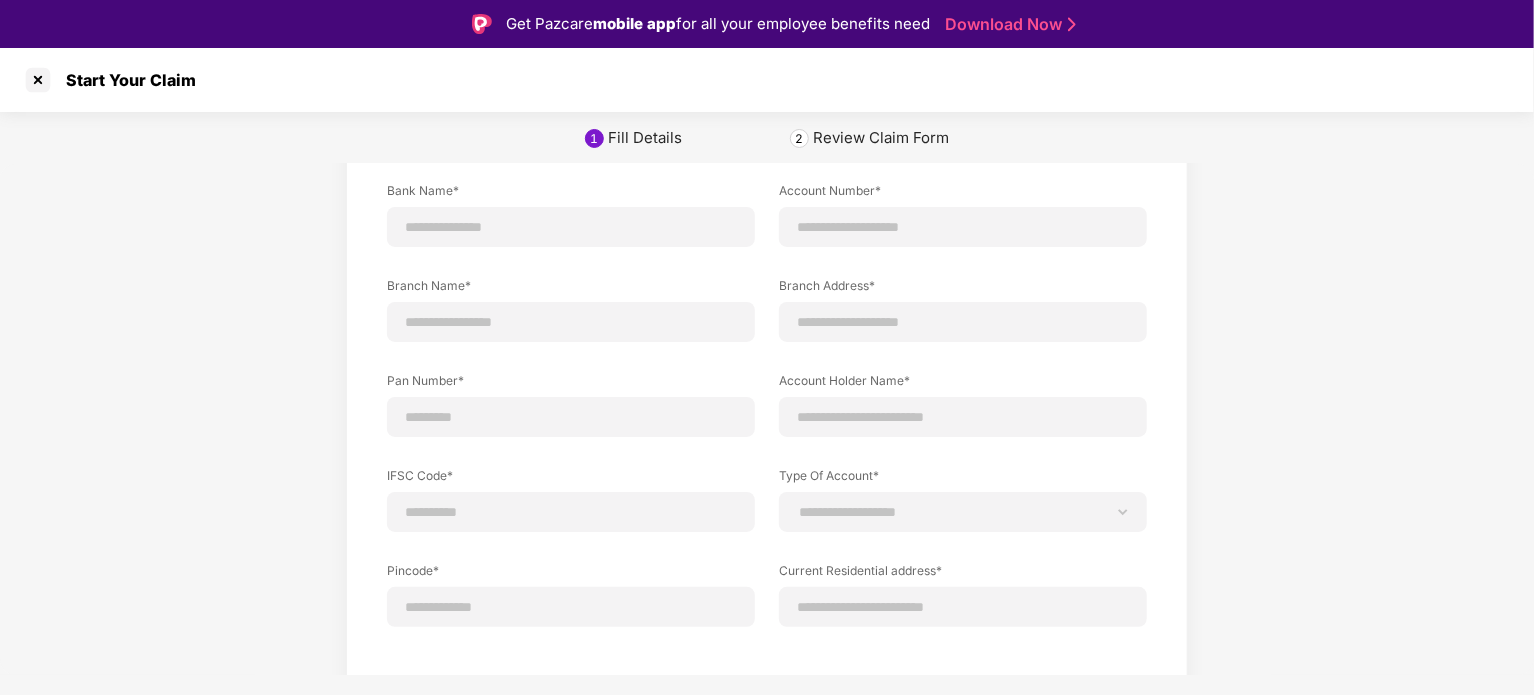scroll, scrollTop: 0, scrollLeft: 0, axis: both 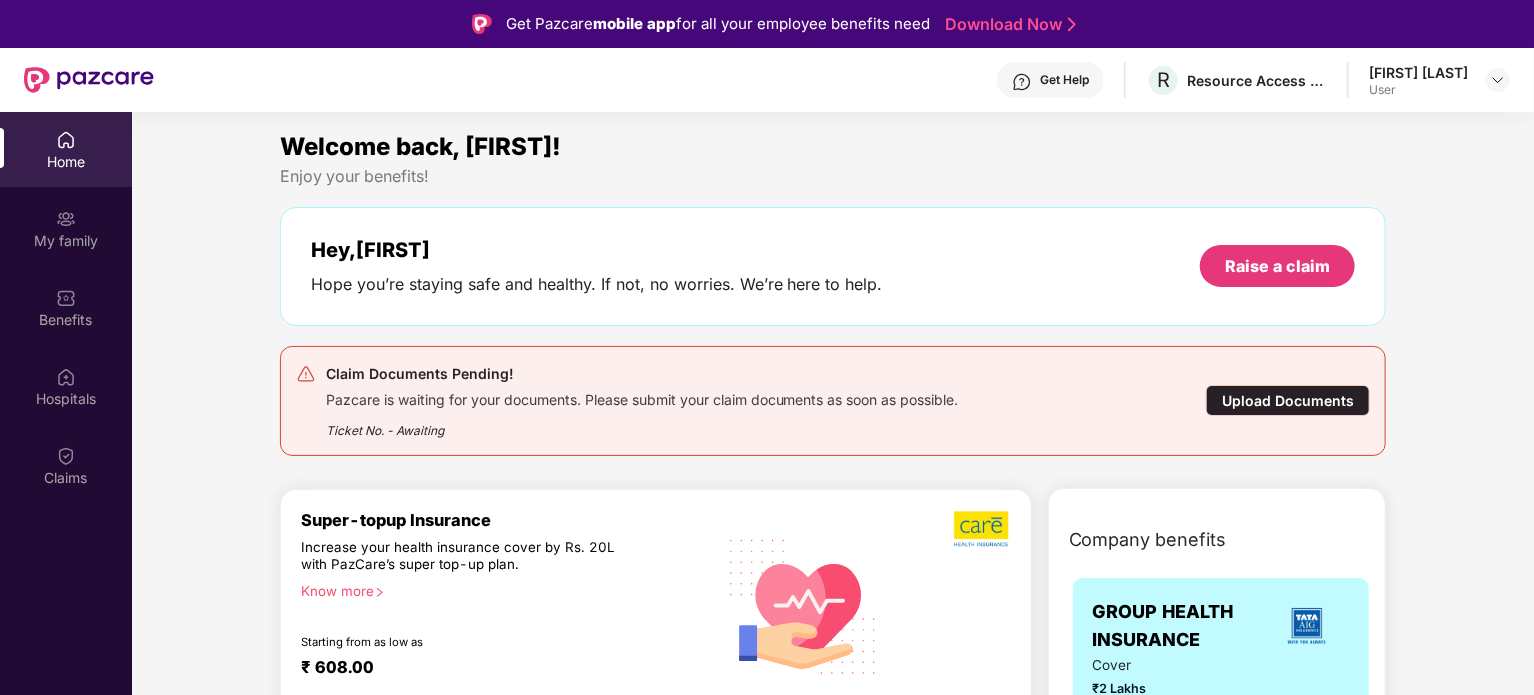 click on "Upload Documents" at bounding box center [1288, 400] 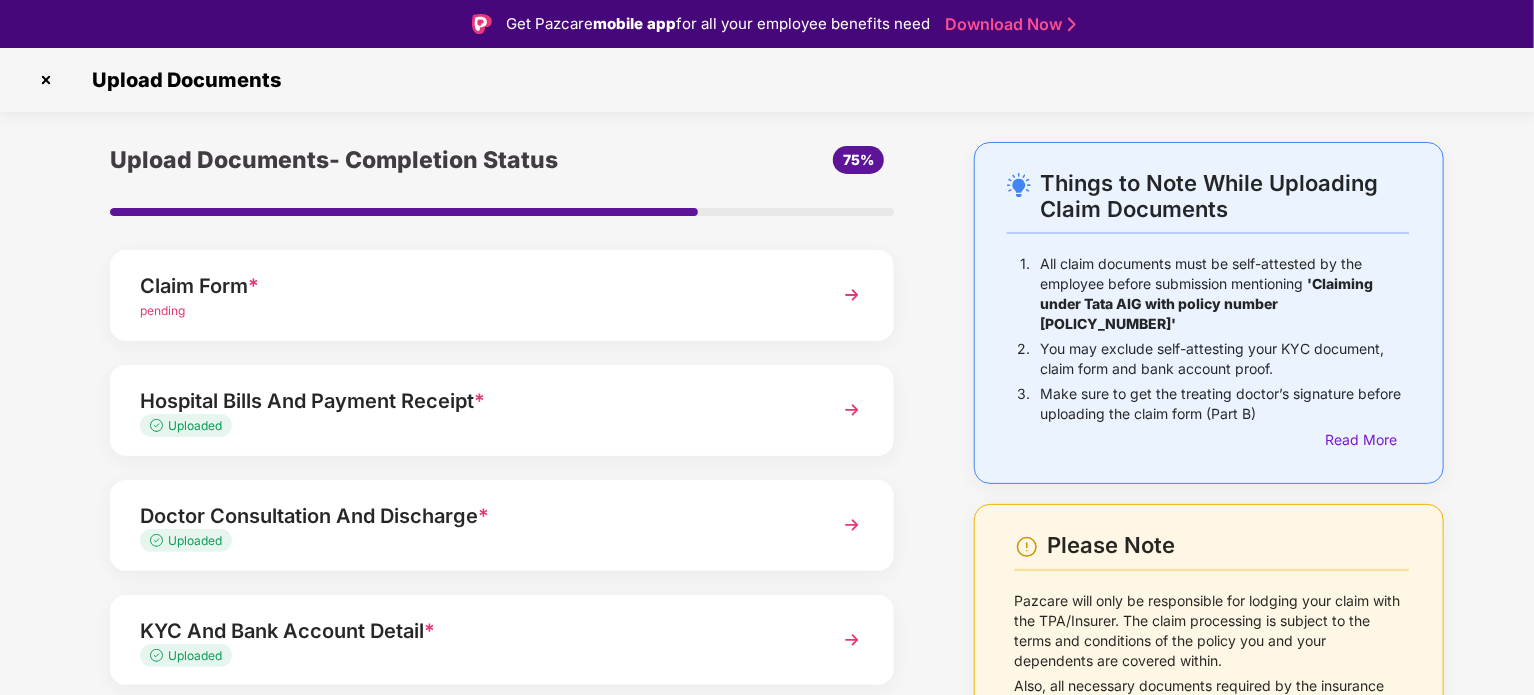 click on "pending" at bounding box center (162, 310) 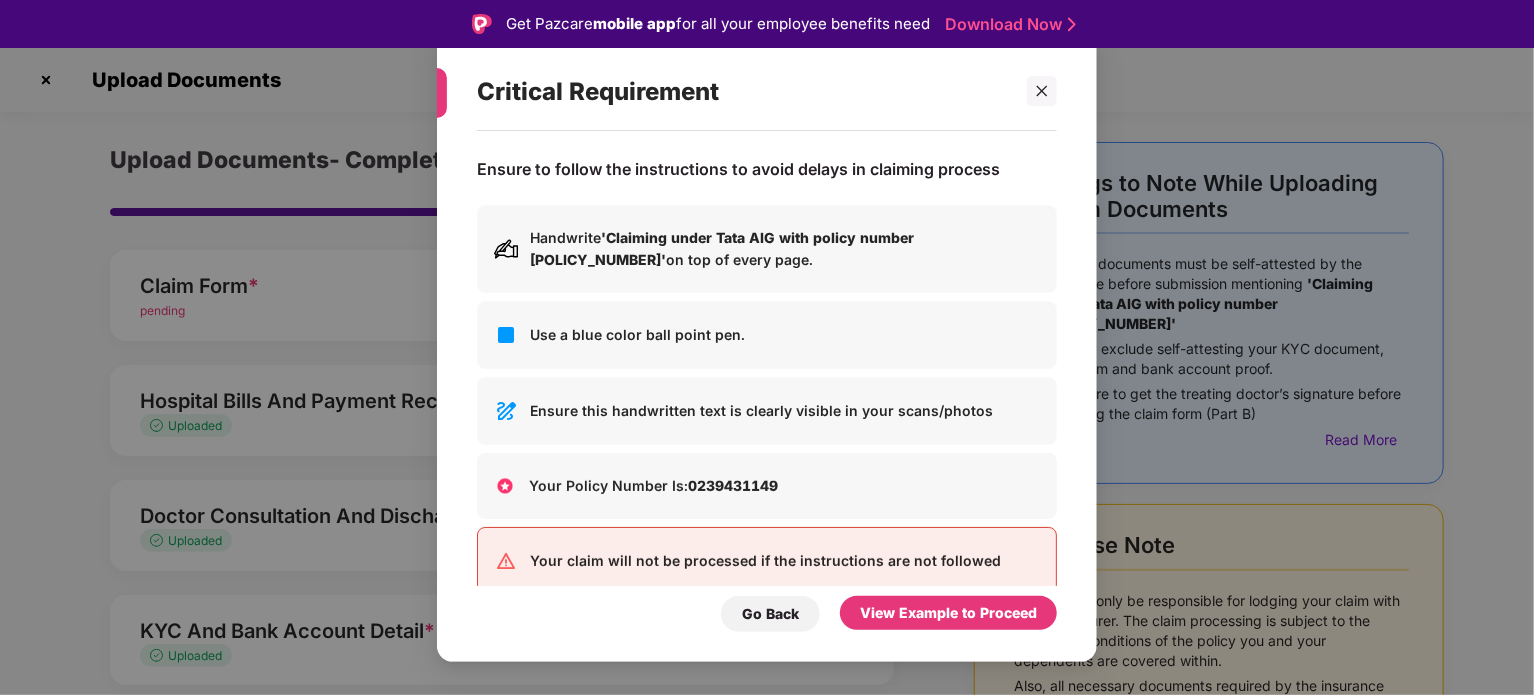 scroll, scrollTop: 36, scrollLeft: 0, axis: vertical 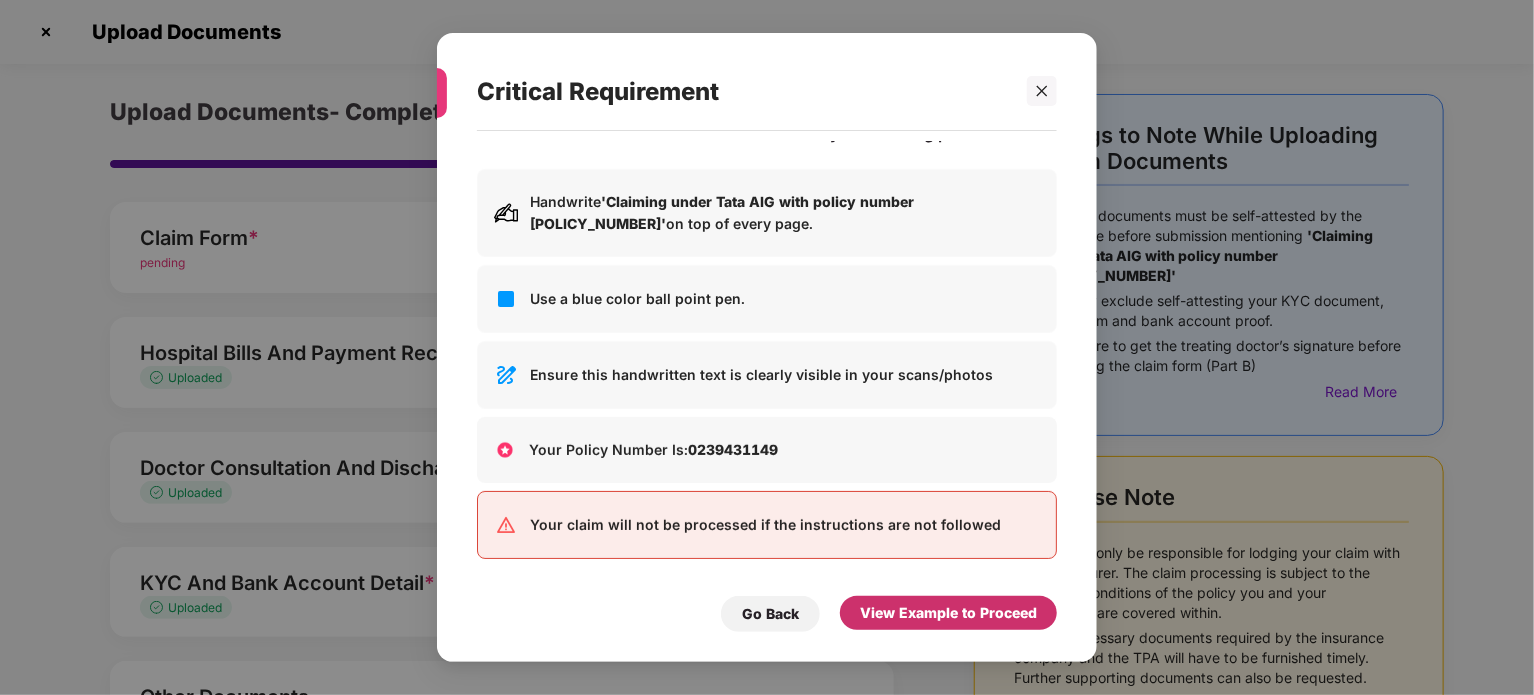 click on "View Example to Proceed" at bounding box center [948, 613] 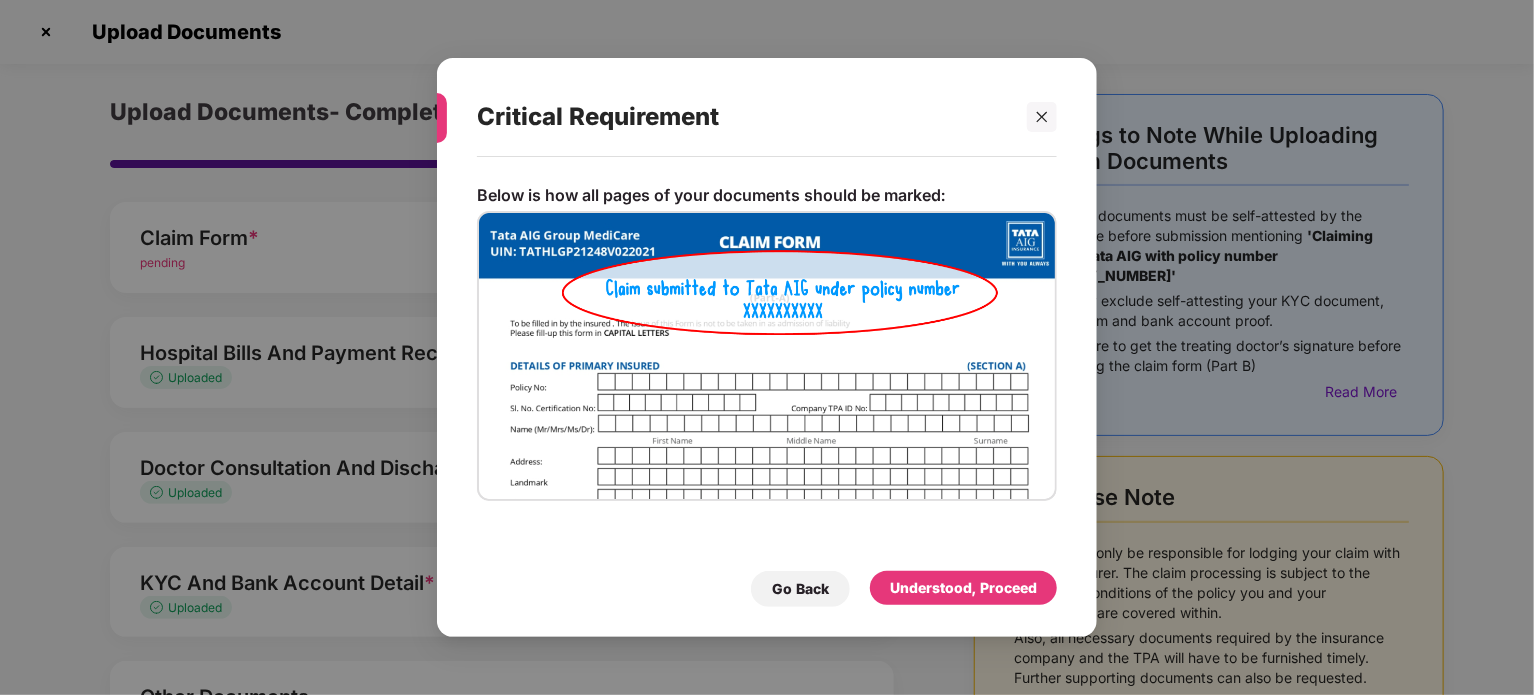 scroll, scrollTop: 0, scrollLeft: 0, axis: both 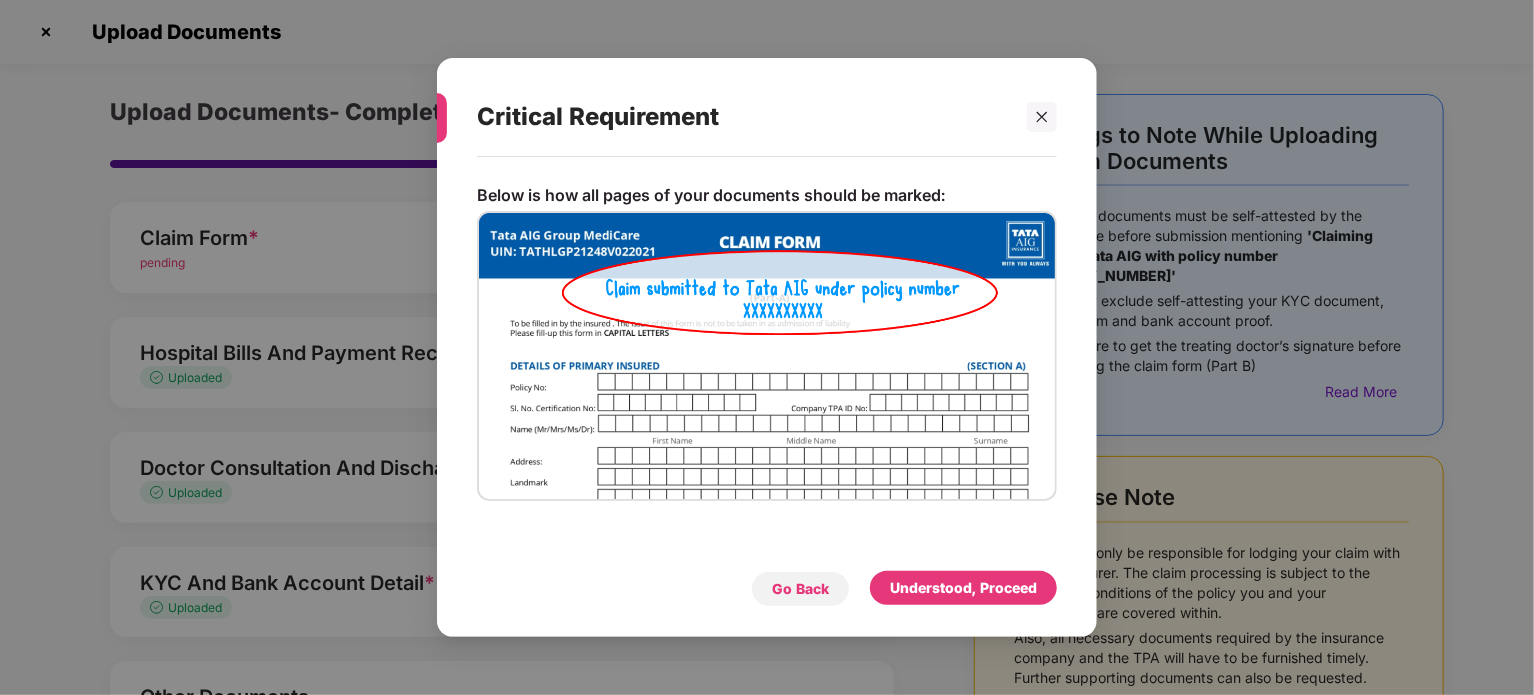 click on "Go Back" at bounding box center (800, 589) 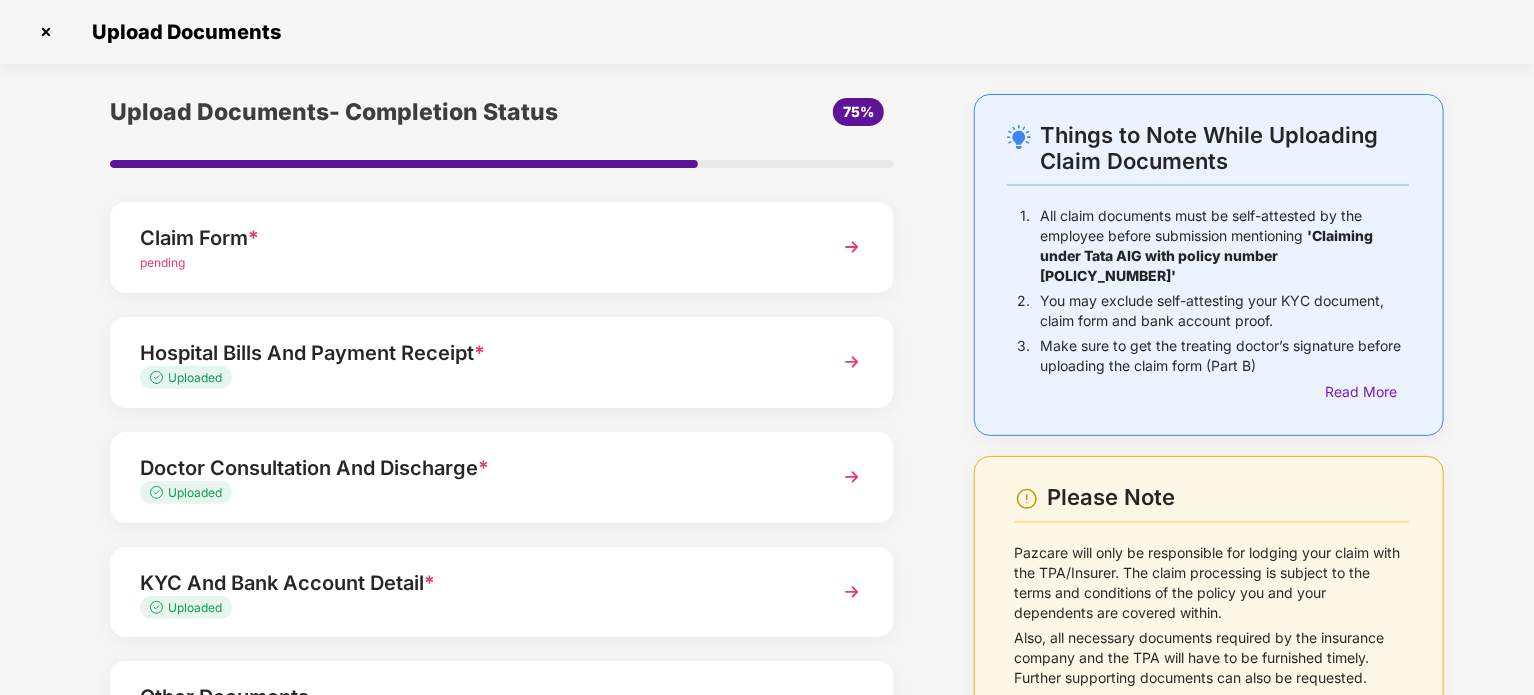 click on "pending" at bounding box center (162, 262) 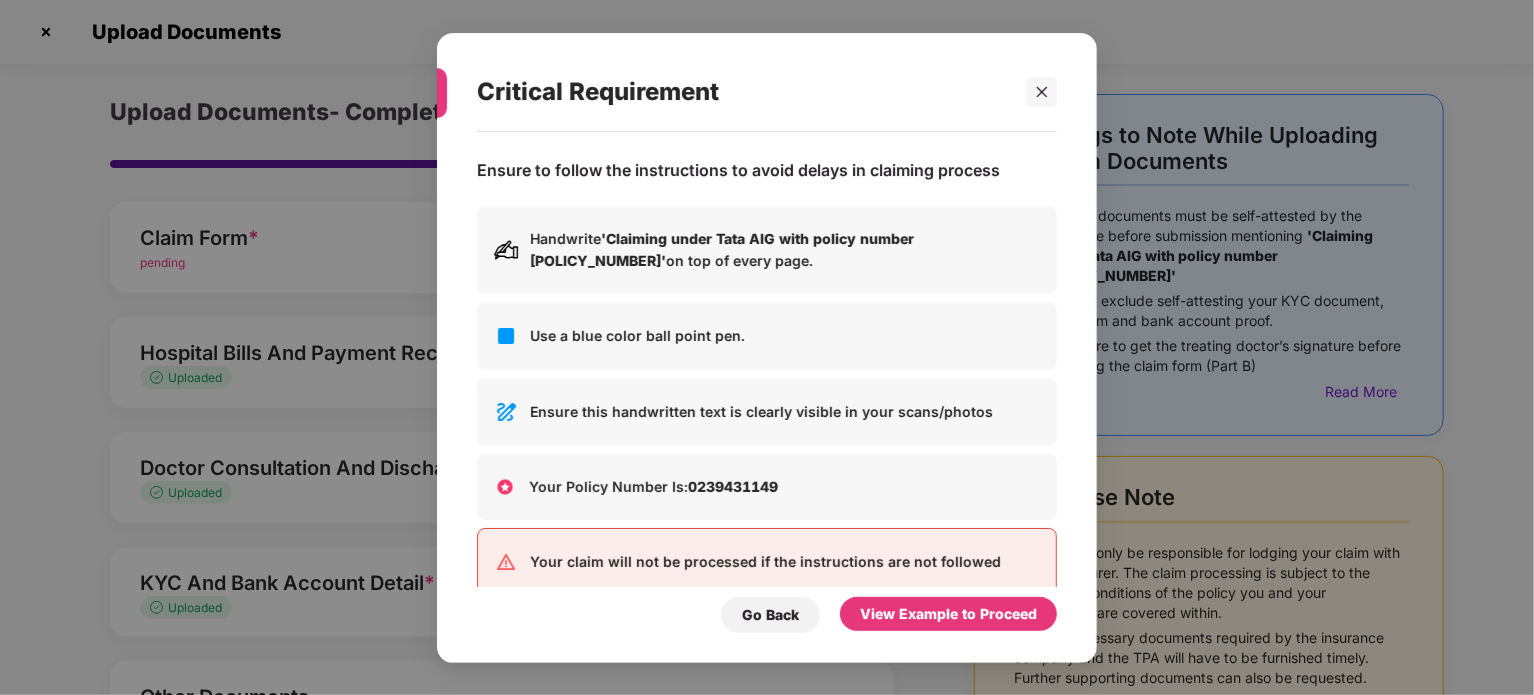 scroll, scrollTop: 0, scrollLeft: 0, axis: both 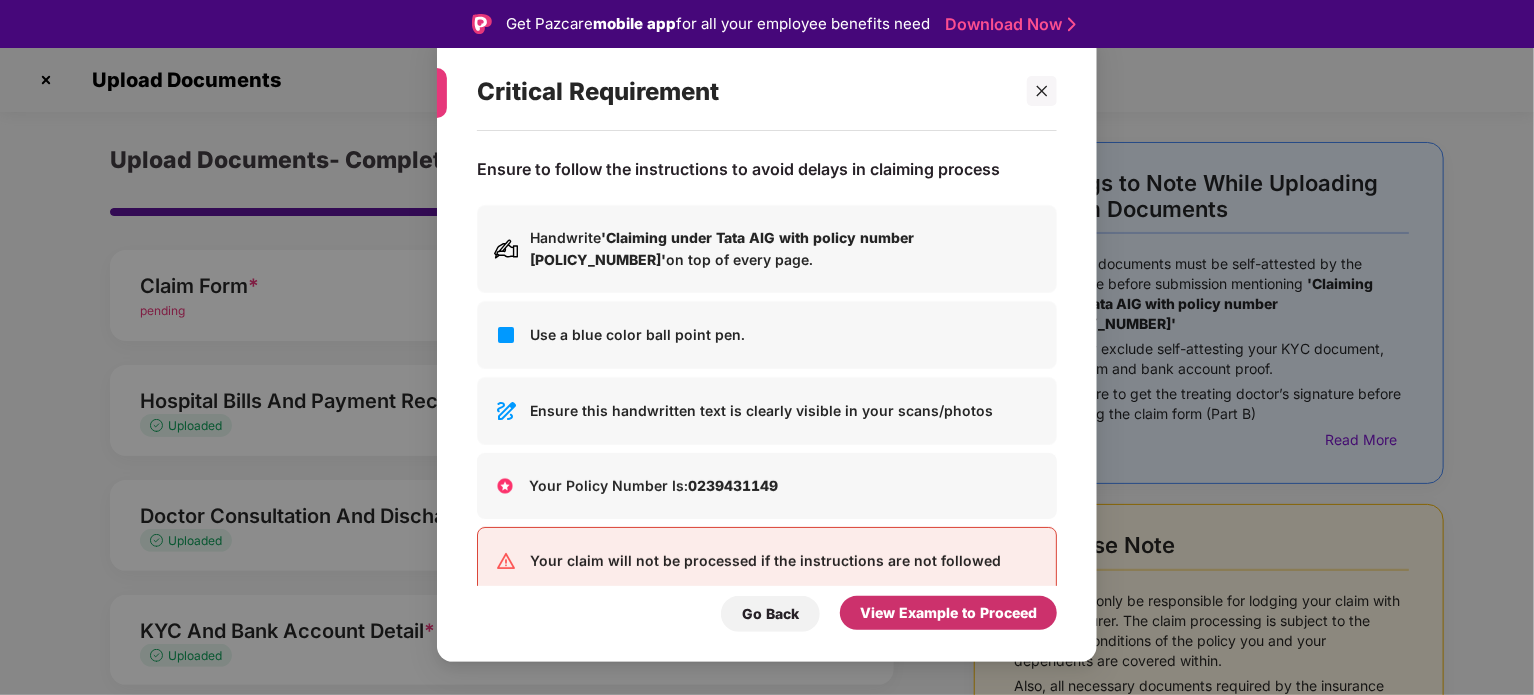 click on "View Example to Proceed" at bounding box center (948, 613) 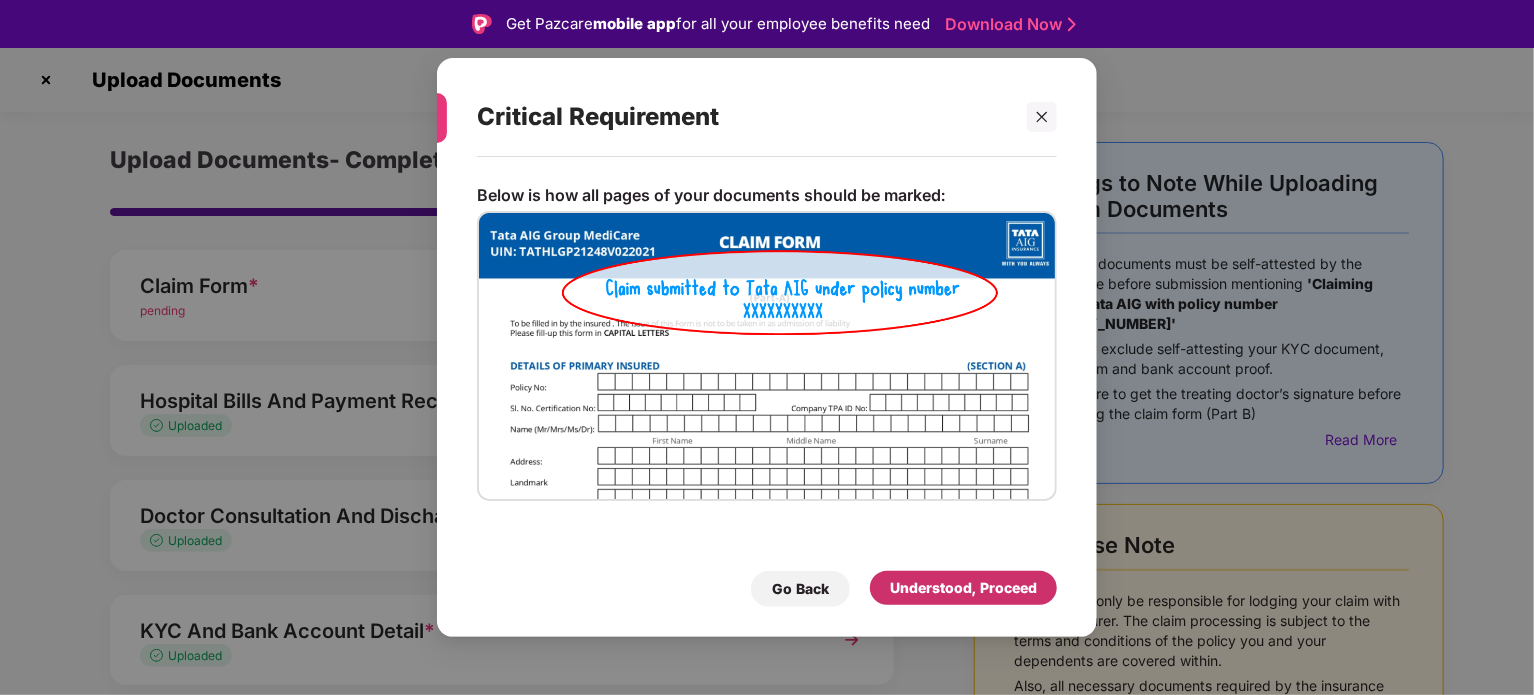 click on "Understood, Proceed" at bounding box center (963, 588) 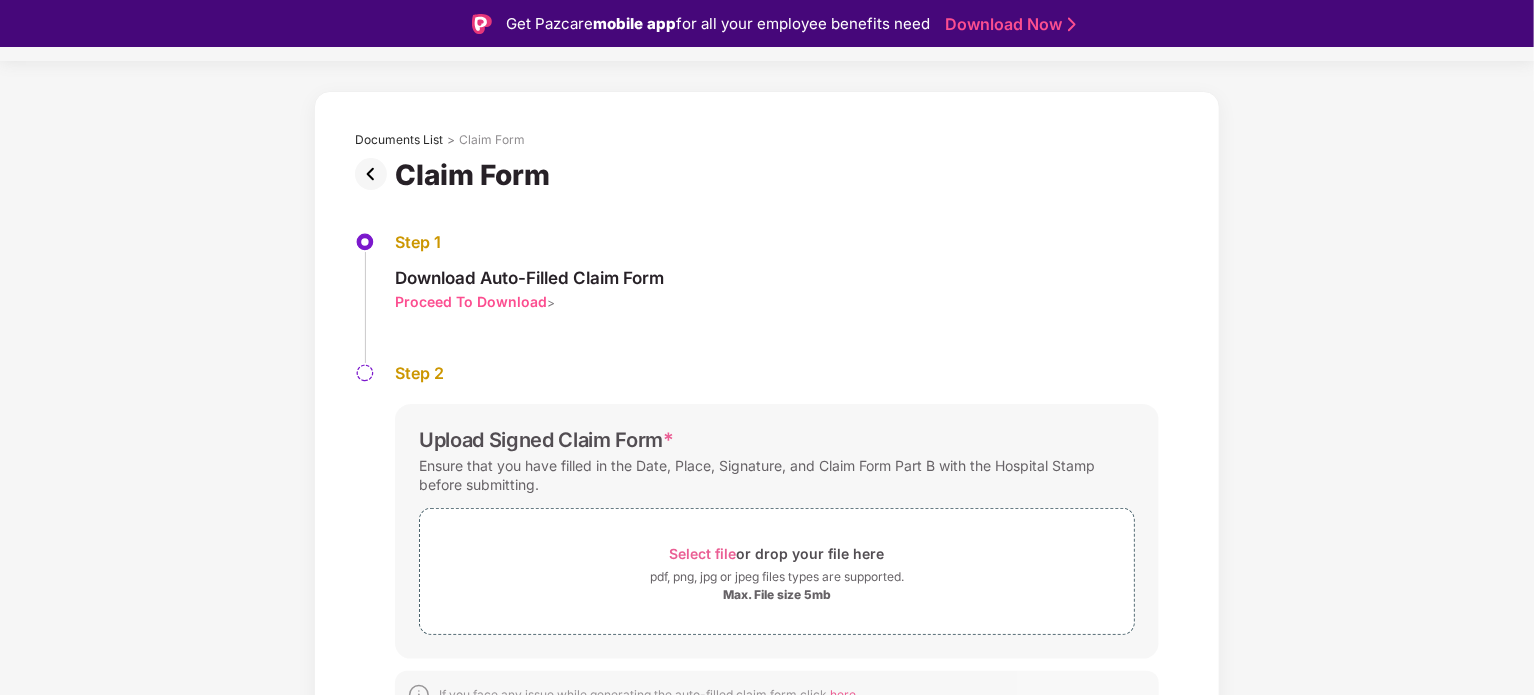 scroll, scrollTop: 76, scrollLeft: 0, axis: vertical 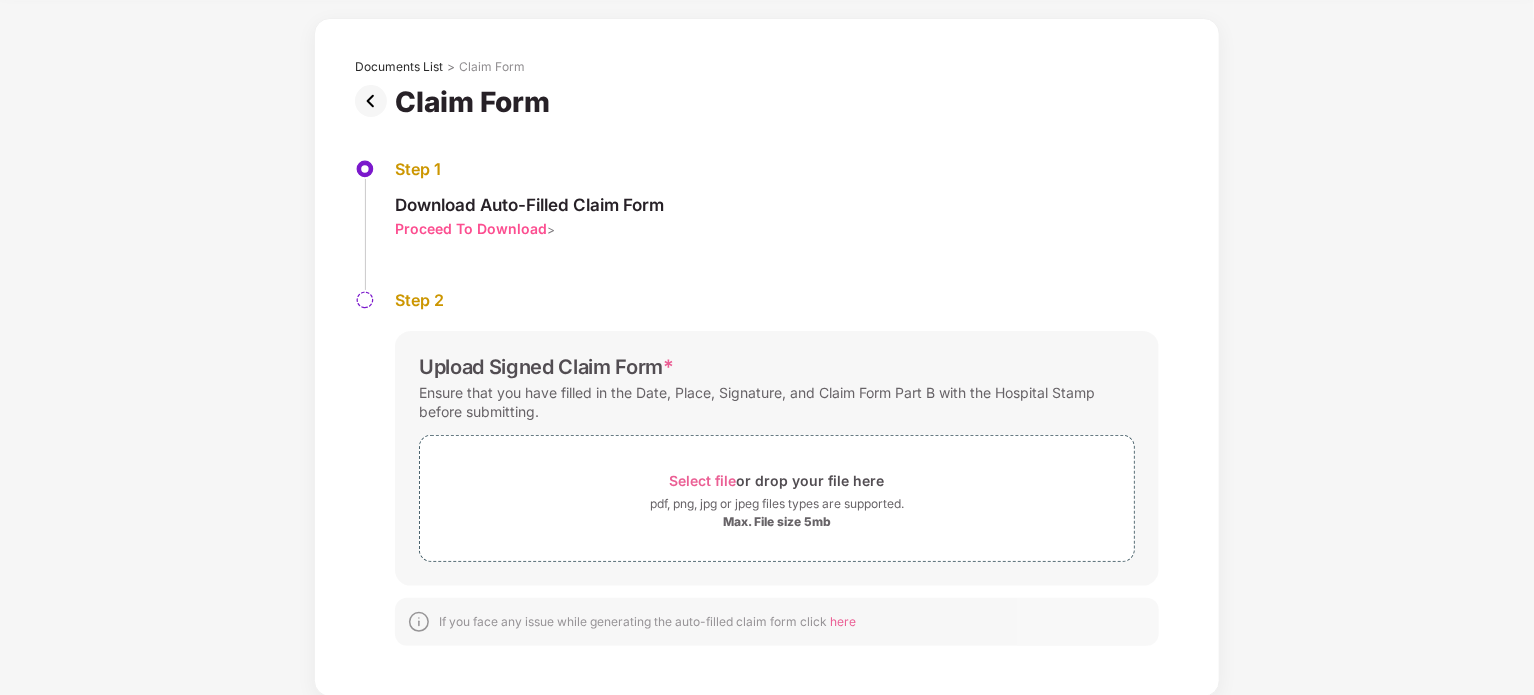 click on "Proceed To Download" at bounding box center [471, 228] 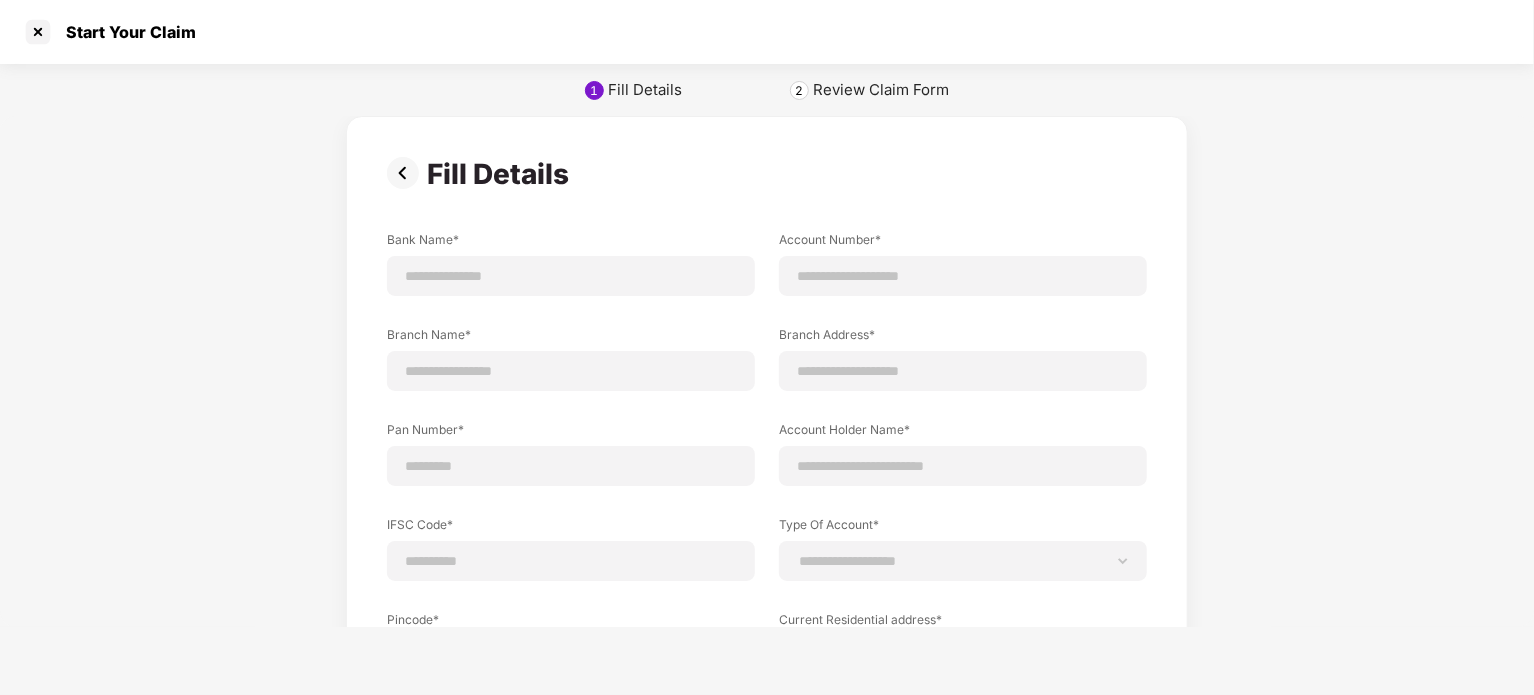 scroll, scrollTop: 0, scrollLeft: 0, axis: both 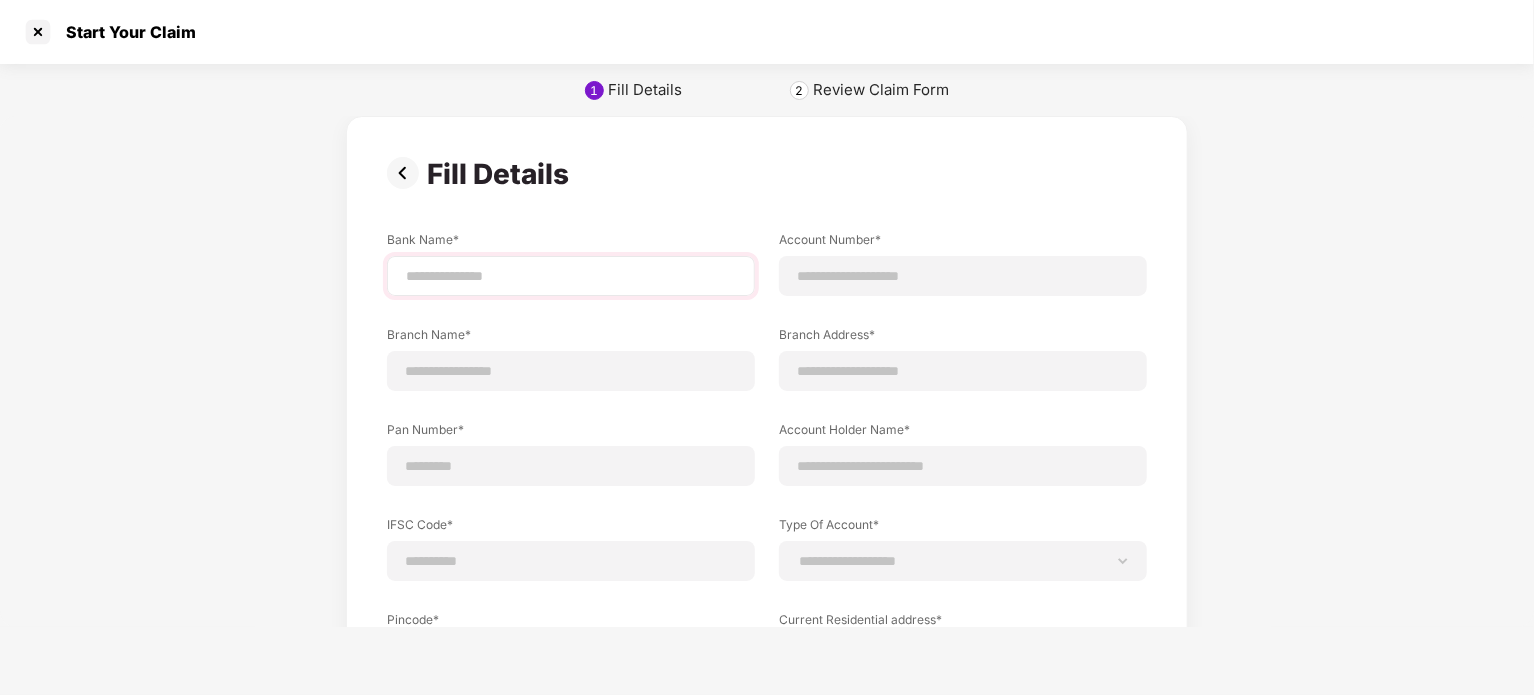 click at bounding box center (571, 276) 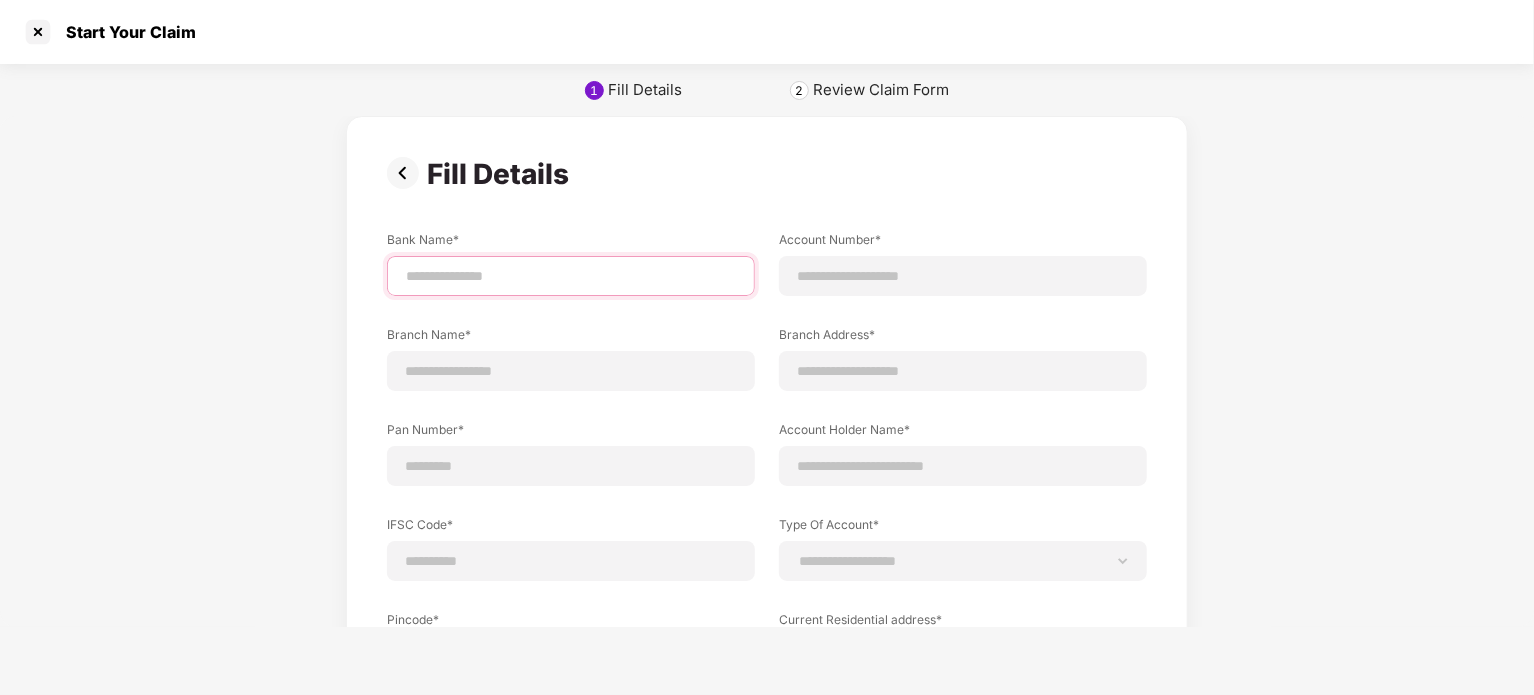 click at bounding box center (571, 276) 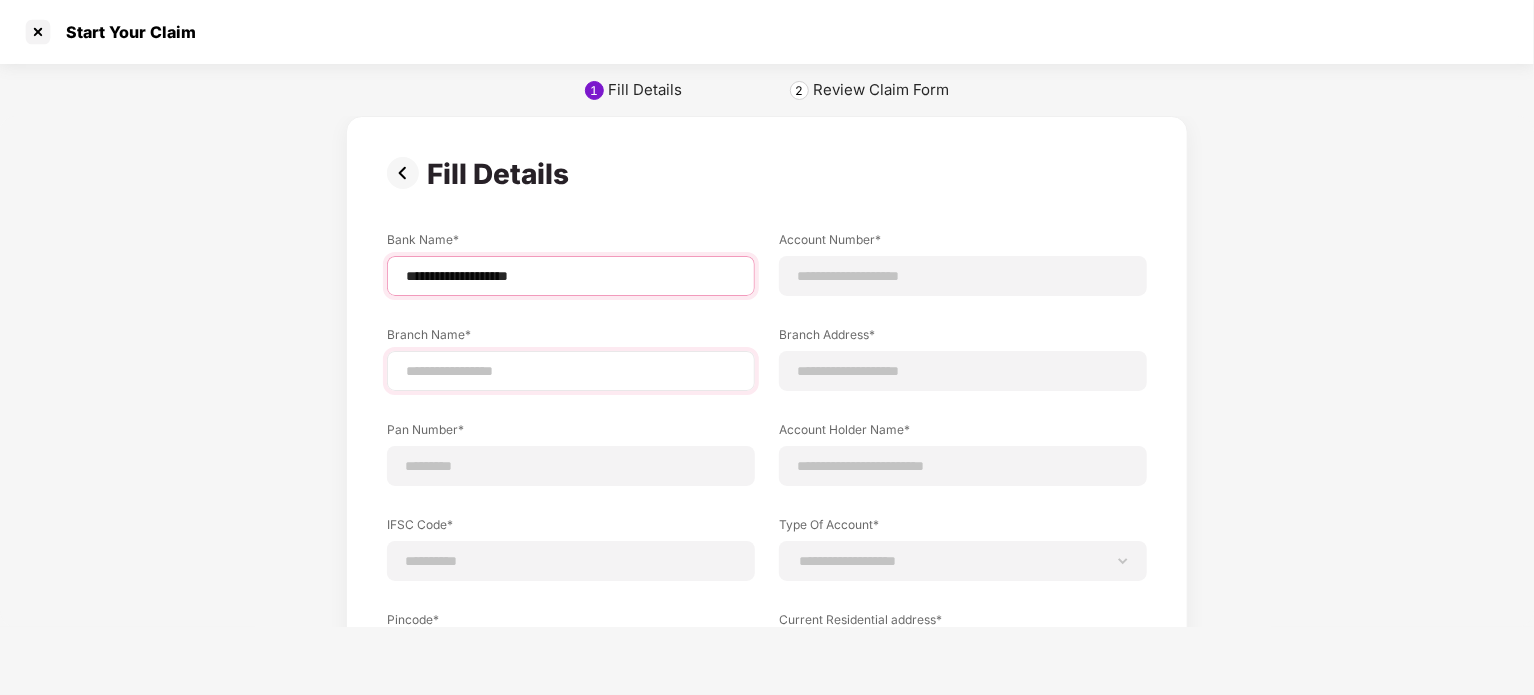 type on "**********" 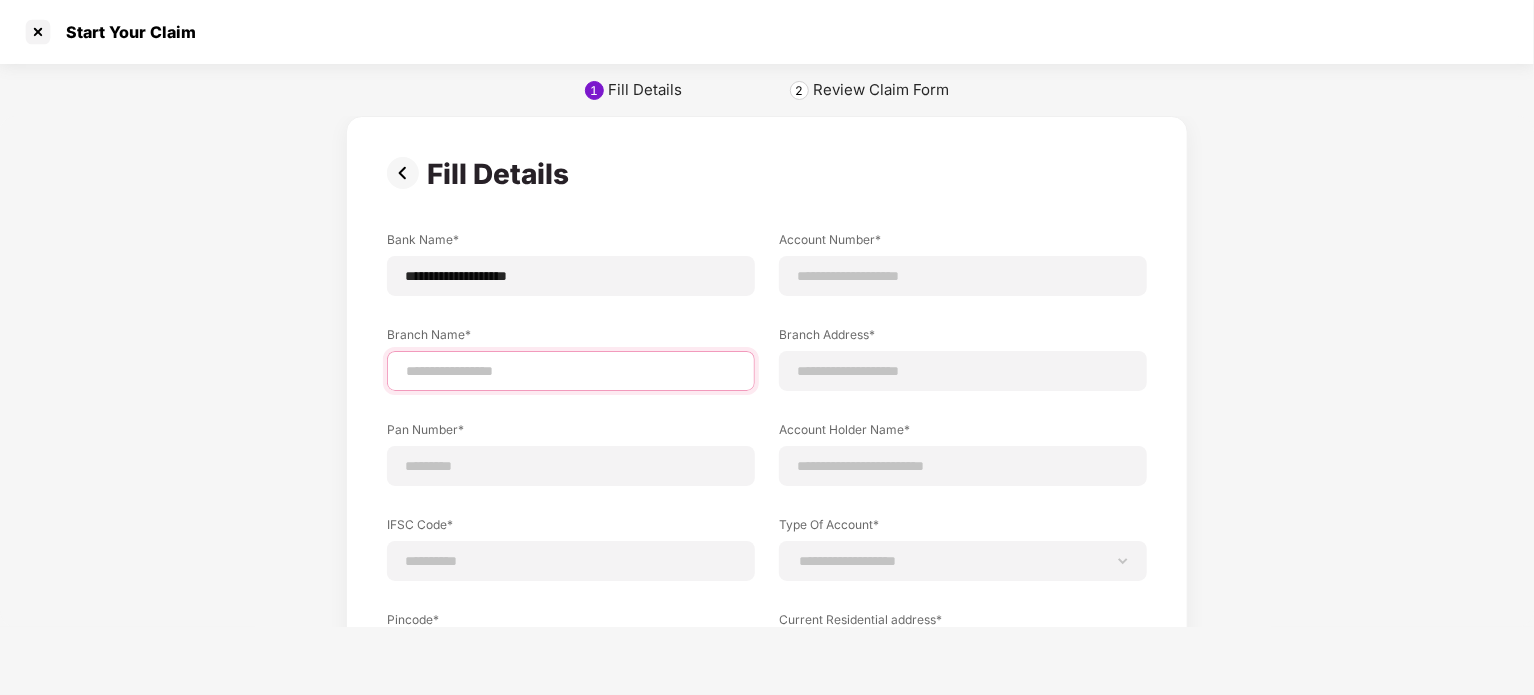click at bounding box center [571, 371] 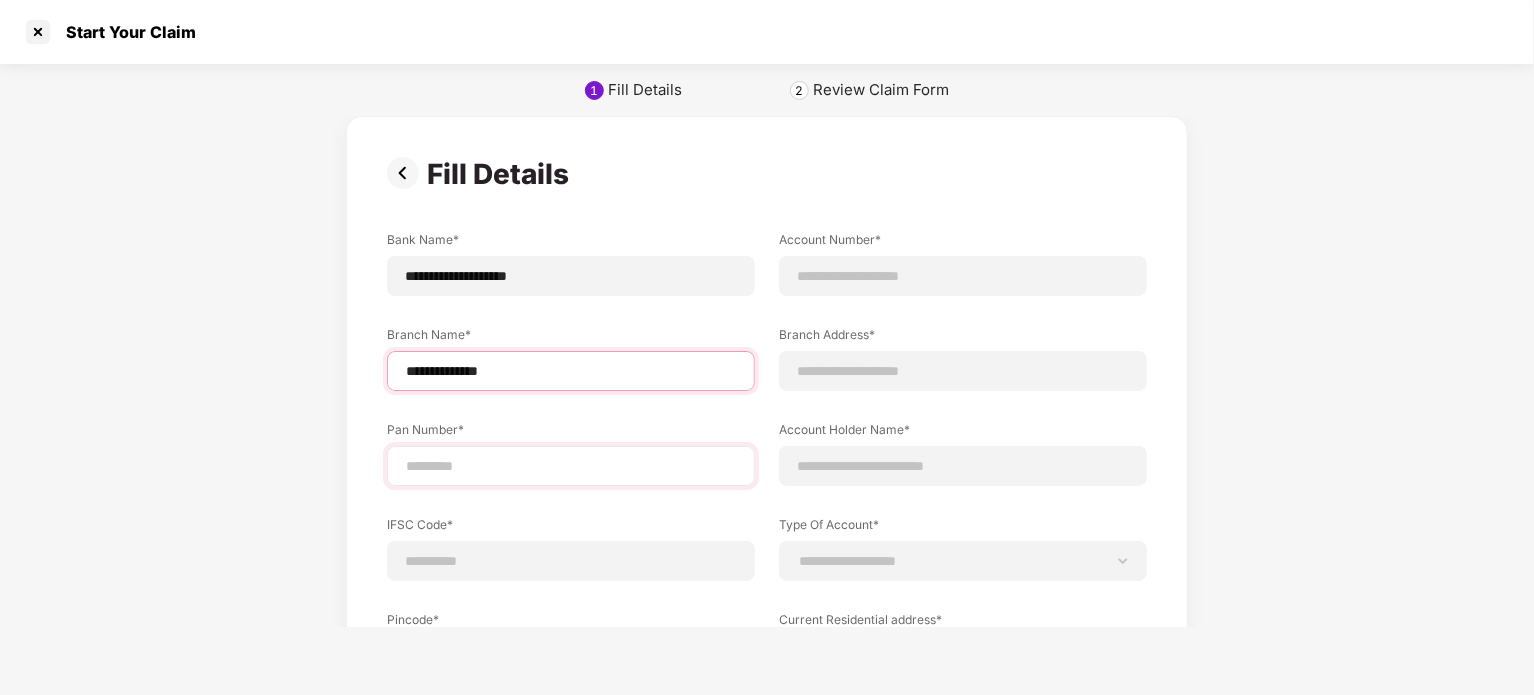 type on "**********" 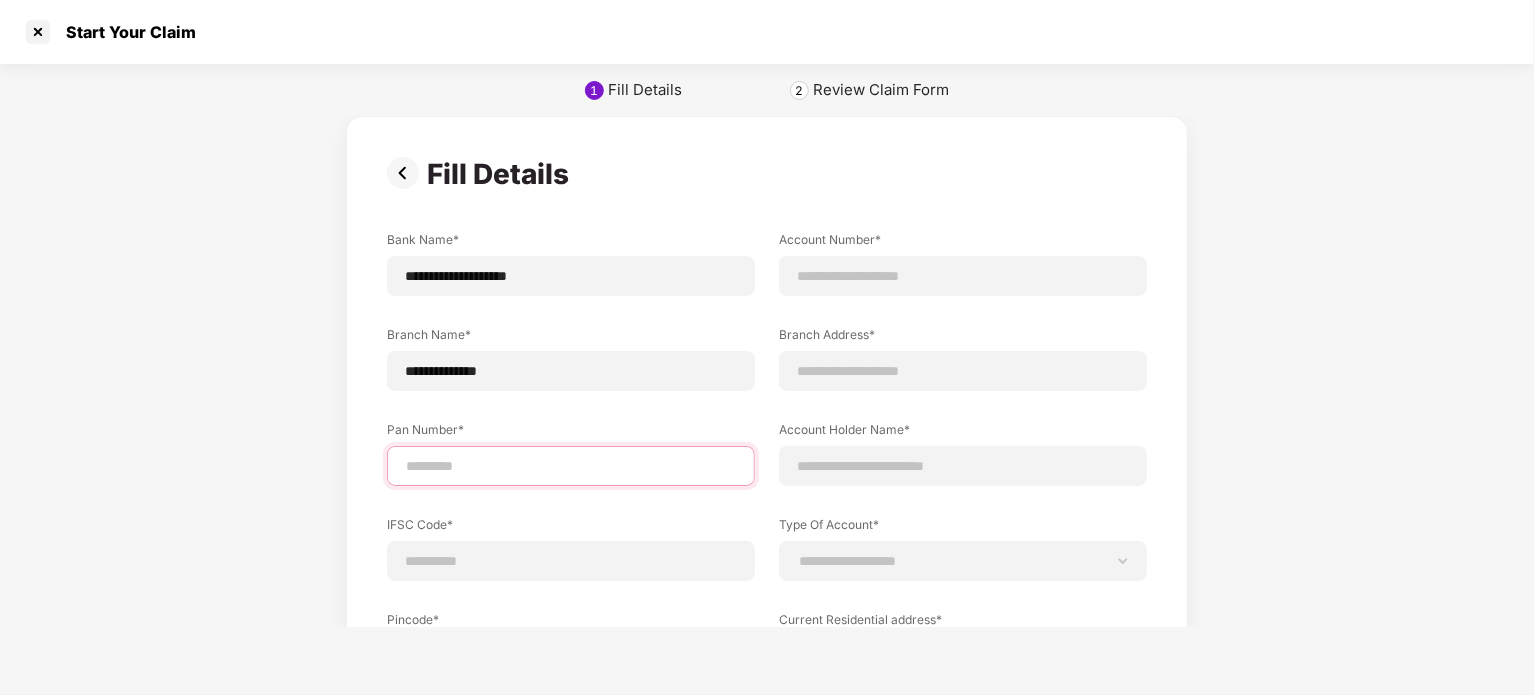 click at bounding box center (571, 466) 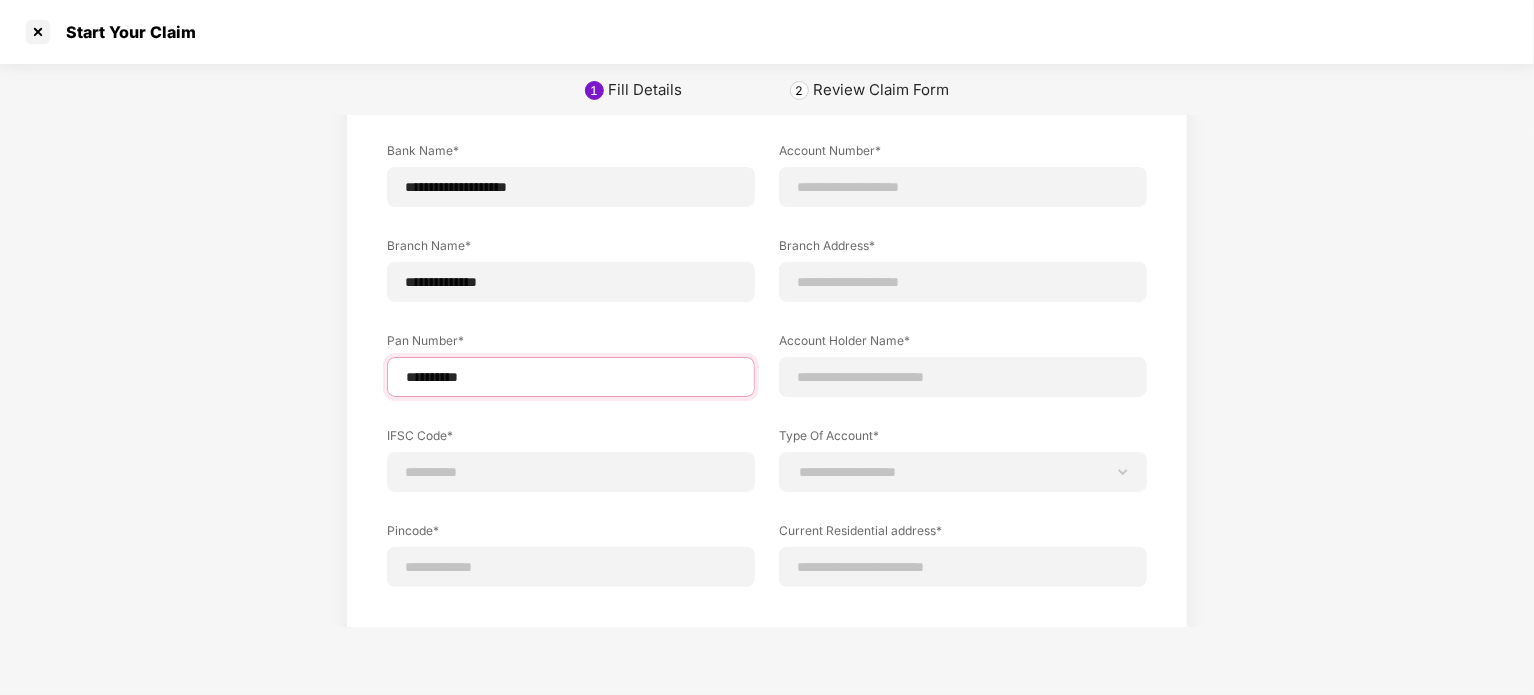 scroll, scrollTop: 171, scrollLeft: 0, axis: vertical 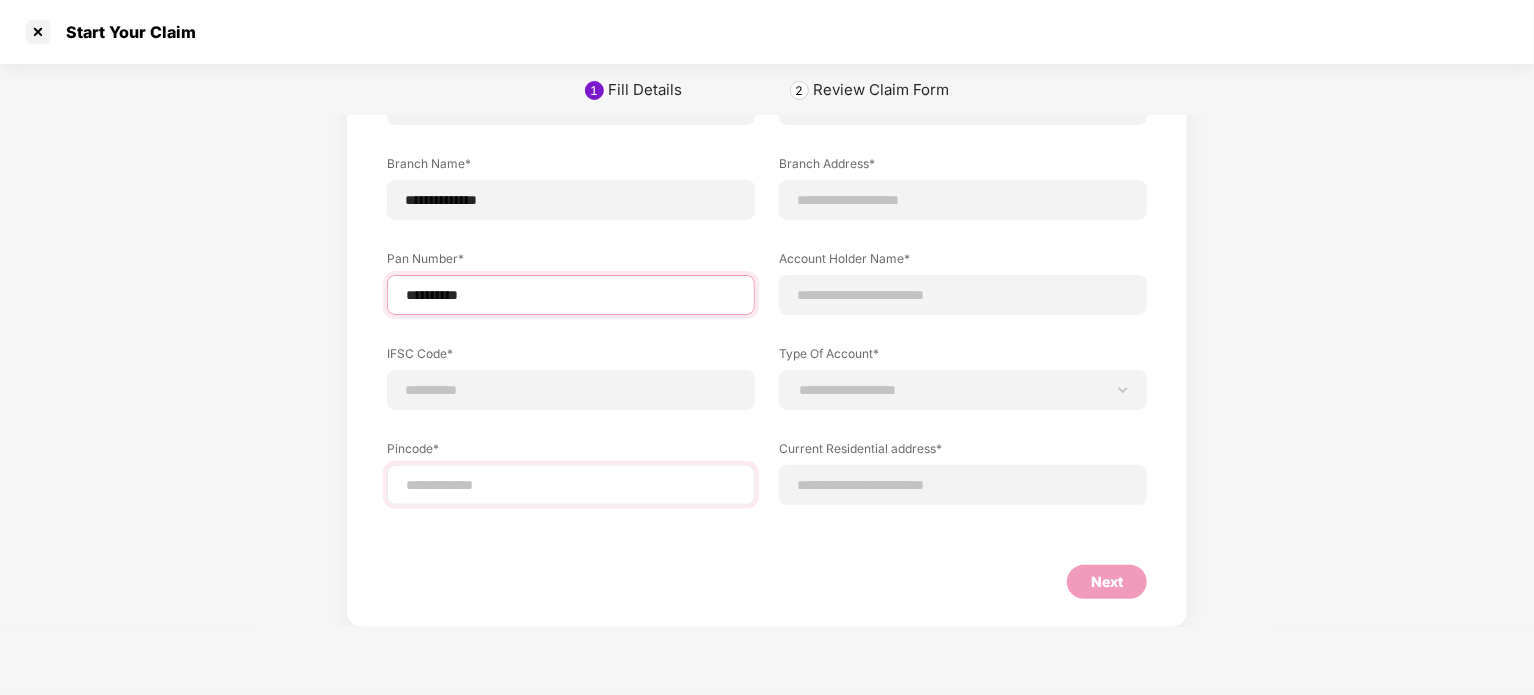 type on "**********" 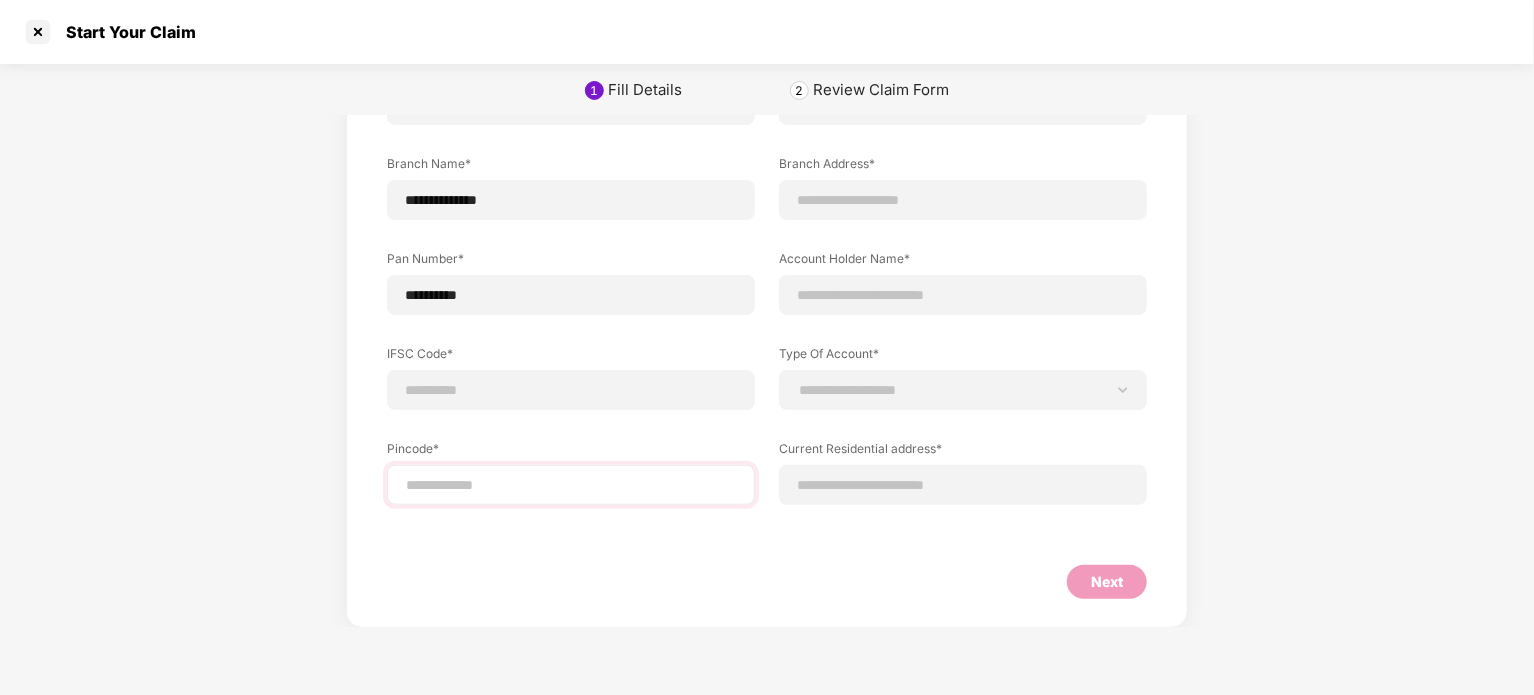 click at bounding box center [571, 485] 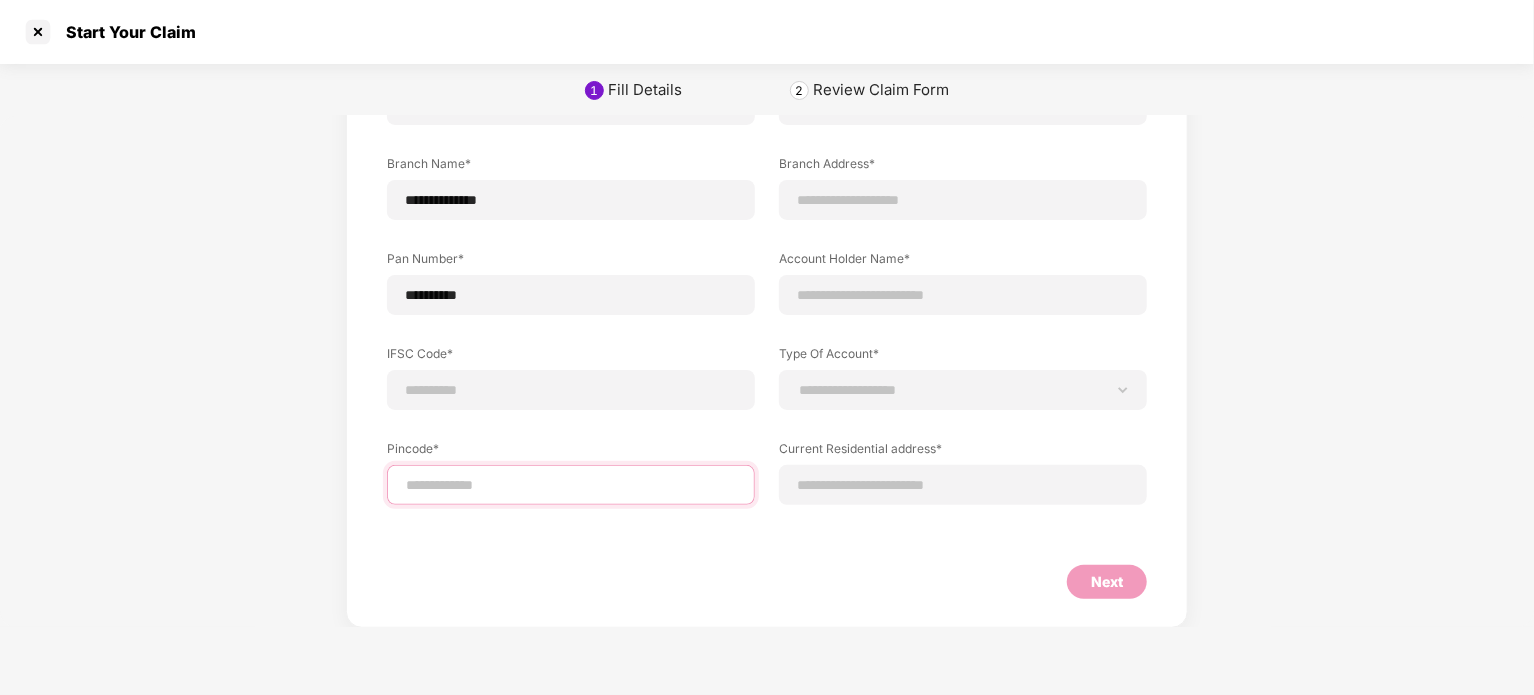 click at bounding box center (571, 485) 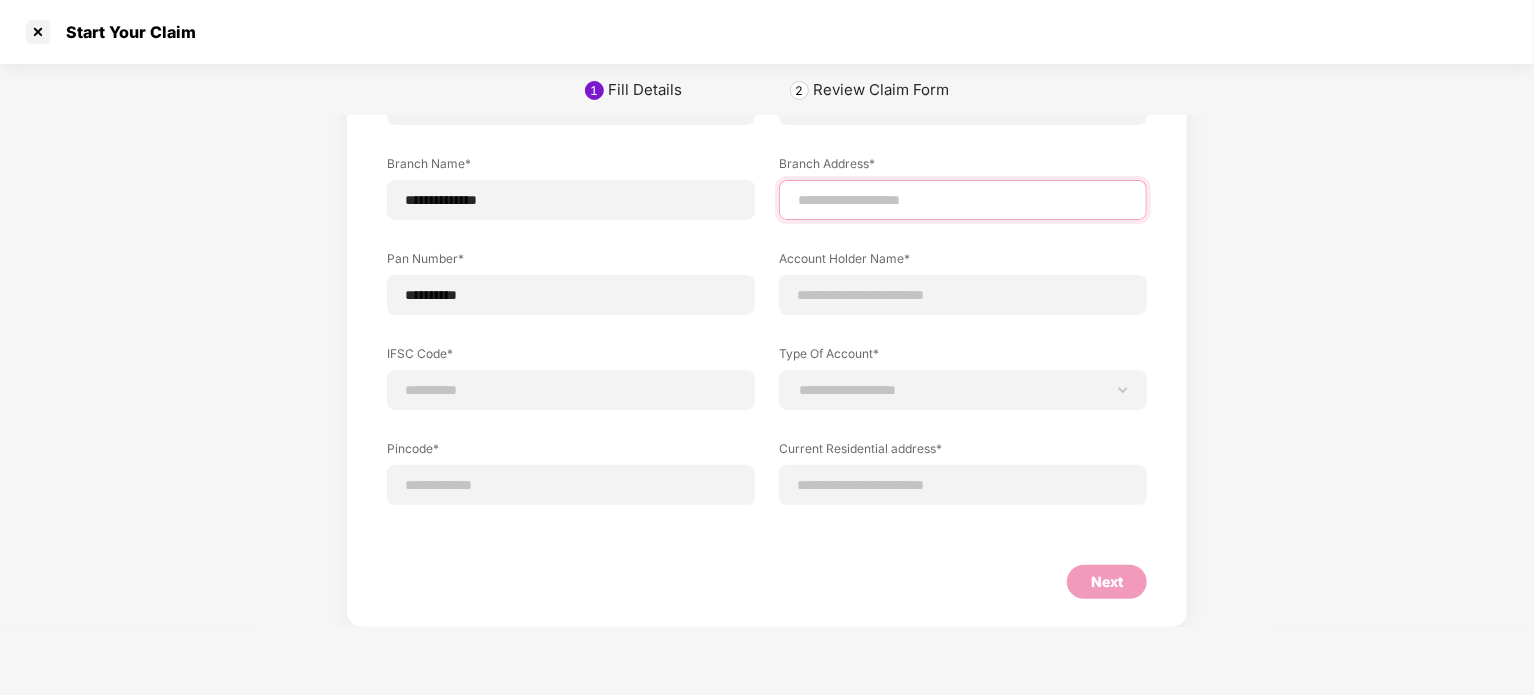 click at bounding box center [963, 200] 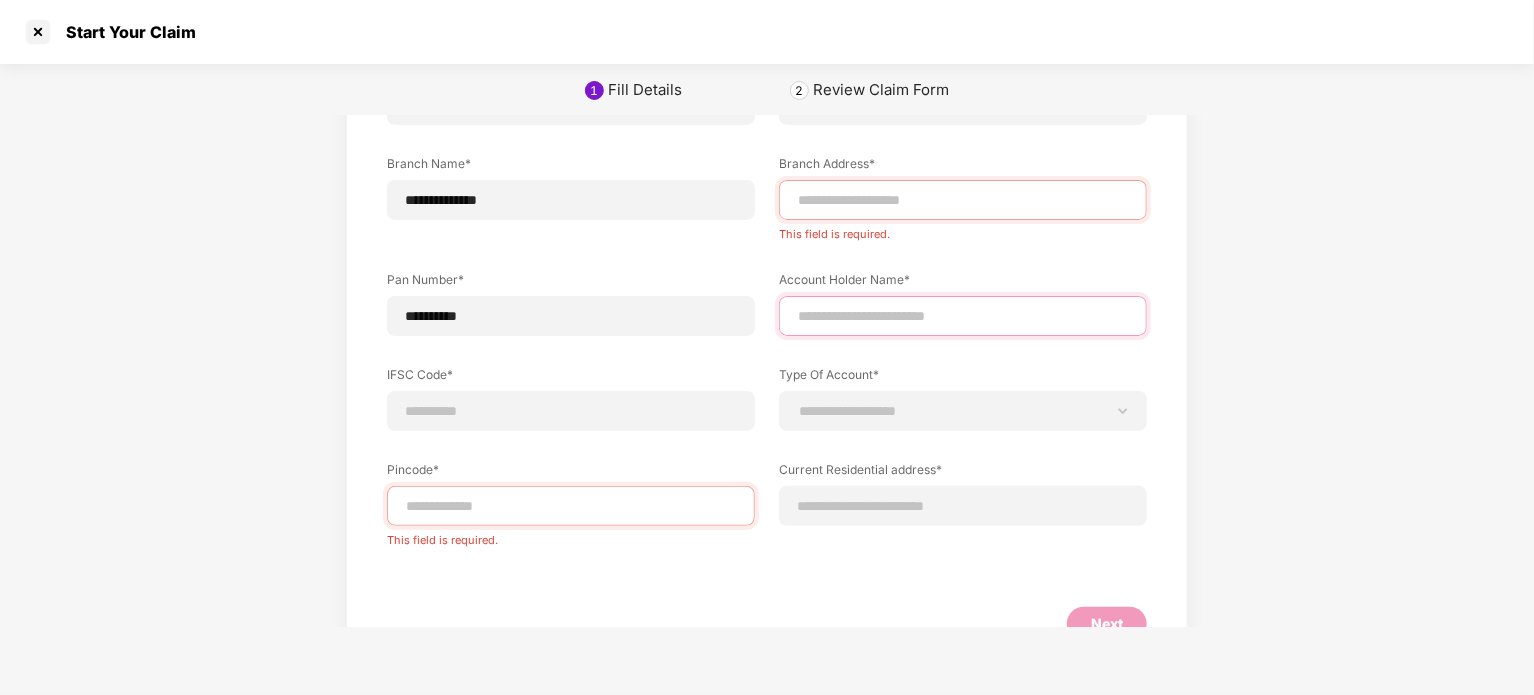 click on "Account Holder Name*" at bounding box center (963, 303) 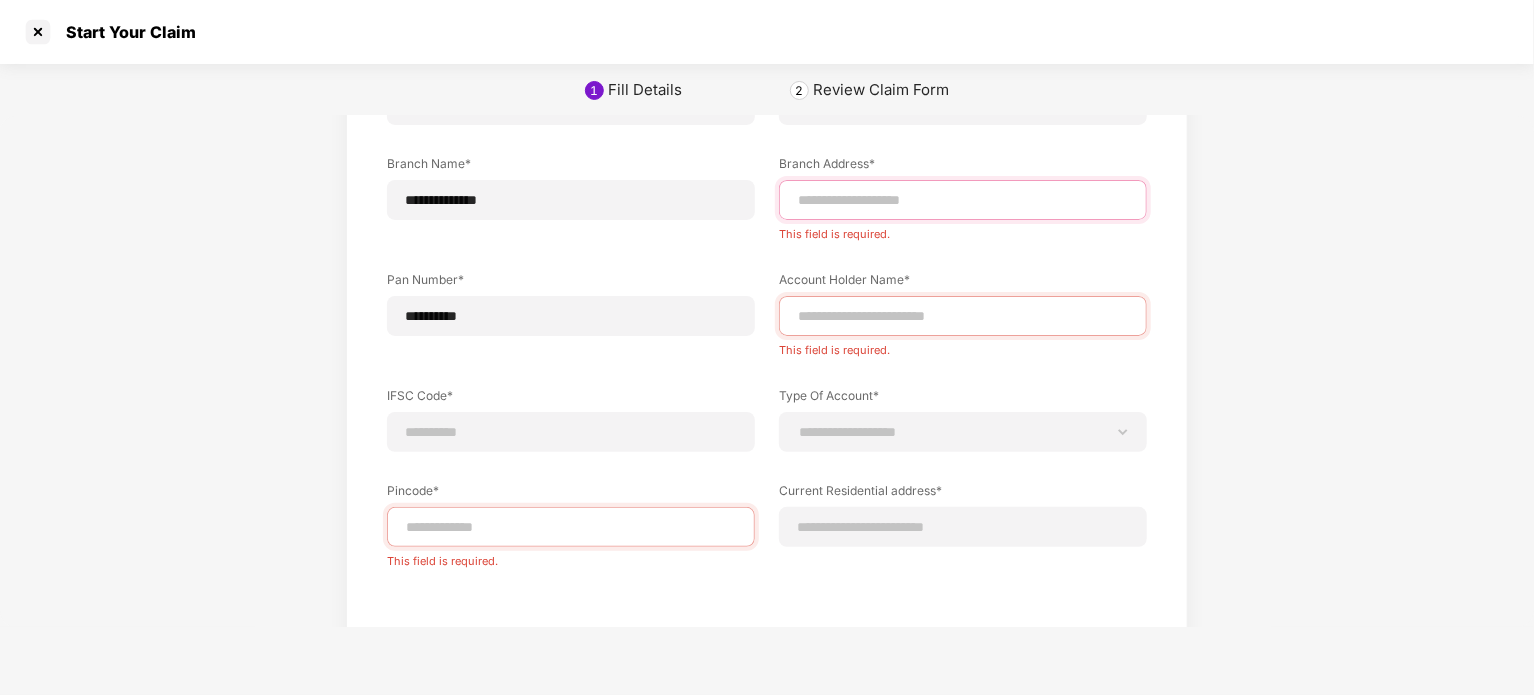 click at bounding box center [963, 200] 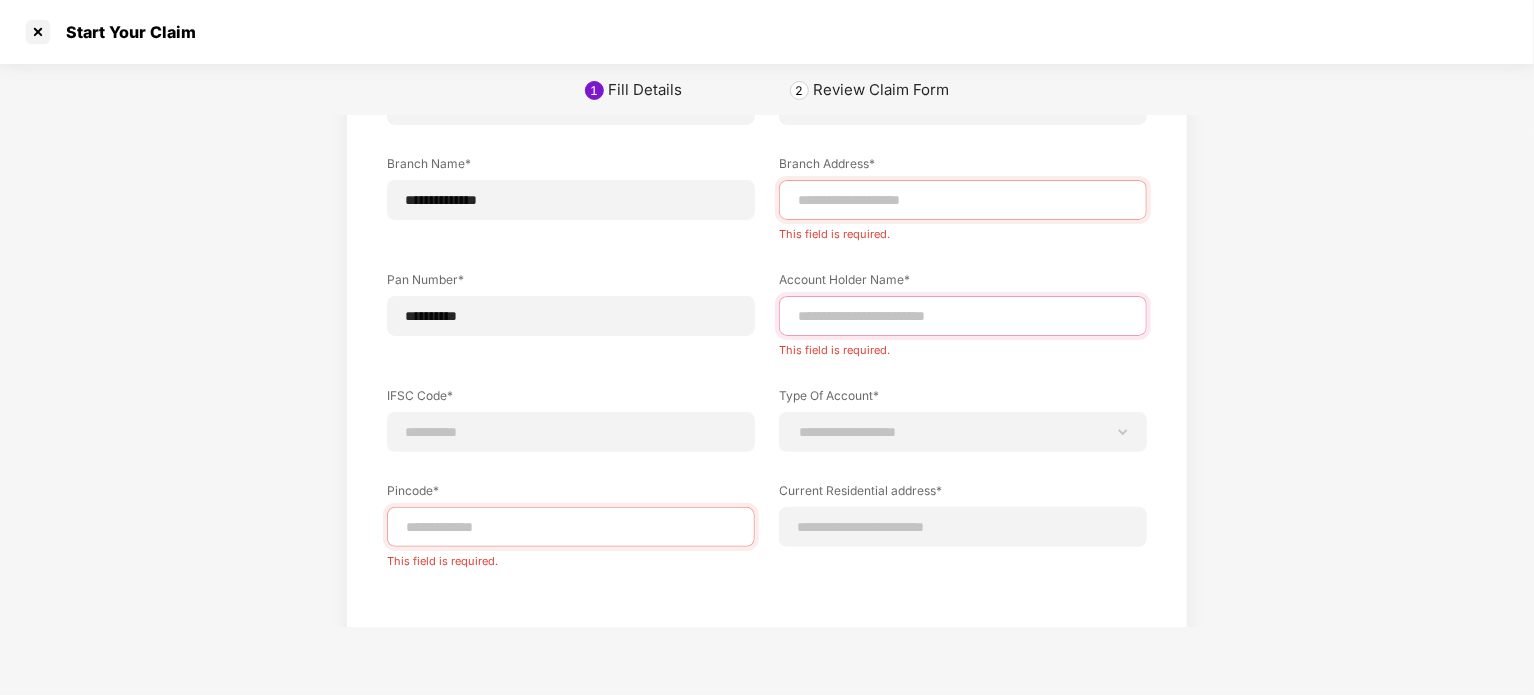 click at bounding box center [963, 316] 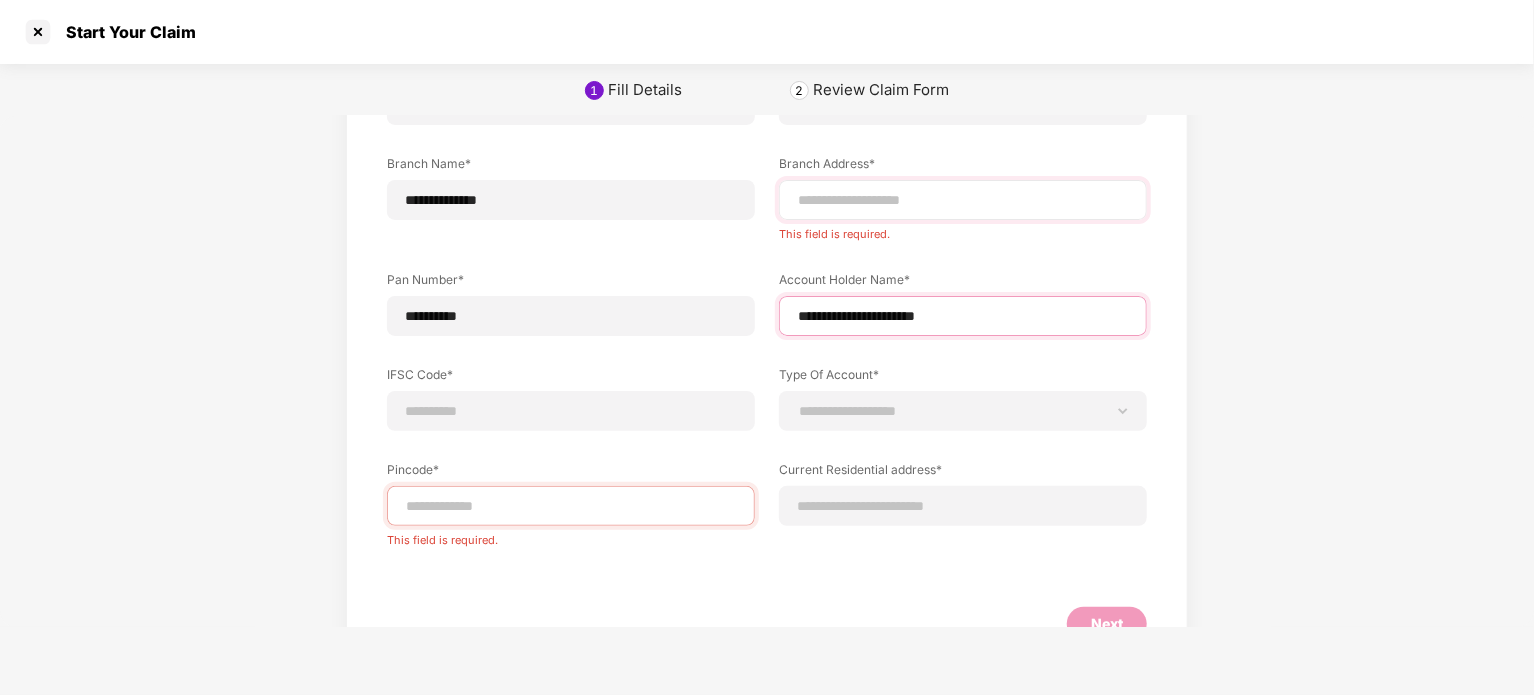 type on "**********" 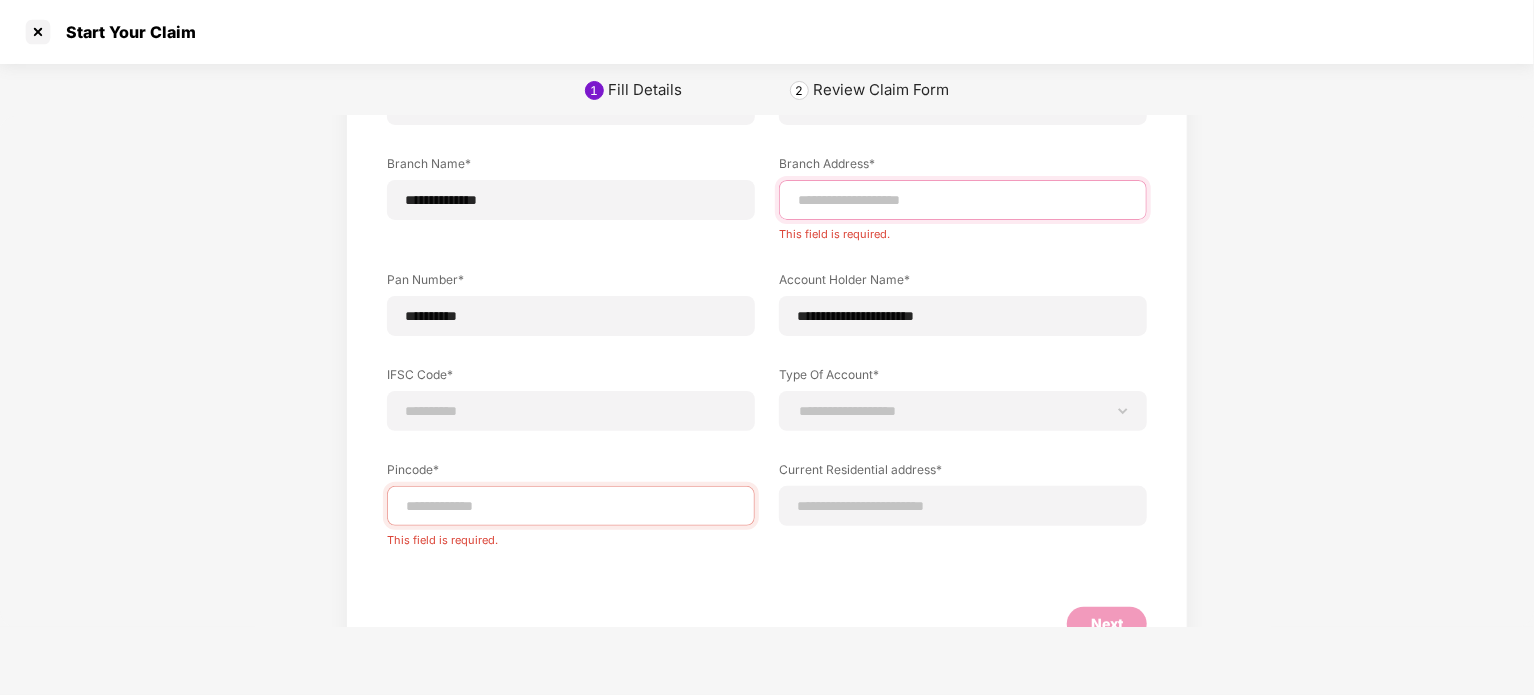 click at bounding box center (963, 200) 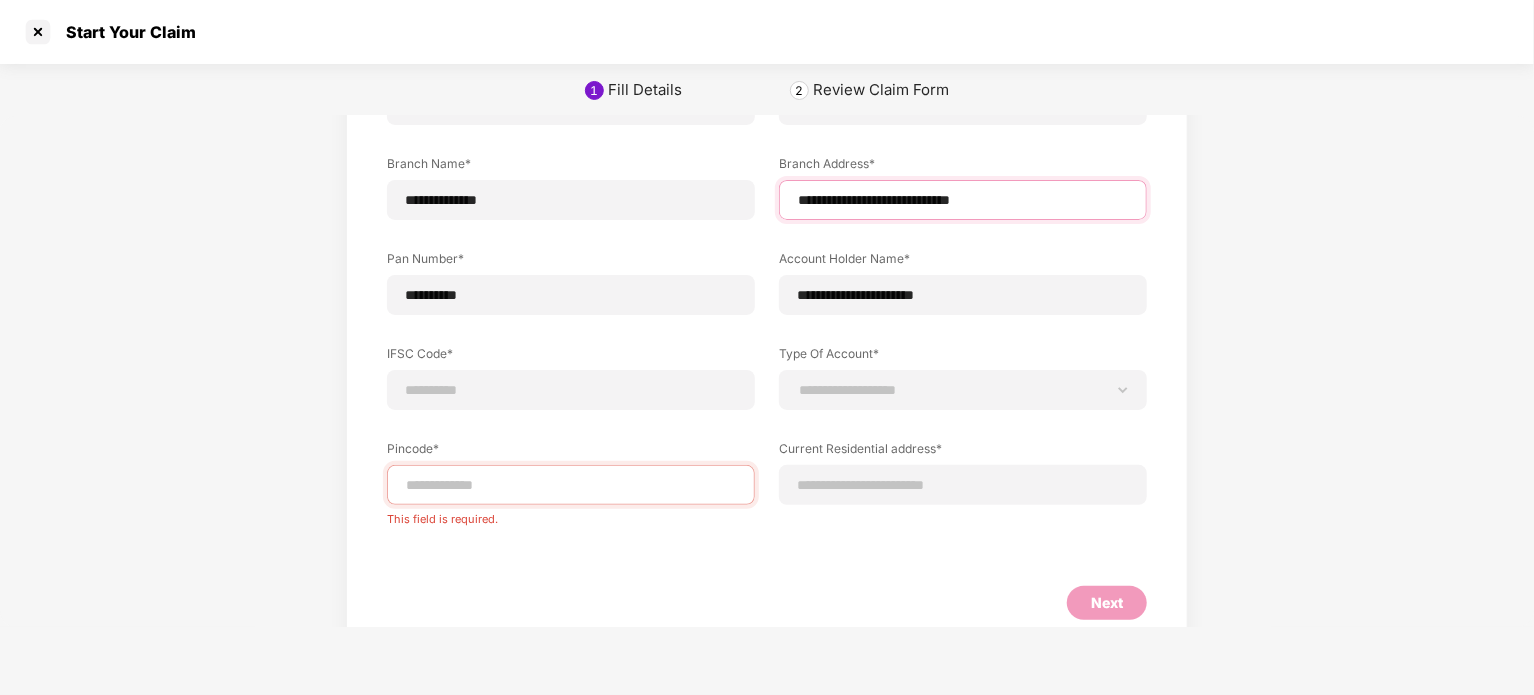 click on "**********" at bounding box center (963, 200) 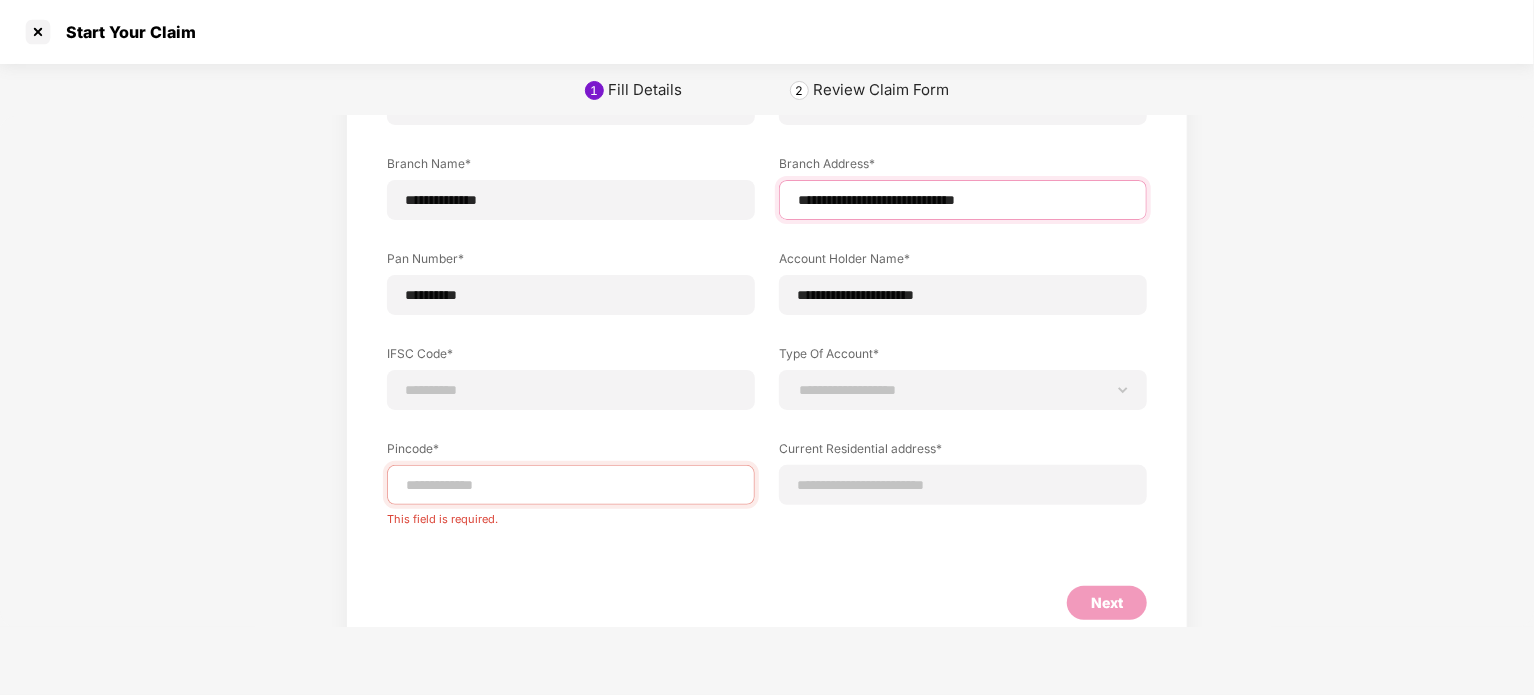 click on "**********" at bounding box center (963, 200) 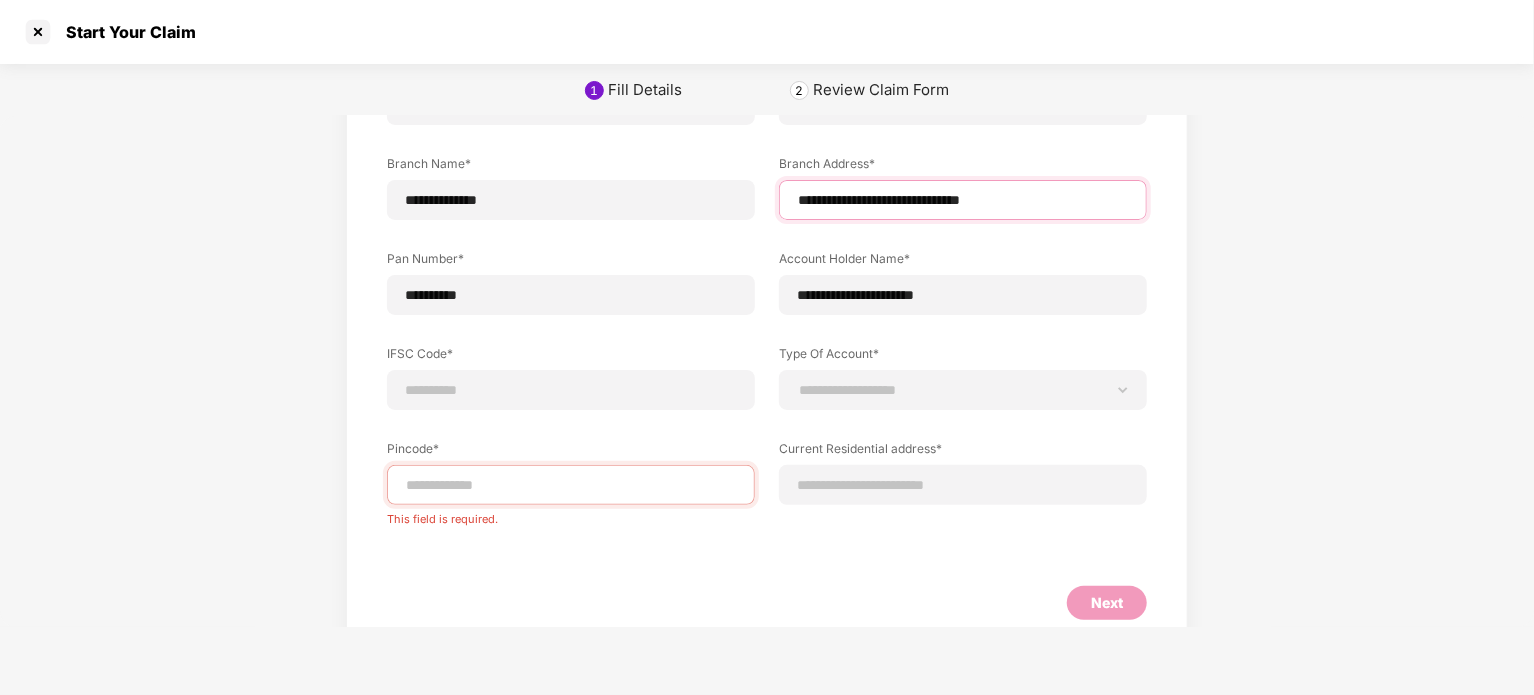 click on "**********" at bounding box center [963, 200] 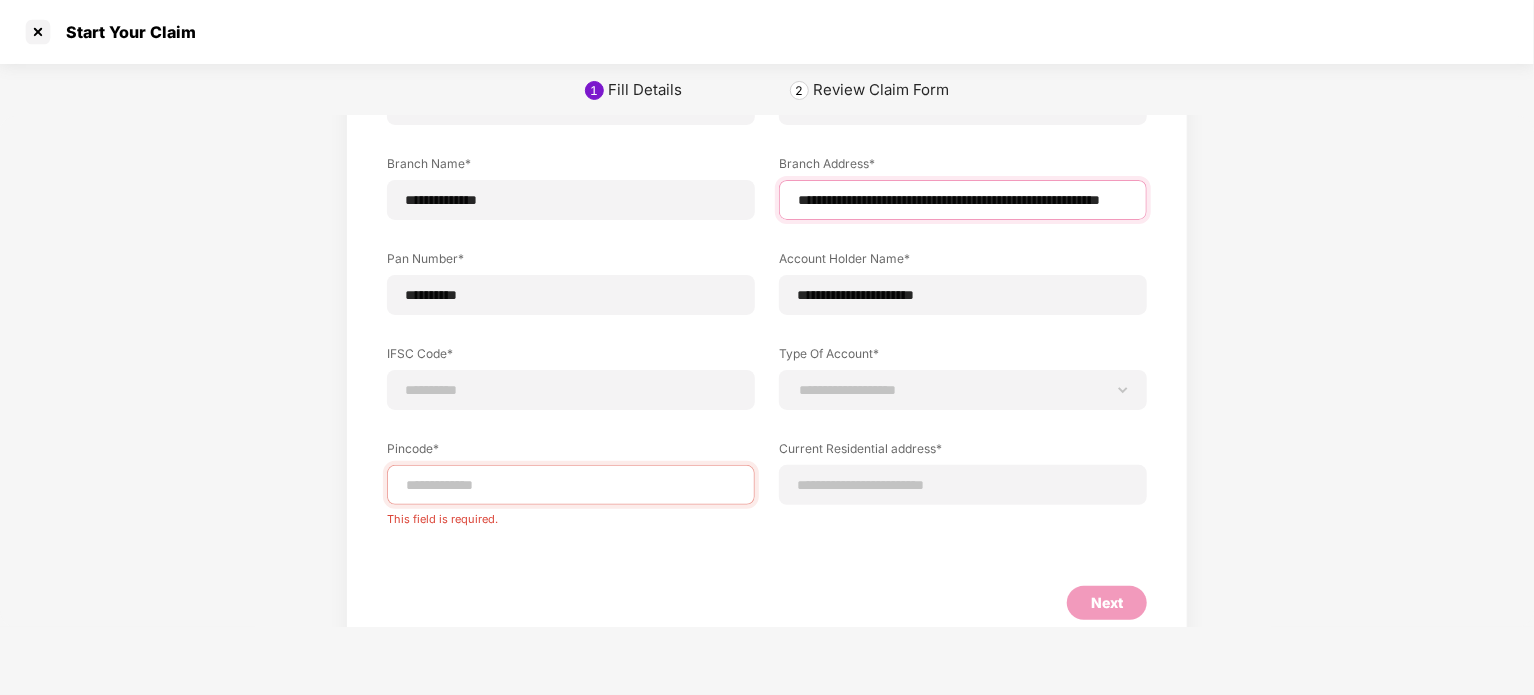 scroll, scrollTop: 0, scrollLeft: 174, axis: horizontal 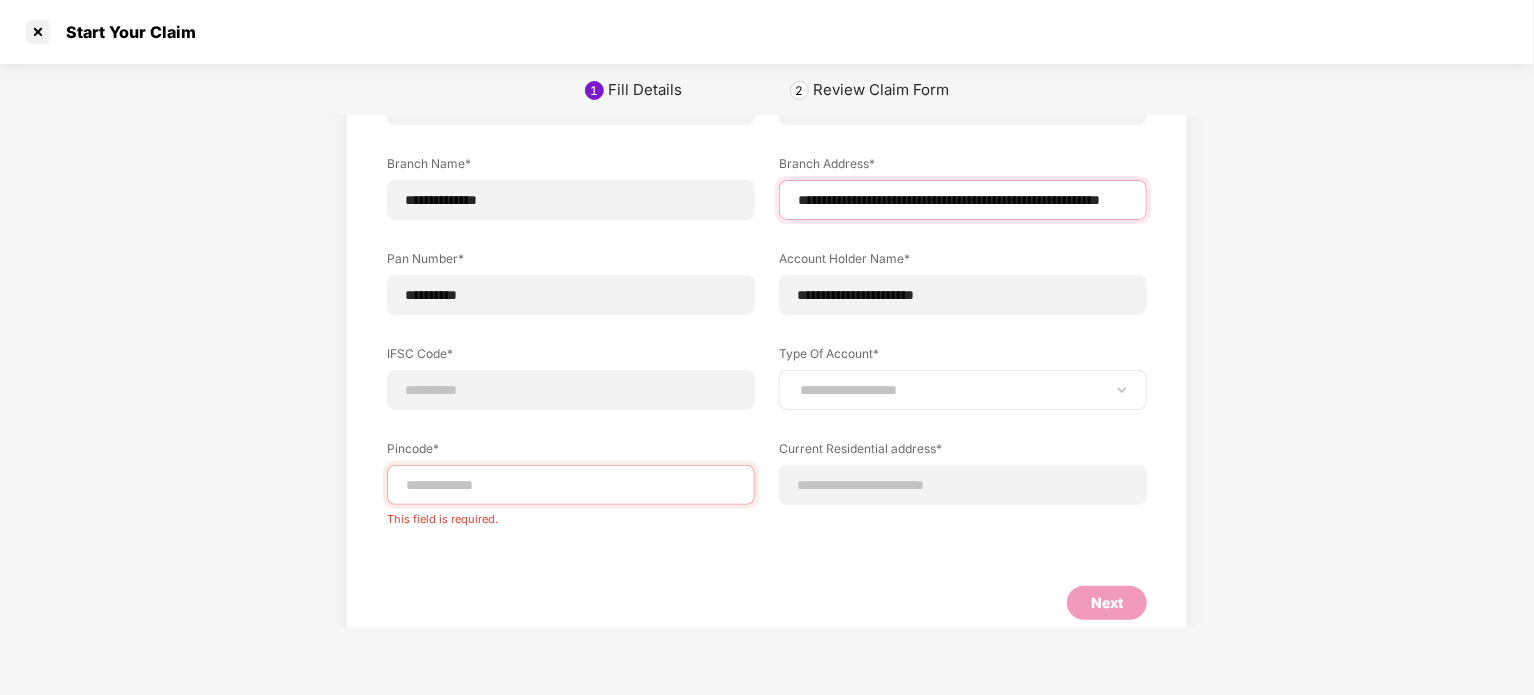 type on "**********" 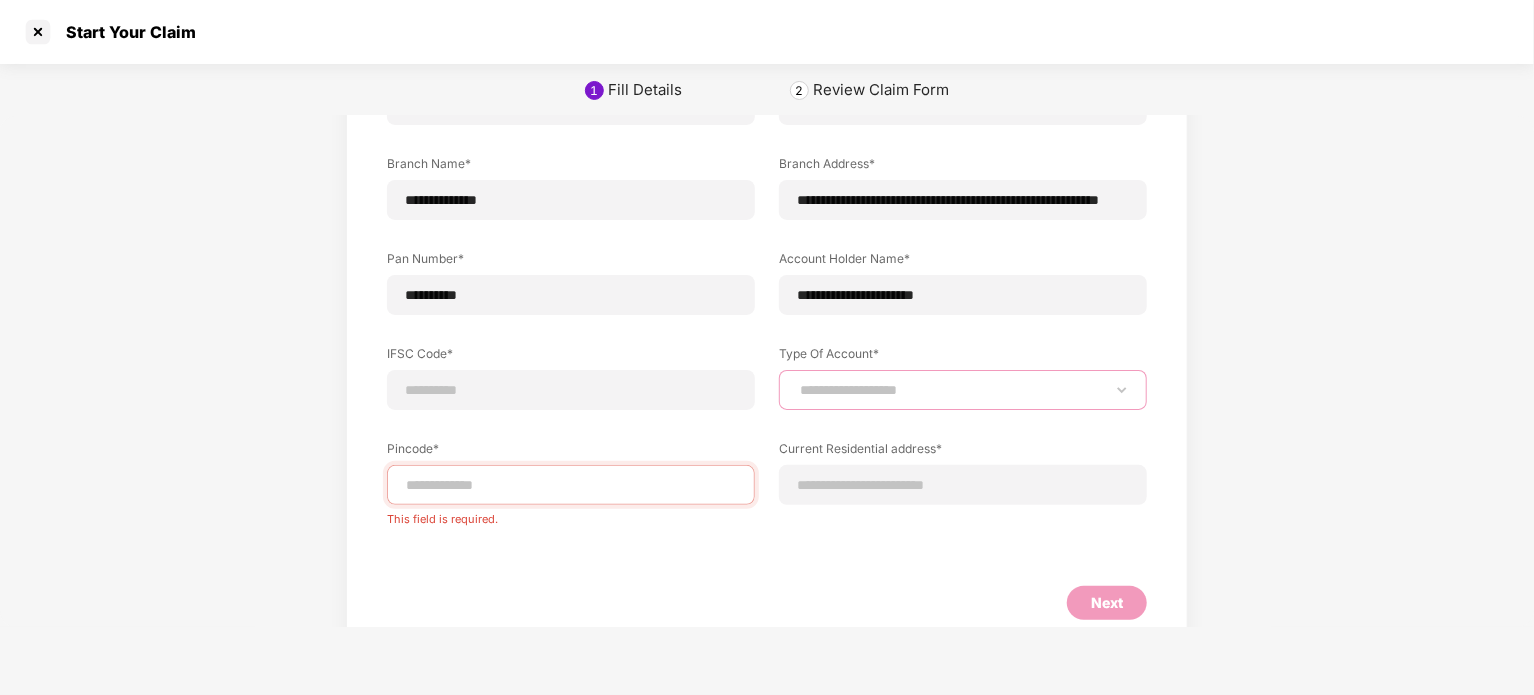 click on "**********" at bounding box center (963, 390) 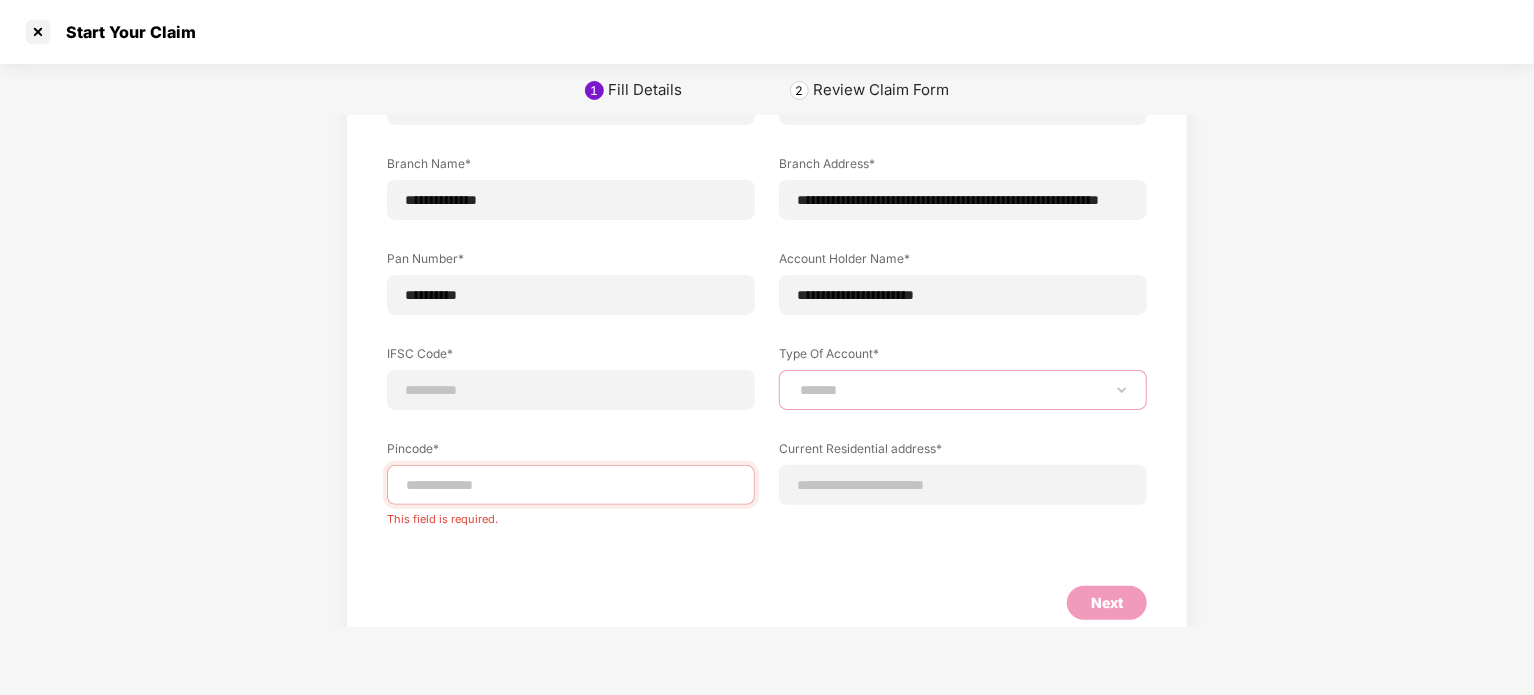click on "**********" at bounding box center [963, 390] 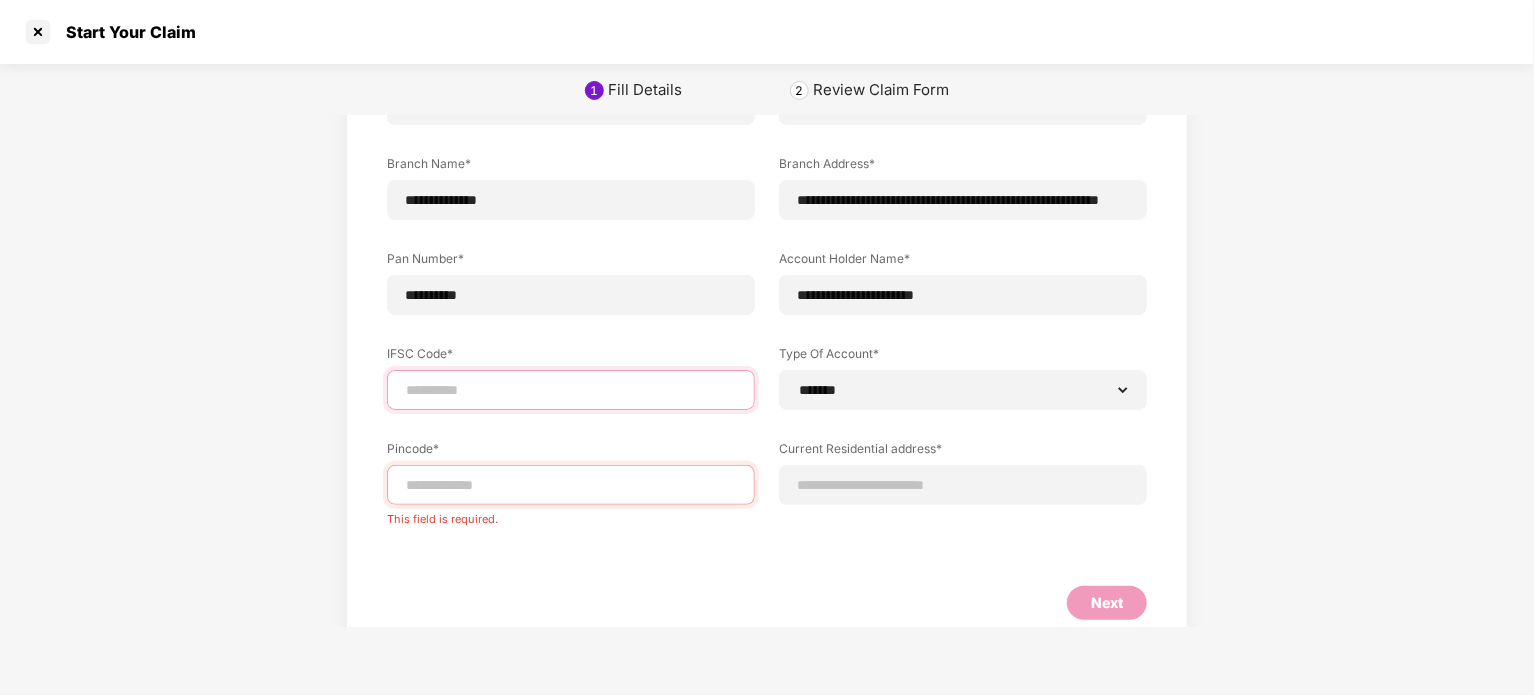 click at bounding box center [571, 390] 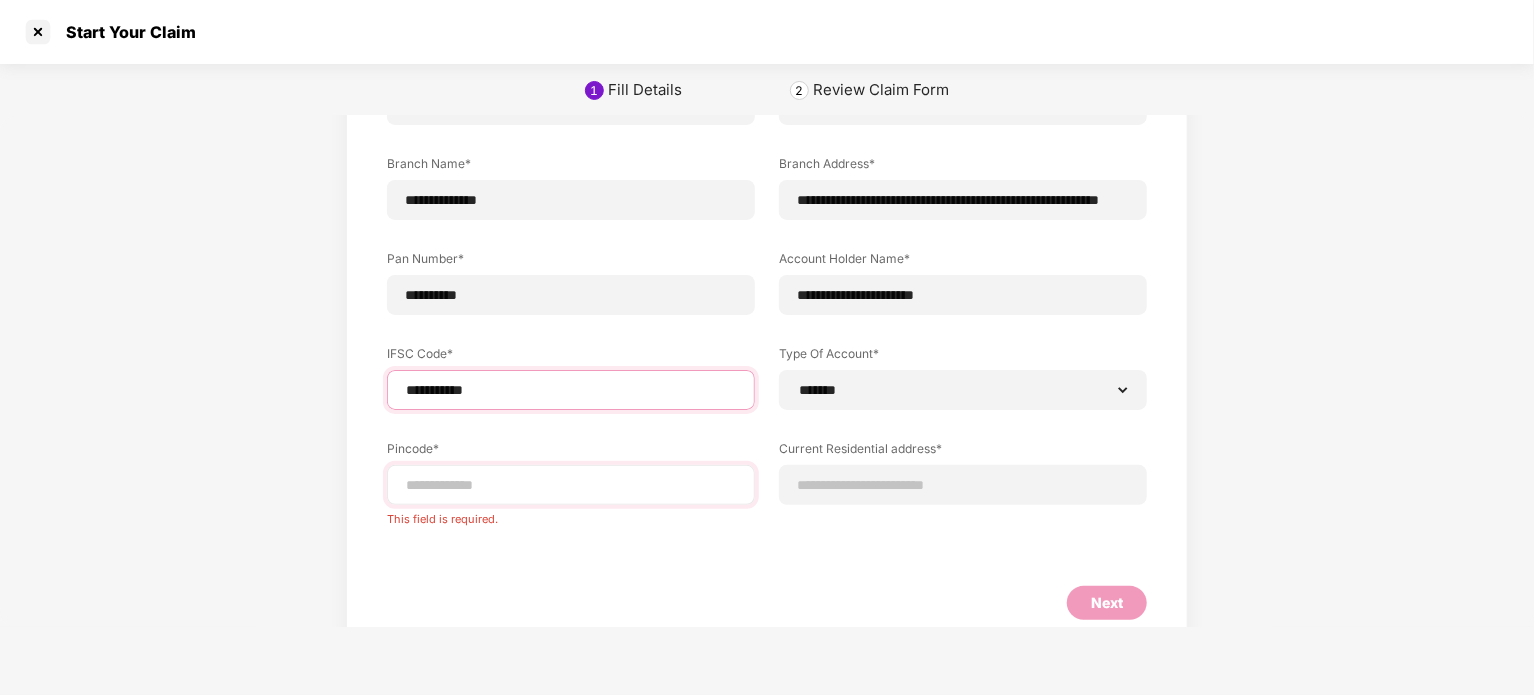 type on "**********" 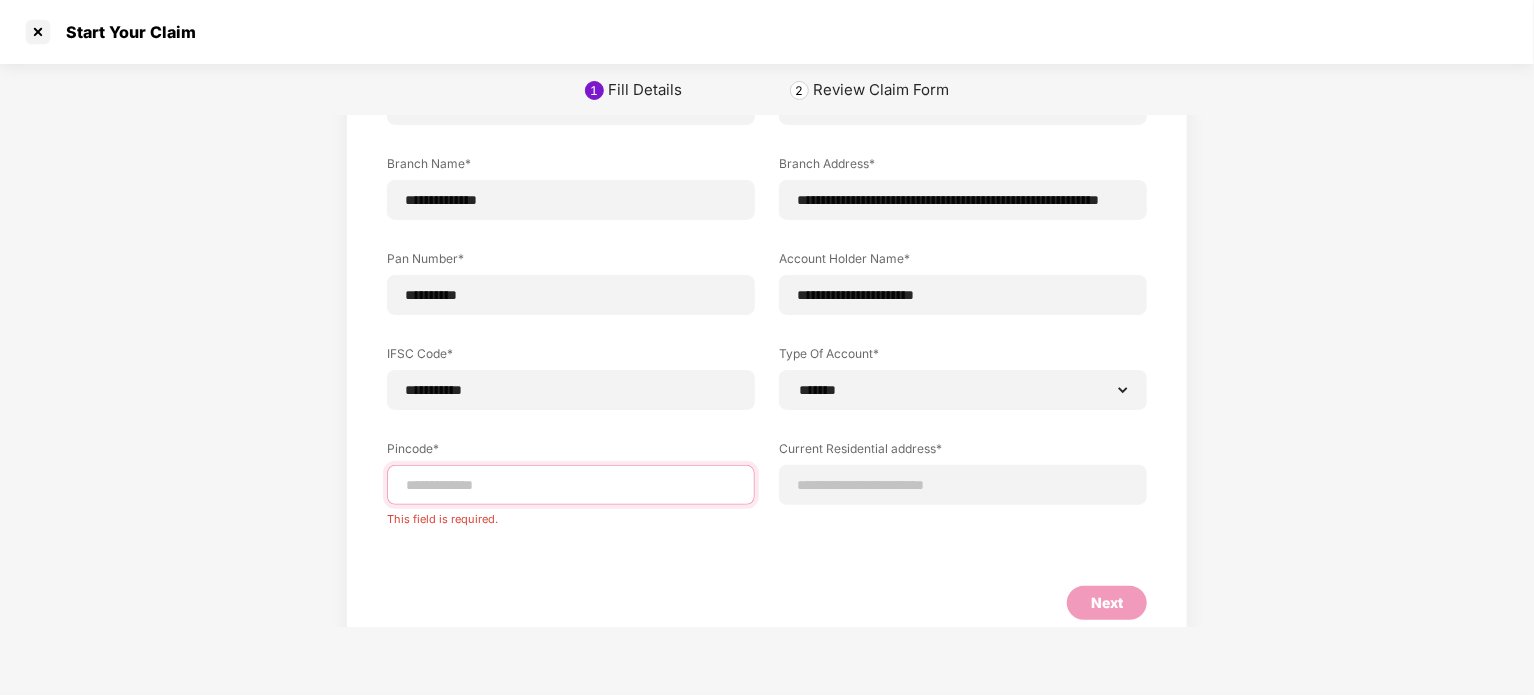 click at bounding box center [571, 485] 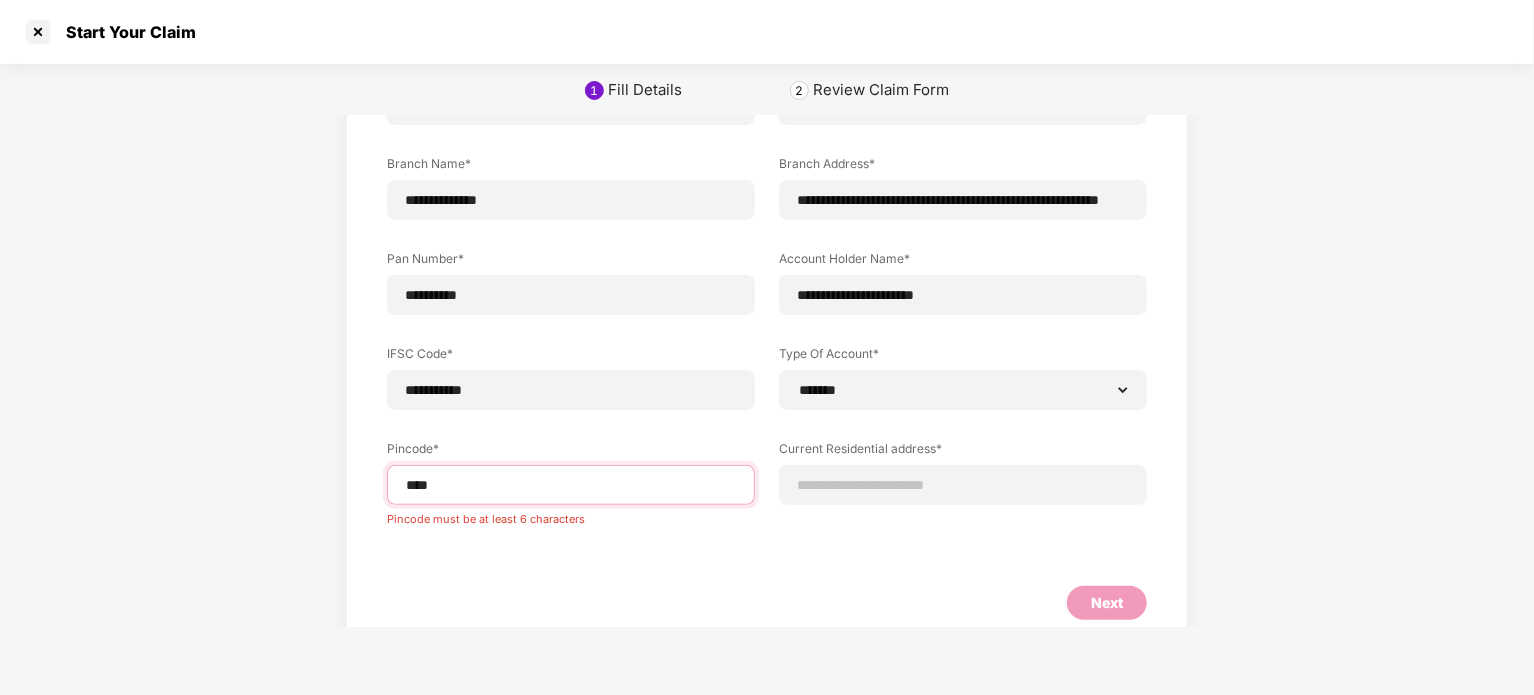 type on "*****" 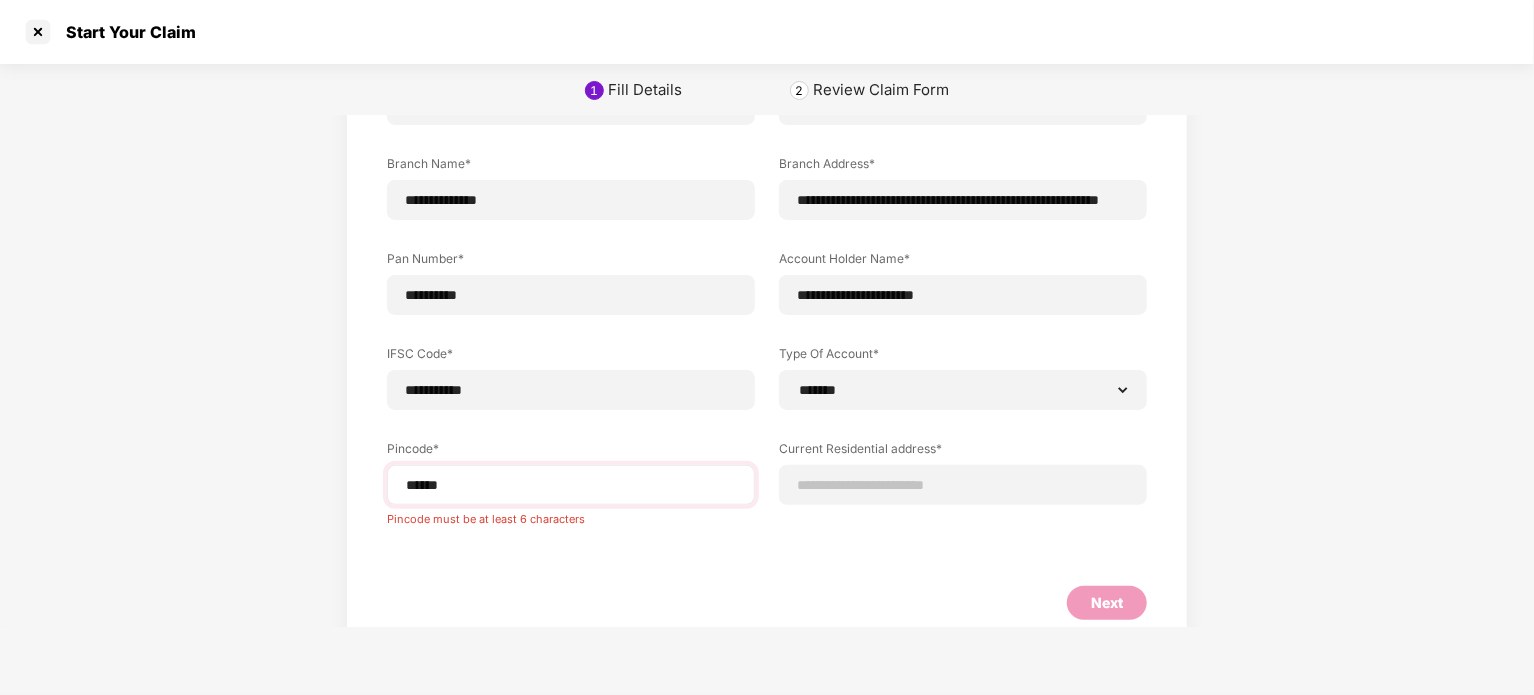 select on "*******" 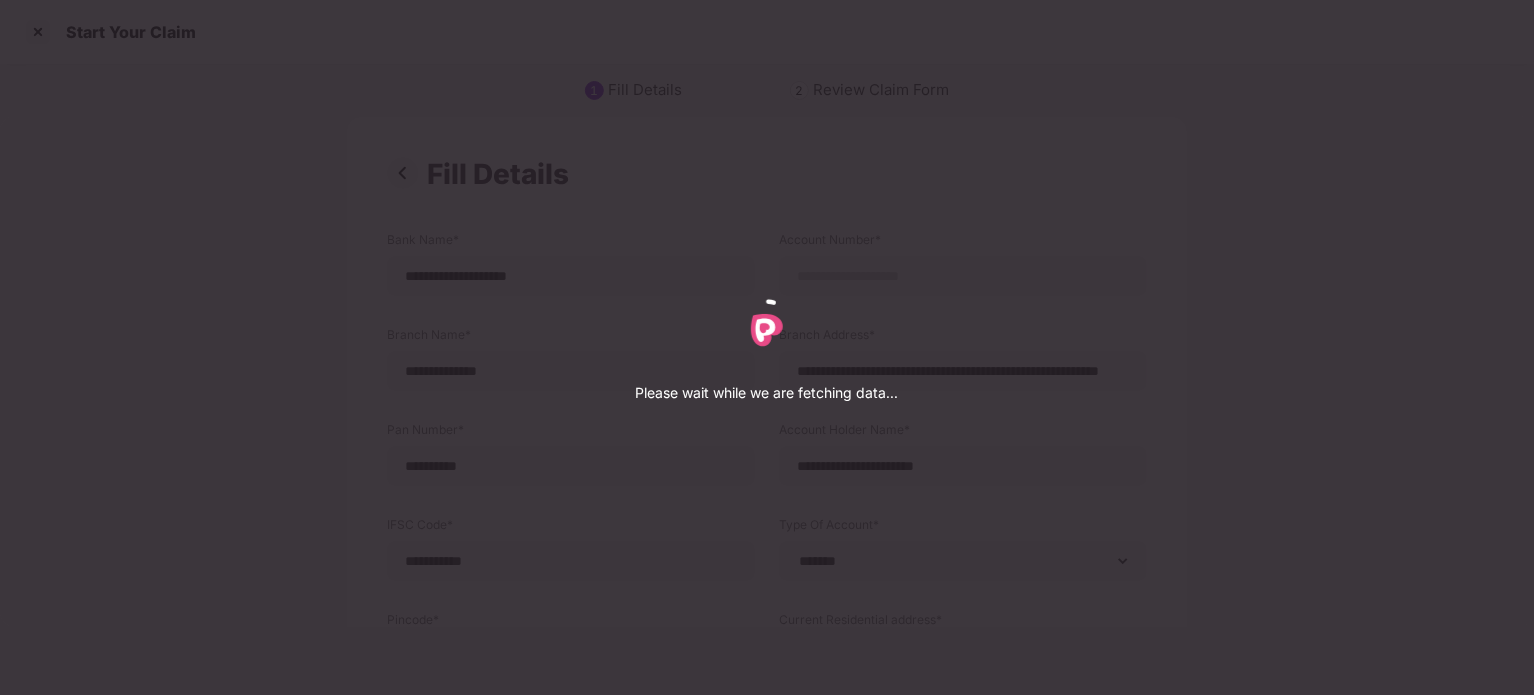select on "*******" 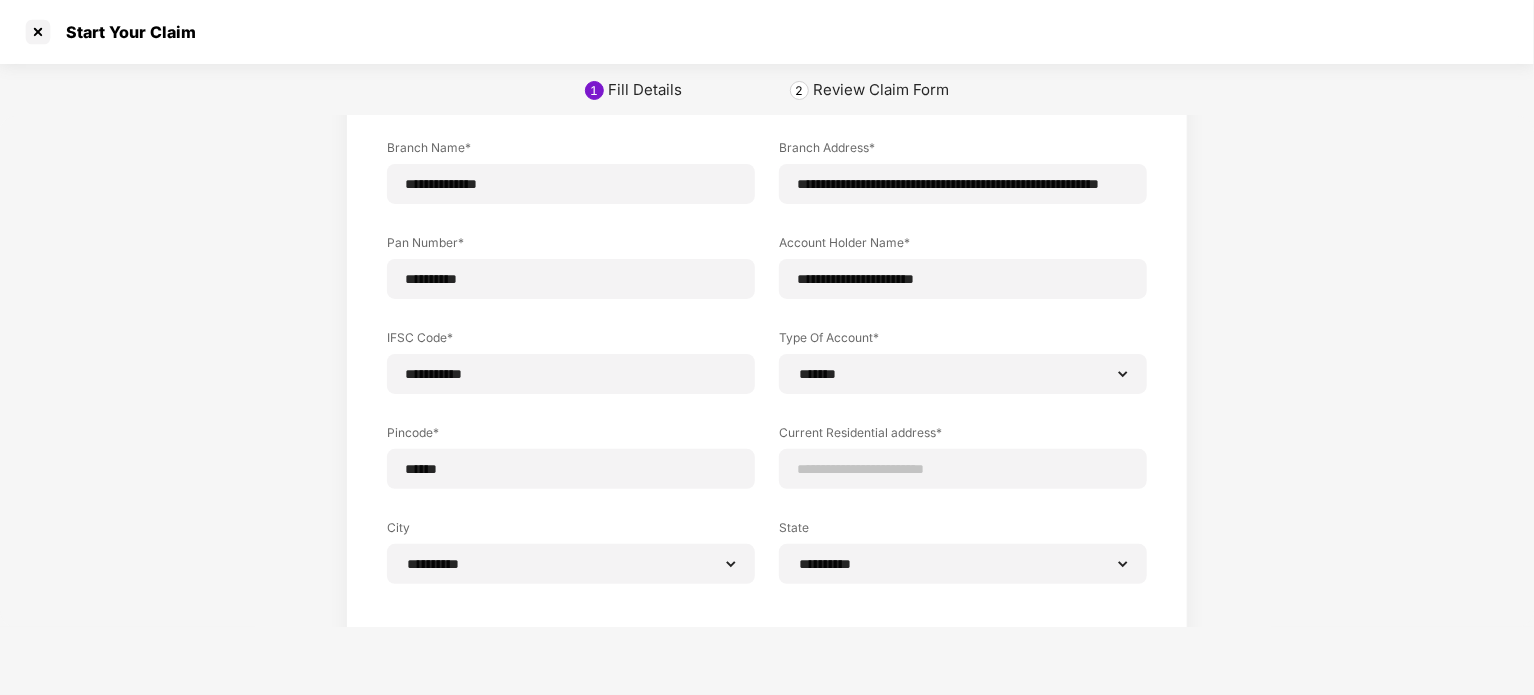 scroll, scrollTop: 266, scrollLeft: 0, axis: vertical 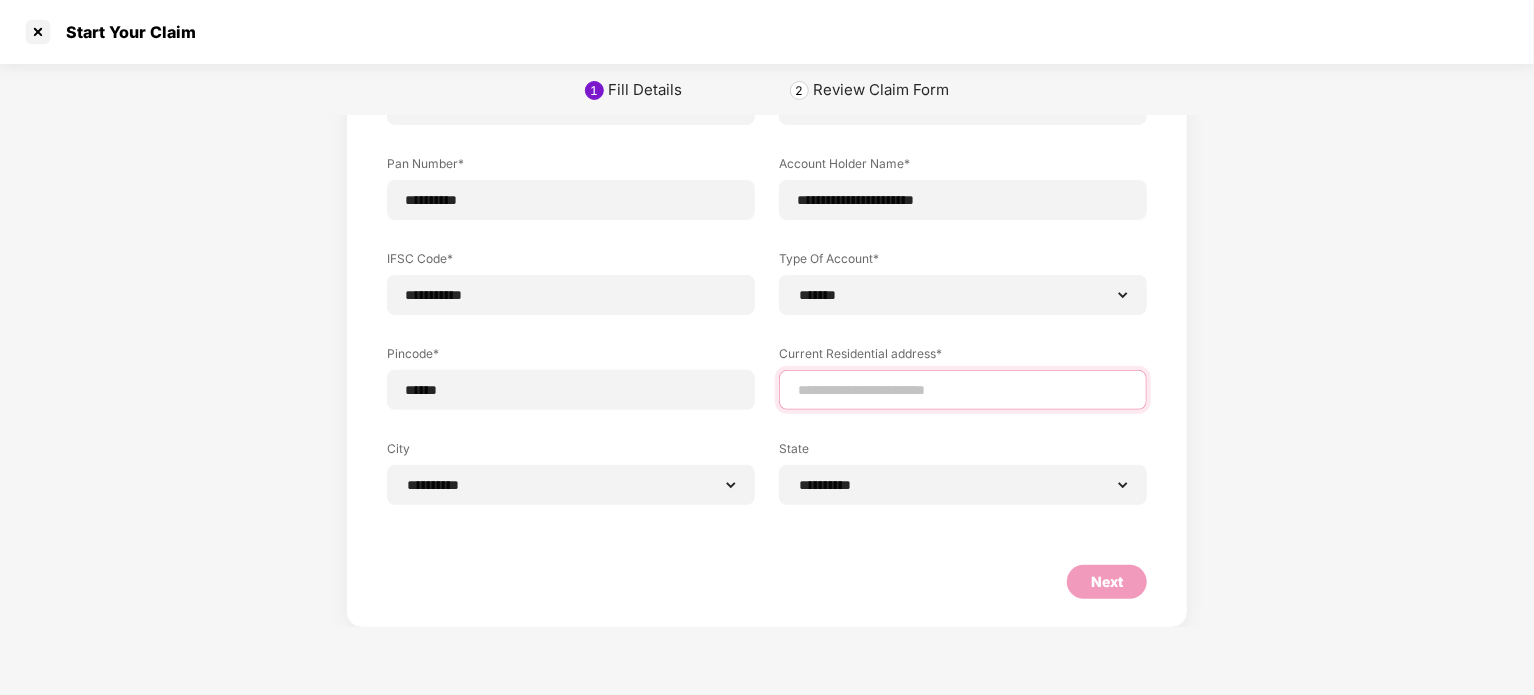 click at bounding box center (963, 390) 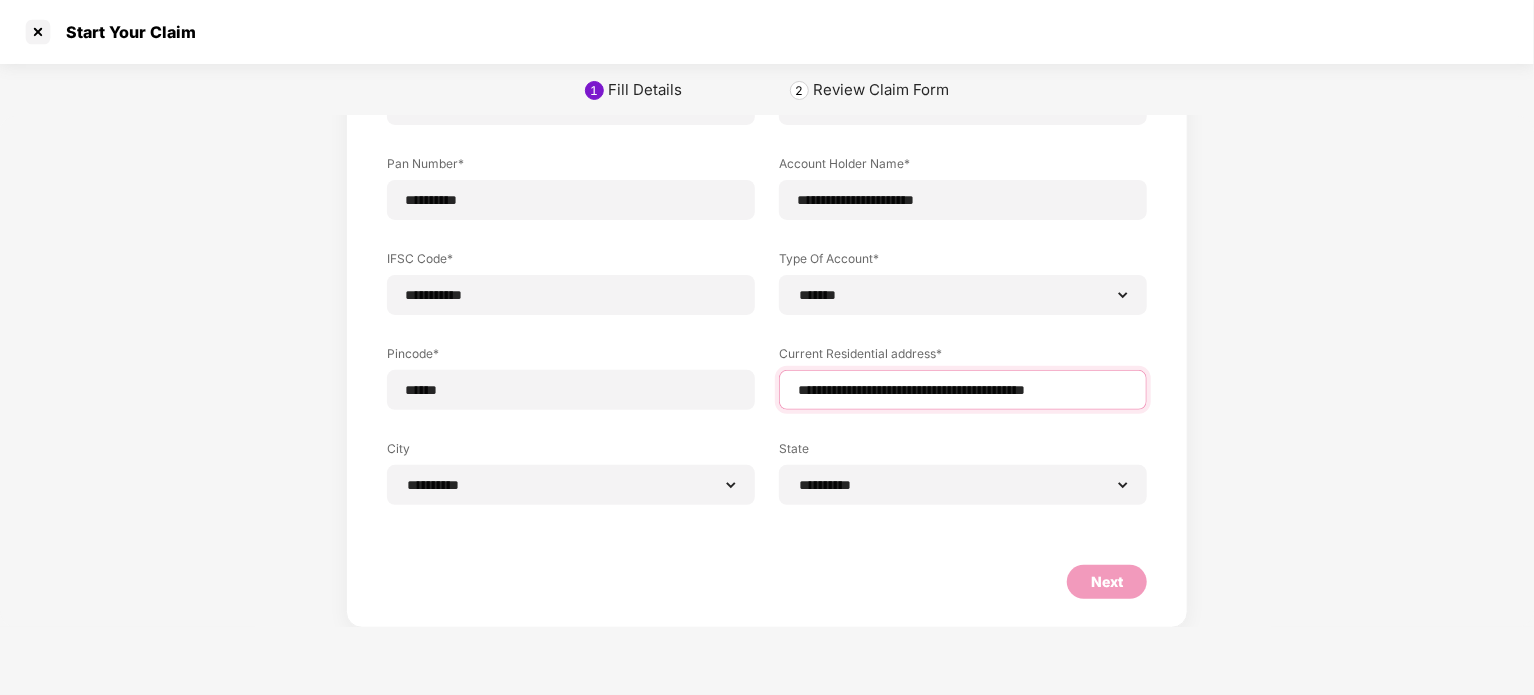 scroll, scrollTop: 0, scrollLeft: 0, axis: both 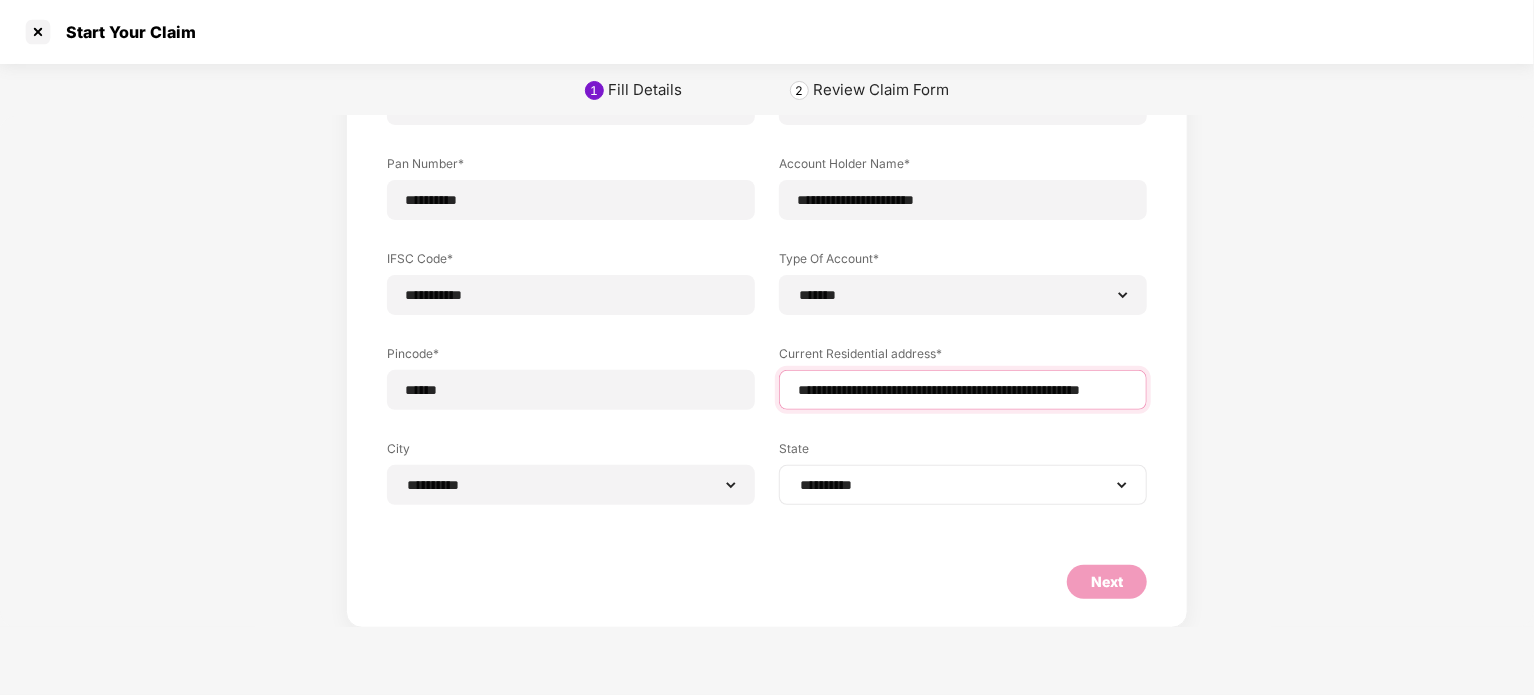 type on "**********" 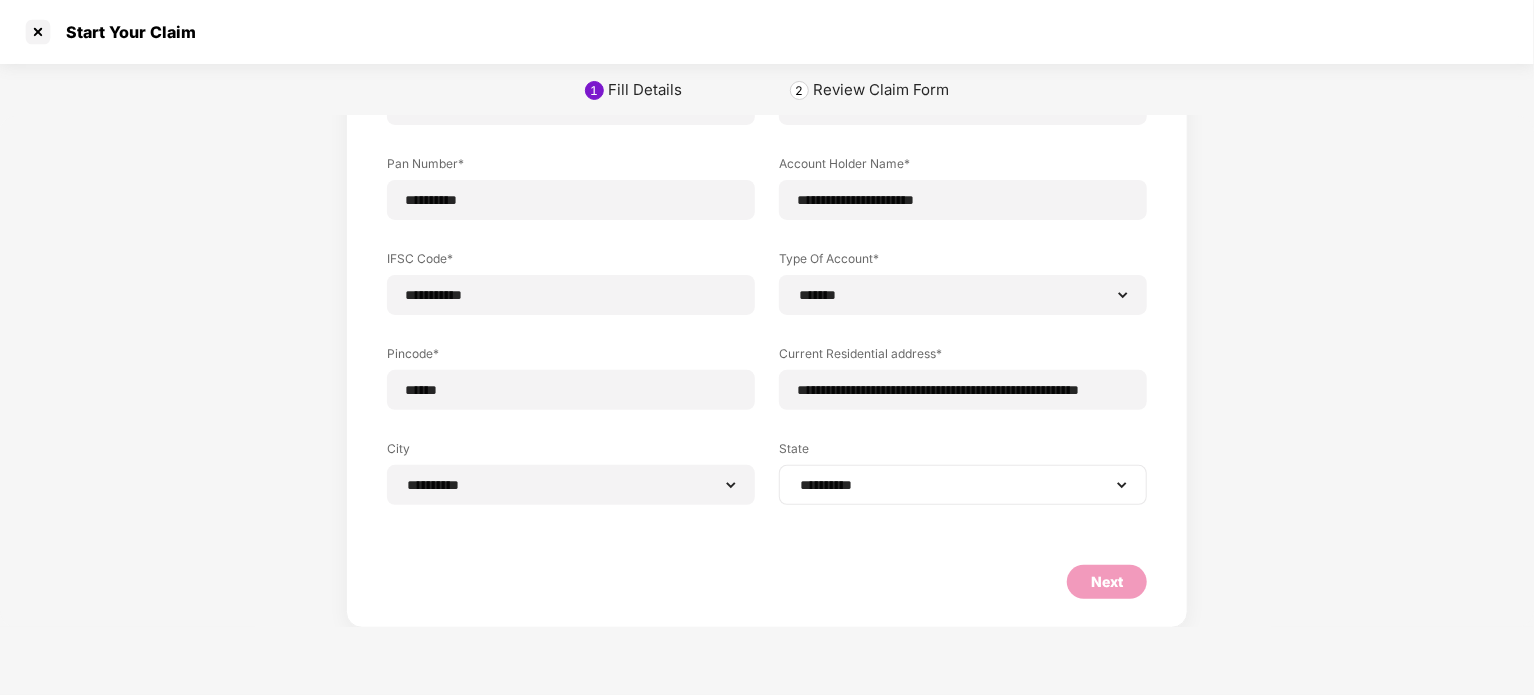 click on "**********" at bounding box center (963, 485) 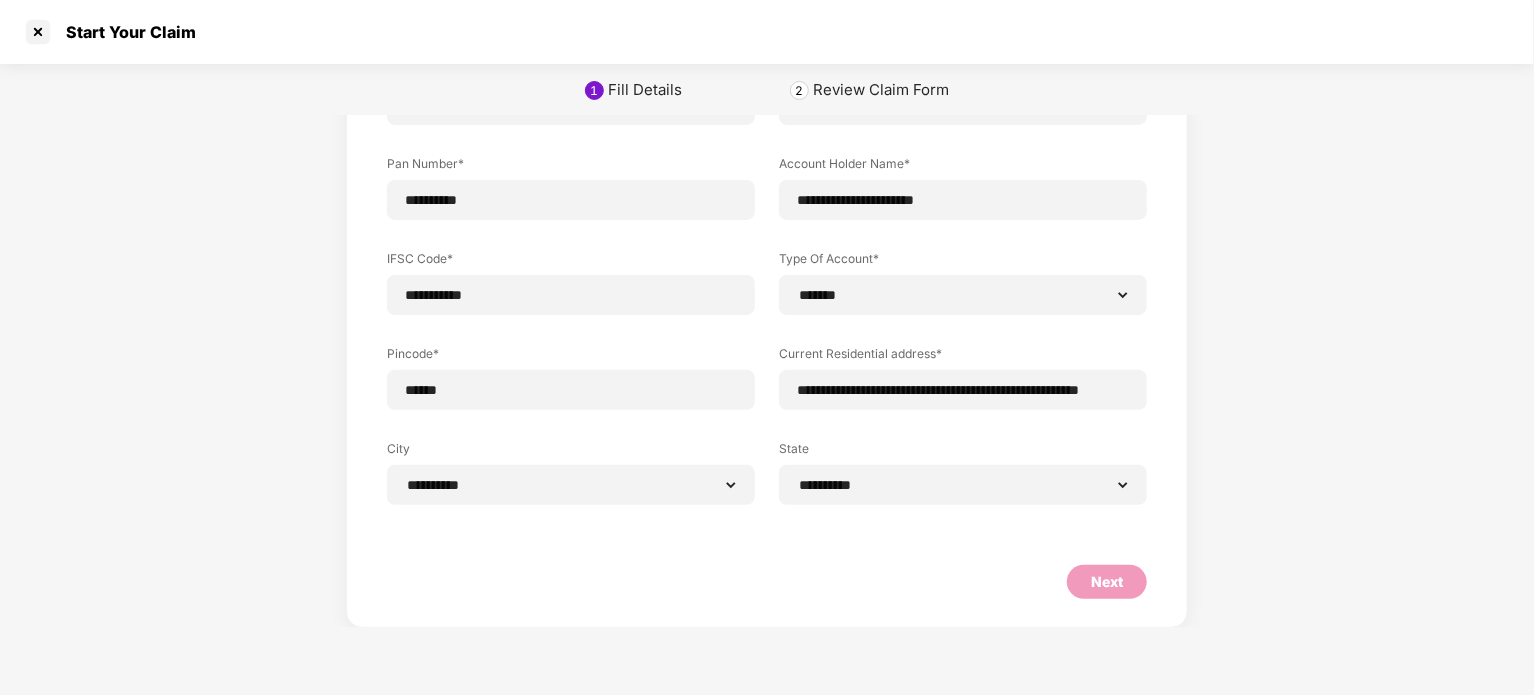 click on "**********" at bounding box center [767, 313] 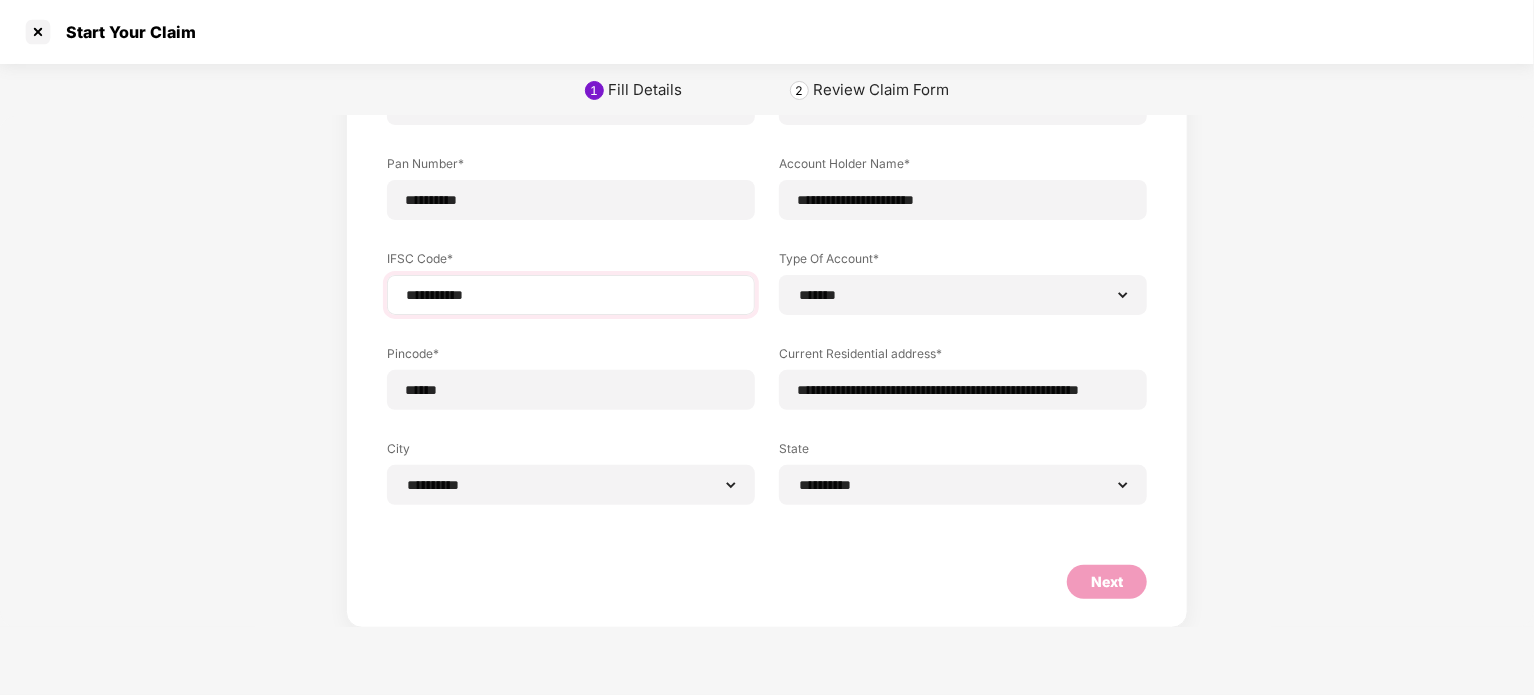 scroll, scrollTop: 0, scrollLeft: 0, axis: both 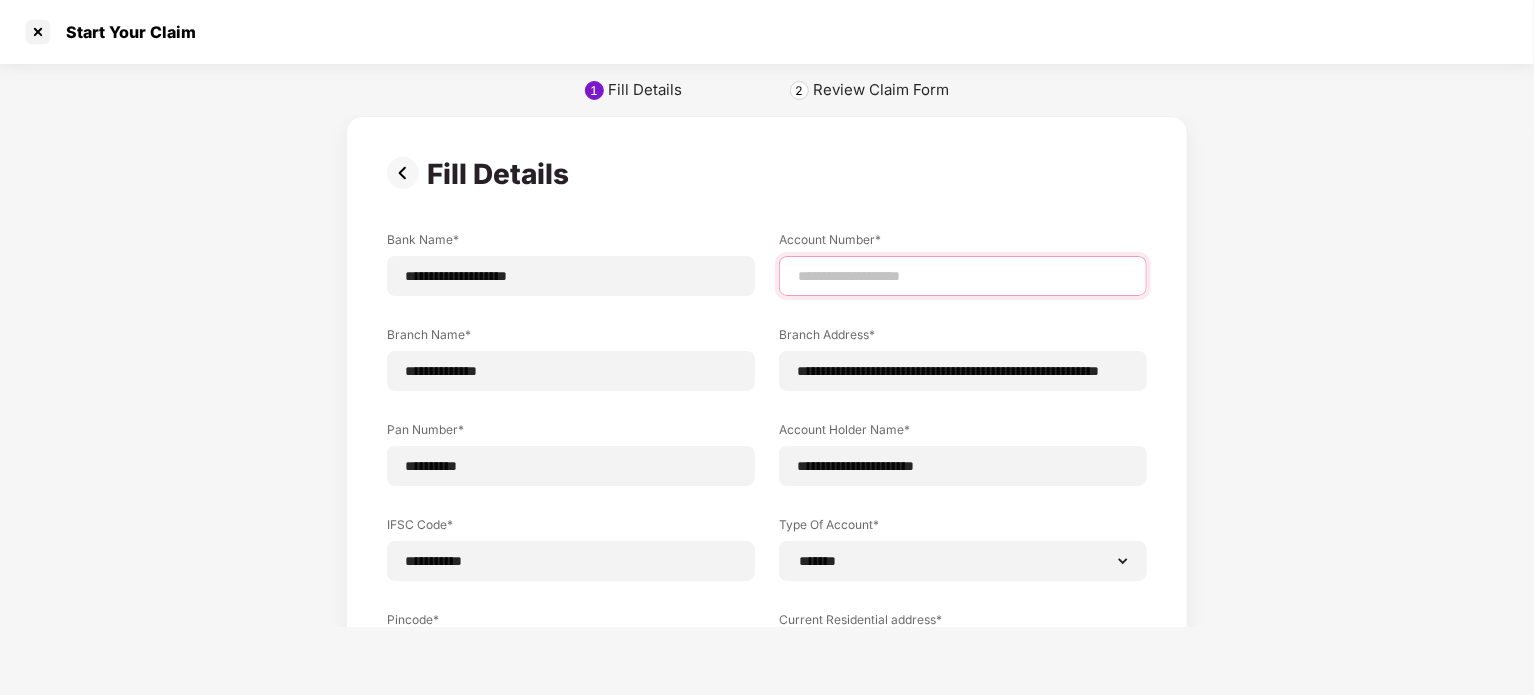 click at bounding box center [963, 276] 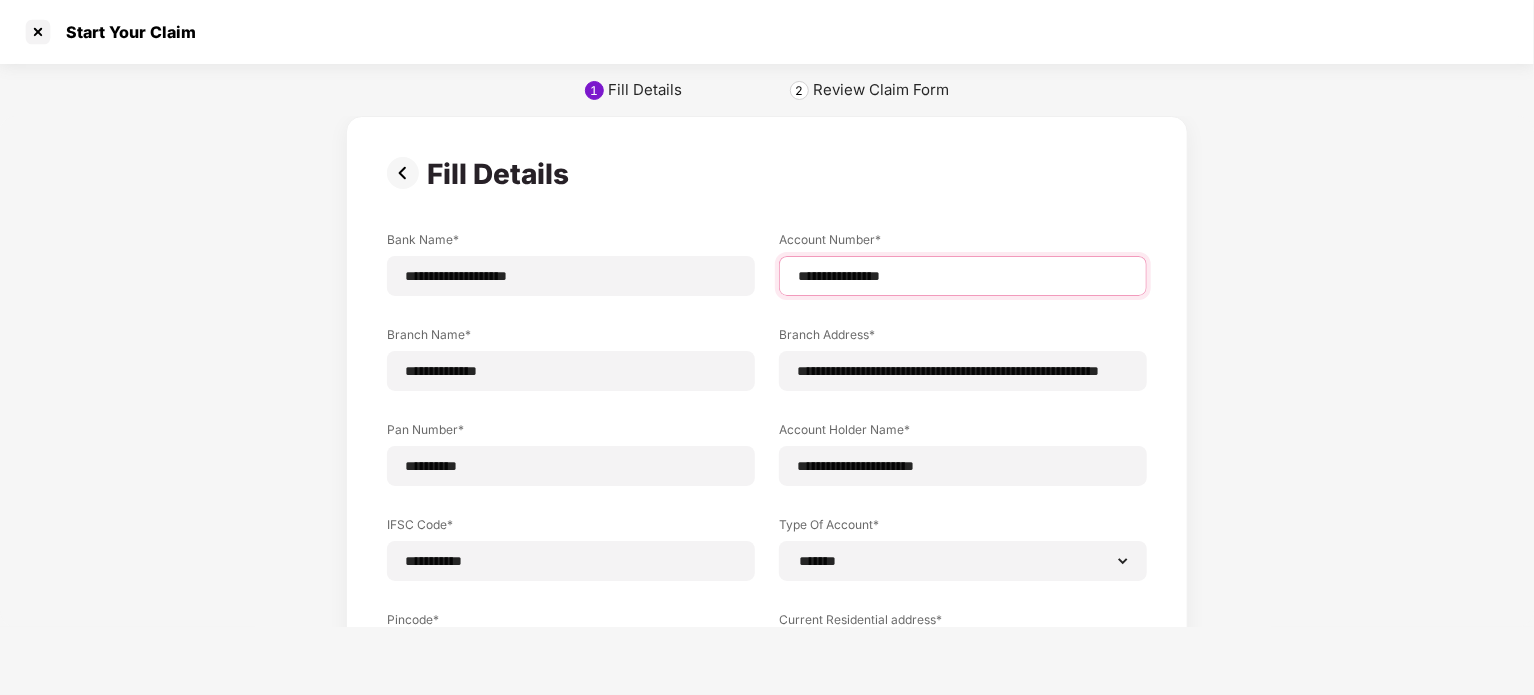 click on "**********" at bounding box center [963, 276] 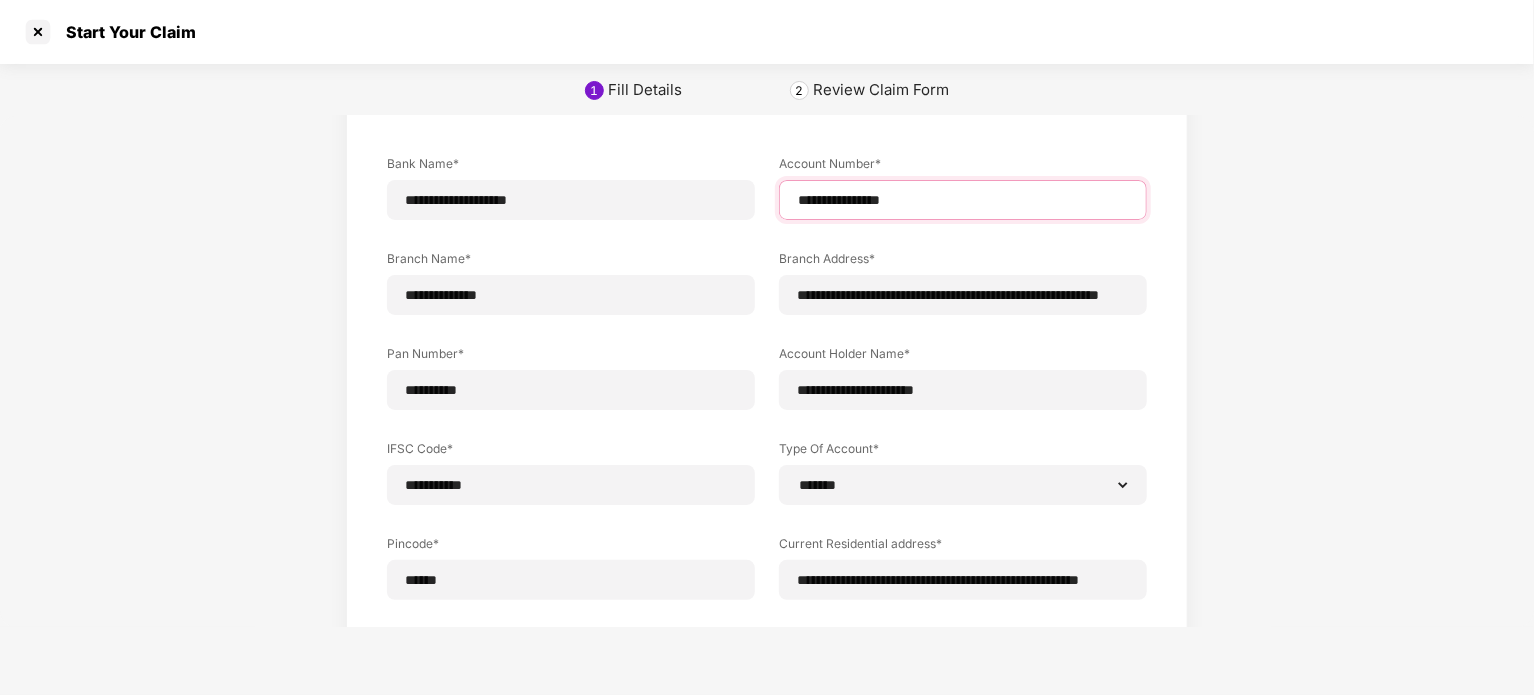 scroll, scrollTop: 266, scrollLeft: 0, axis: vertical 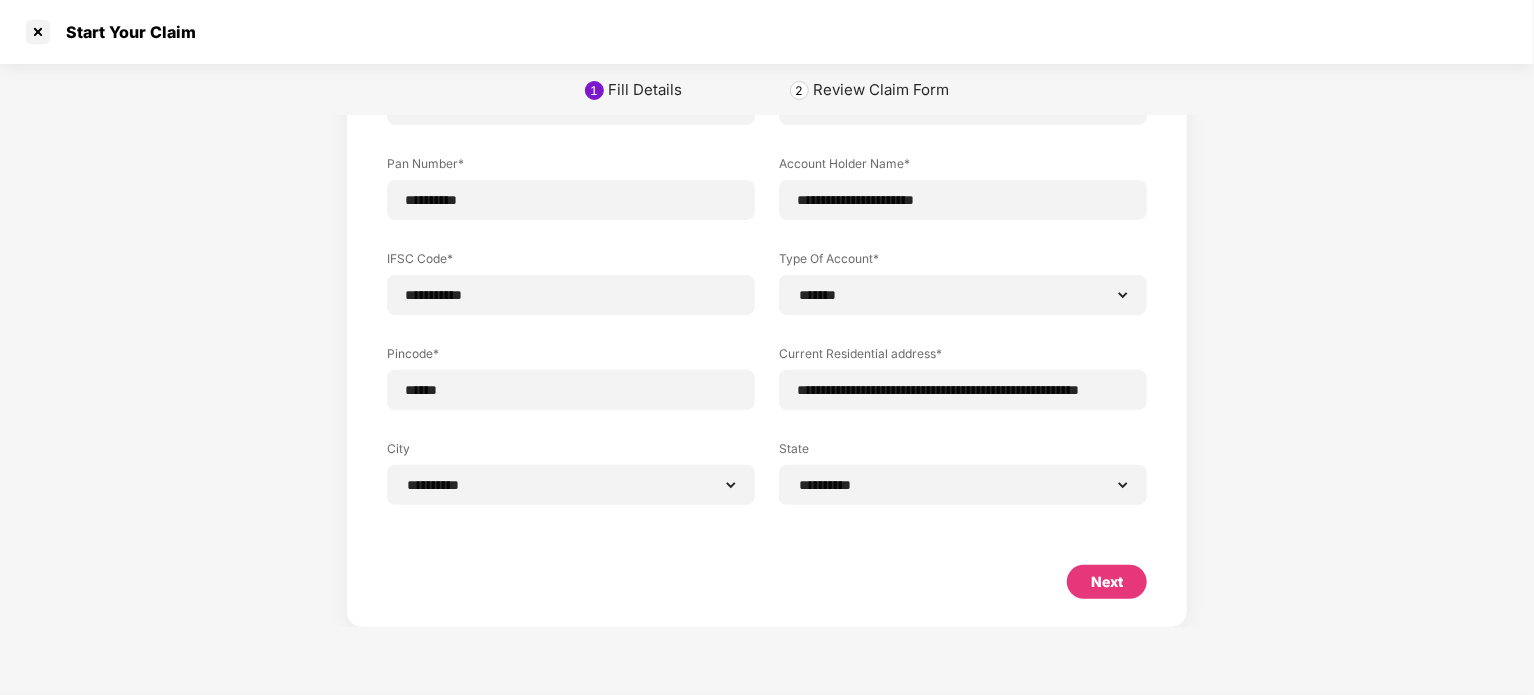 type on "**********" 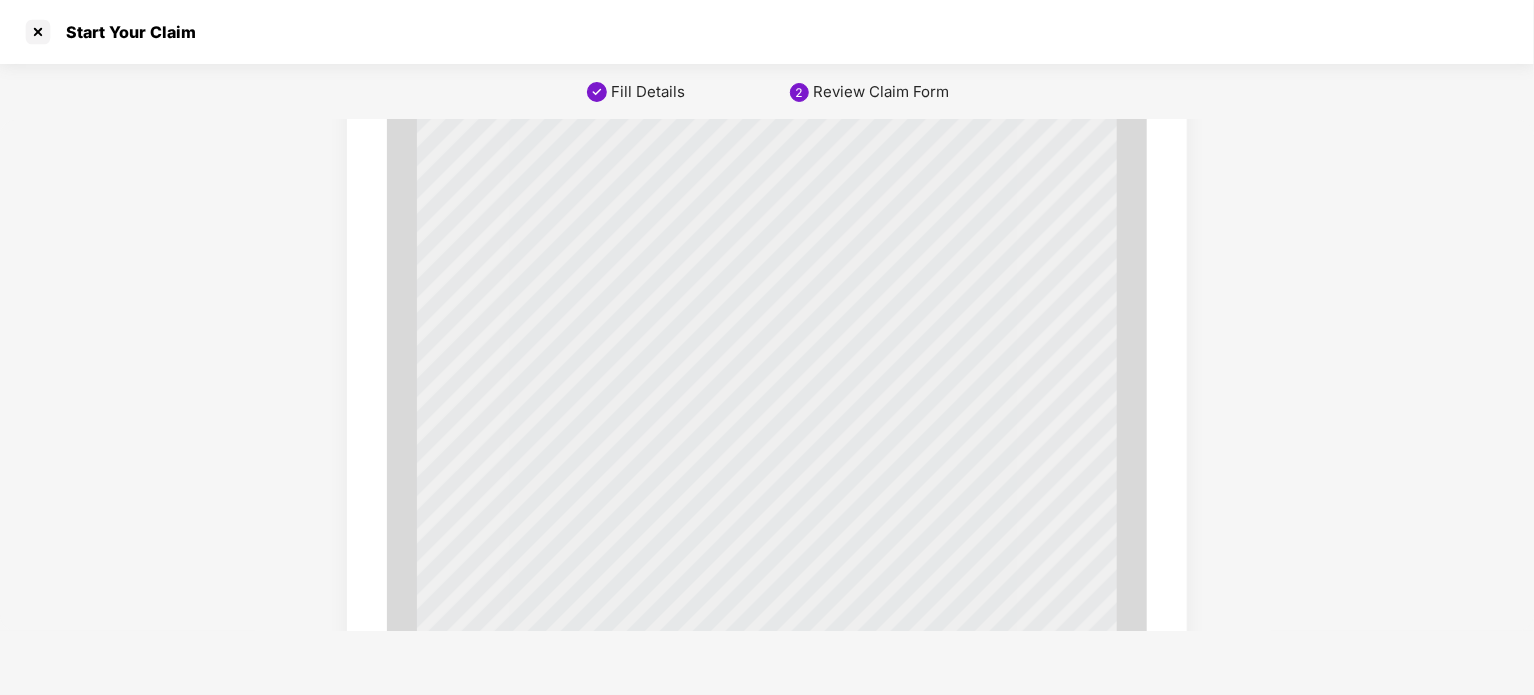 scroll, scrollTop: 6882, scrollLeft: 0, axis: vertical 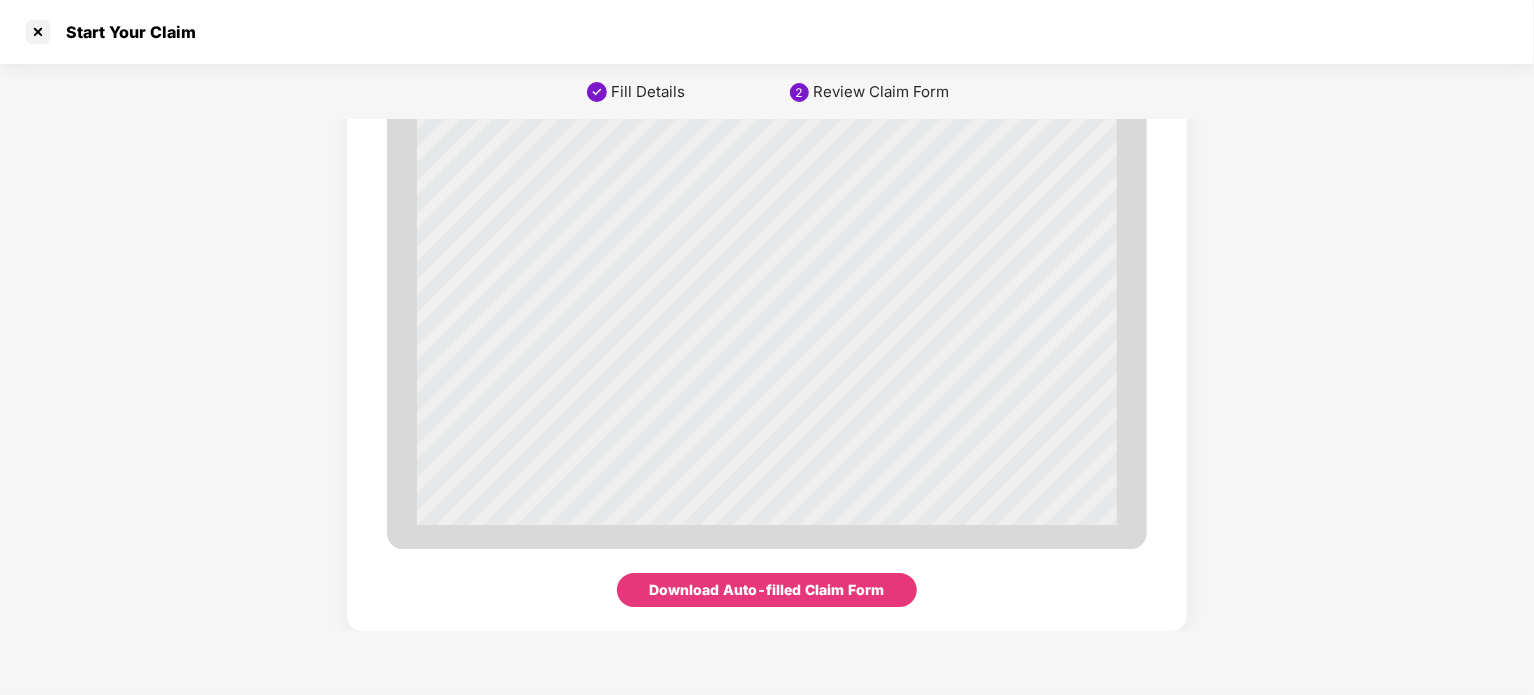 click on "Download Auto-filled Claim Form" at bounding box center [767, 590] 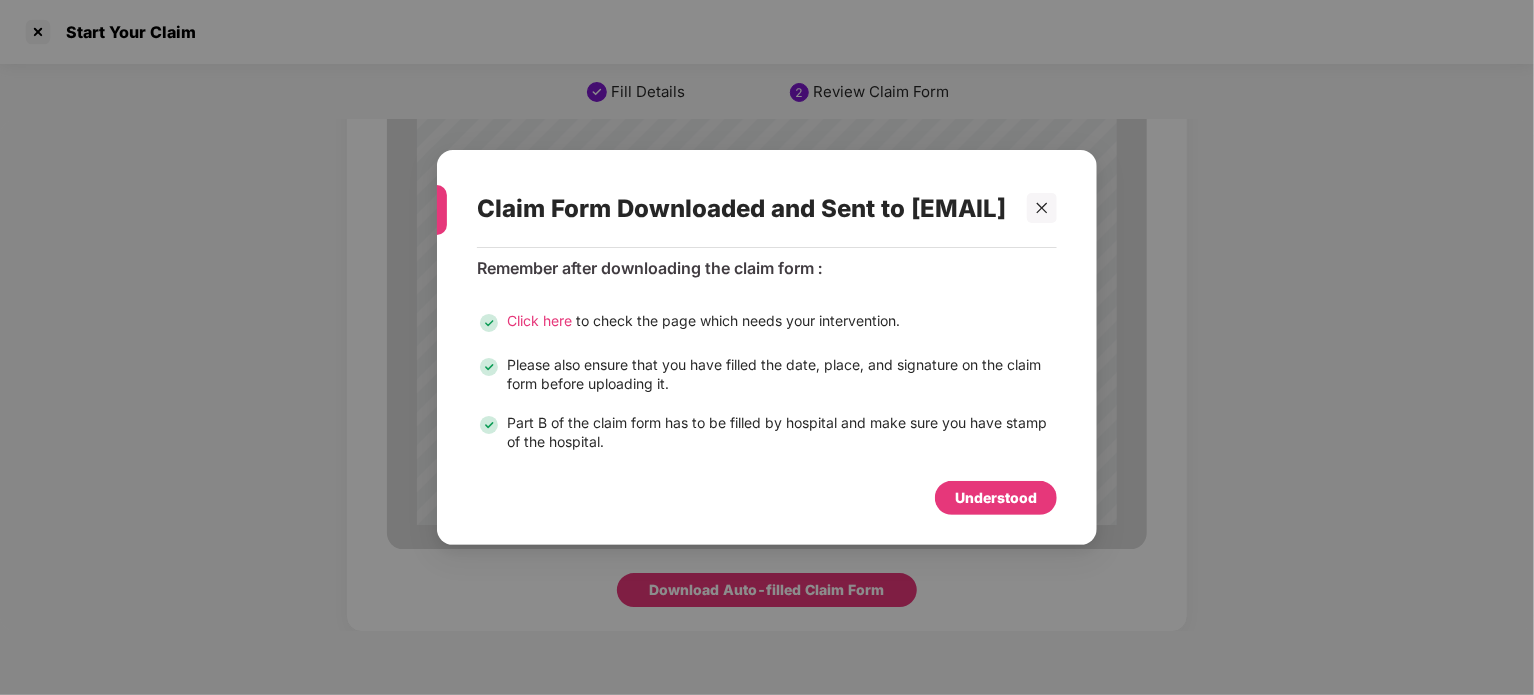 click on "Understood" at bounding box center [996, 498] 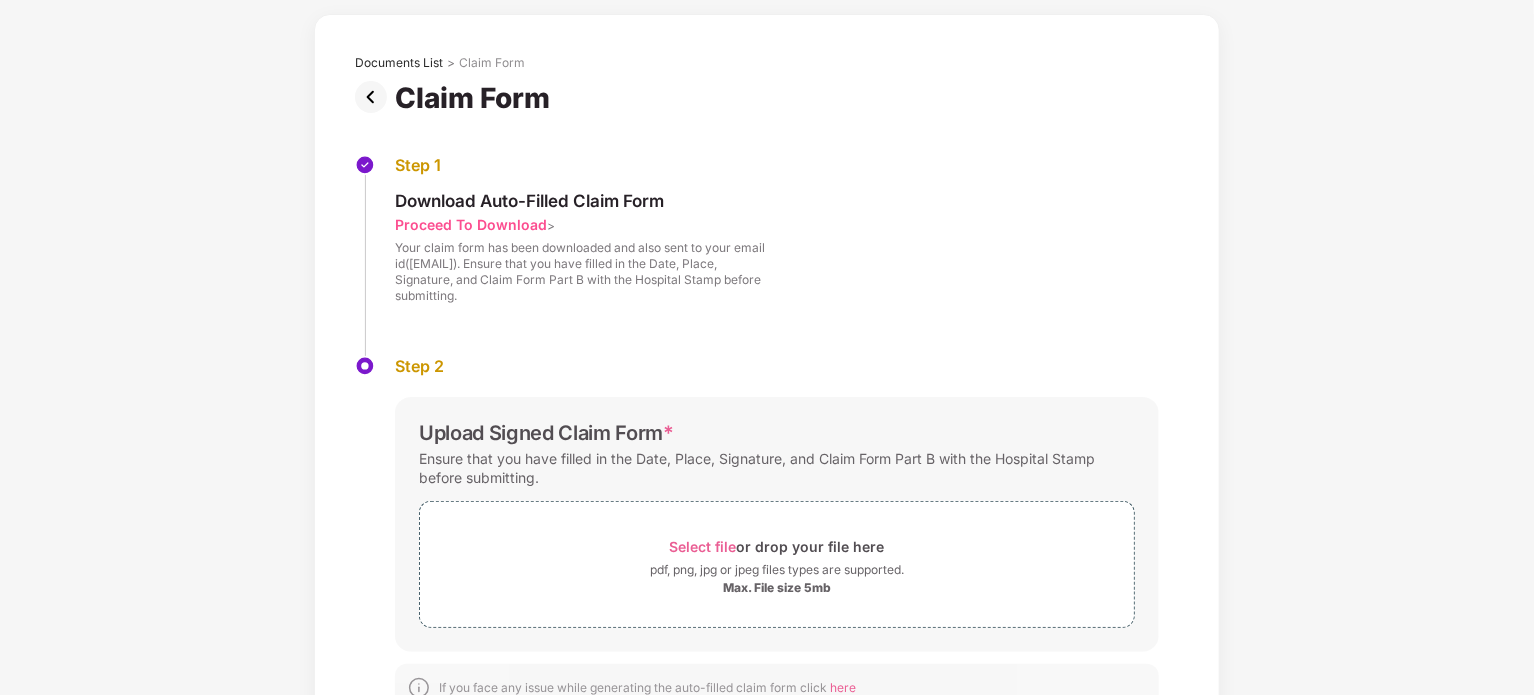 scroll, scrollTop: 147, scrollLeft: 0, axis: vertical 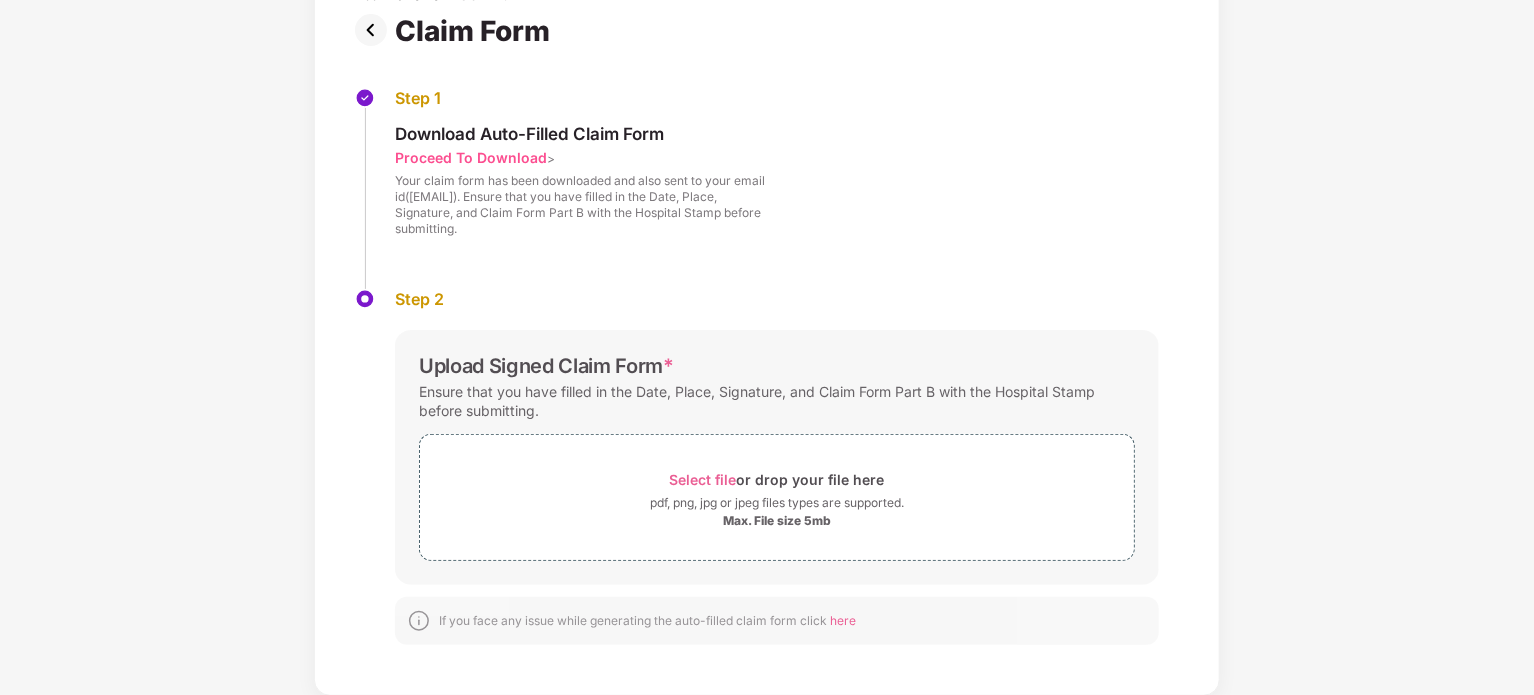 click on "Proceed To Download" at bounding box center [471, 157] 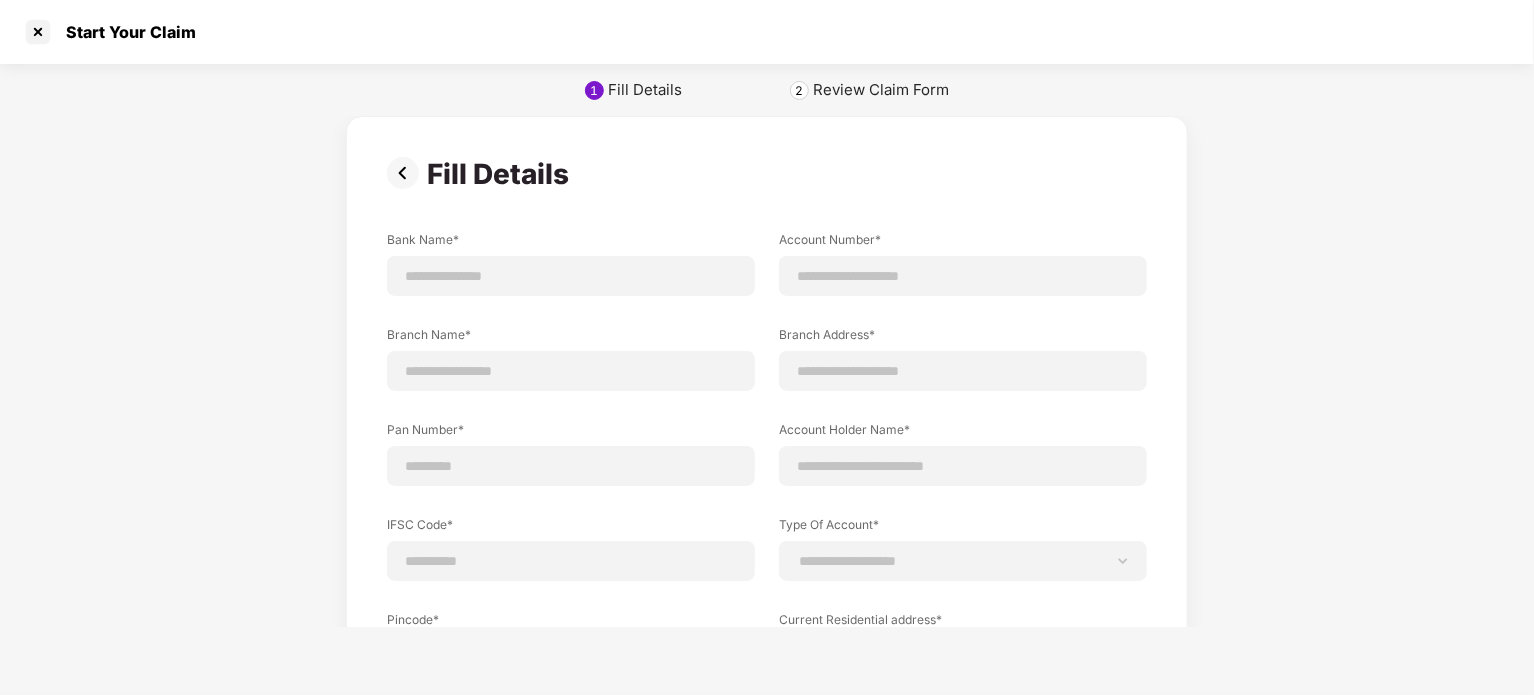scroll, scrollTop: 0, scrollLeft: 0, axis: both 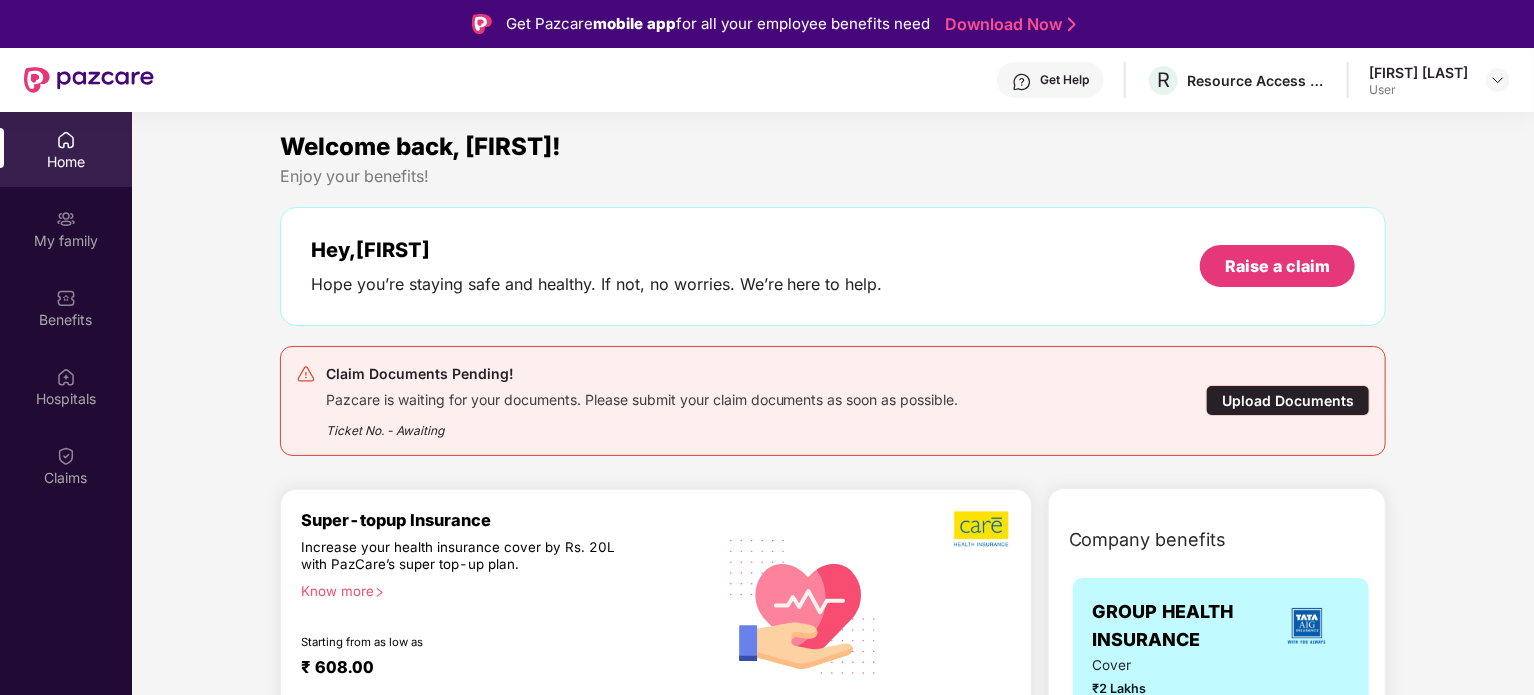 click on "Upload Documents" at bounding box center (1288, 400) 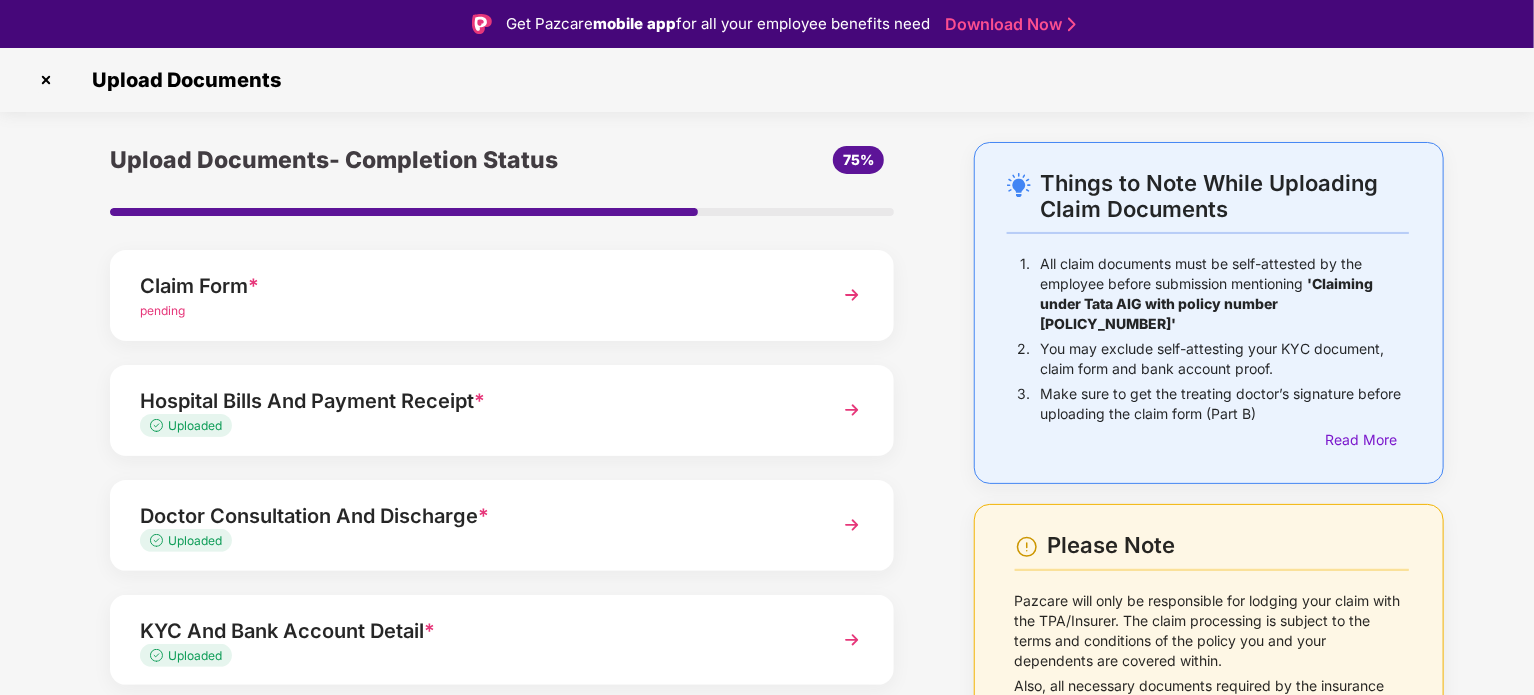click on "pending" at bounding box center [162, 310] 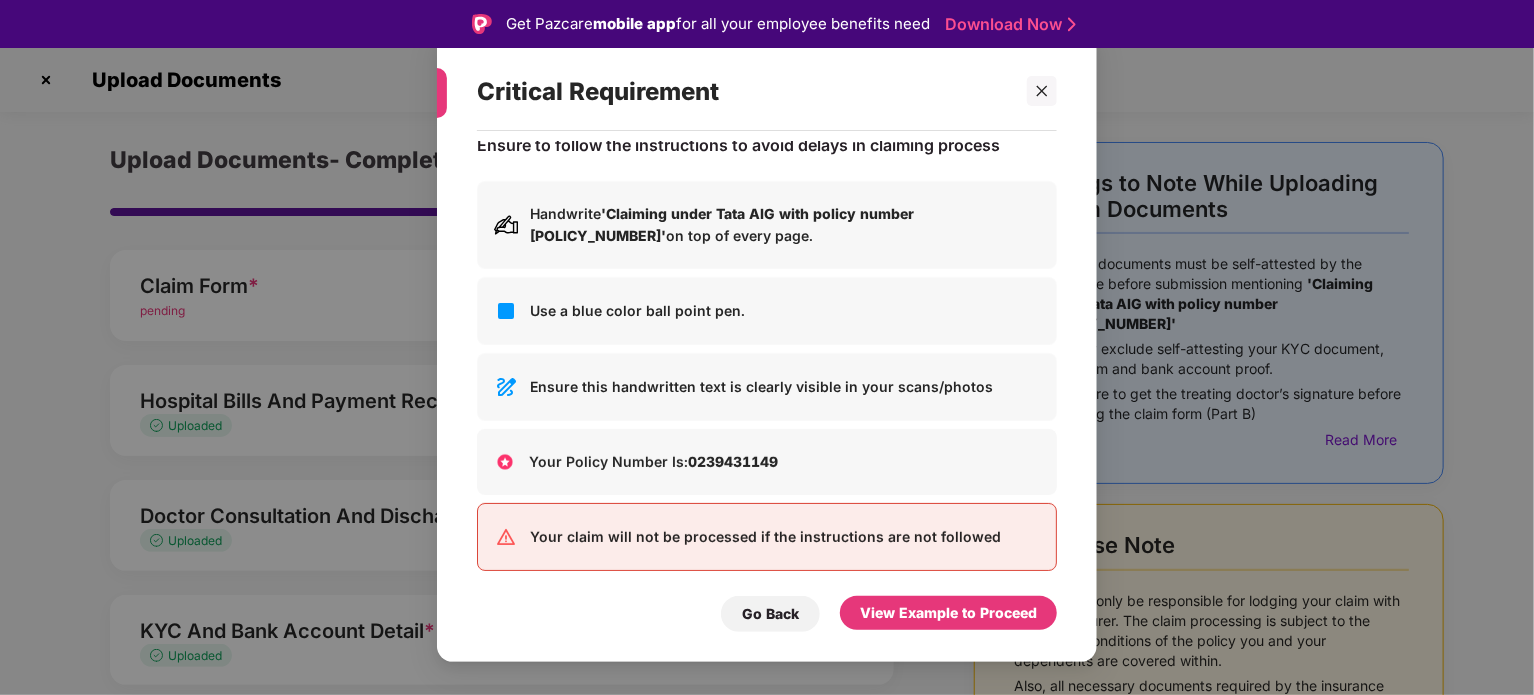 scroll, scrollTop: 36, scrollLeft: 0, axis: vertical 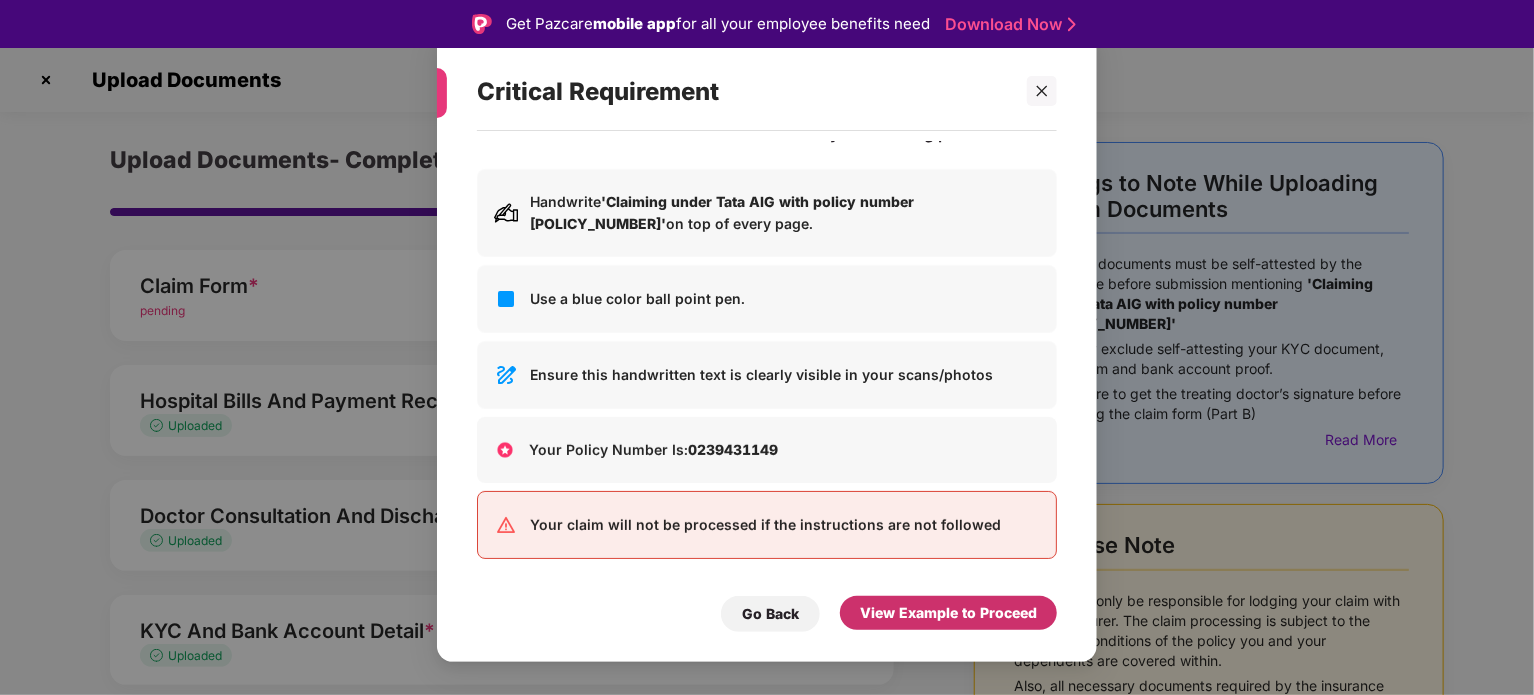 click on "View Example to Proceed" at bounding box center [948, 613] 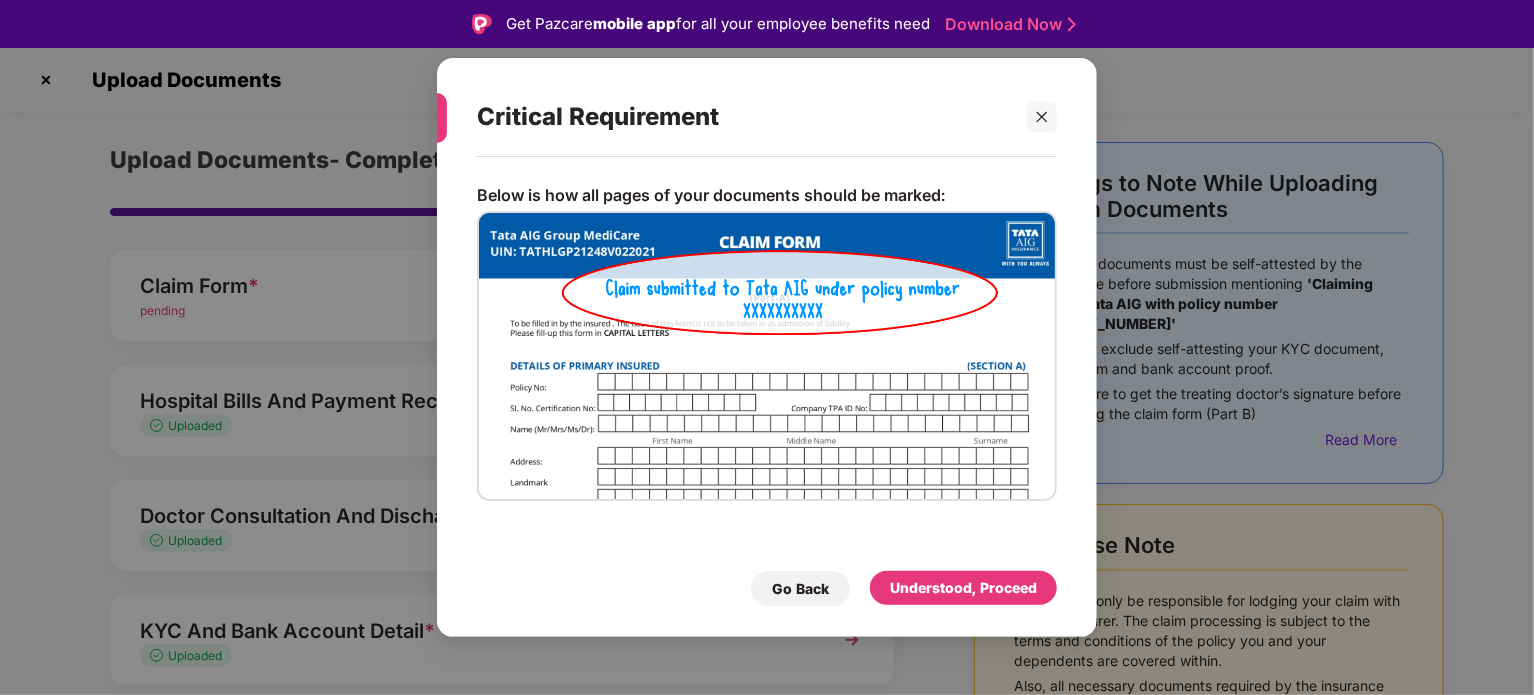 scroll, scrollTop: 0, scrollLeft: 0, axis: both 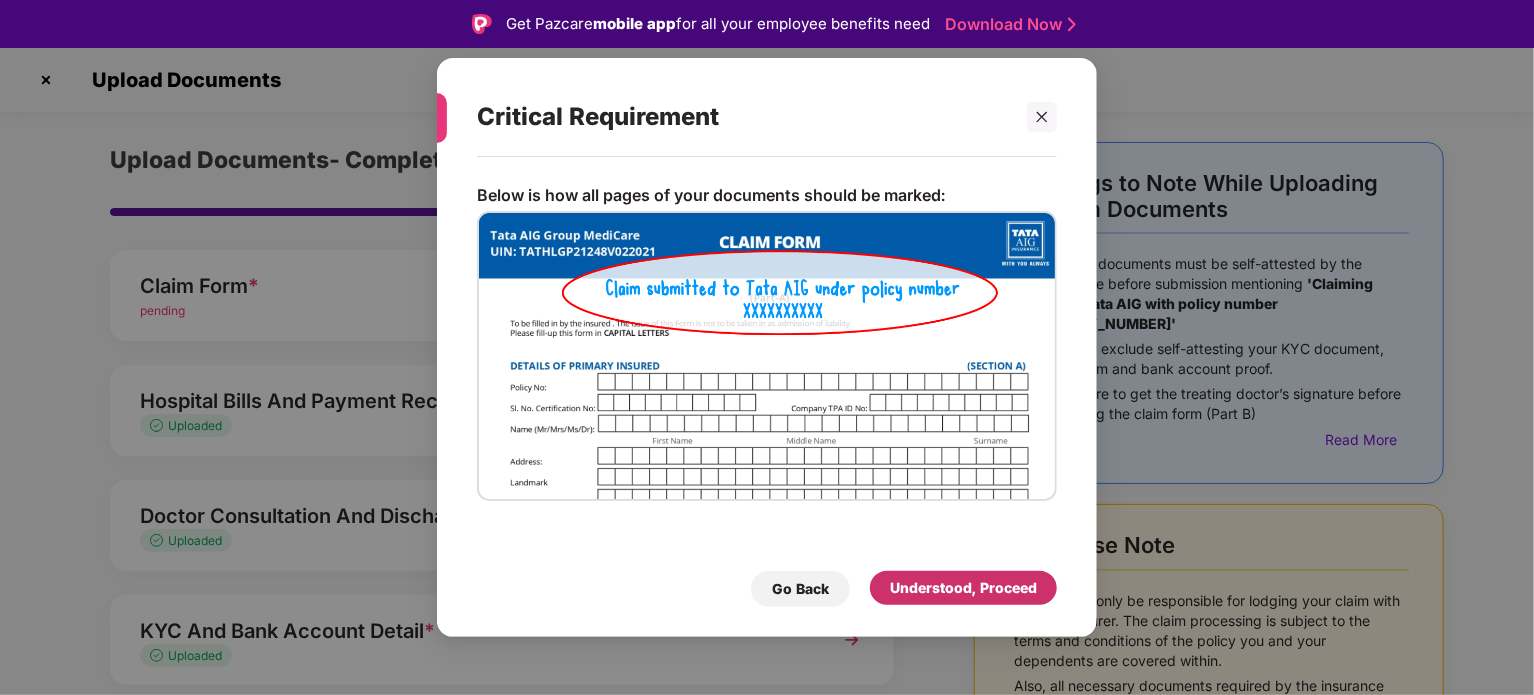 click on "Understood, Proceed" at bounding box center (963, 588) 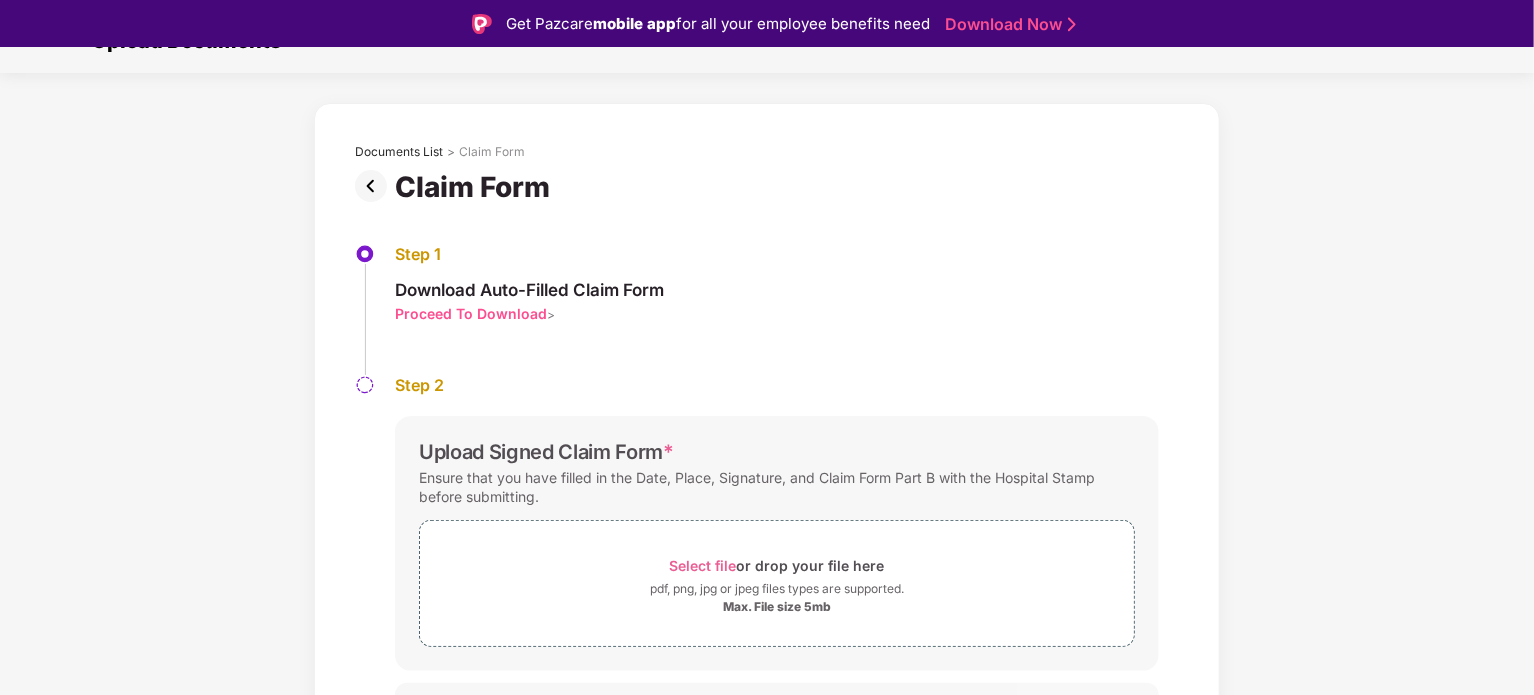 scroll, scrollTop: 76, scrollLeft: 0, axis: vertical 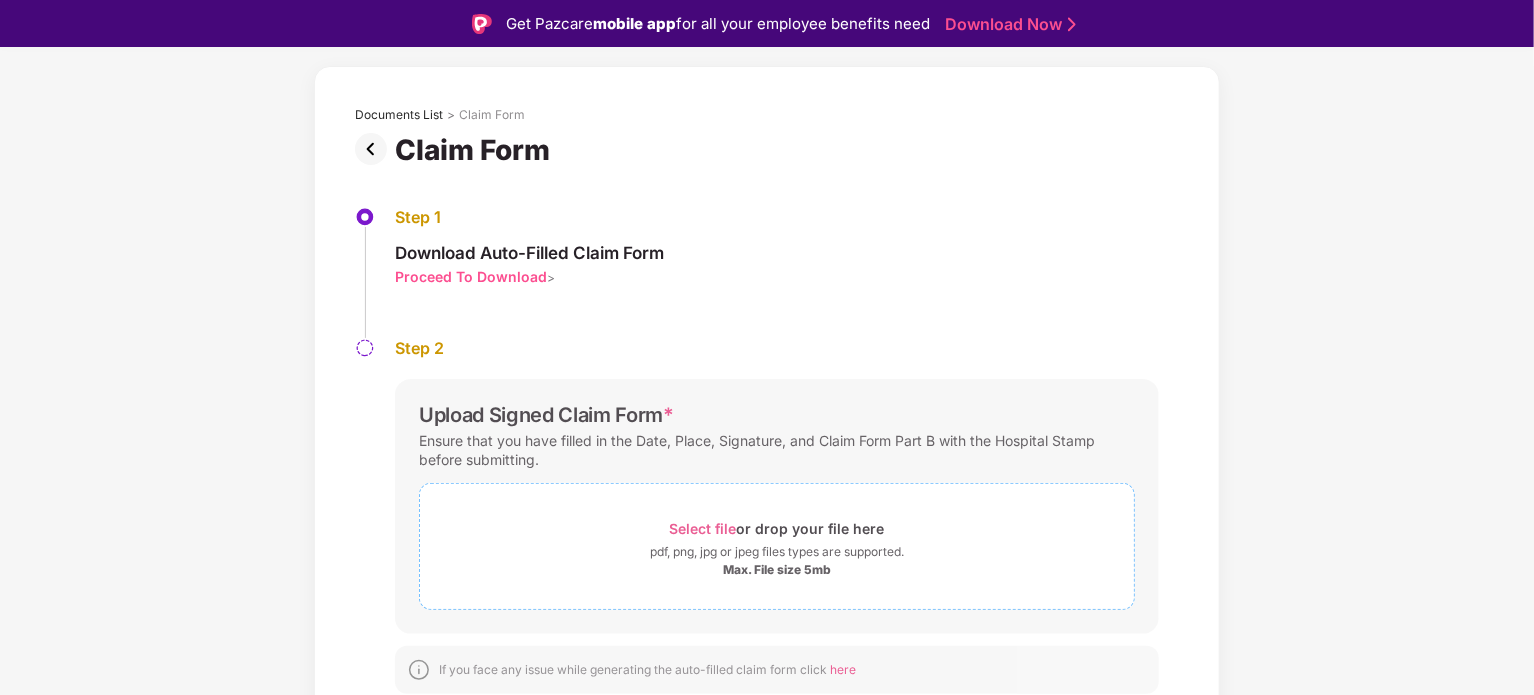 click on "Select file" at bounding box center [703, 528] 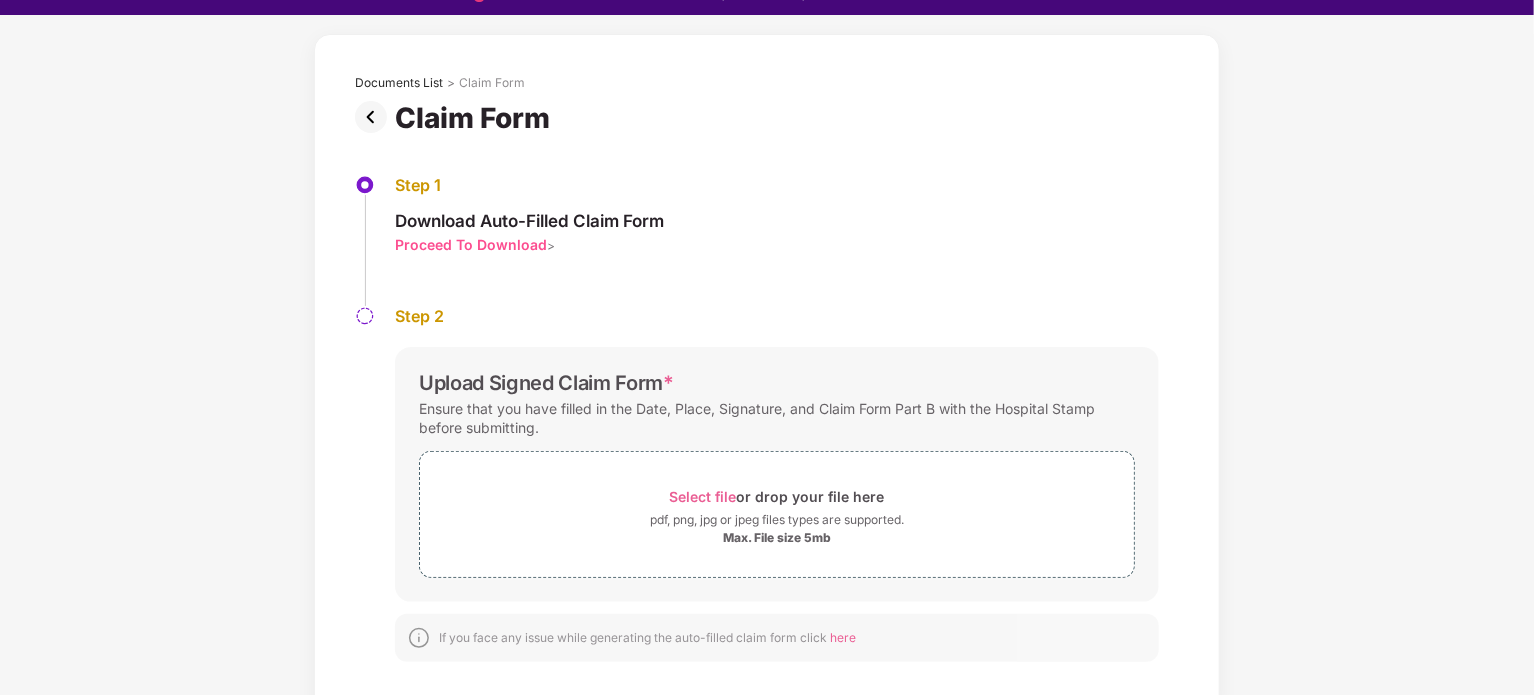 scroll, scrollTop: 48, scrollLeft: 0, axis: vertical 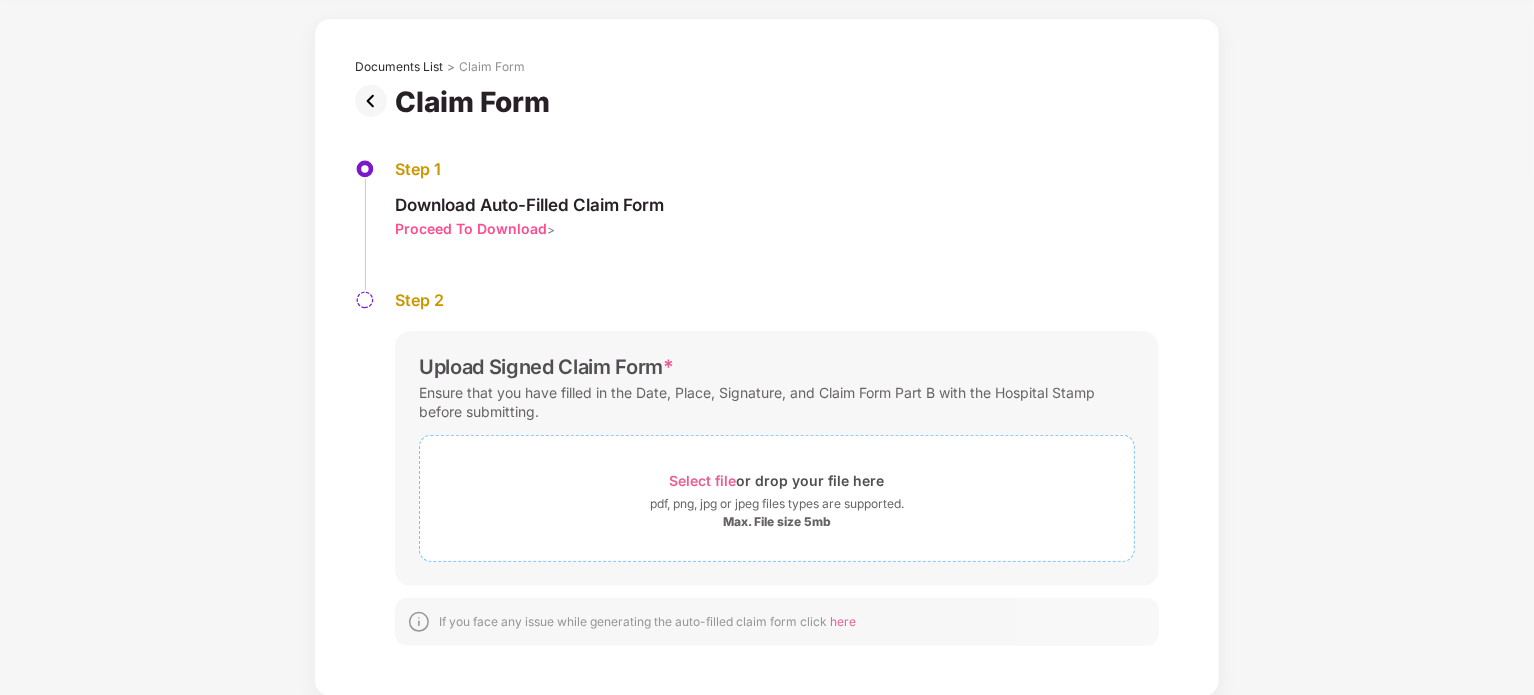 click on "Select file" at bounding box center (703, 480) 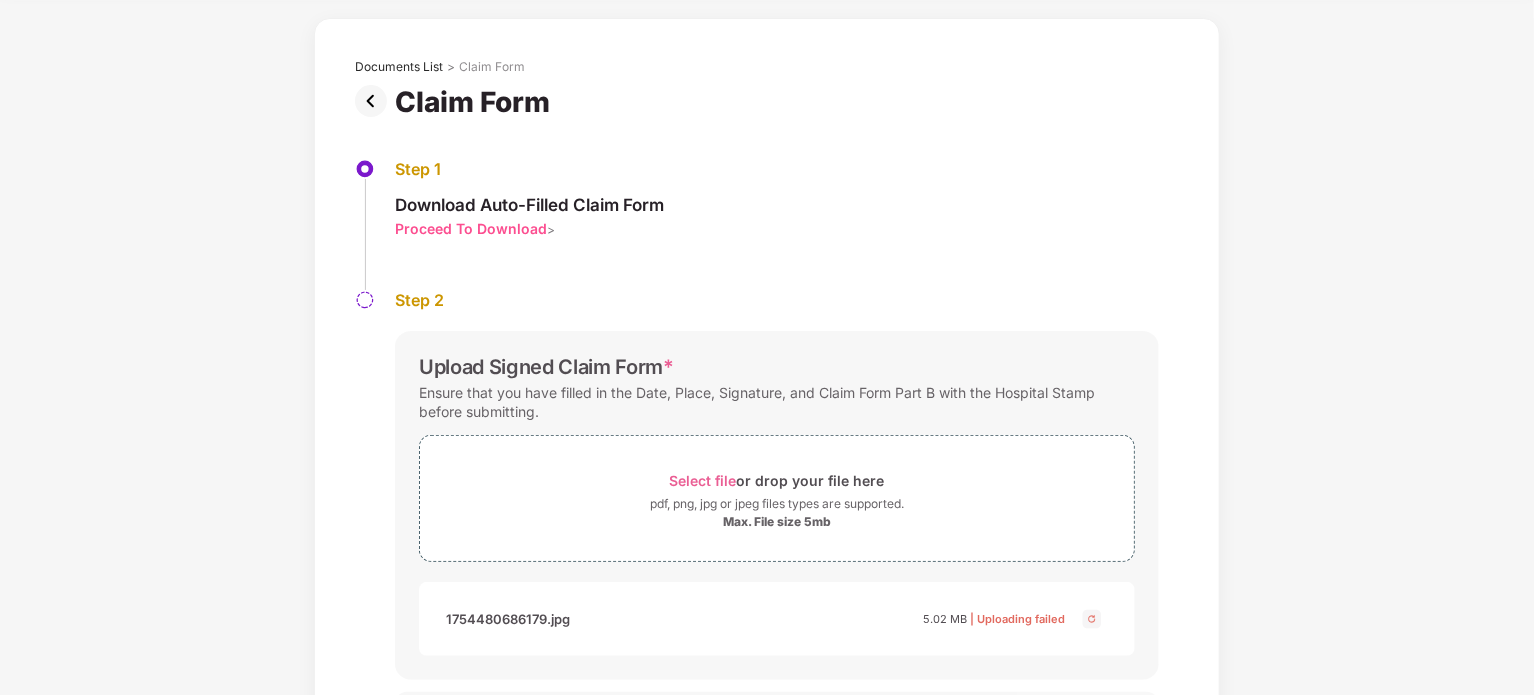 click at bounding box center [1092, 619] 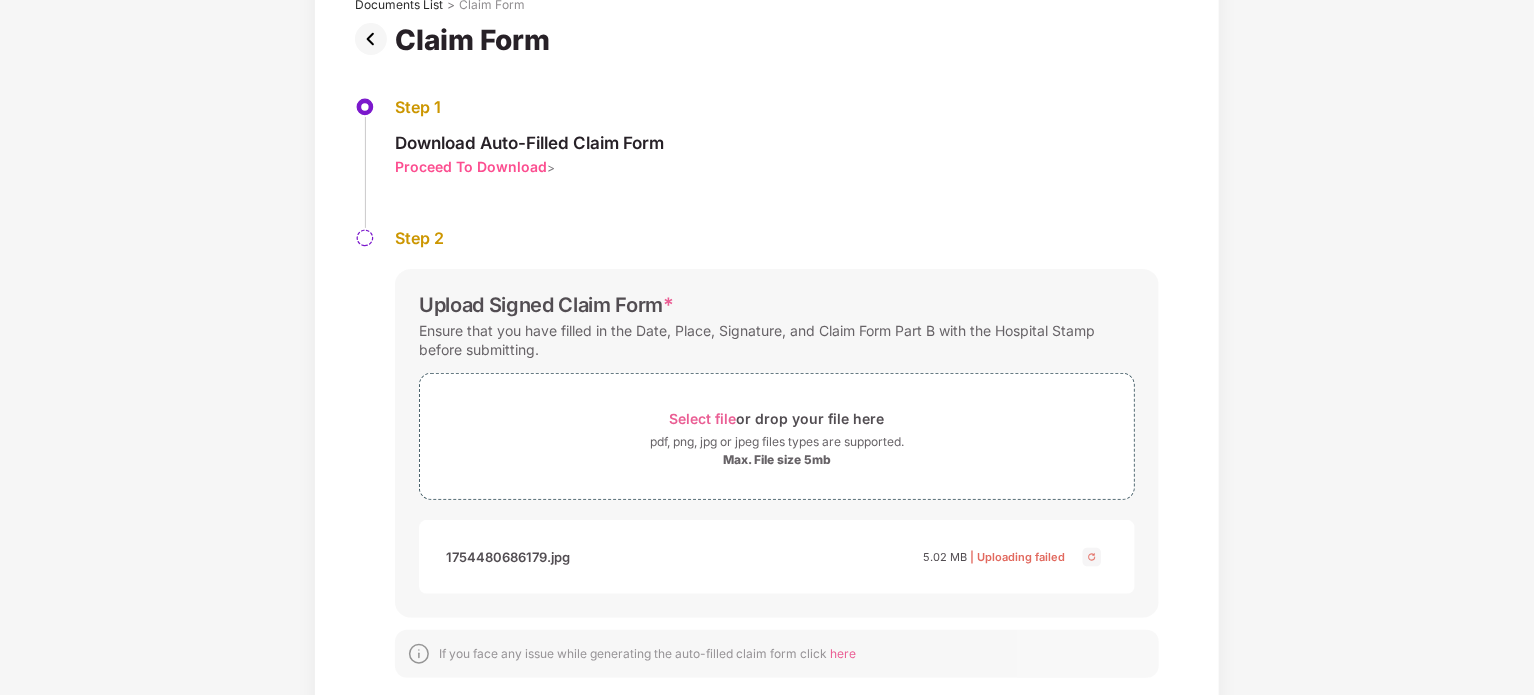 scroll, scrollTop: 171, scrollLeft: 0, axis: vertical 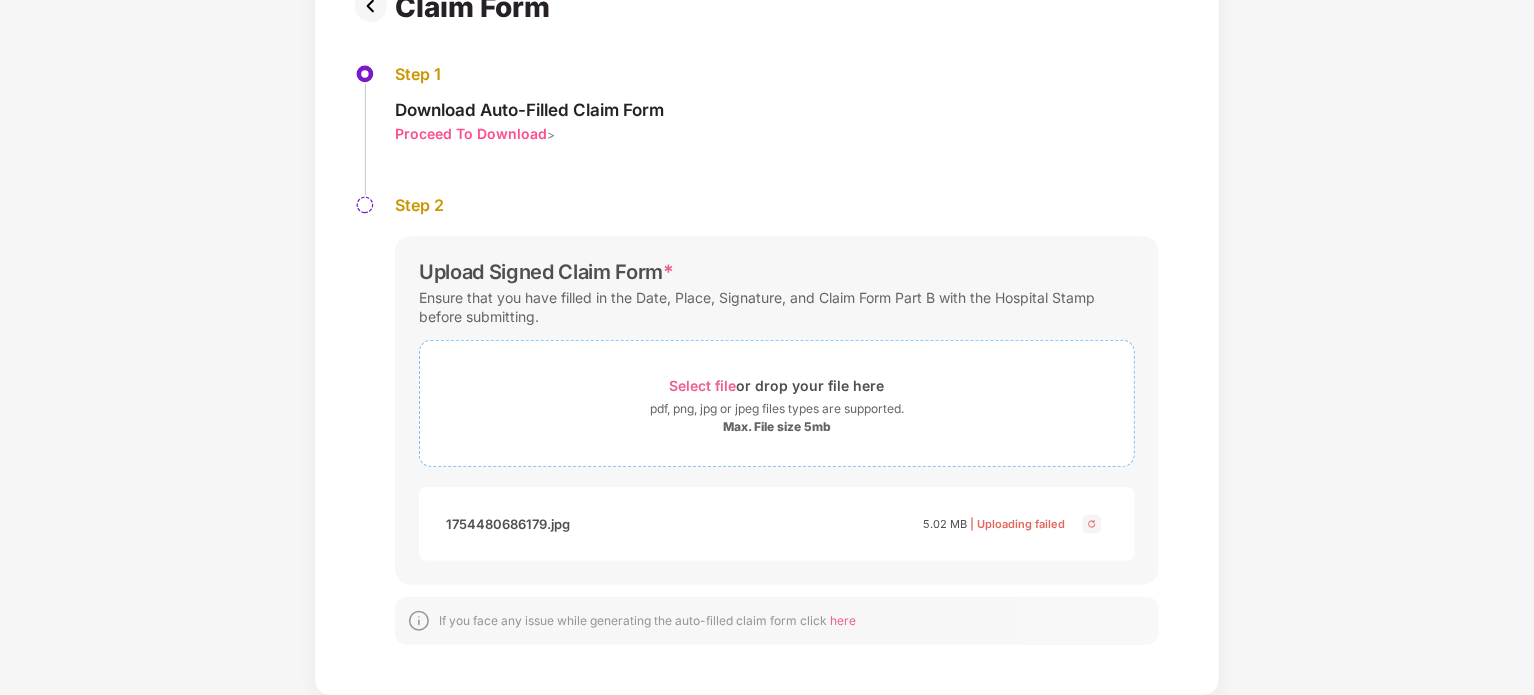 click on "Select file" at bounding box center (703, 385) 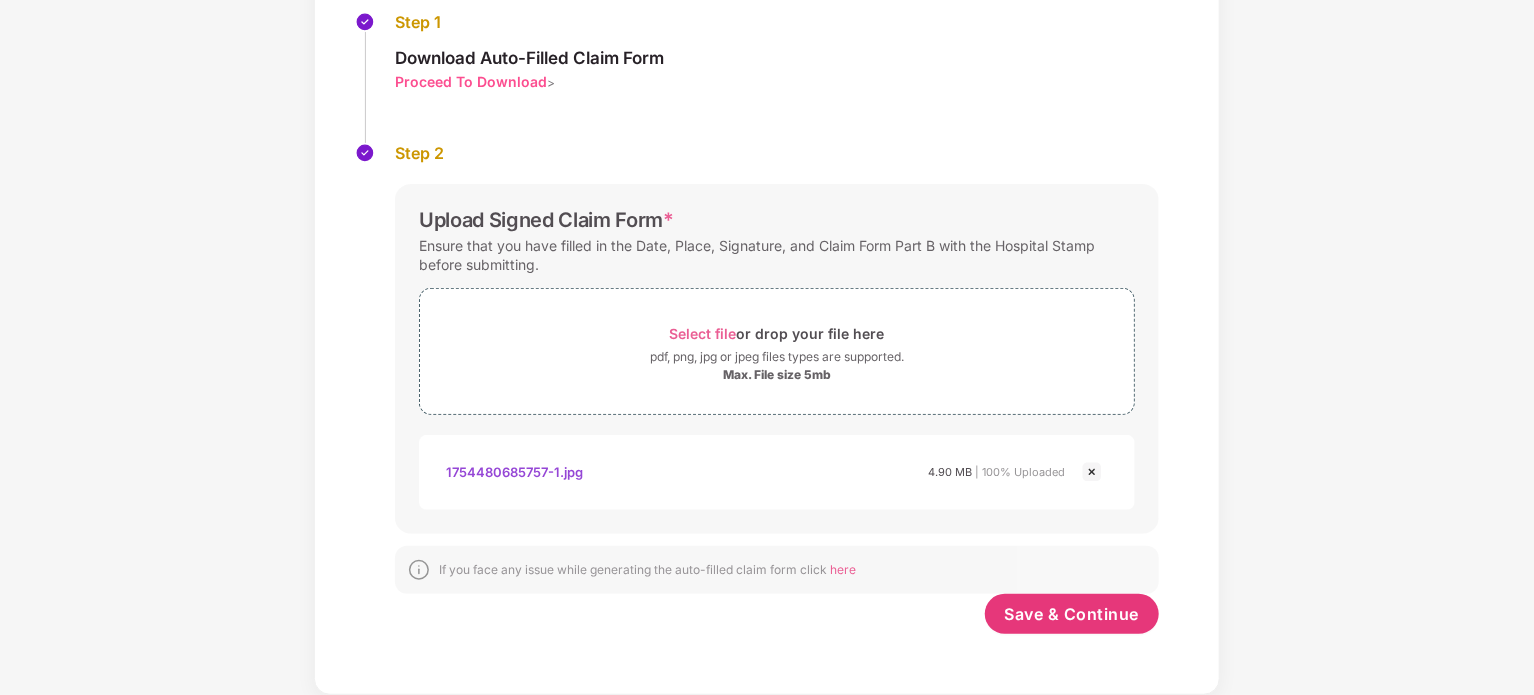 scroll, scrollTop: 222, scrollLeft: 0, axis: vertical 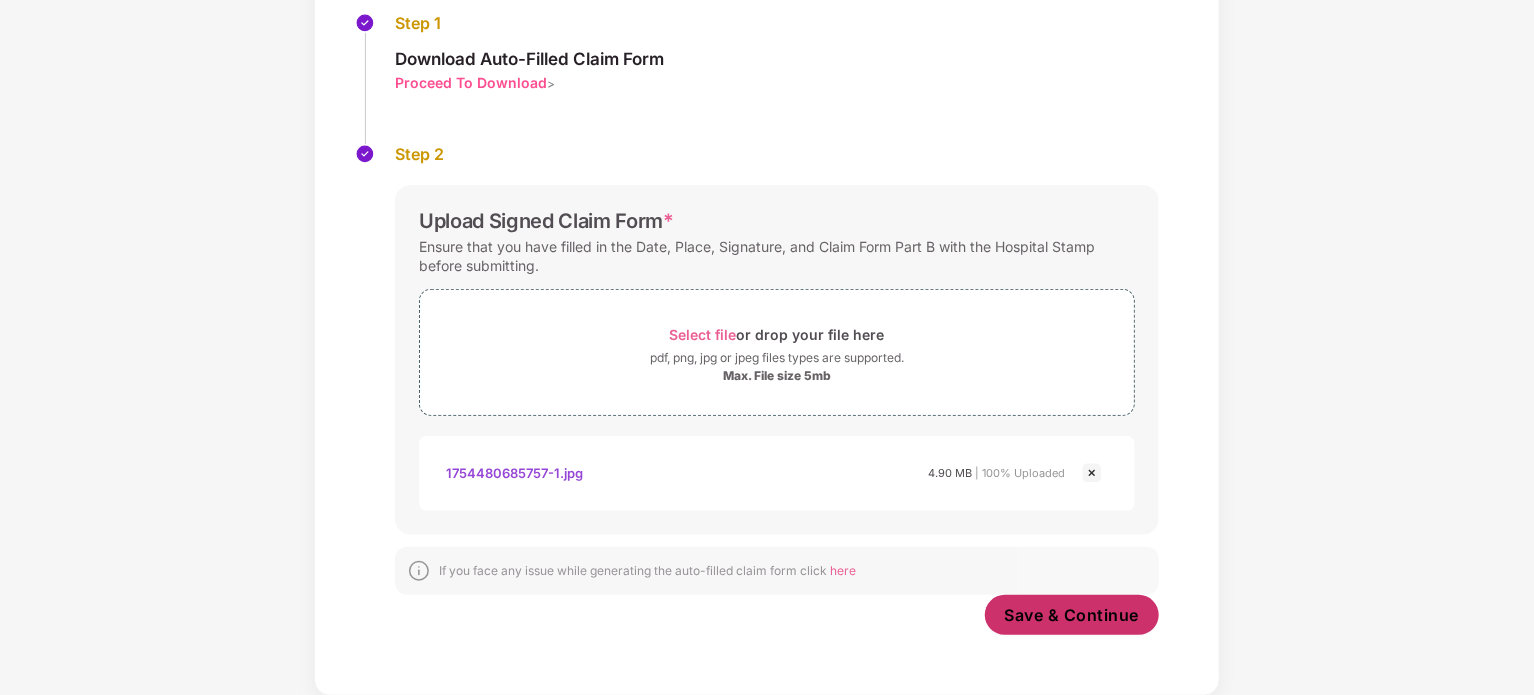 click on "Save & Continue" at bounding box center (1072, 615) 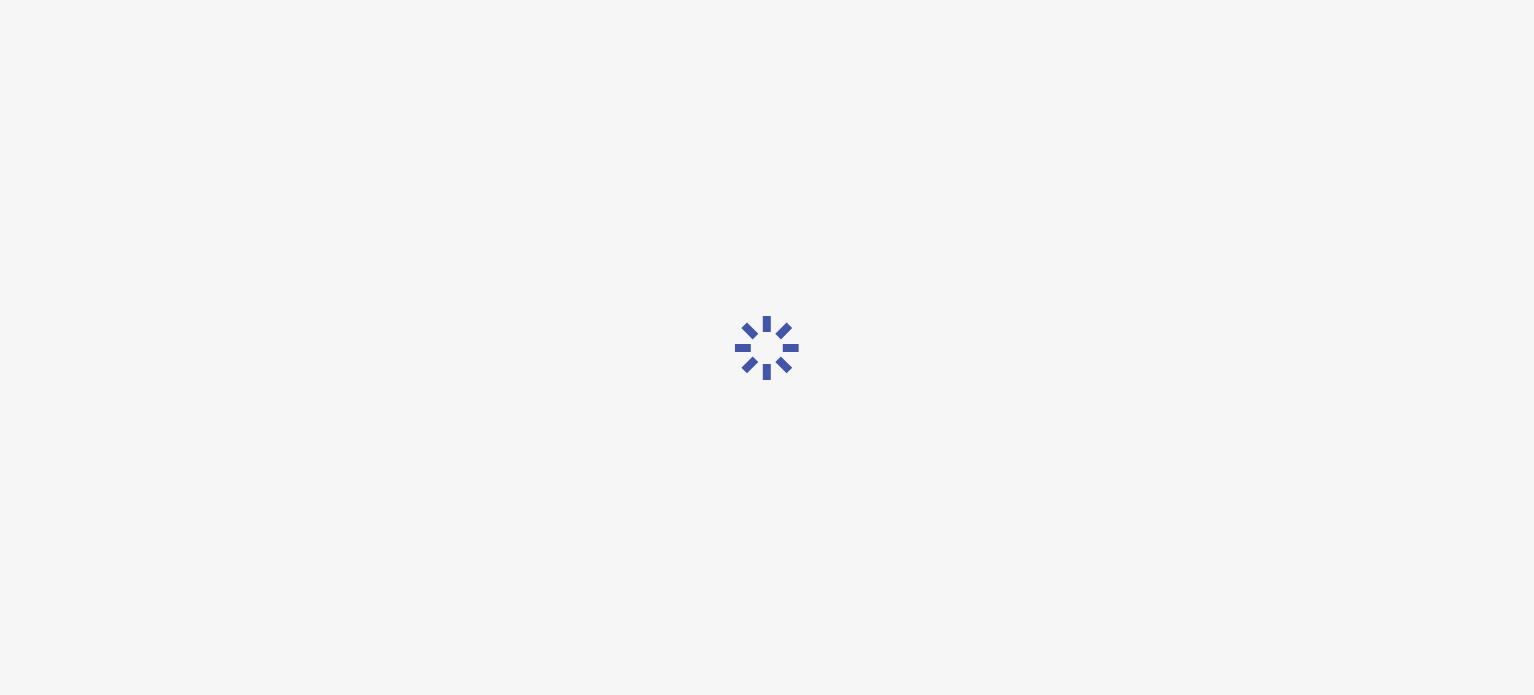 scroll, scrollTop: 0, scrollLeft: 0, axis: both 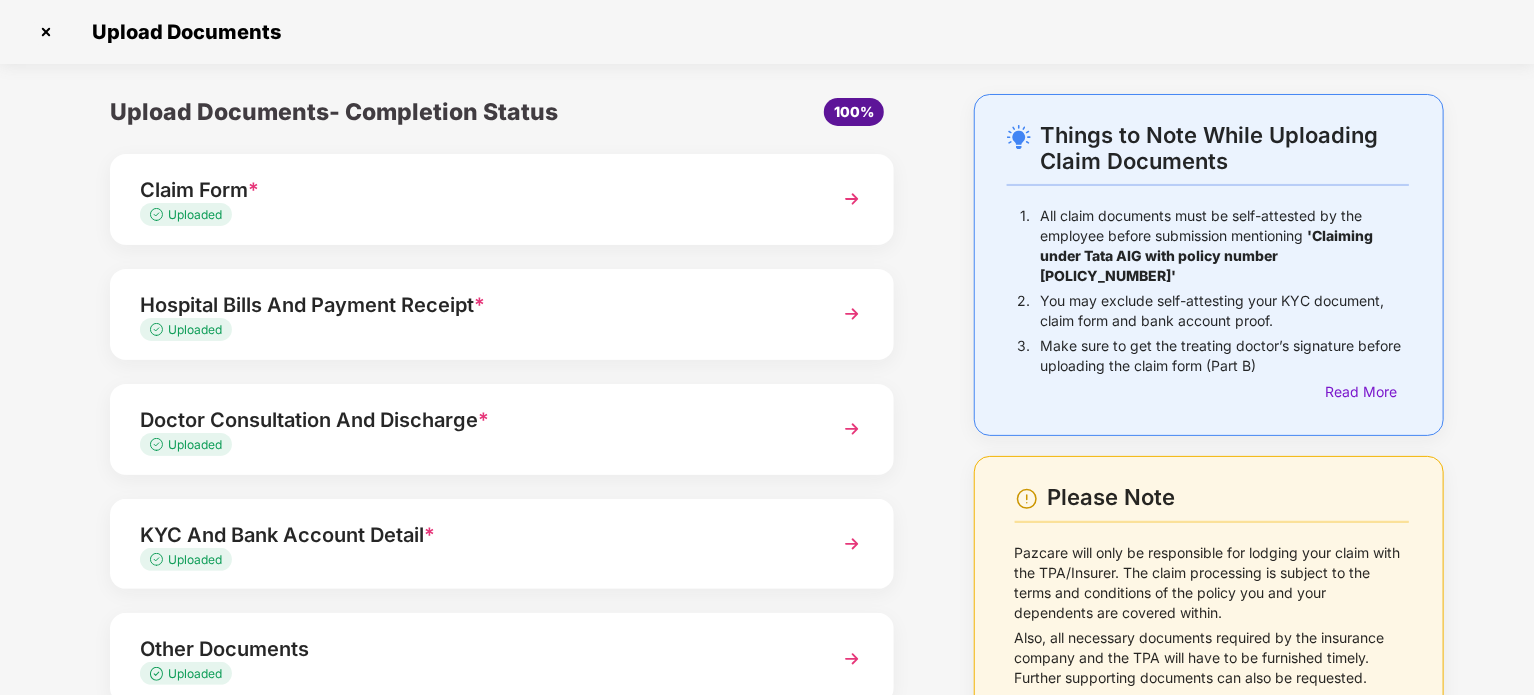 click on "Claim Form *" at bounding box center [471, 190] 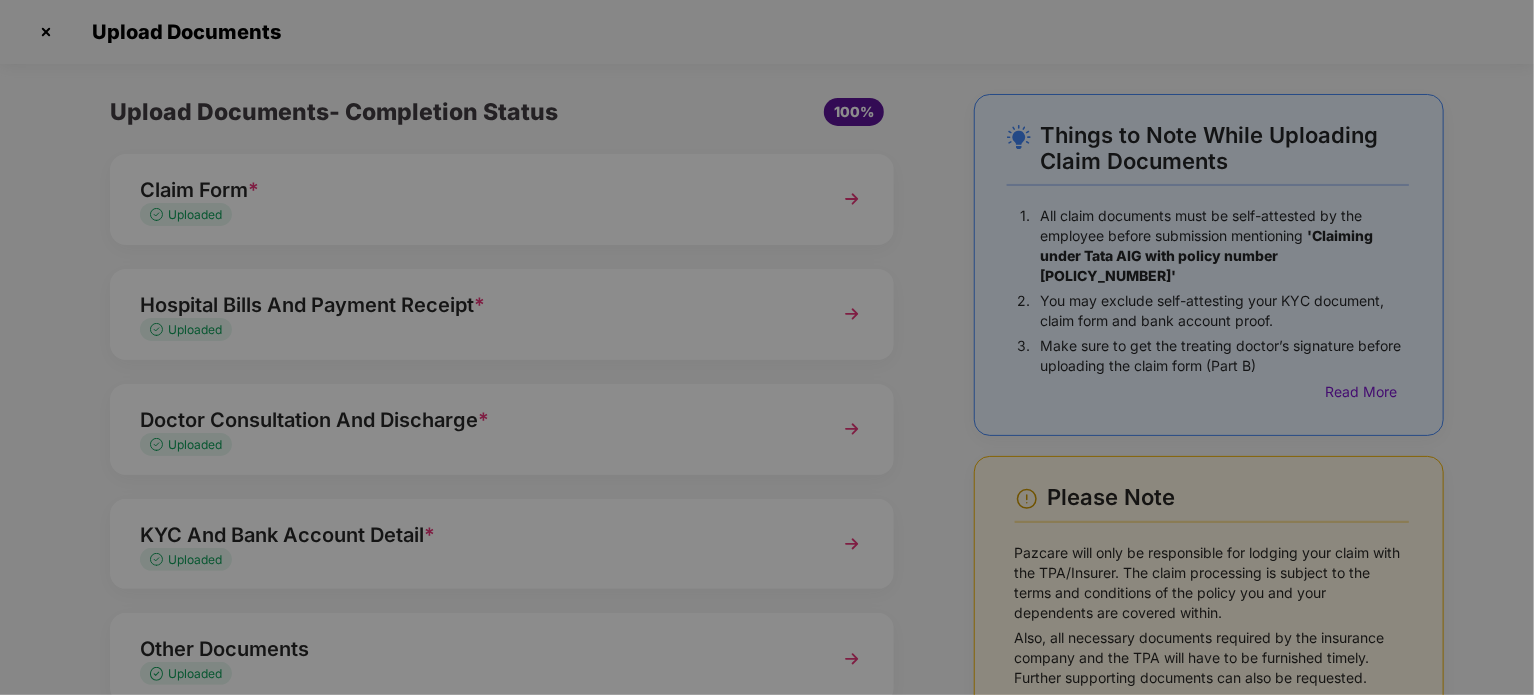 scroll, scrollTop: 0, scrollLeft: 0, axis: both 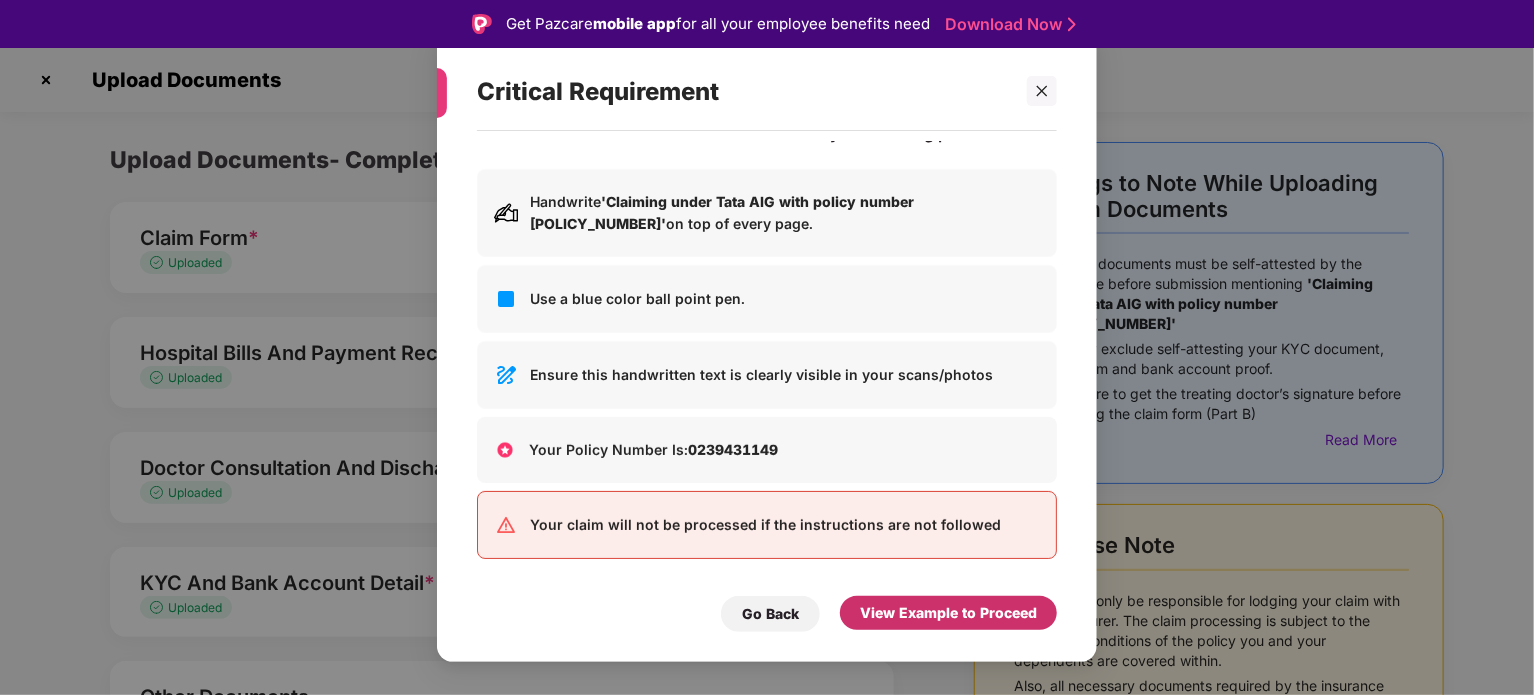 click on "View Example to Proceed" at bounding box center (948, 613) 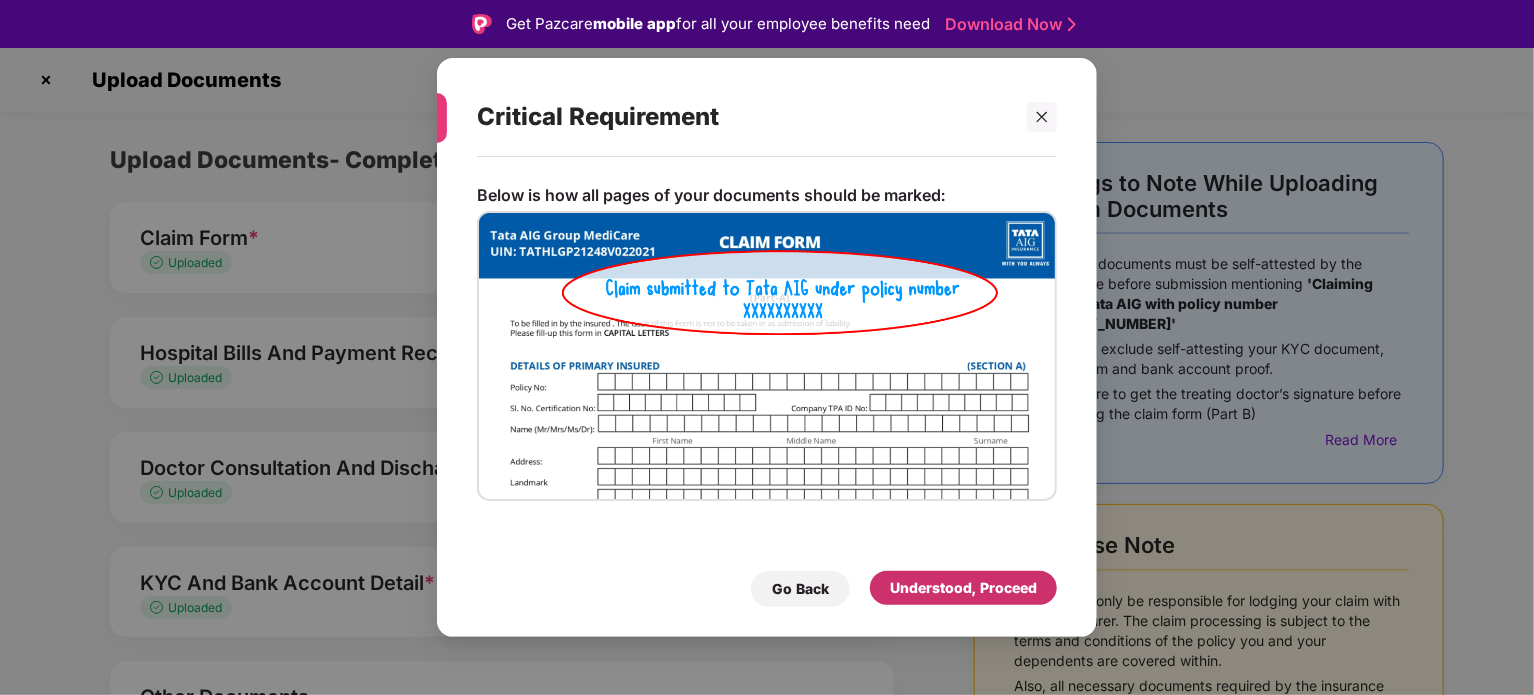 click on "Understood, Proceed" at bounding box center (963, 588) 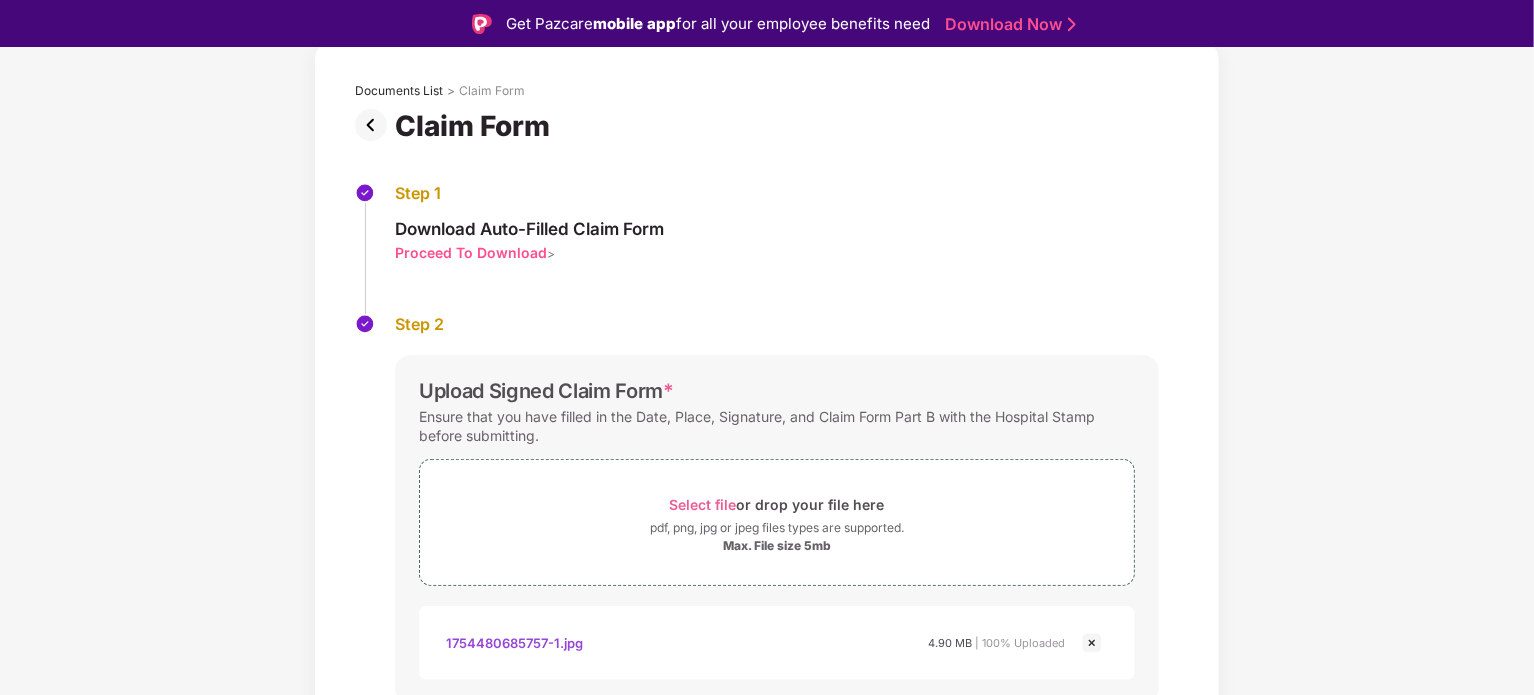 scroll, scrollTop: 171, scrollLeft: 0, axis: vertical 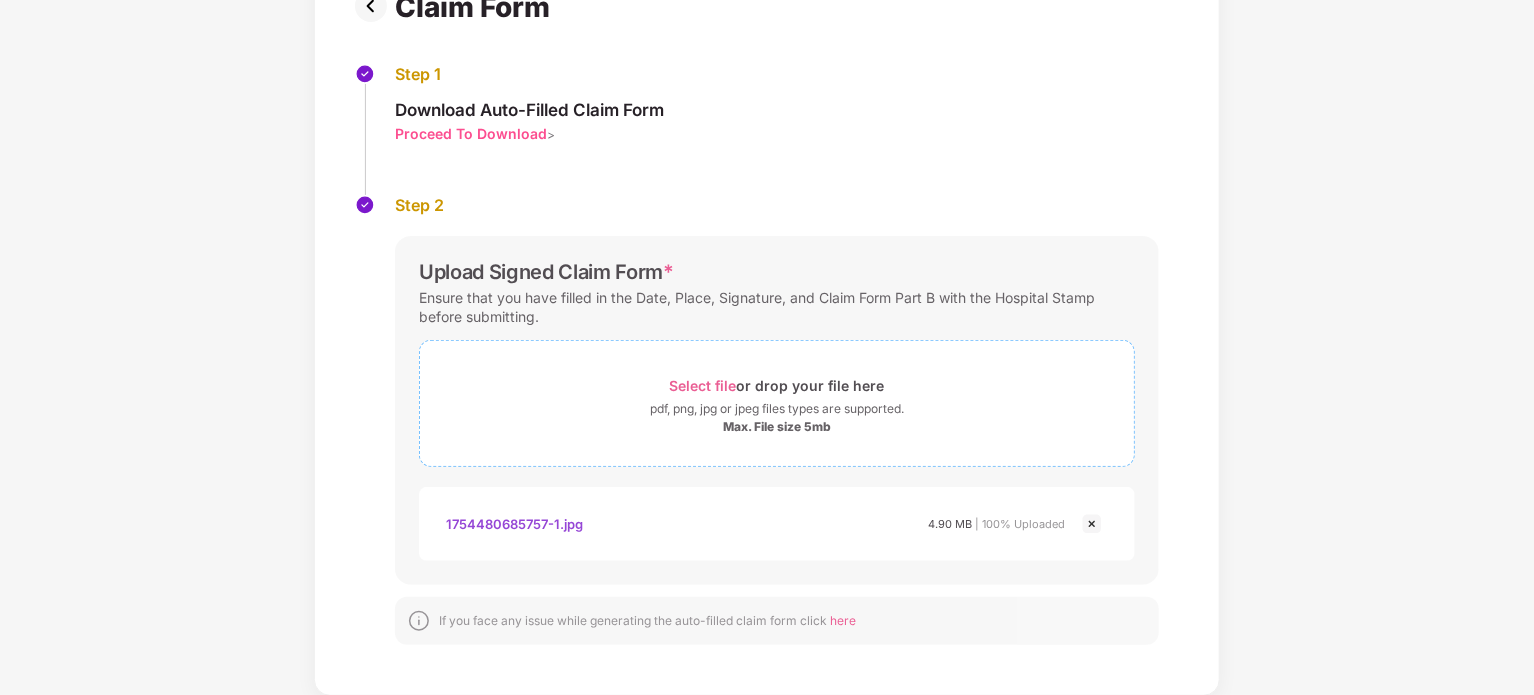 click on "Select file" at bounding box center (703, 385) 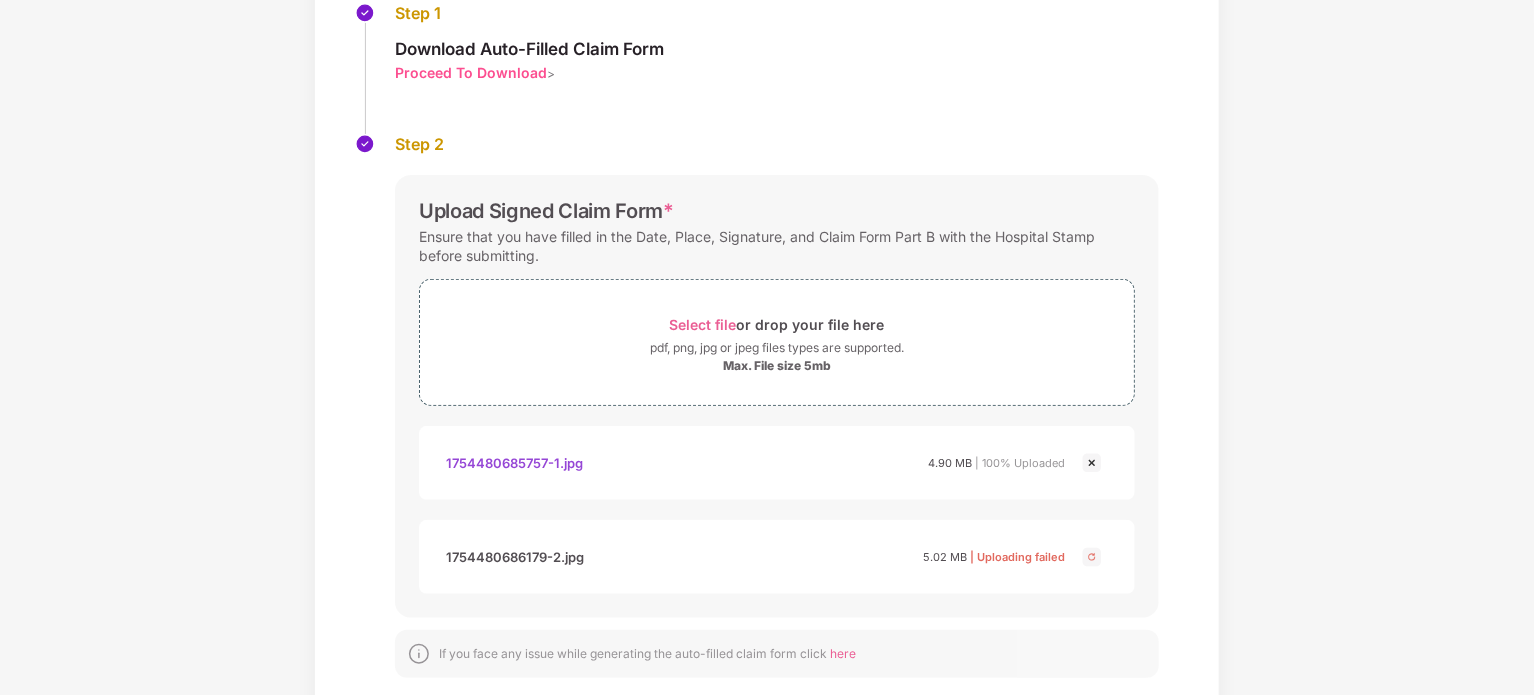 scroll, scrollTop: 264, scrollLeft: 0, axis: vertical 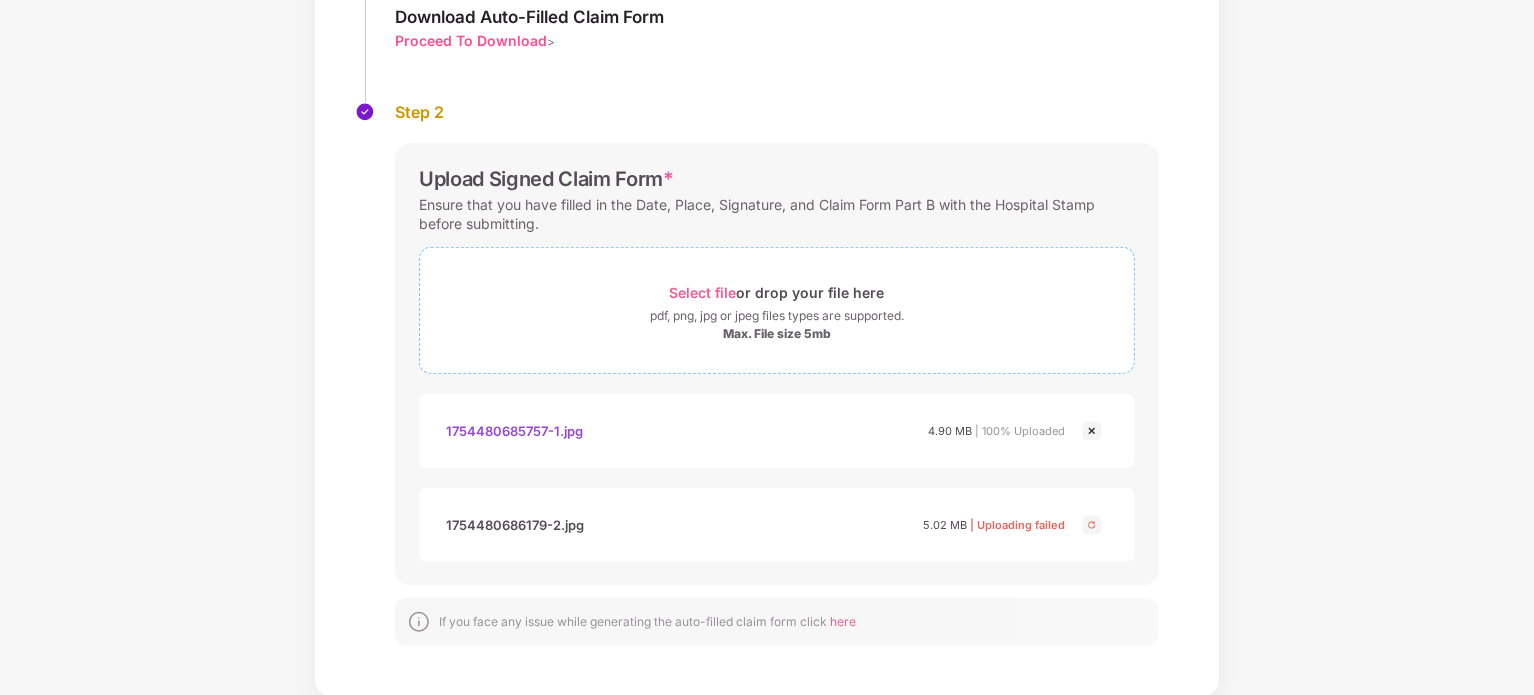 click on "Select file" at bounding box center [703, 292] 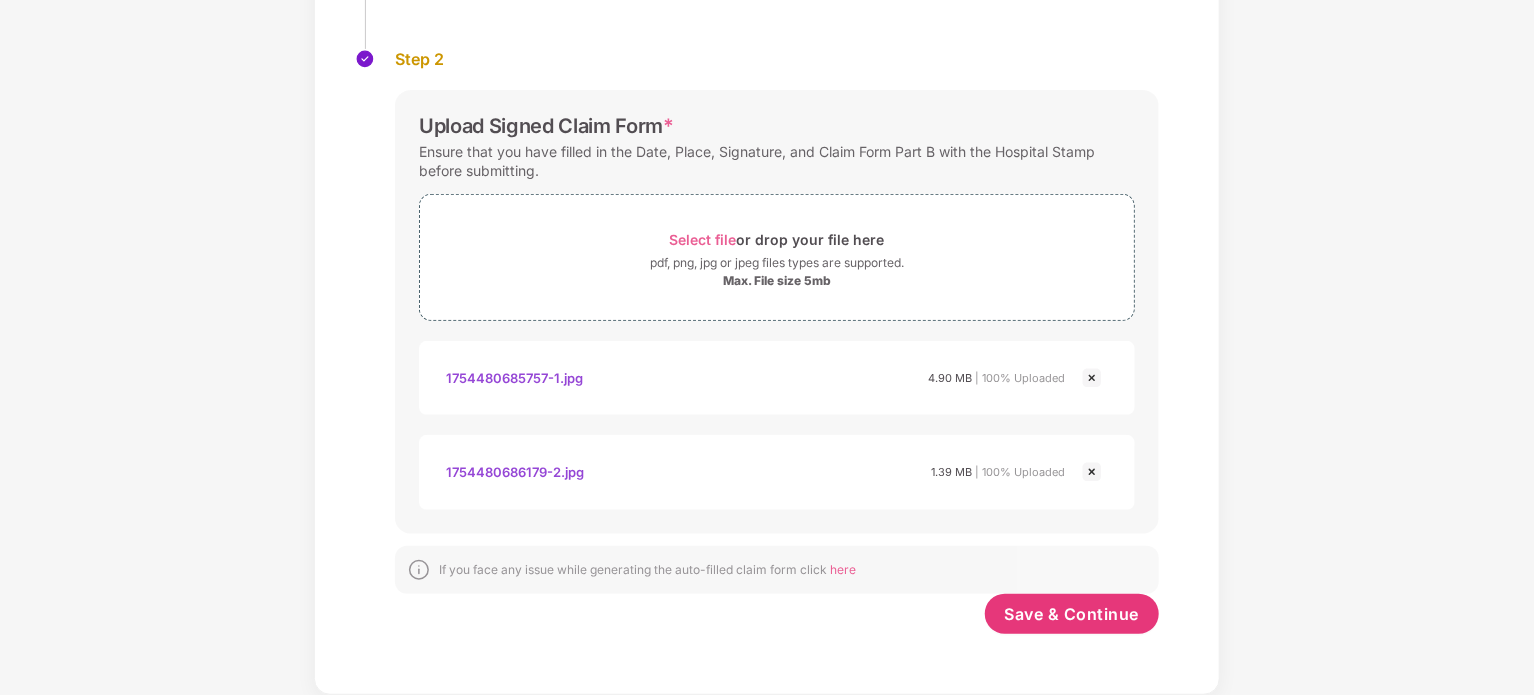 scroll, scrollTop: 316, scrollLeft: 0, axis: vertical 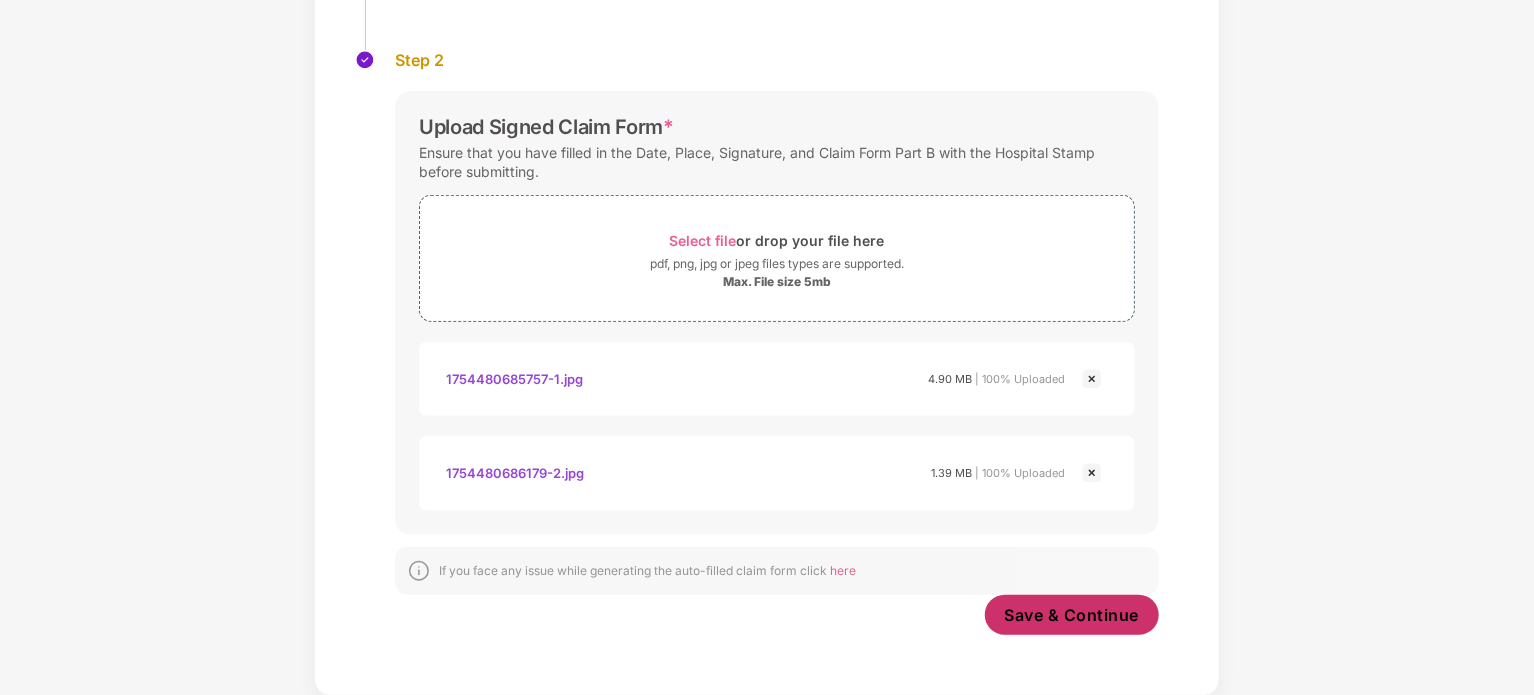 click on "Save & Continue" at bounding box center [1072, 615] 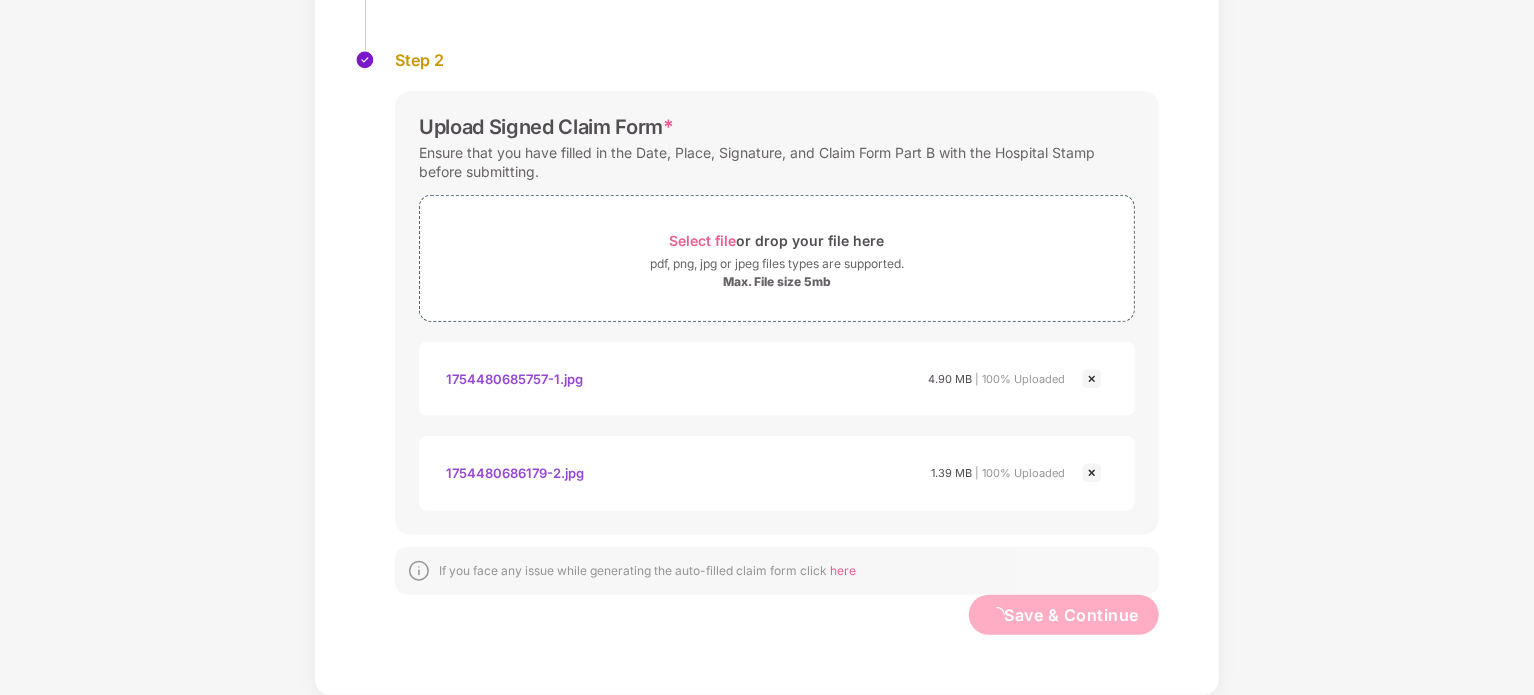 scroll, scrollTop: 0, scrollLeft: 0, axis: both 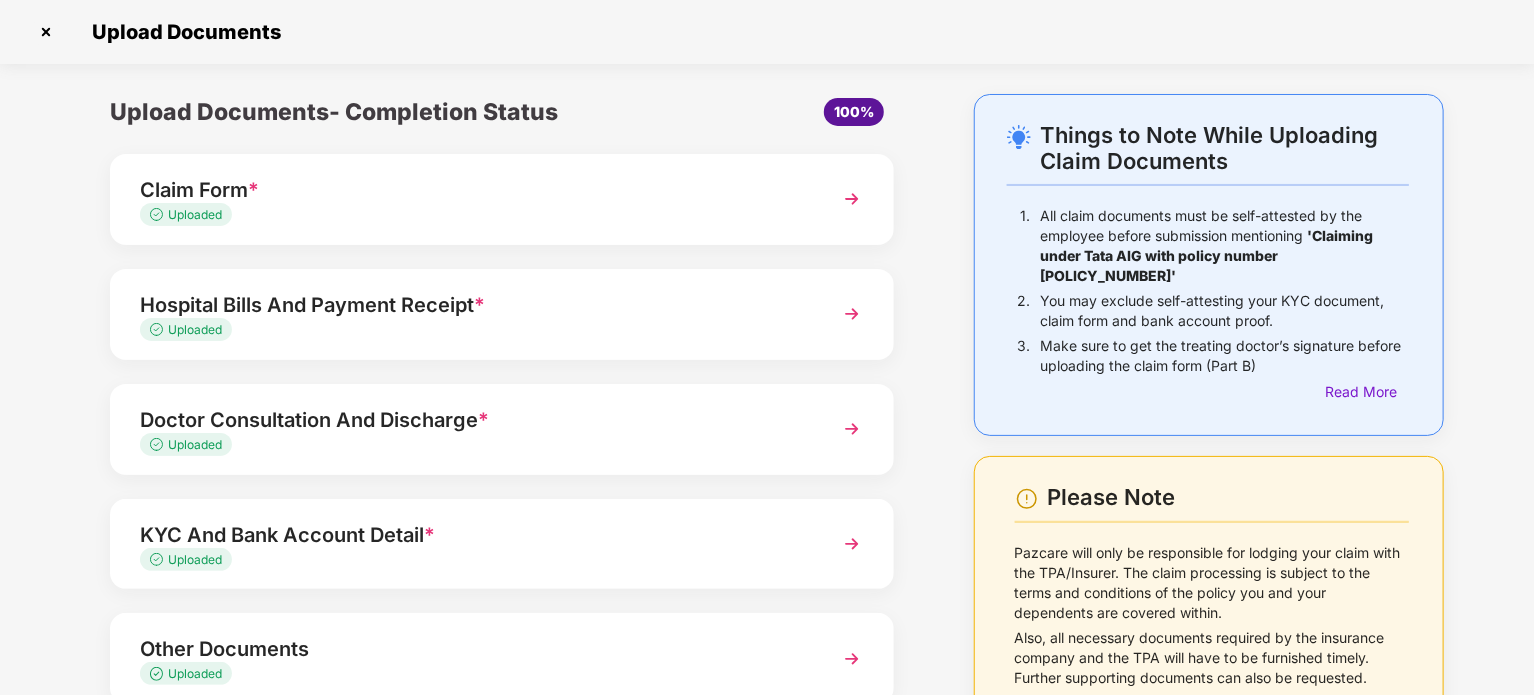 click on "Uploaded" at bounding box center (195, 214) 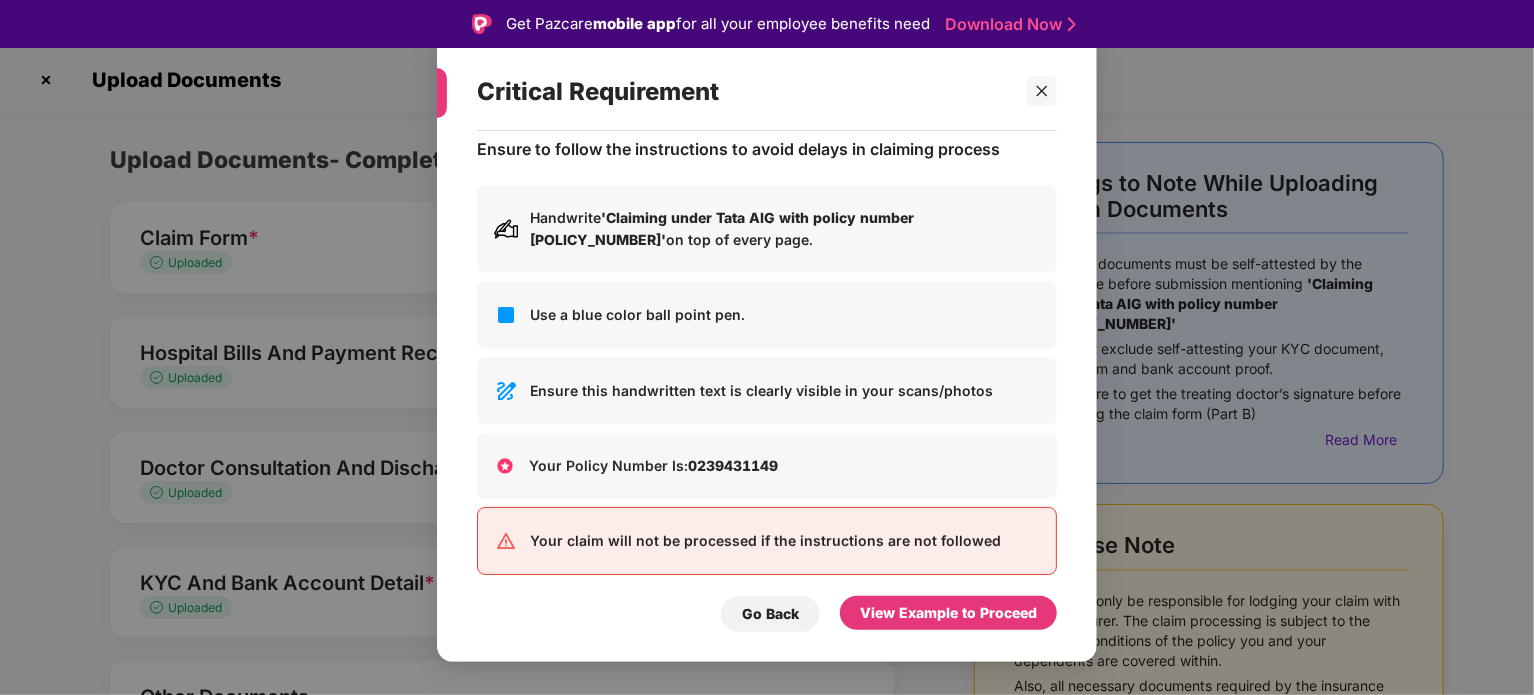 scroll, scrollTop: 36, scrollLeft: 0, axis: vertical 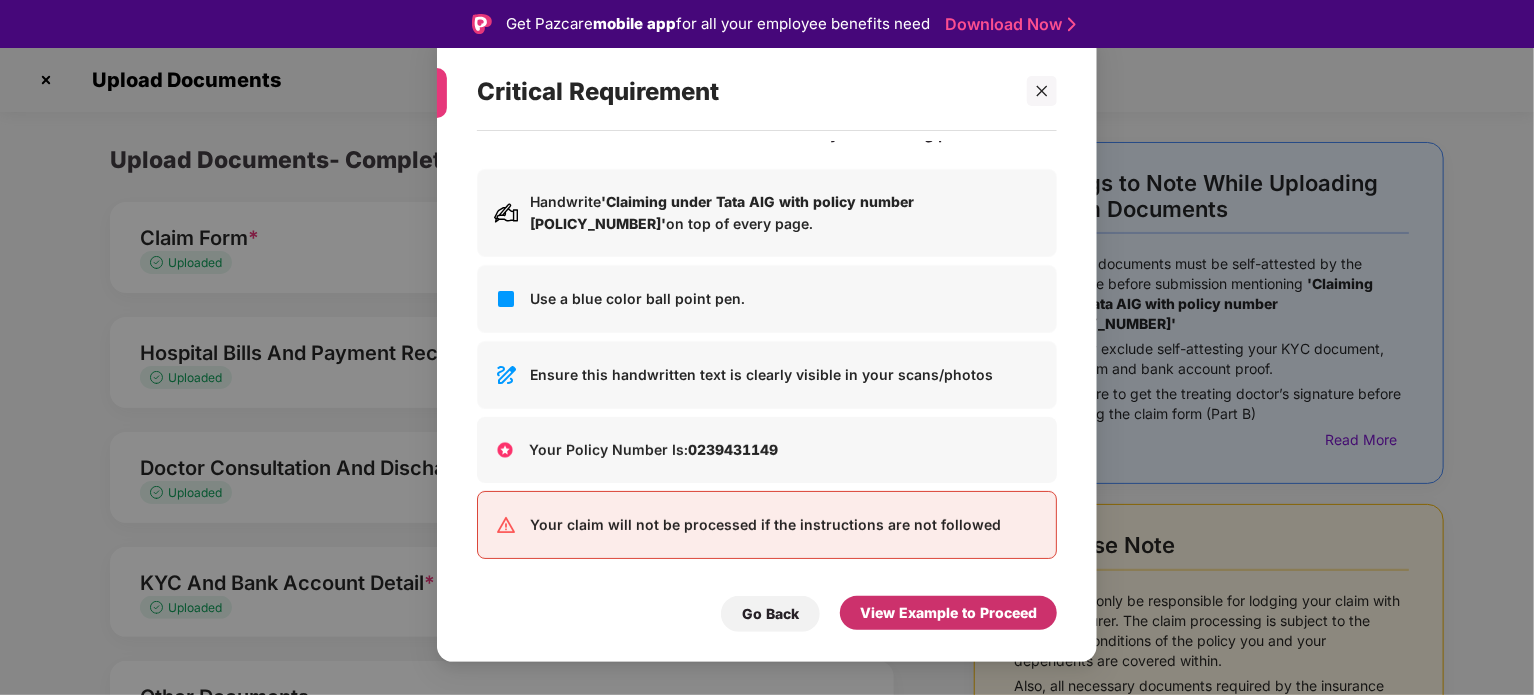 click on "View Example to Proceed" at bounding box center [948, 613] 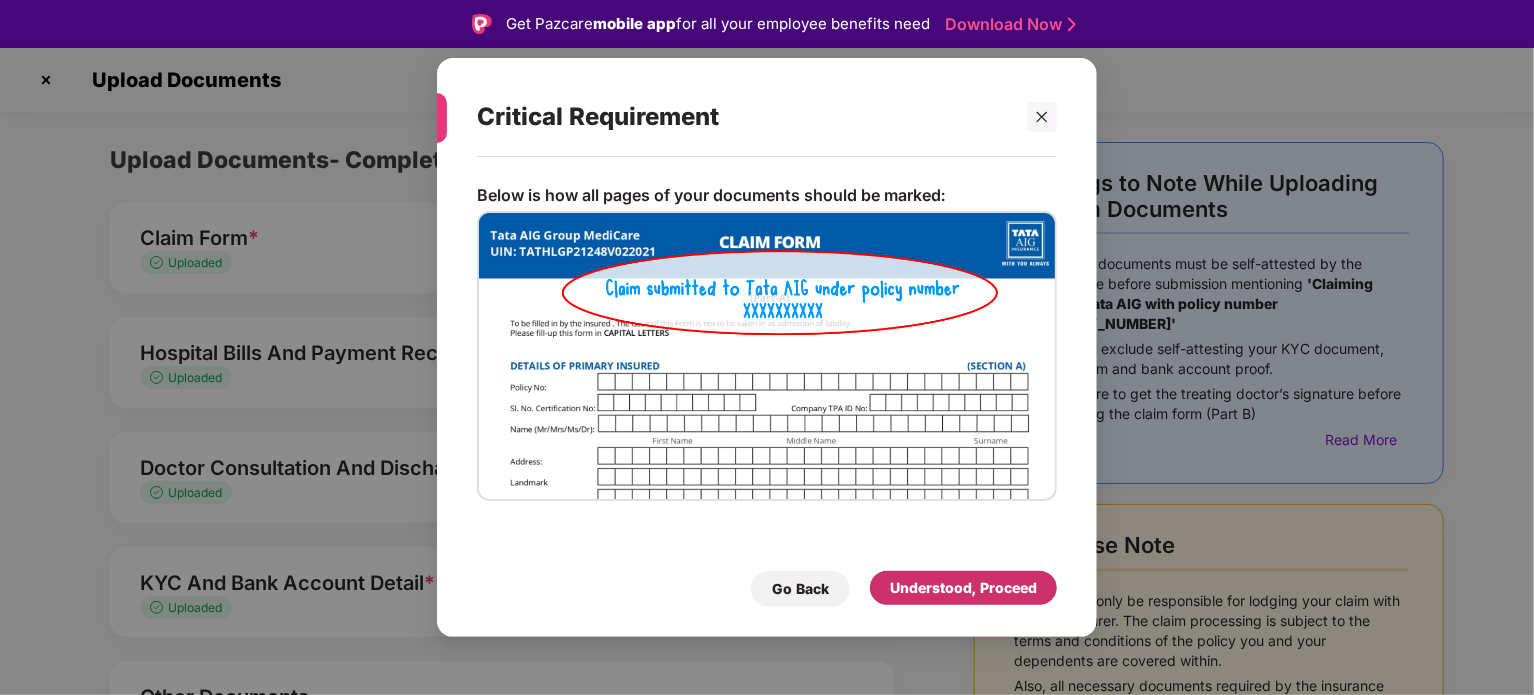 click on "Understood, Proceed" at bounding box center (963, 588) 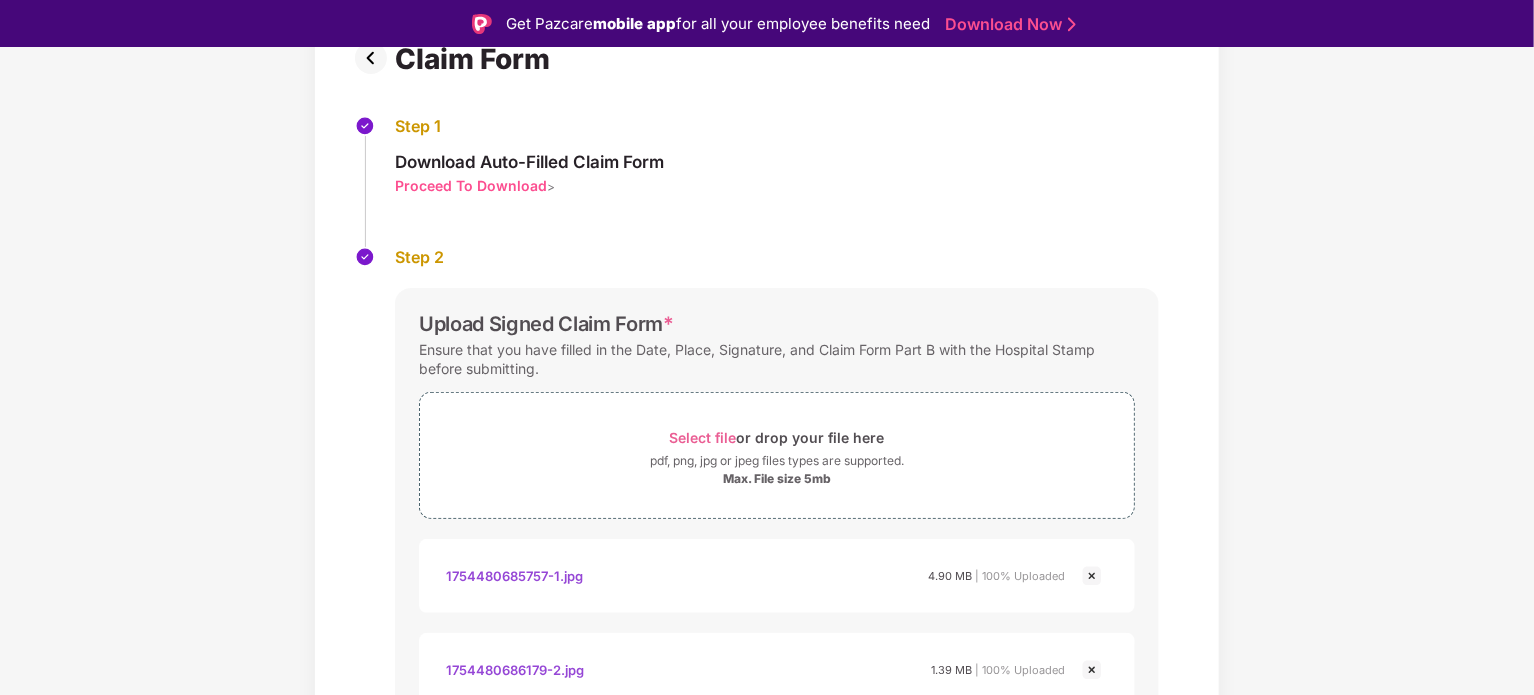 scroll, scrollTop: 264, scrollLeft: 0, axis: vertical 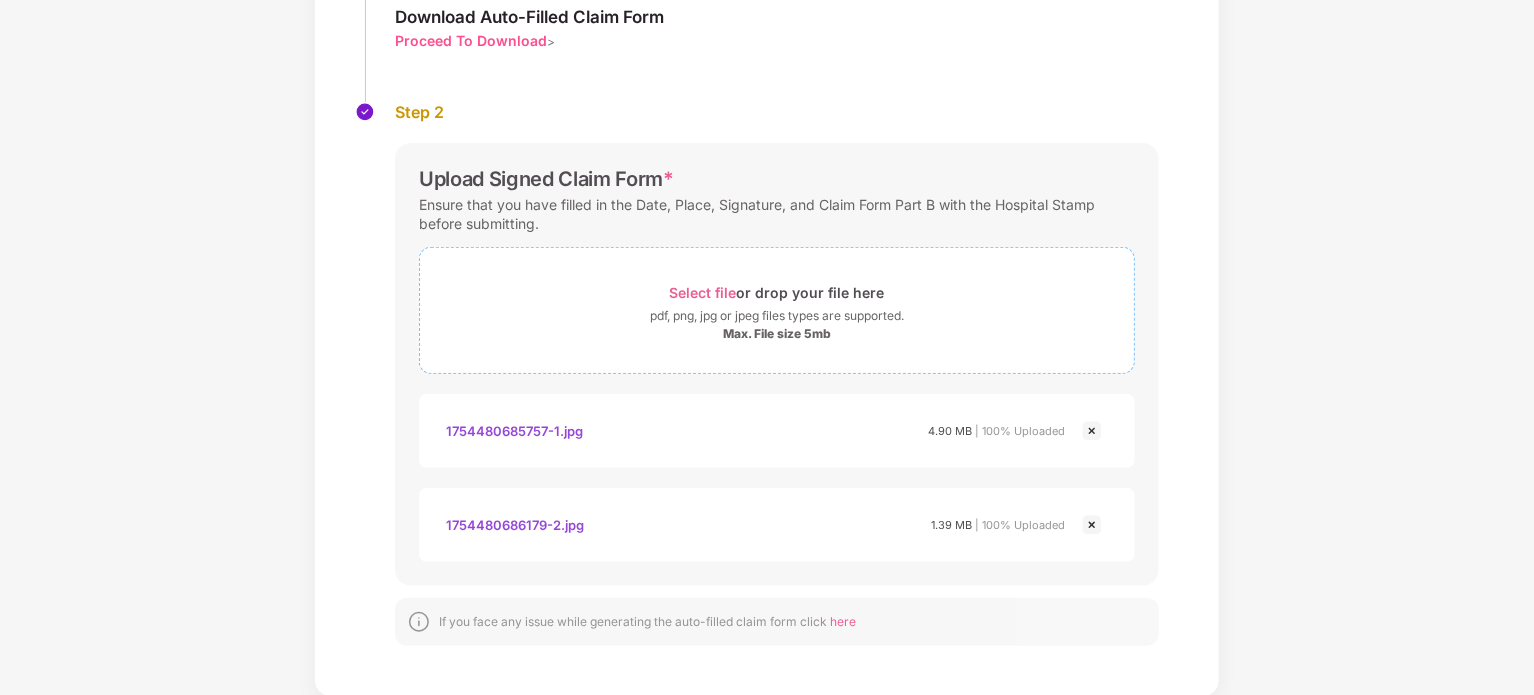 click on "Select file" at bounding box center (703, 292) 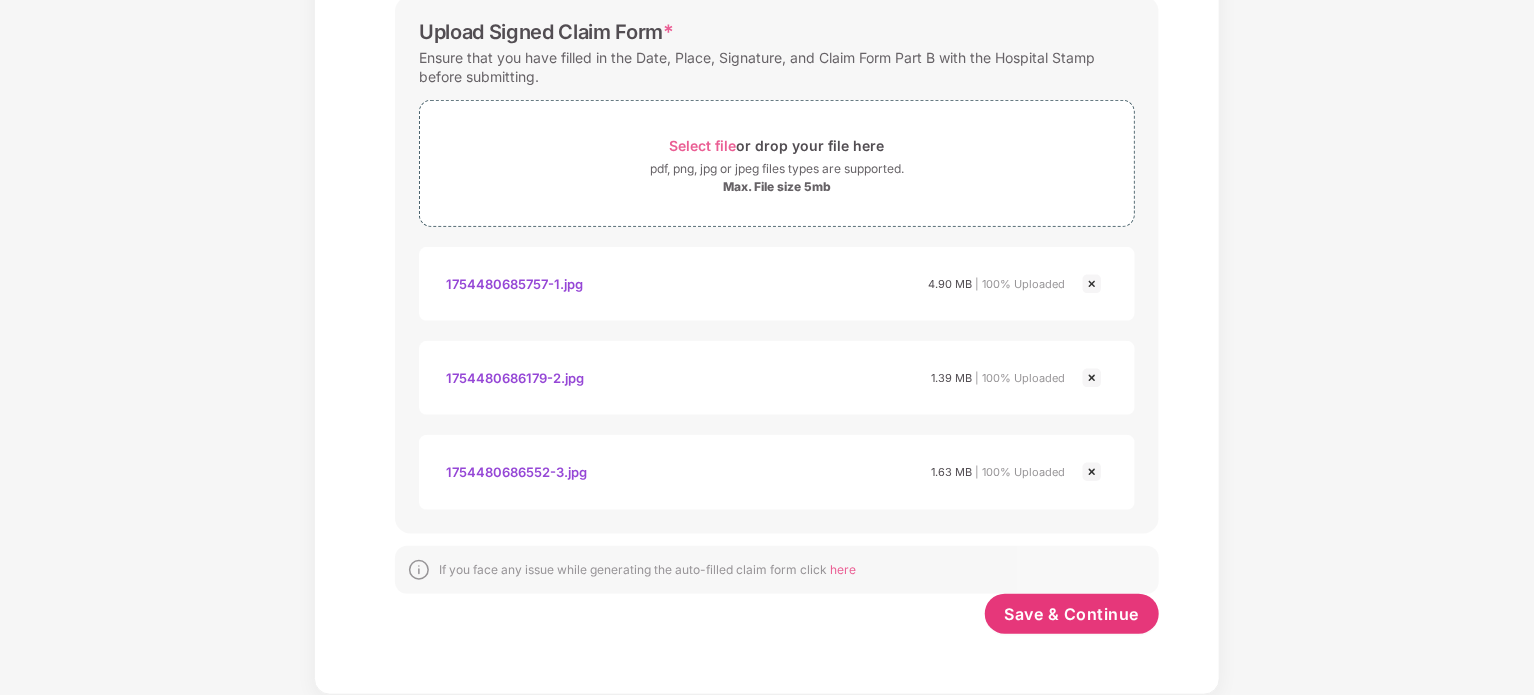 scroll, scrollTop: 410, scrollLeft: 0, axis: vertical 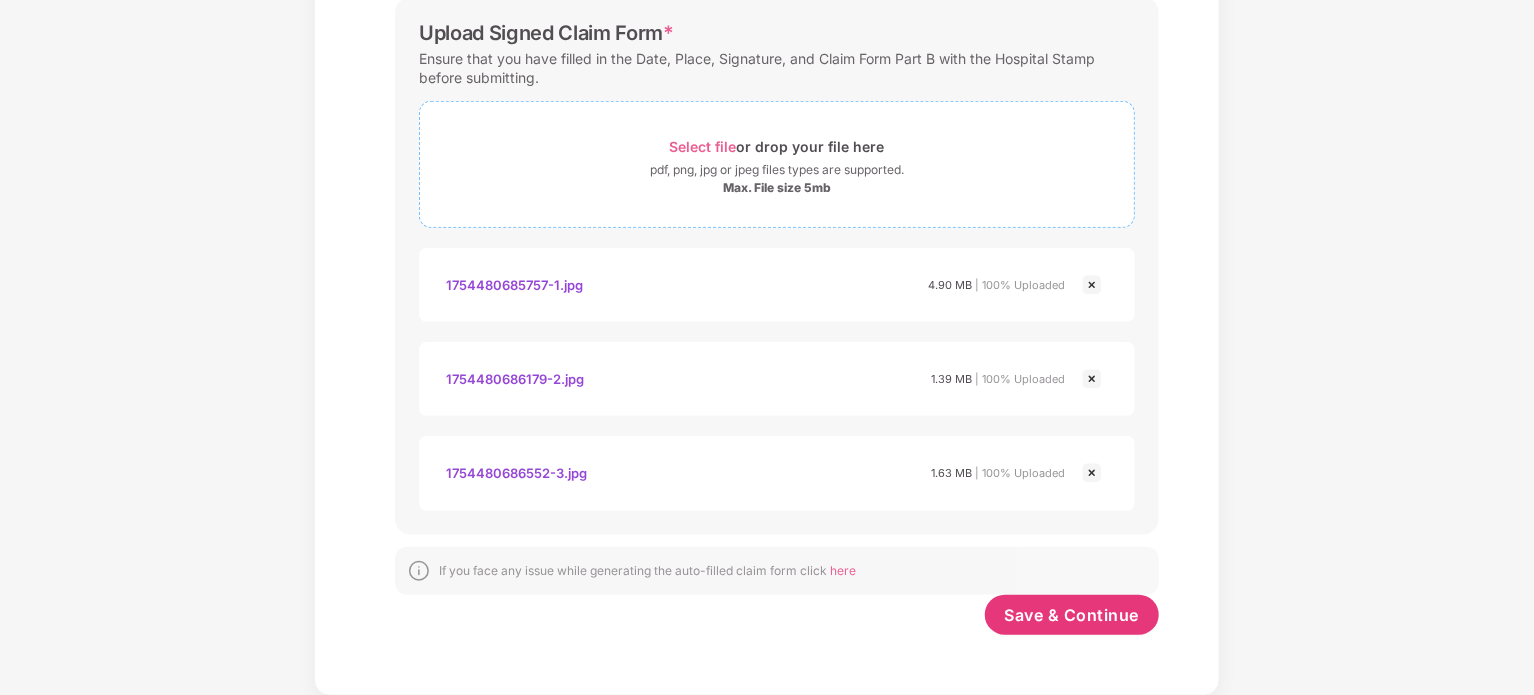 click on "Select file" at bounding box center [703, 146] 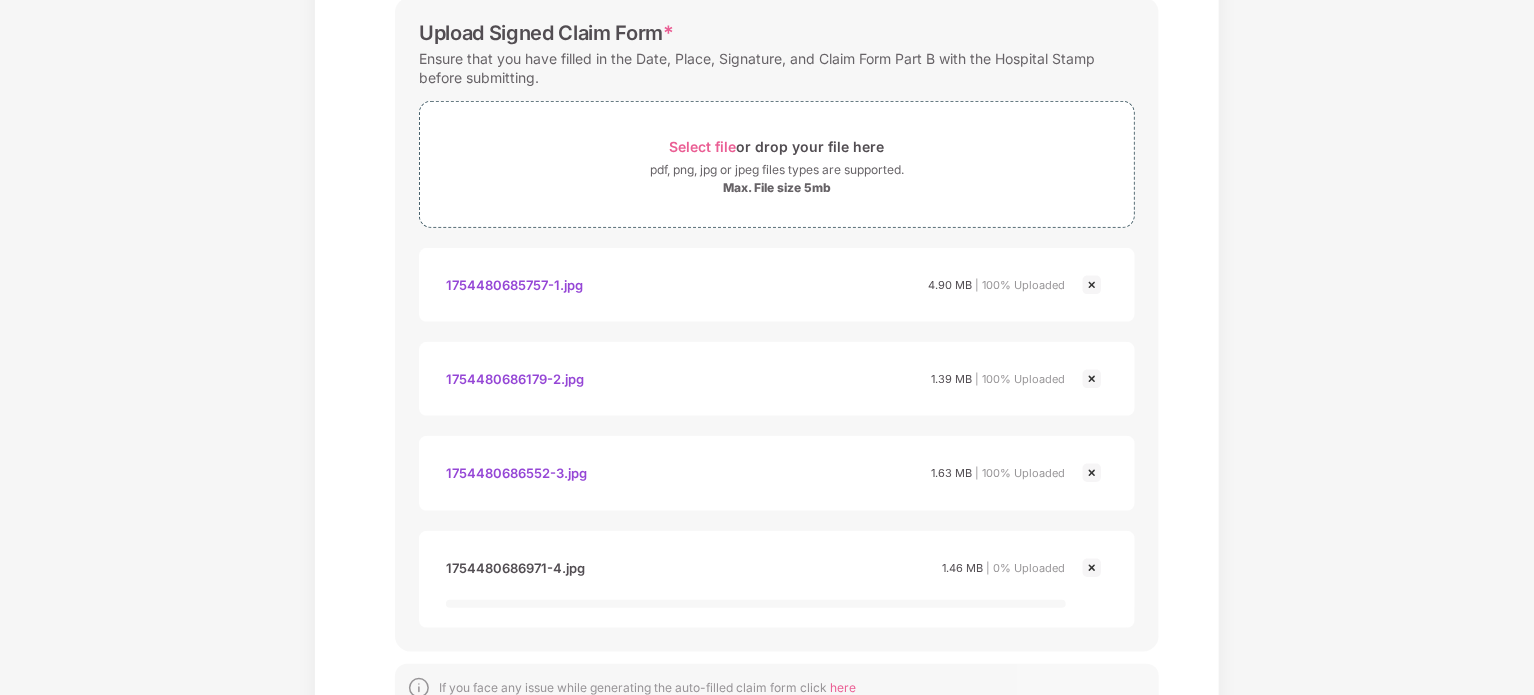 scroll, scrollTop: 432, scrollLeft: 0, axis: vertical 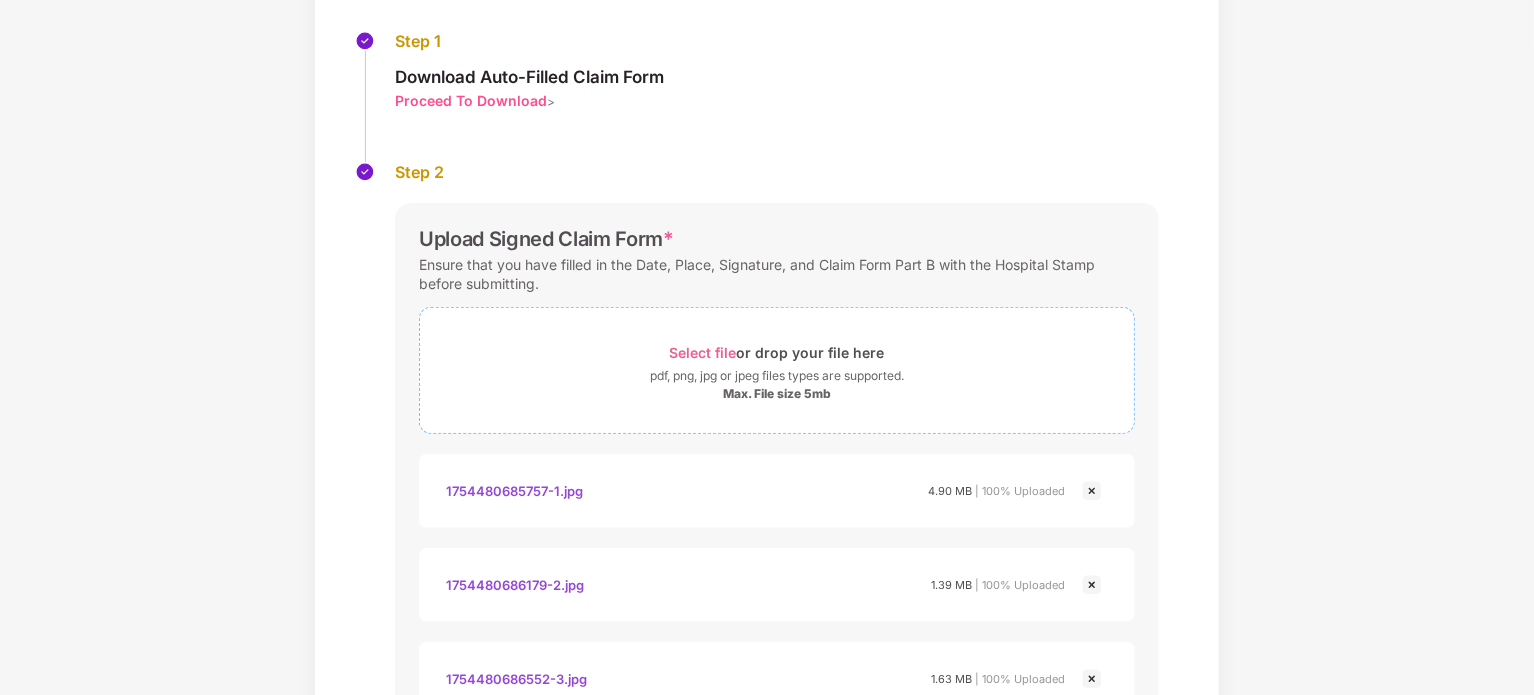 click on "Select file" at bounding box center [703, 352] 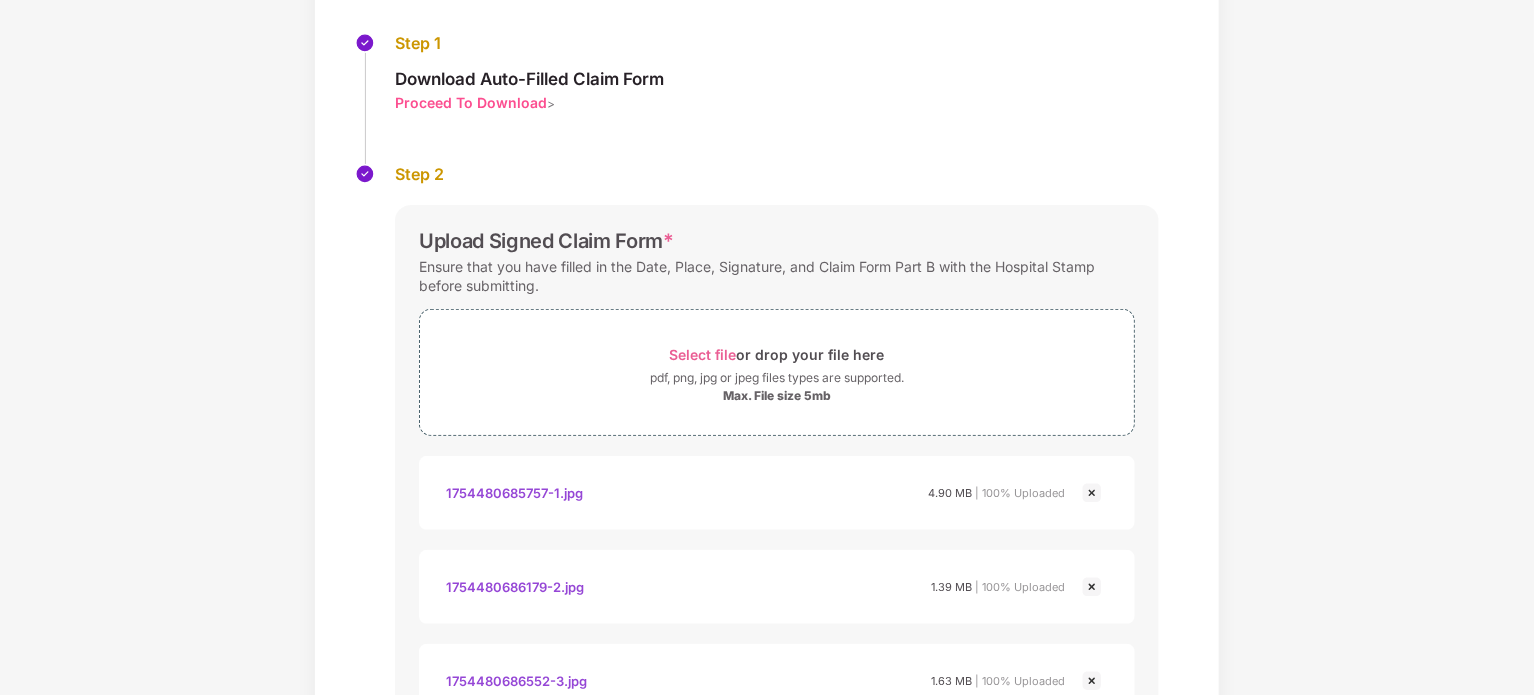 scroll, scrollTop: 600, scrollLeft: 0, axis: vertical 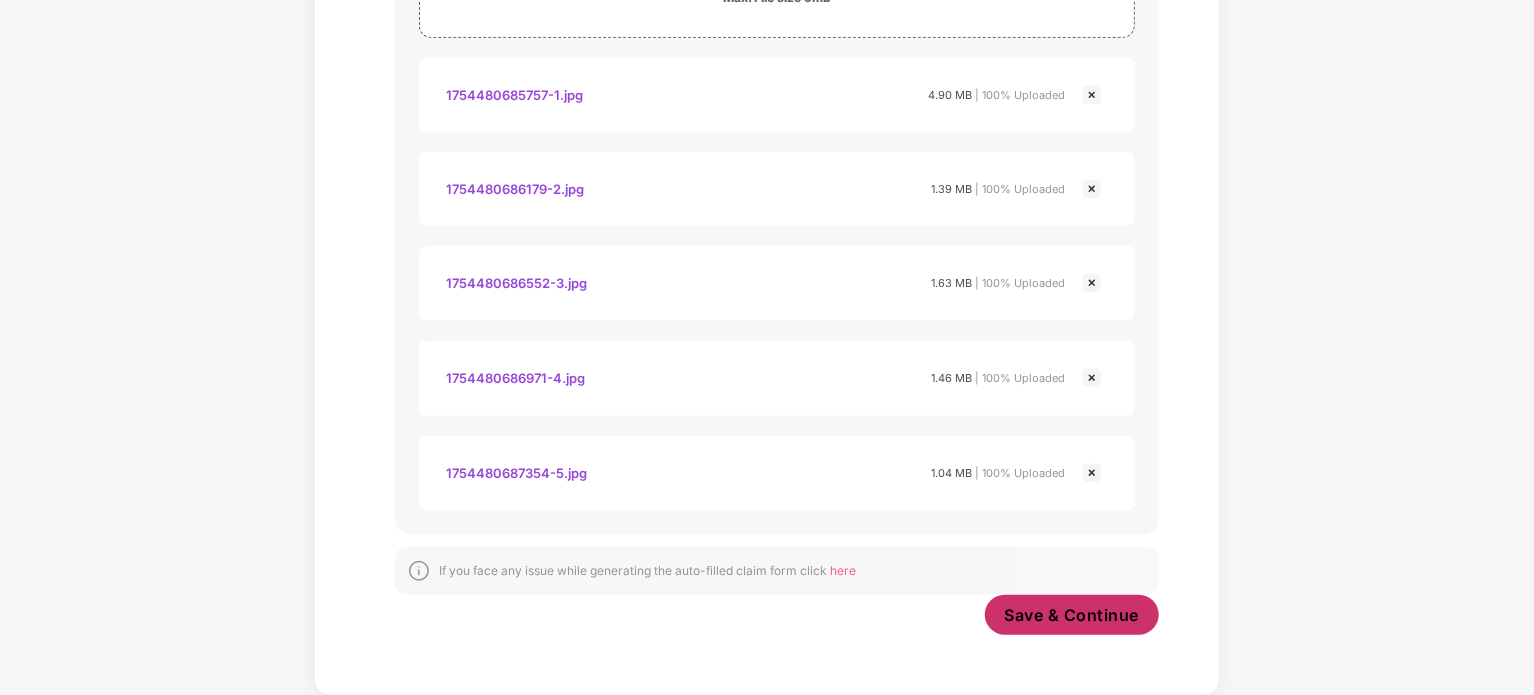 click on "Save & Continue" at bounding box center [1072, 615] 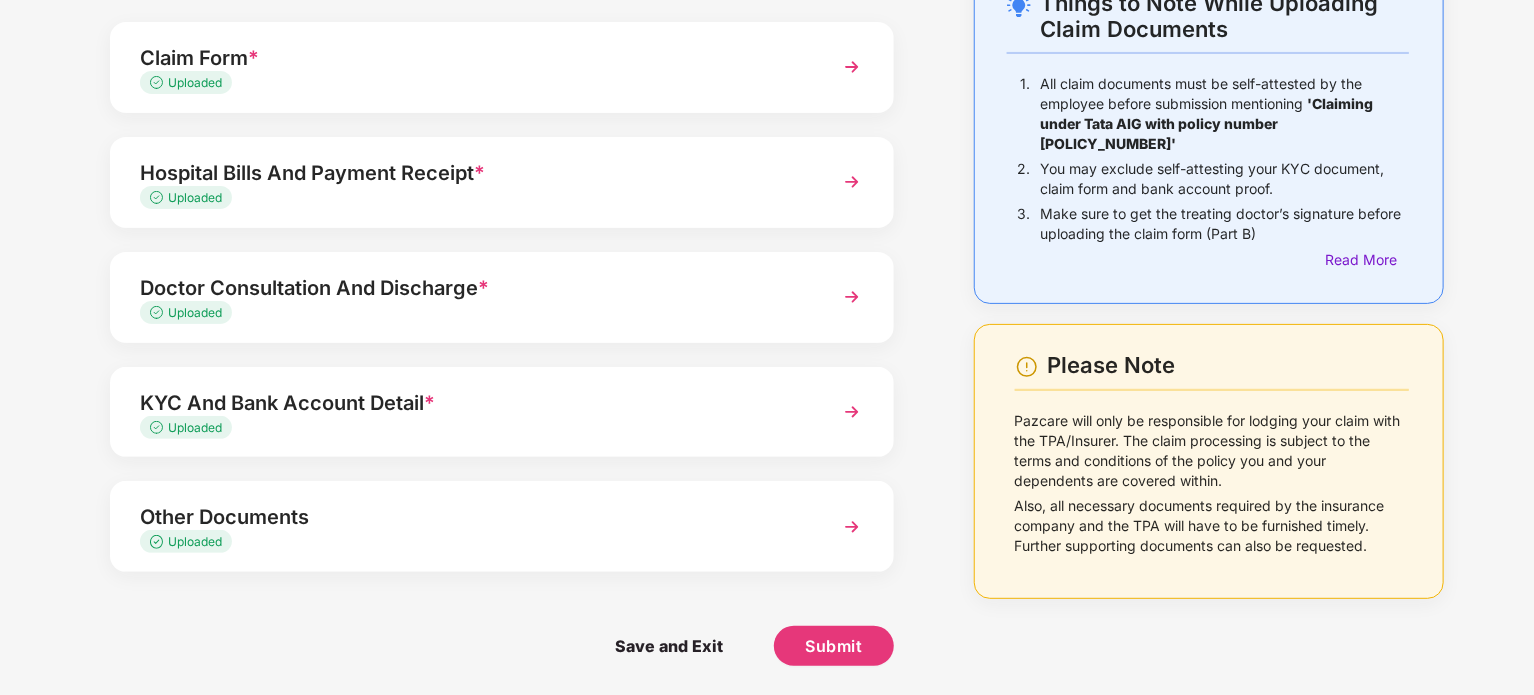 scroll, scrollTop: 0, scrollLeft: 0, axis: both 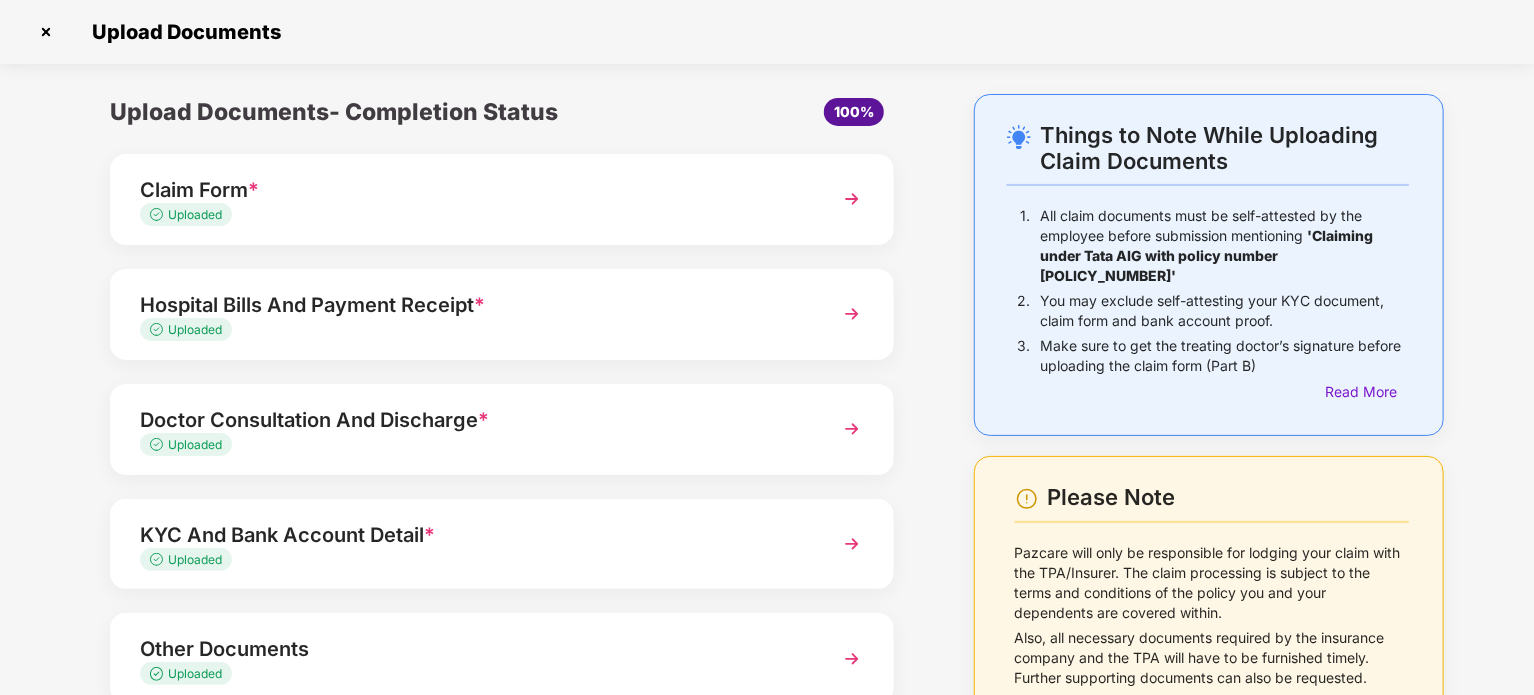 click on "Claim Form *" at bounding box center [471, 190] 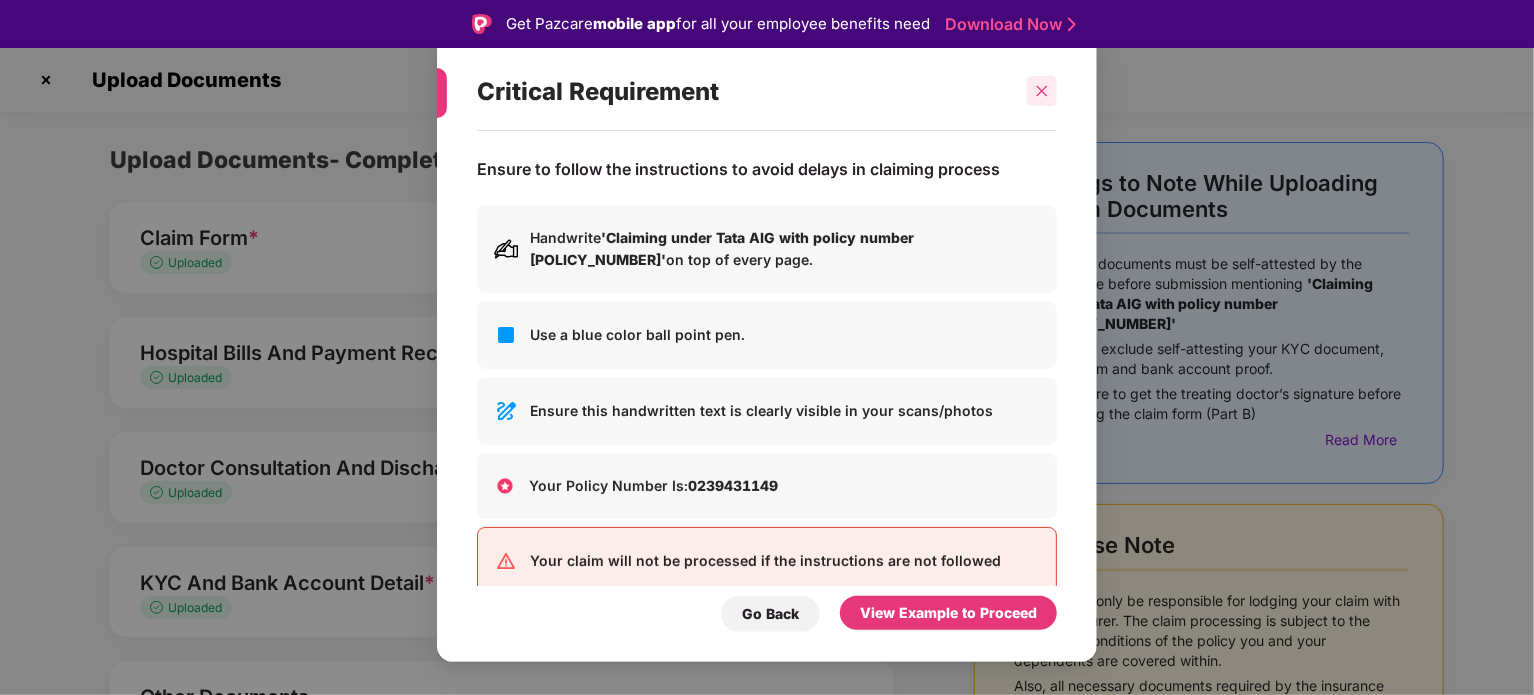 click 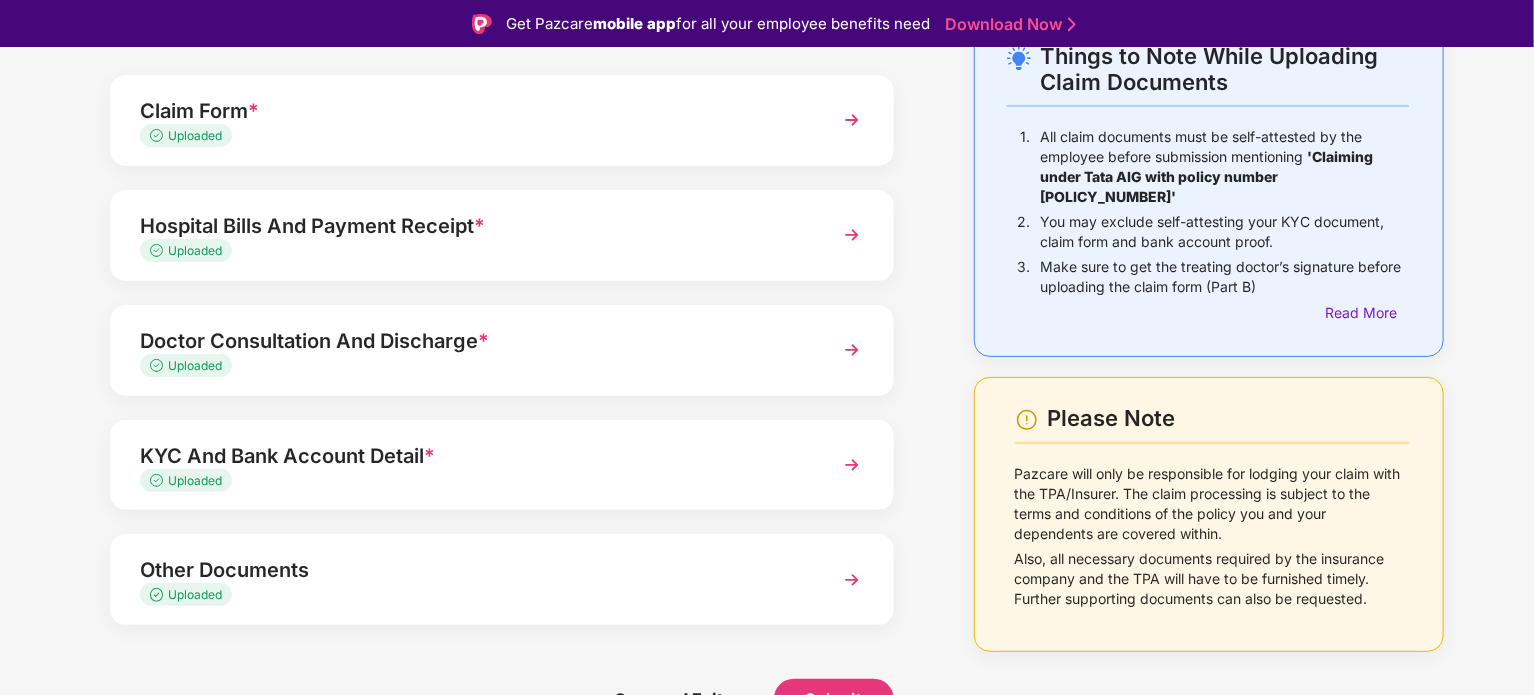 scroll, scrollTop: 132, scrollLeft: 0, axis: vertical 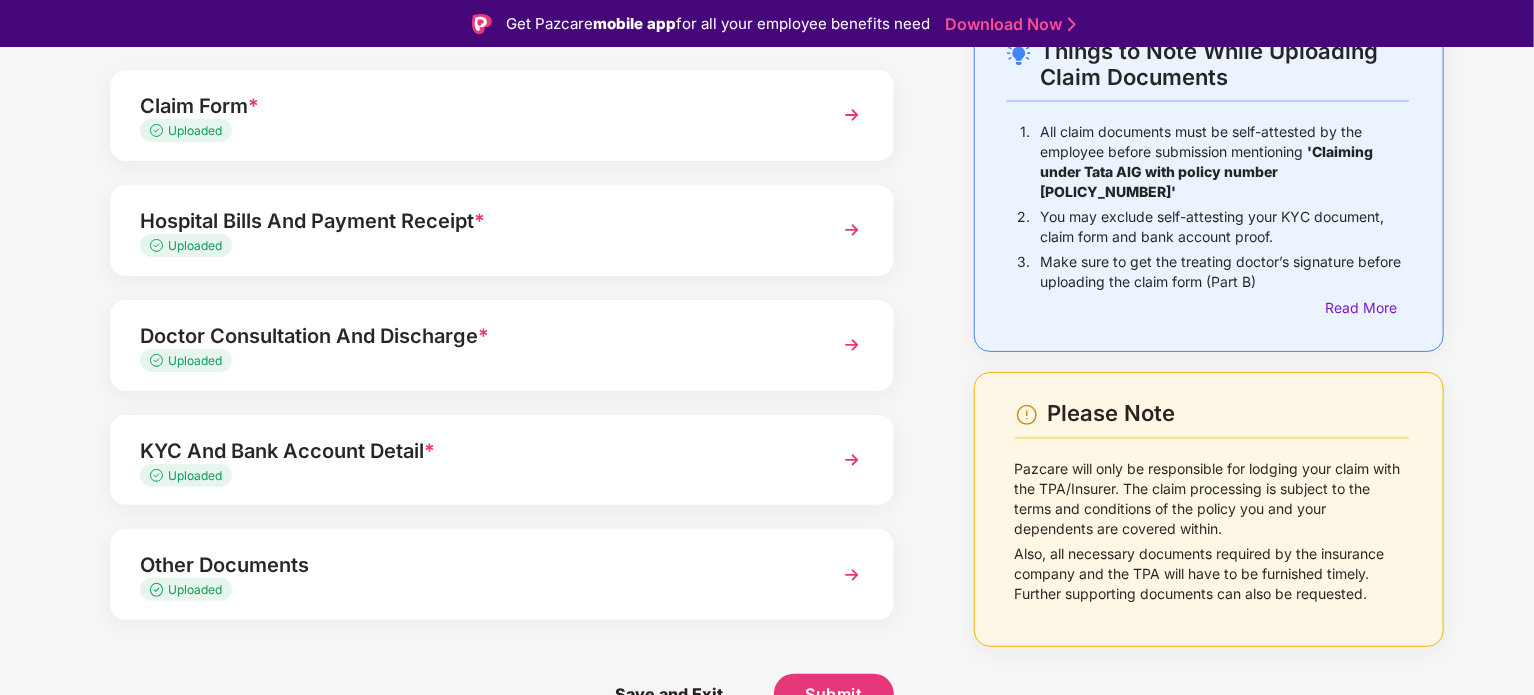 click on "Claim Form *" at bounding box center [471, 106] 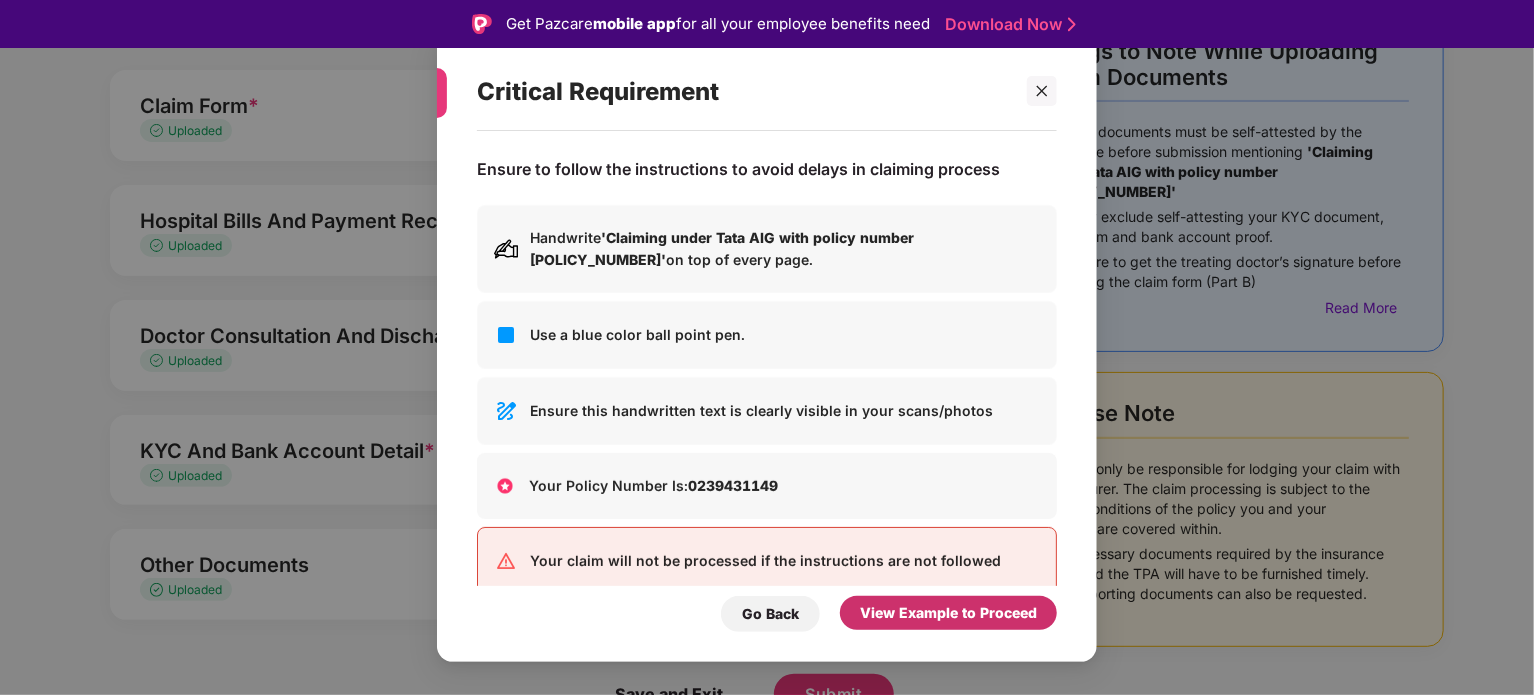 click on "View Example to Proceed" at bounding box center (948, 613) 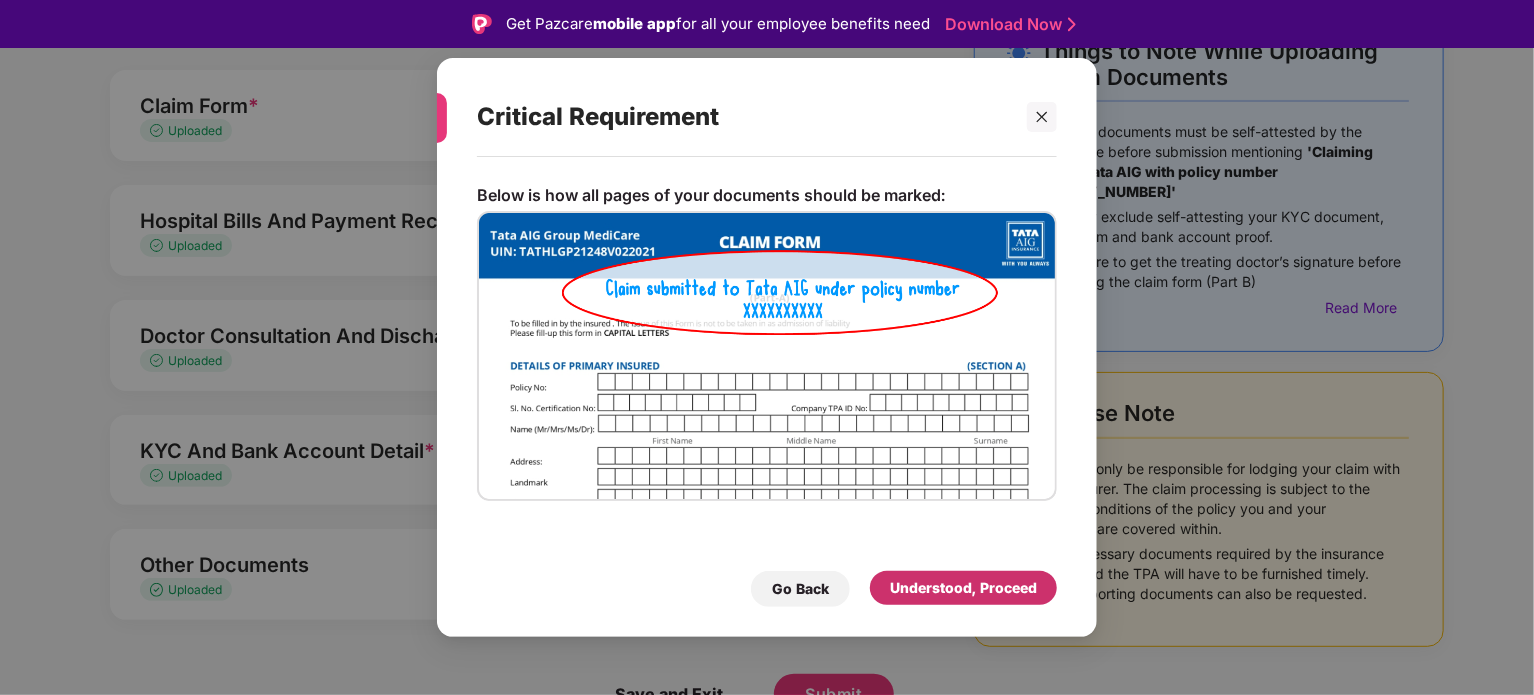 click on "Understood, Proceed" at bounding box center (963, 588) 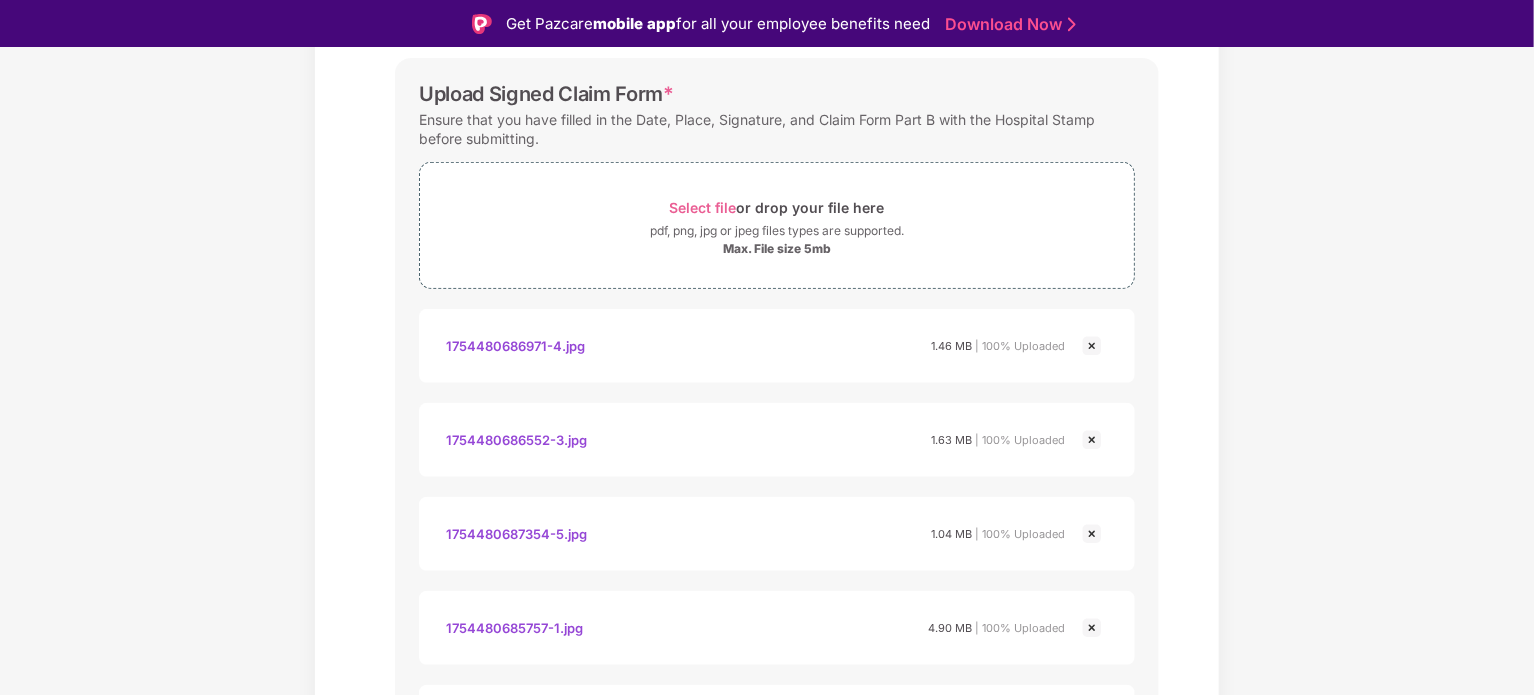 scroll, scrollTop: 547, scrollLeft: 0, axis: vertical 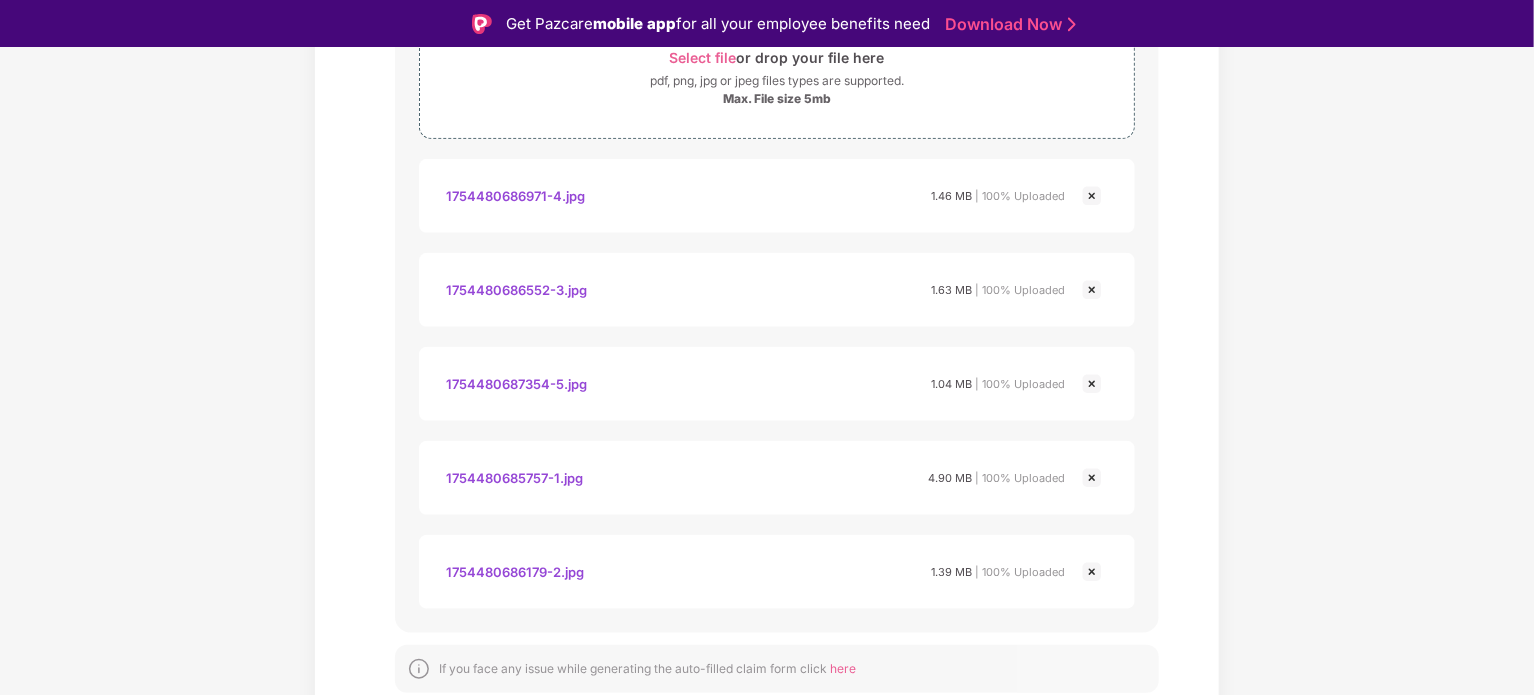 click on "1754480686971-4.jpg" at bounding box center (515, 196) 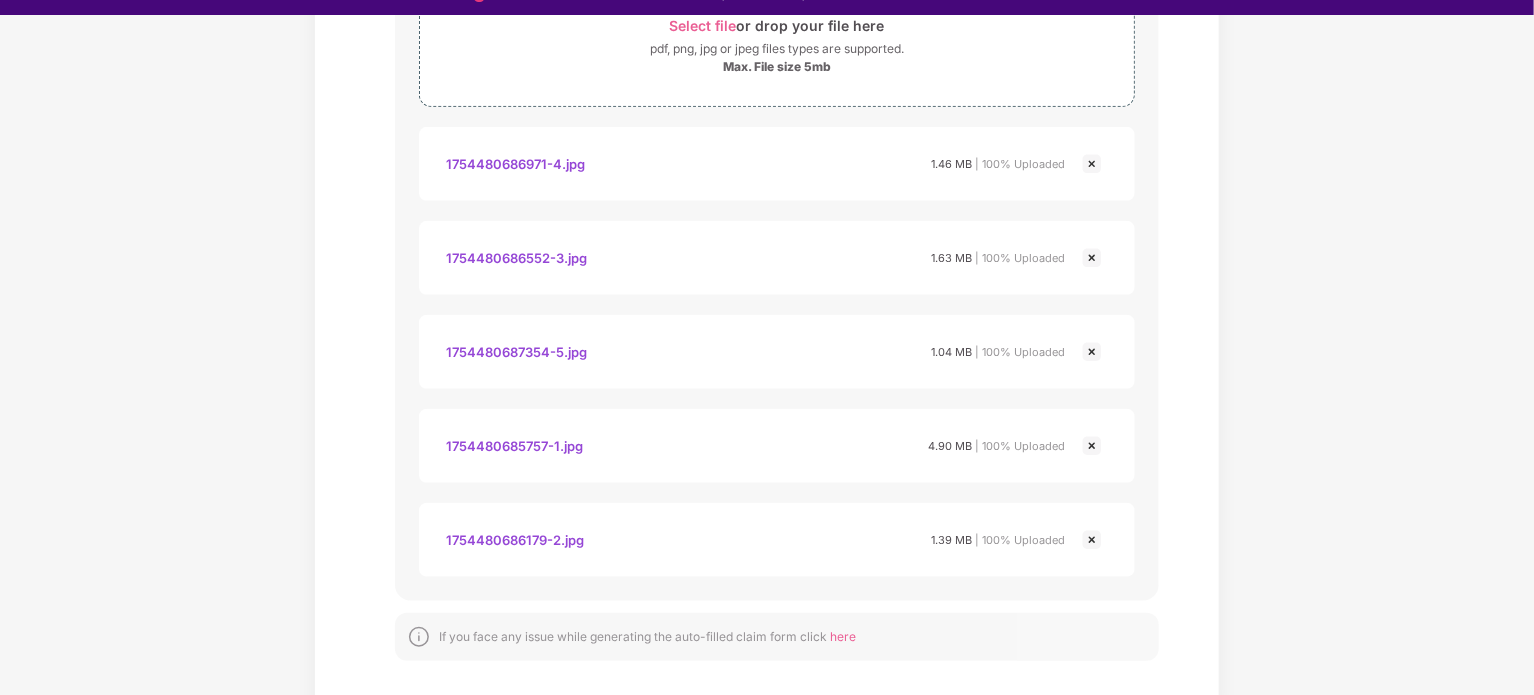 scroll, scrollTop: 48, scrollLeft: 0, axis: vertical 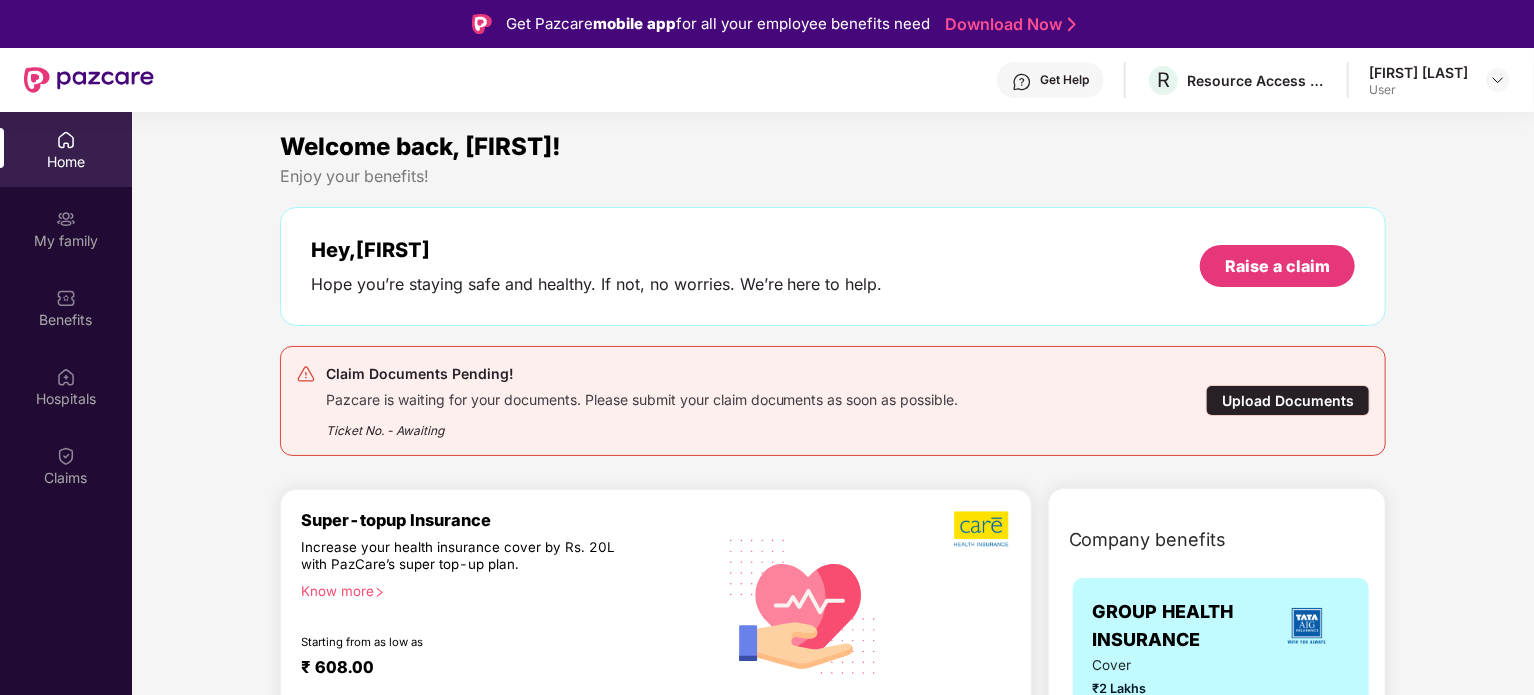 click on "Upload Documents" at bounding box center [1288, 400] 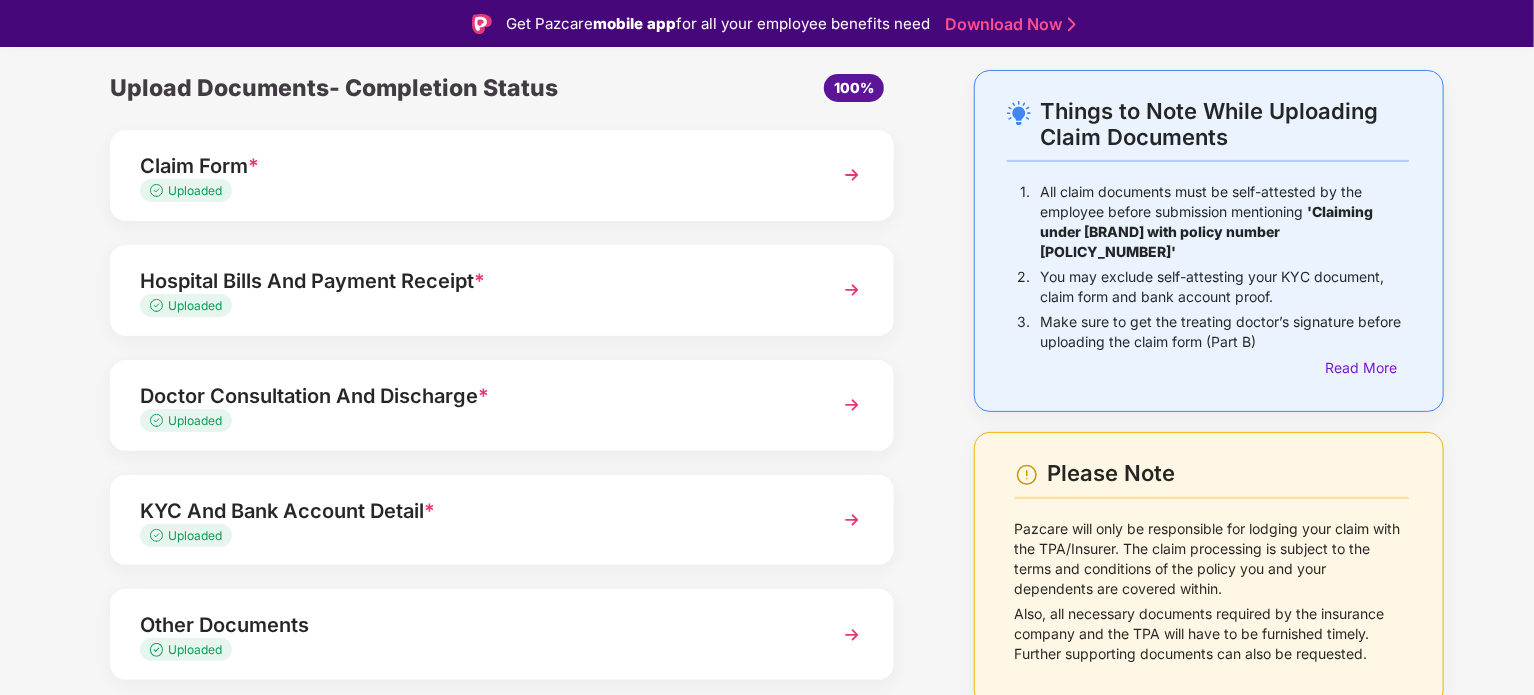scroll, scrollTop: 132, scrollLeft: 0, axis: vertical 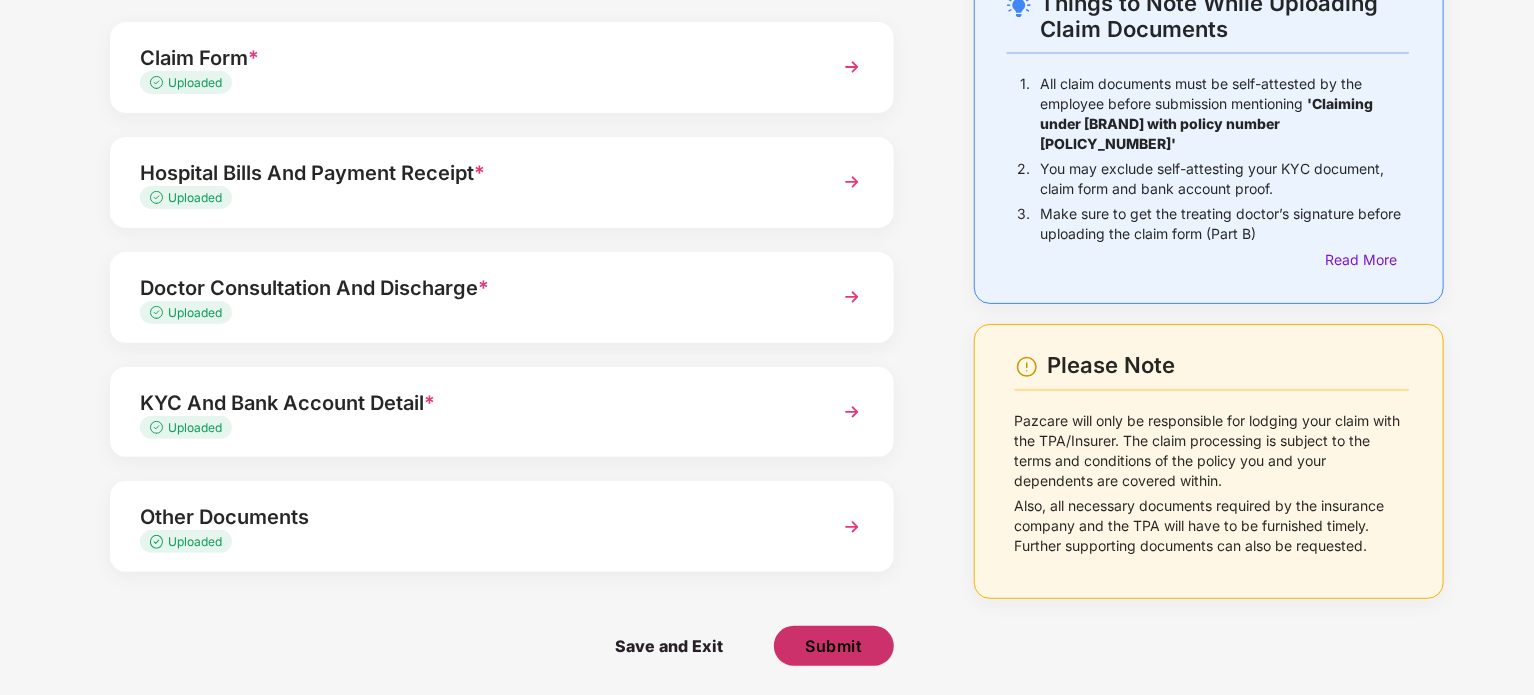 click on "Submit" at bounding box center [833, 646] 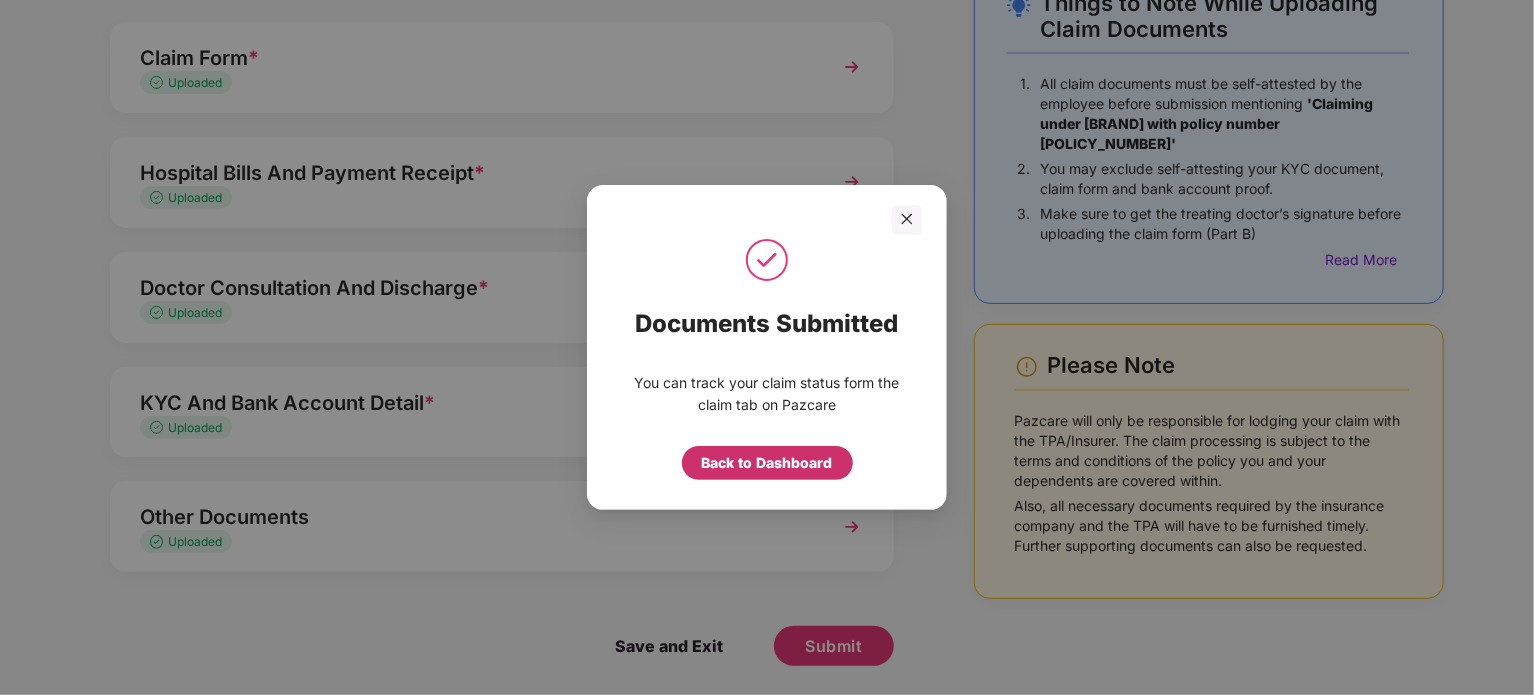 click on "Back to Dashboard" at bounding box center (767, 463) 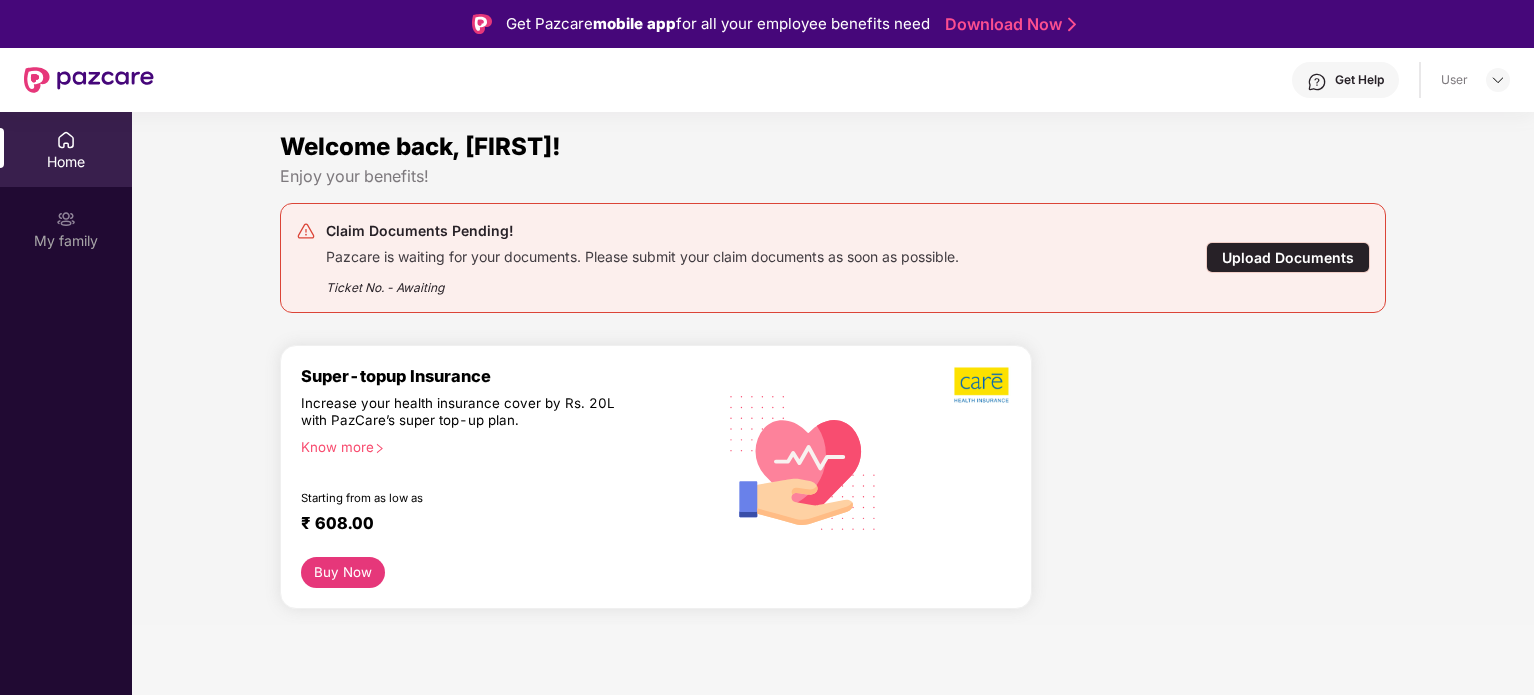 scroll, scrollTop: 0, scrollLeft: 0, axis: both 